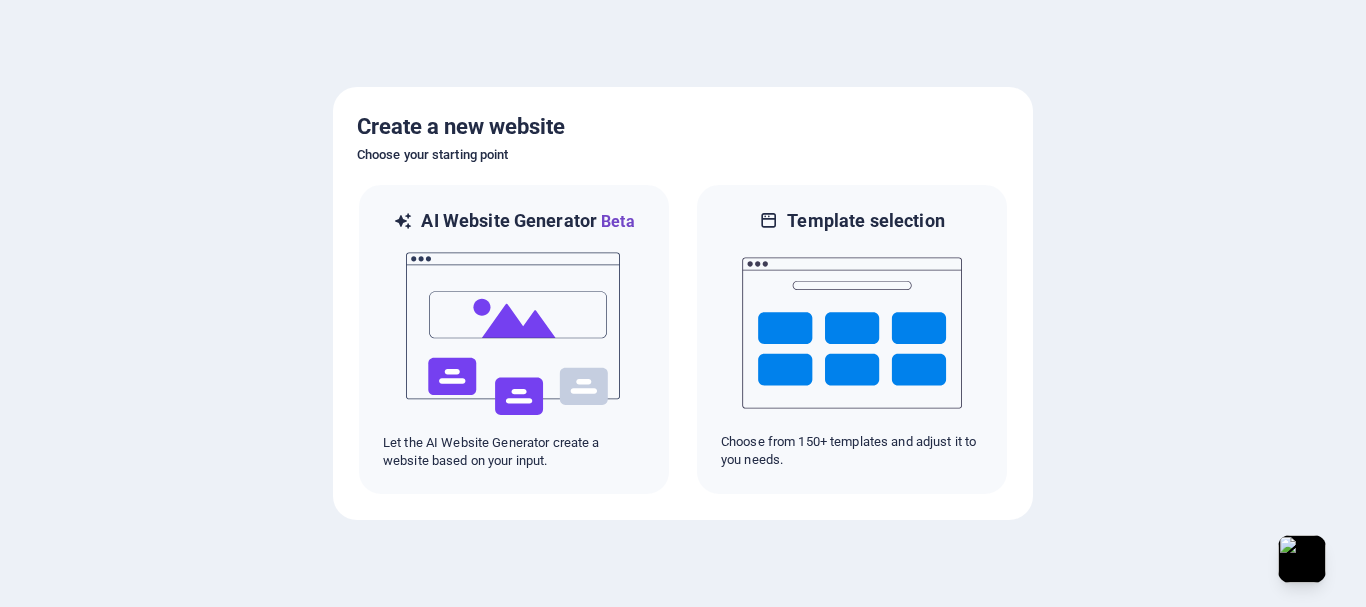 scroll, scrollTop: 0, scrollLeft: 0, axis: both 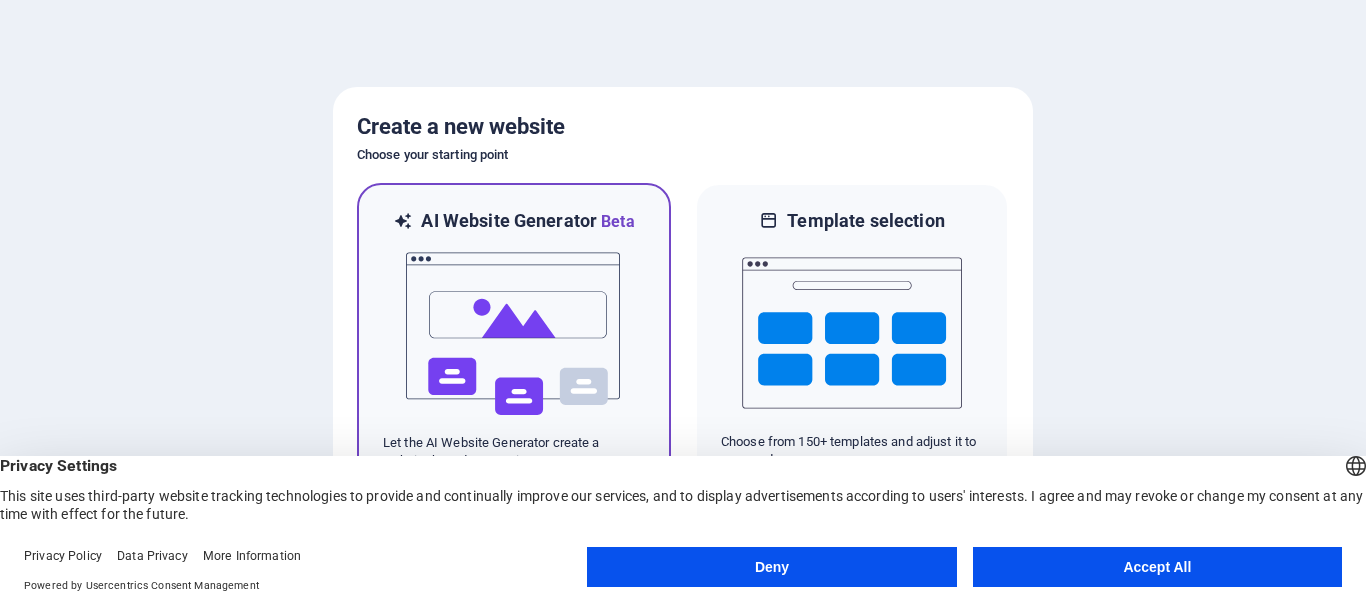 click at bounding box center (514, 334) 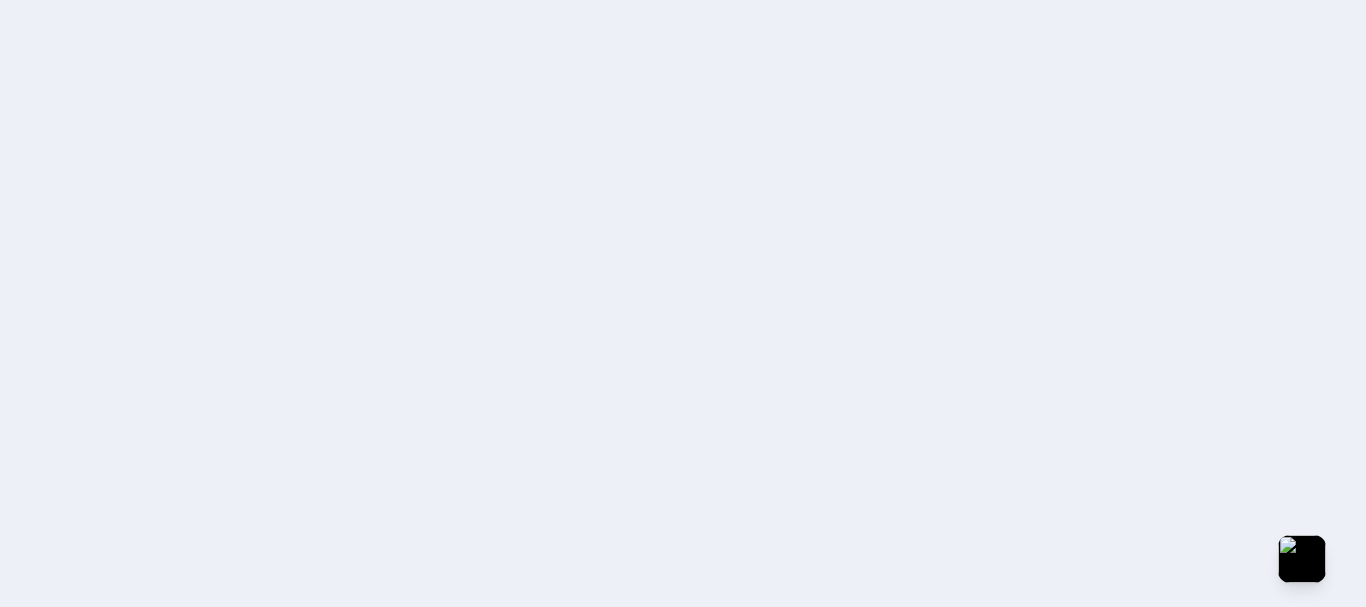 scroll, scrollTop: 0, scrollLeft: 0, axis: both 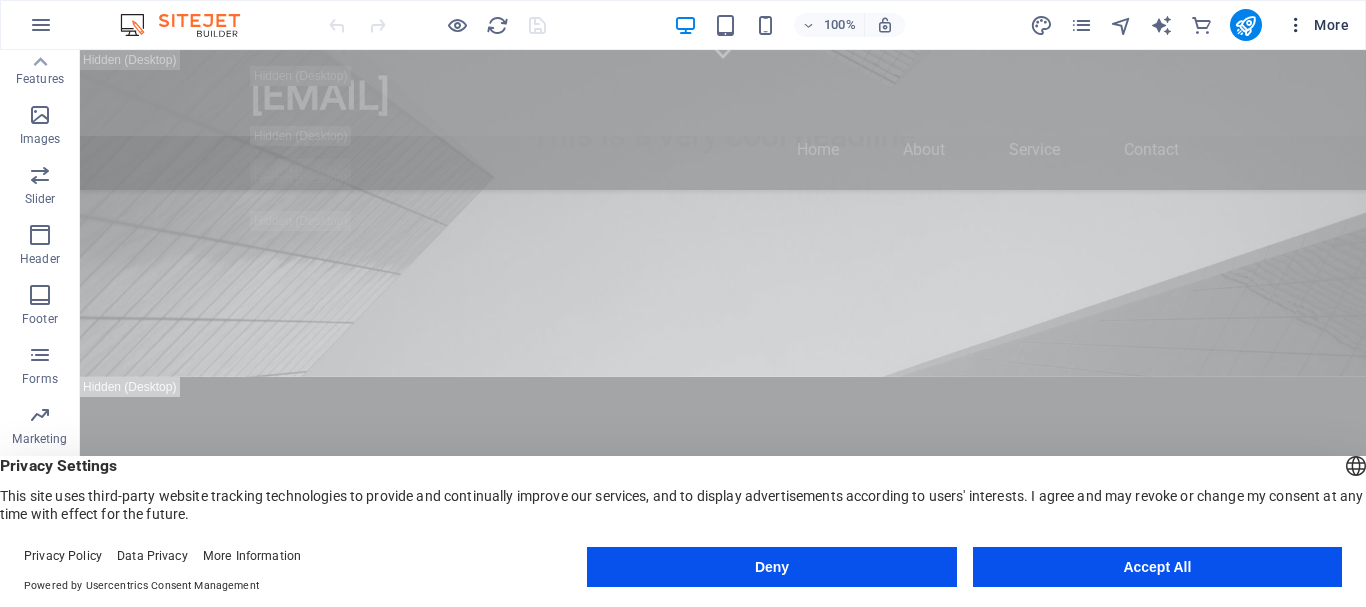 click at bounding box center (1296, 25) 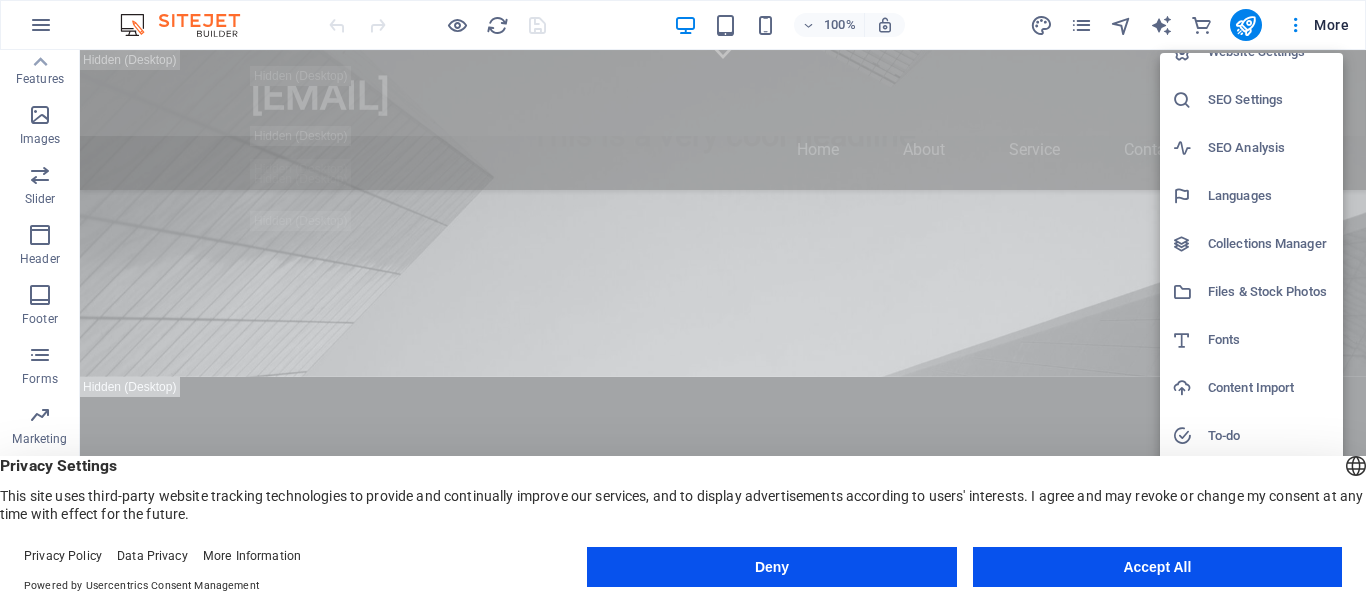 scroll, scrollTop: 29, scrollLeft: 0, axis: vertical 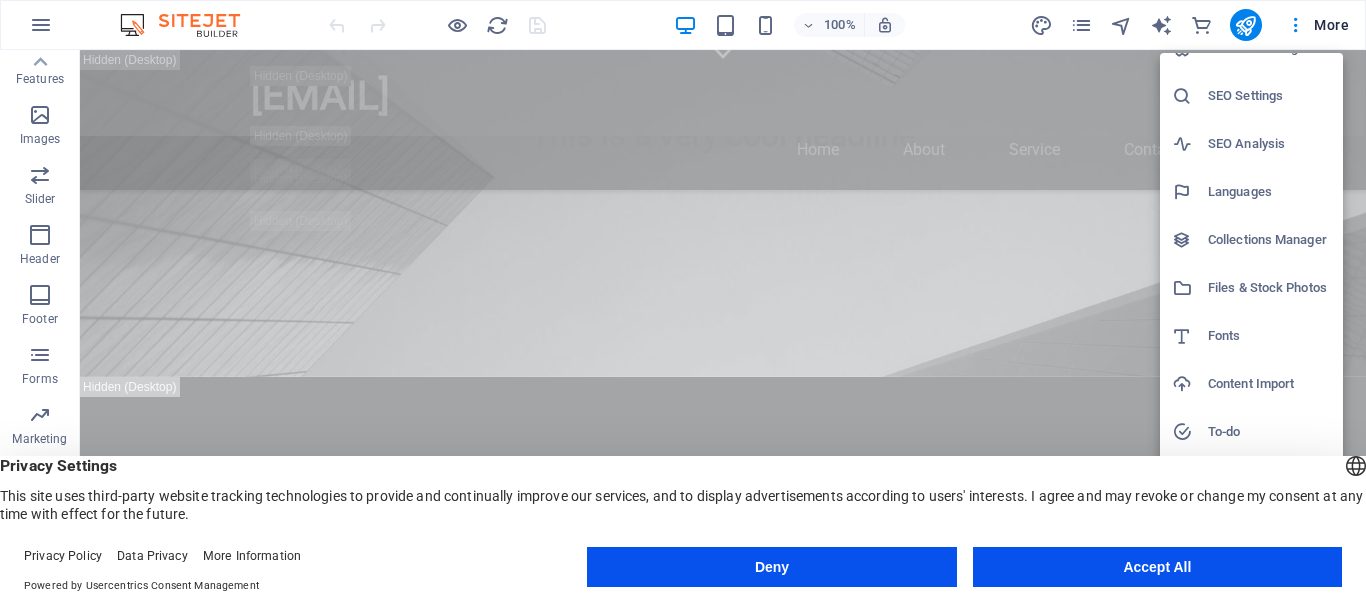 click on "Deny" at bounding box center (771, 567) 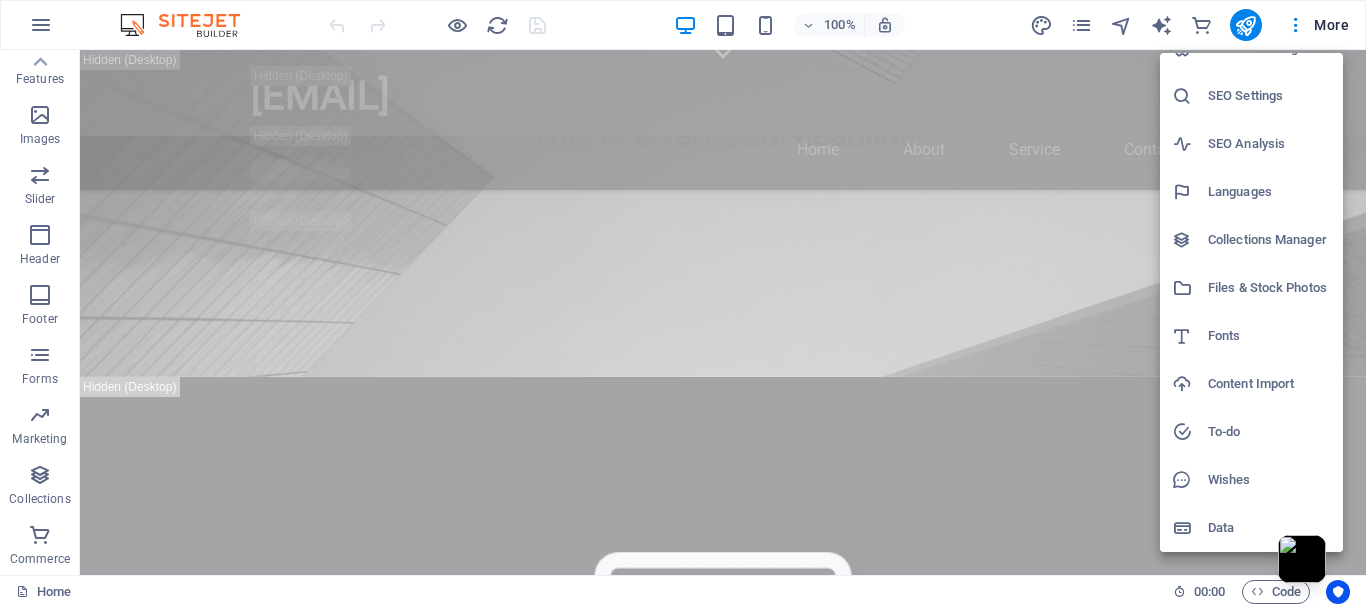 click at bounding box center [683, 303] 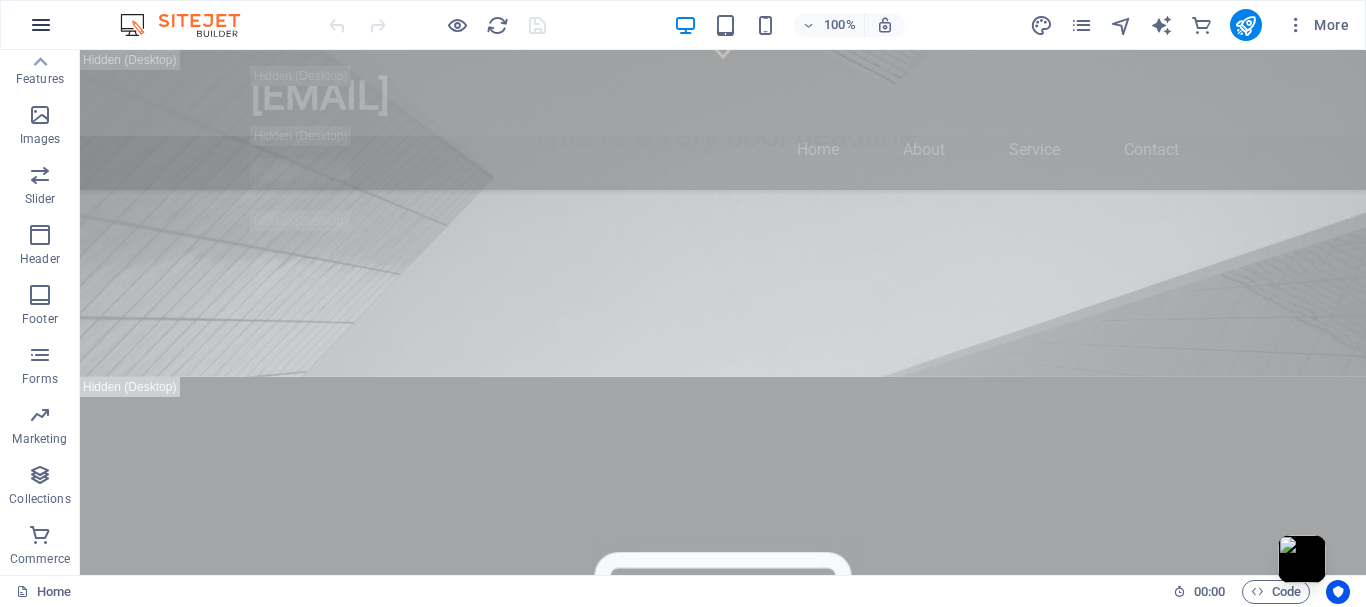 click at bounding box center [41, 25] 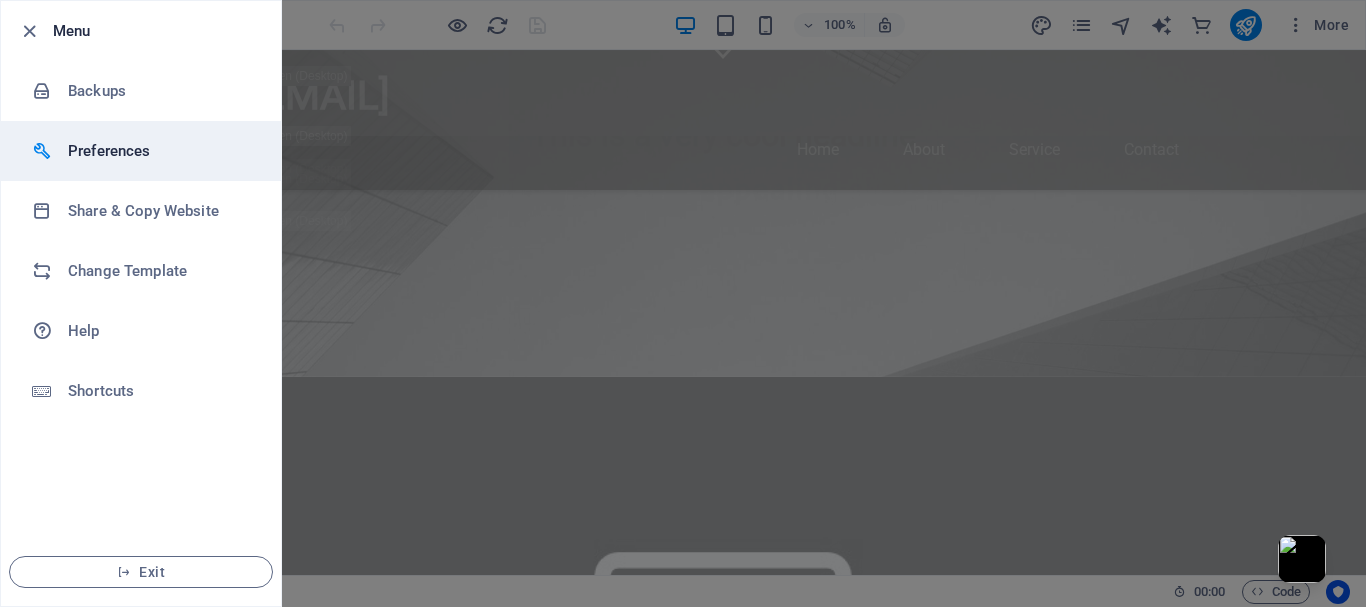 click on "Preferences" at bounding box center (160, 151) 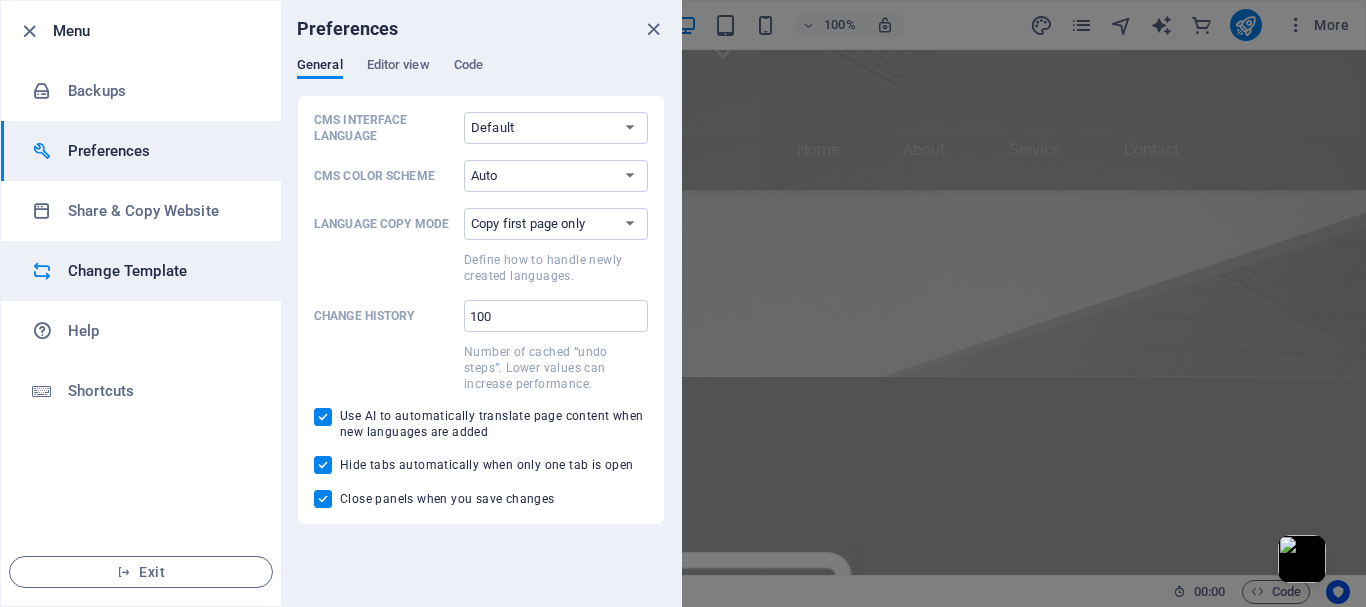 click on "Change Template" at bounding box center (160, 271) 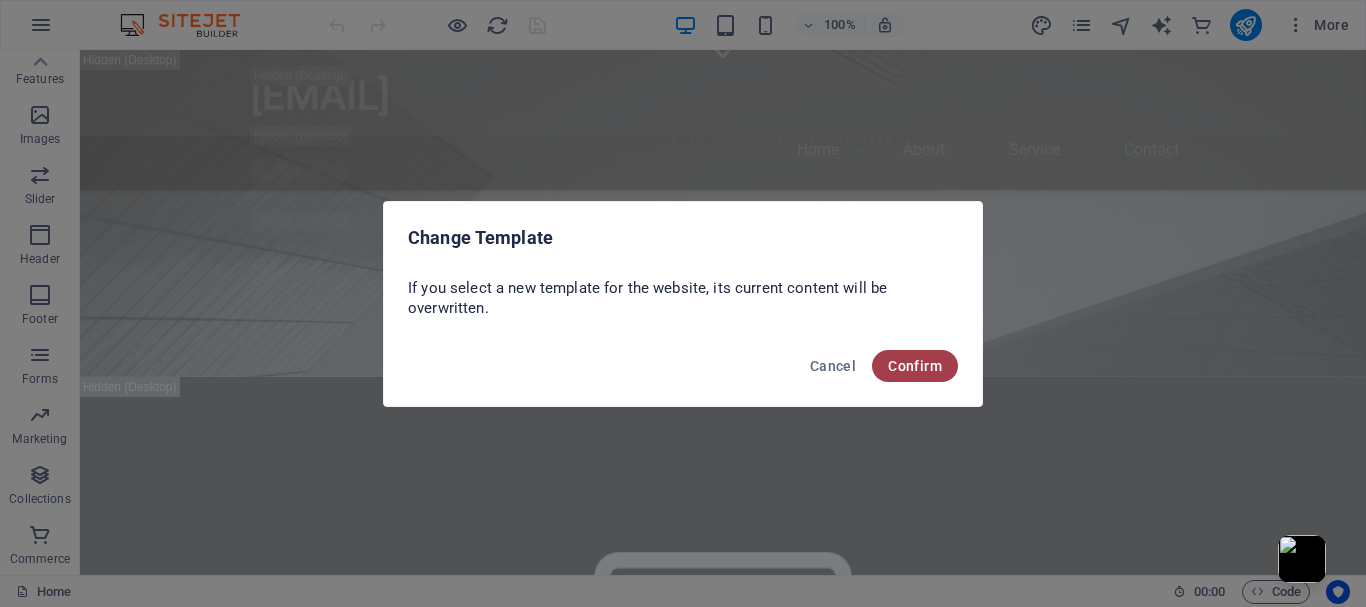 click on "Confirm" at bounding box center [915, 366] 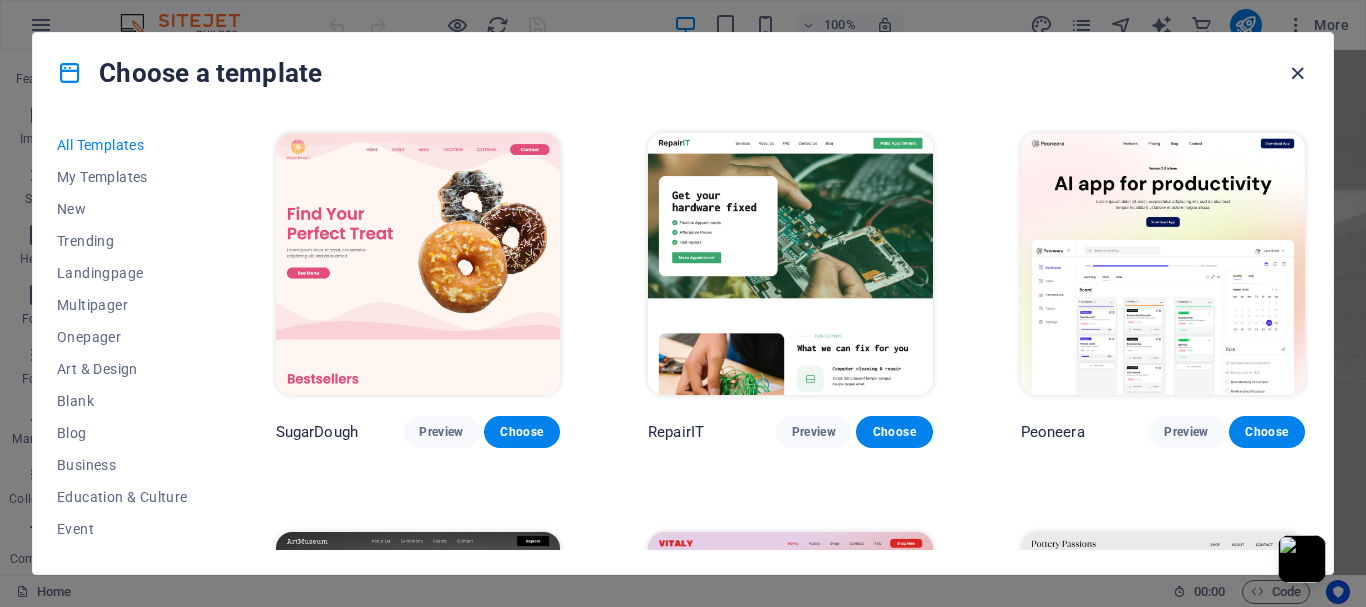 click at bounding box center (1297, 73) 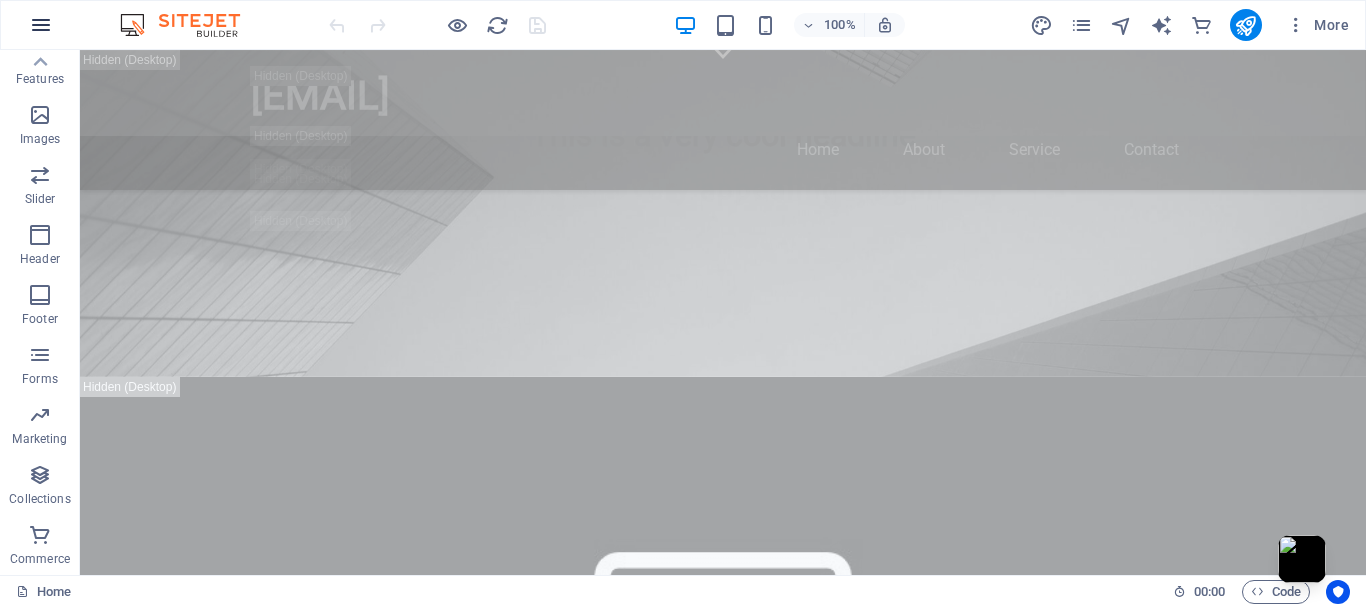 click at bounding box center (41, 25) 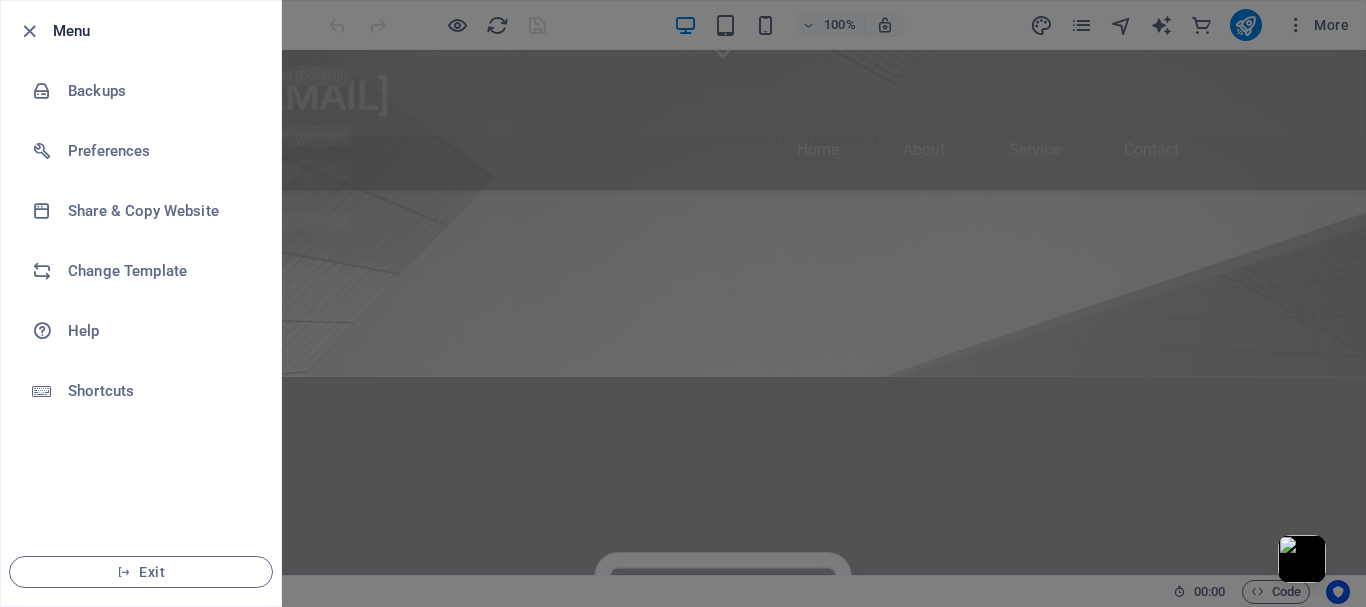 click at bounding box center (683, 303) 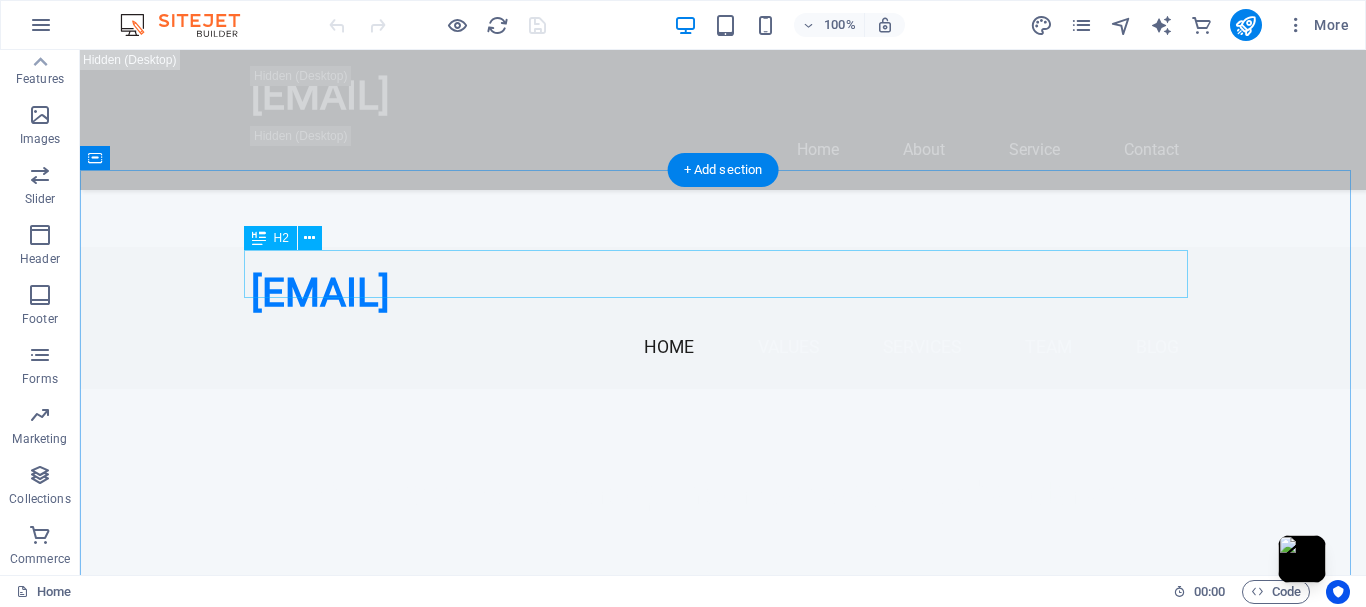 scroll, scrollTop: 2167, scrollLeft: 0, axis: vertical 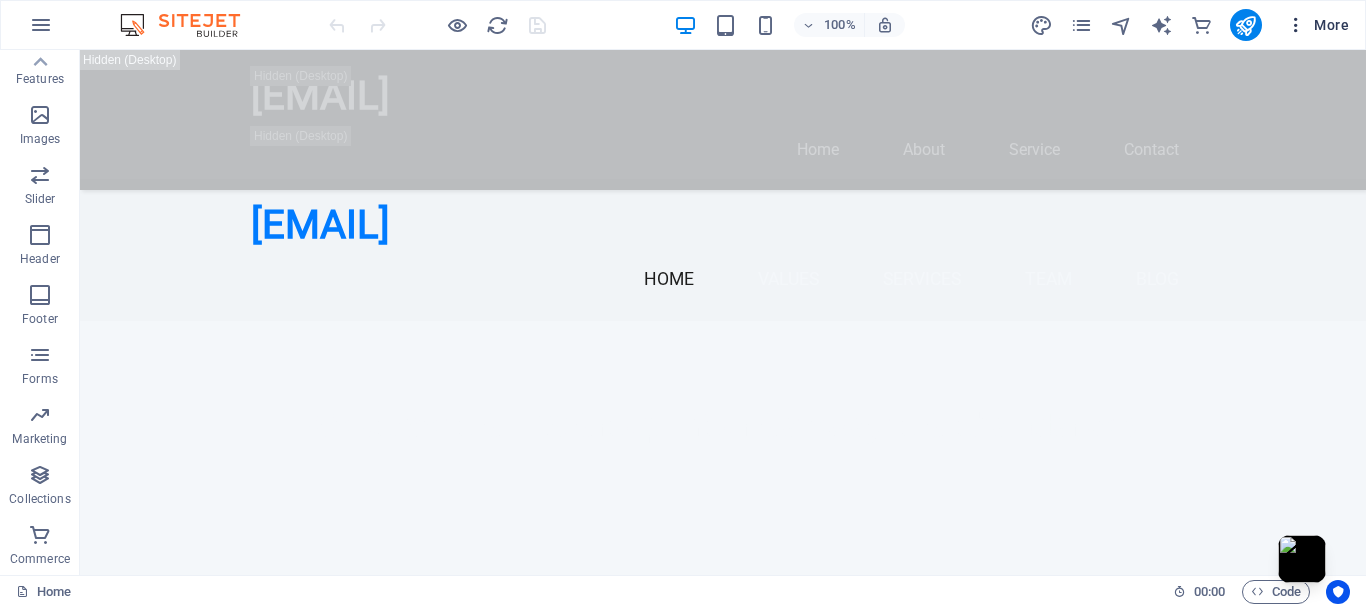 click at bounding box center (1296, 25) 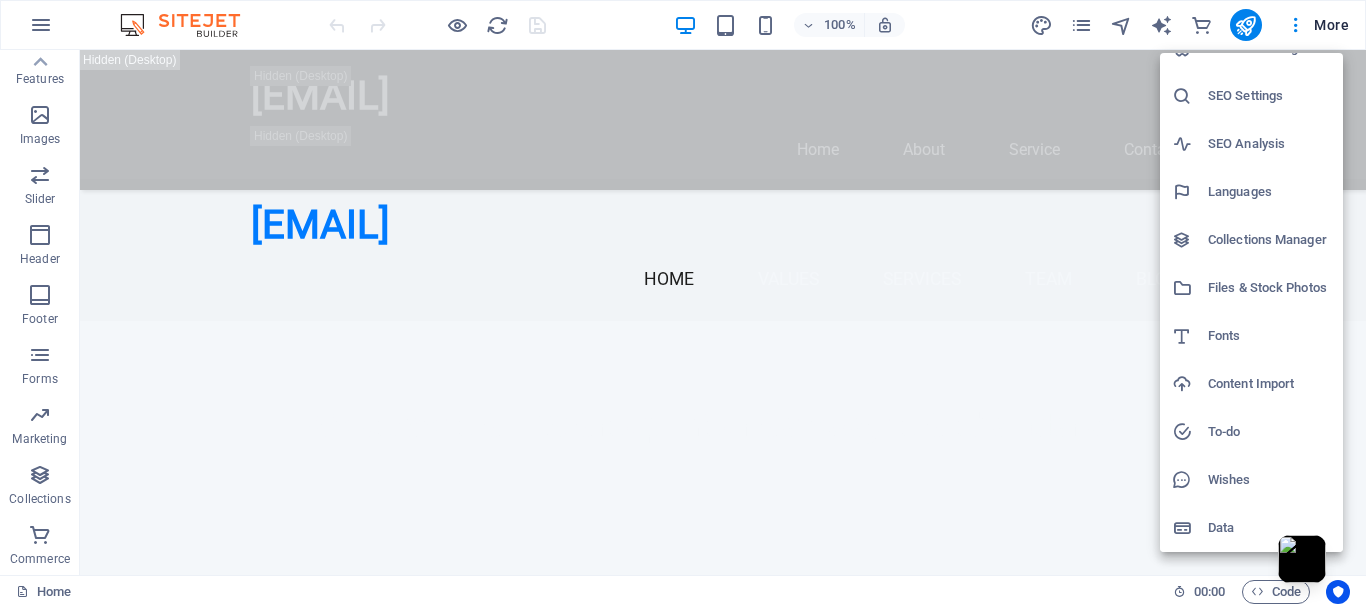 scroll, scrollTop: 0, scrollLeft: 0, axis: both 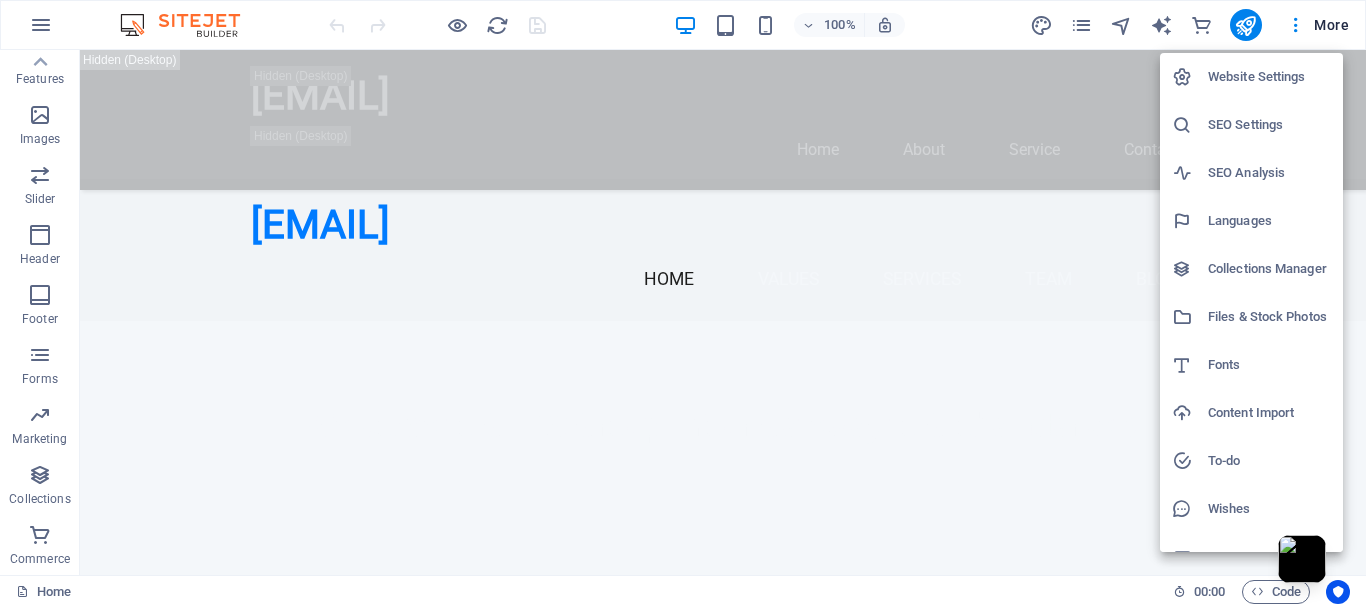 click on "Website Settings" at bounding box center (1269, 77) 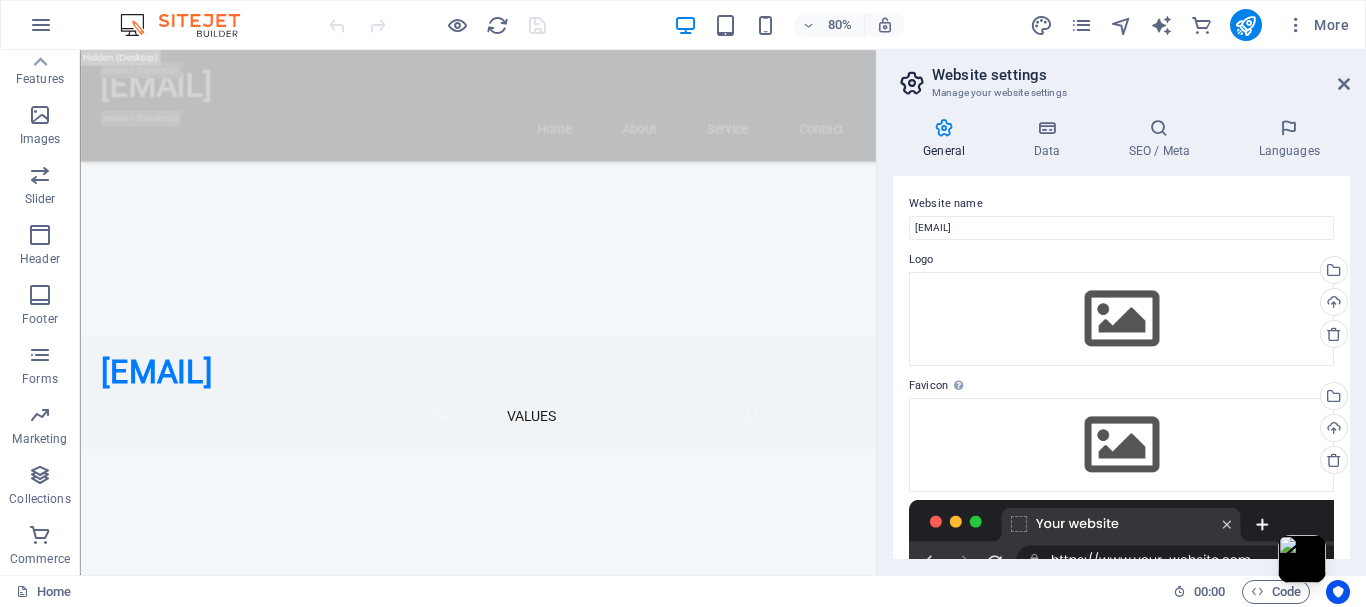scroll, scrollTop: 2298, scrollLeft: 0, axis: vertical 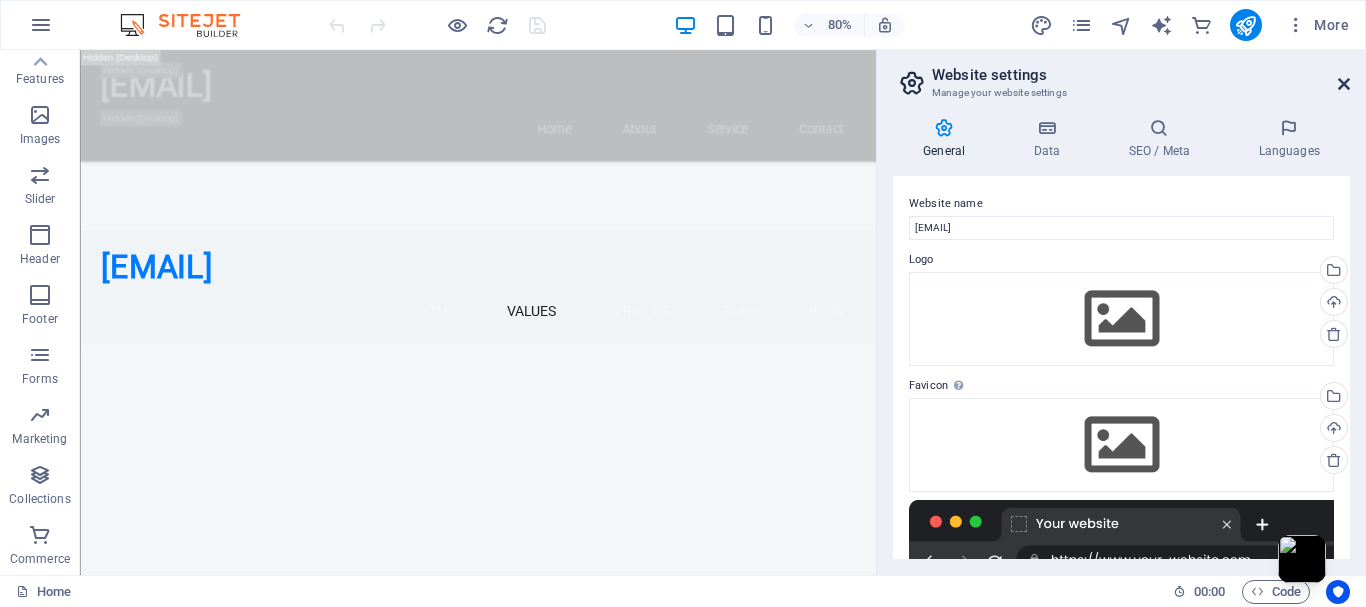 click at bounding box center [1344, 84] 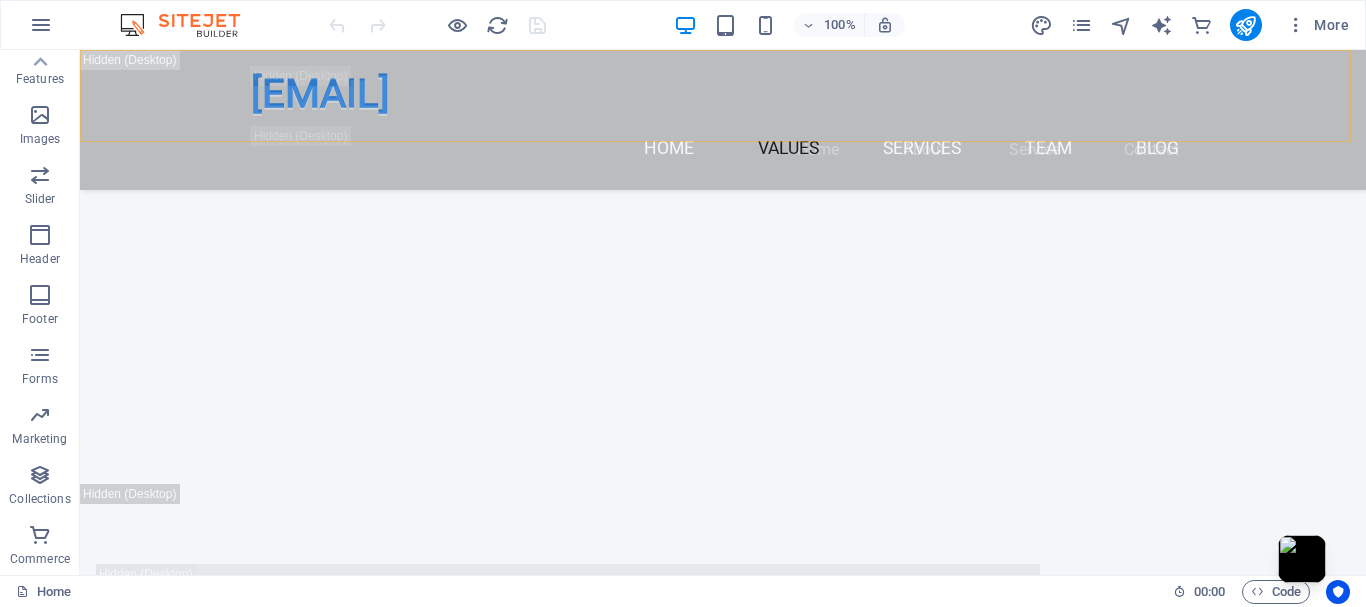scroll, scrollTop: 2167, scrollLeft: 0, axis: vertical 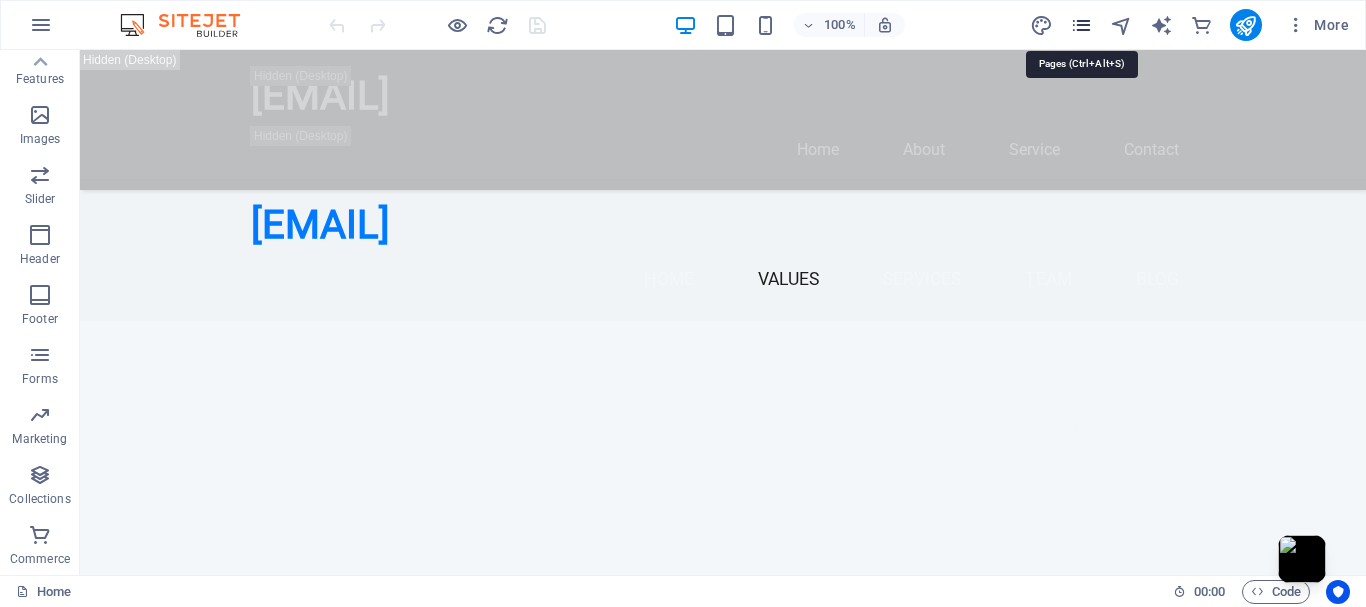 click at bounding box center [1081, 25] 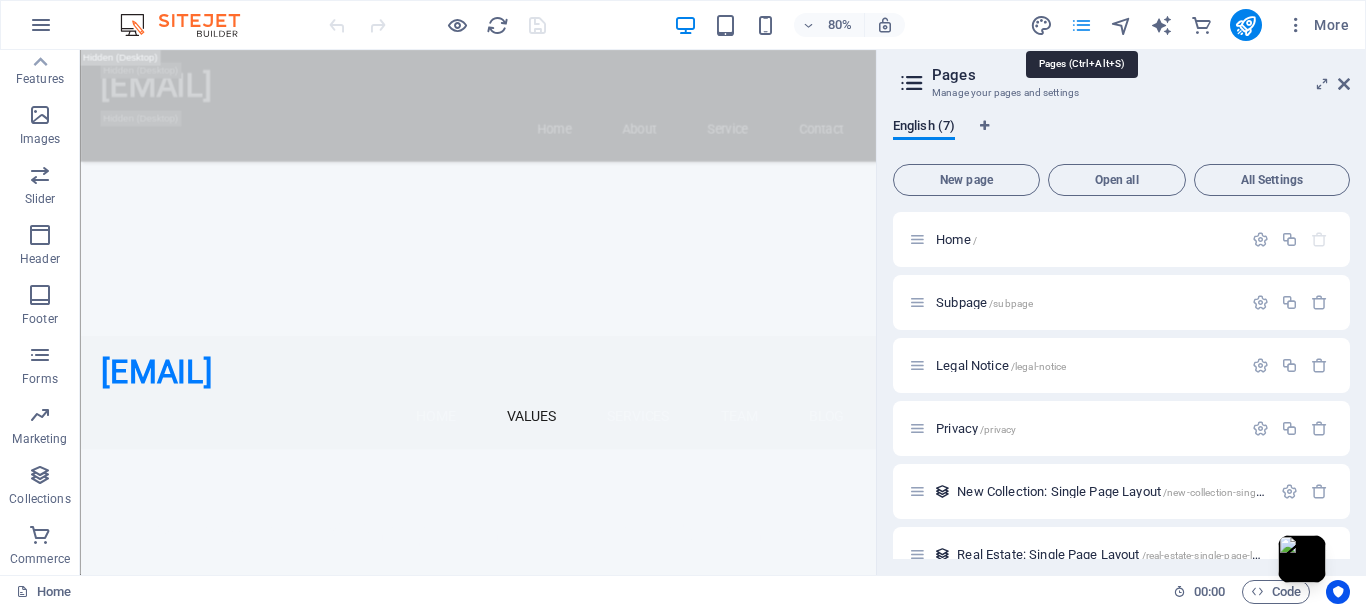 scroll, scrollTop: 2298, scrollLeft: 0, axis: vertical 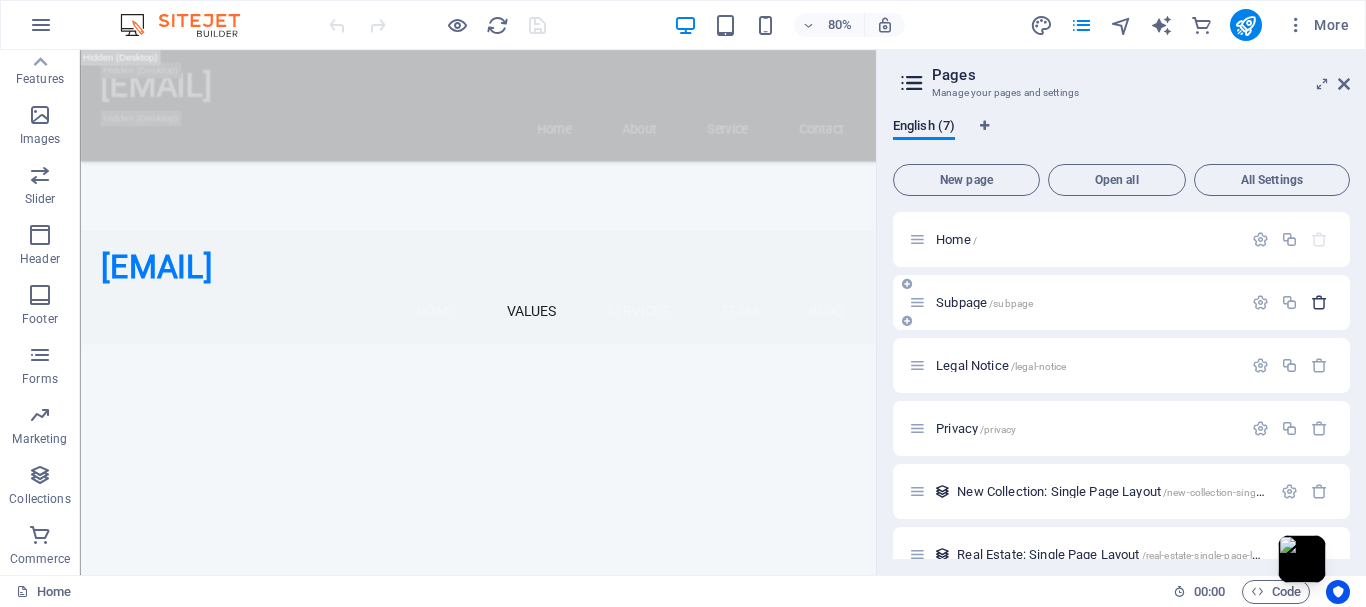 click at bounding box center [1319, 302] 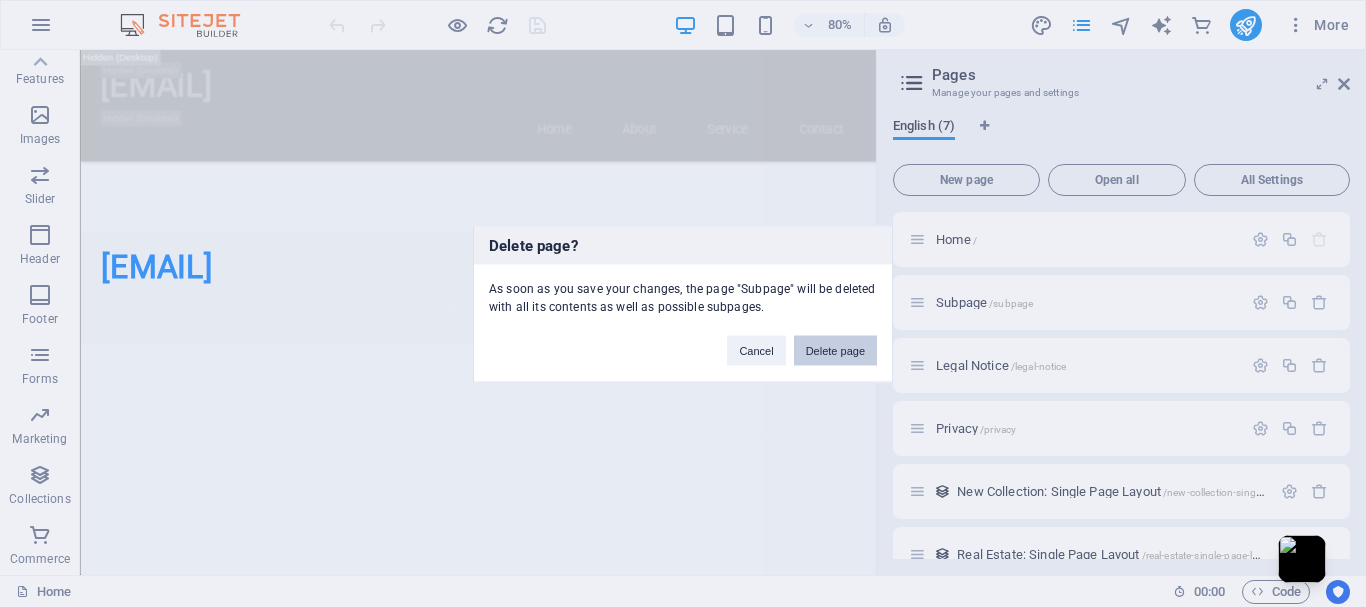 click on "Delete page" at bounding box center [835, 350] 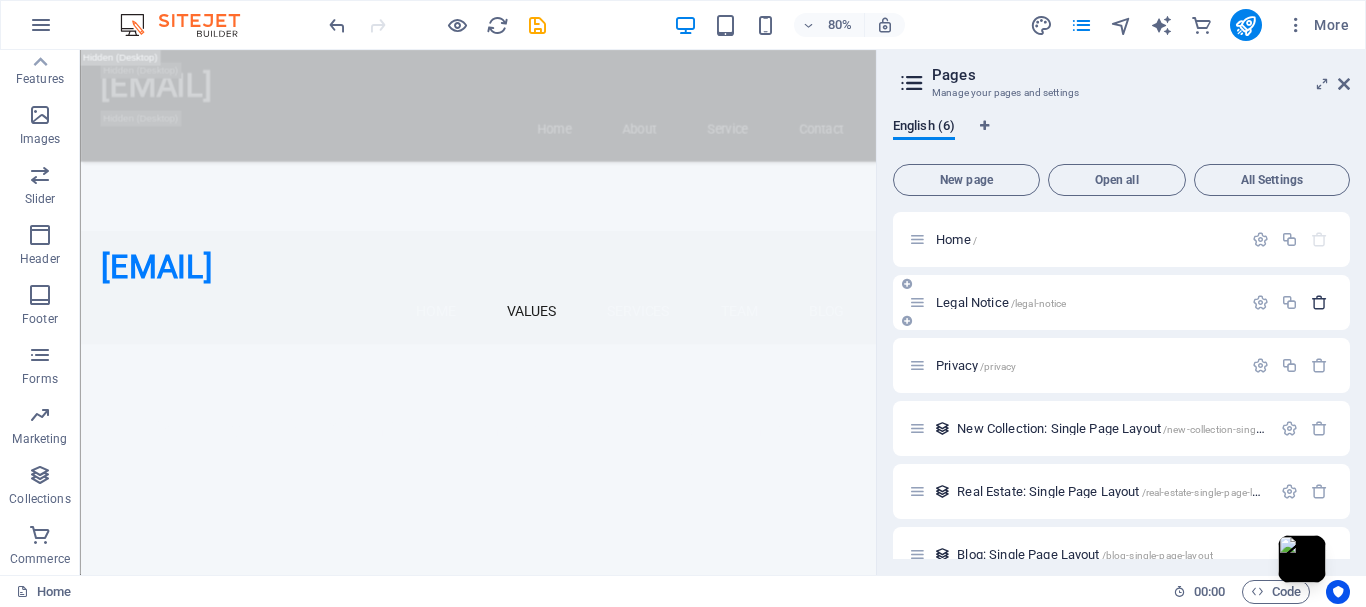 click at bounding box center [1319, 302] 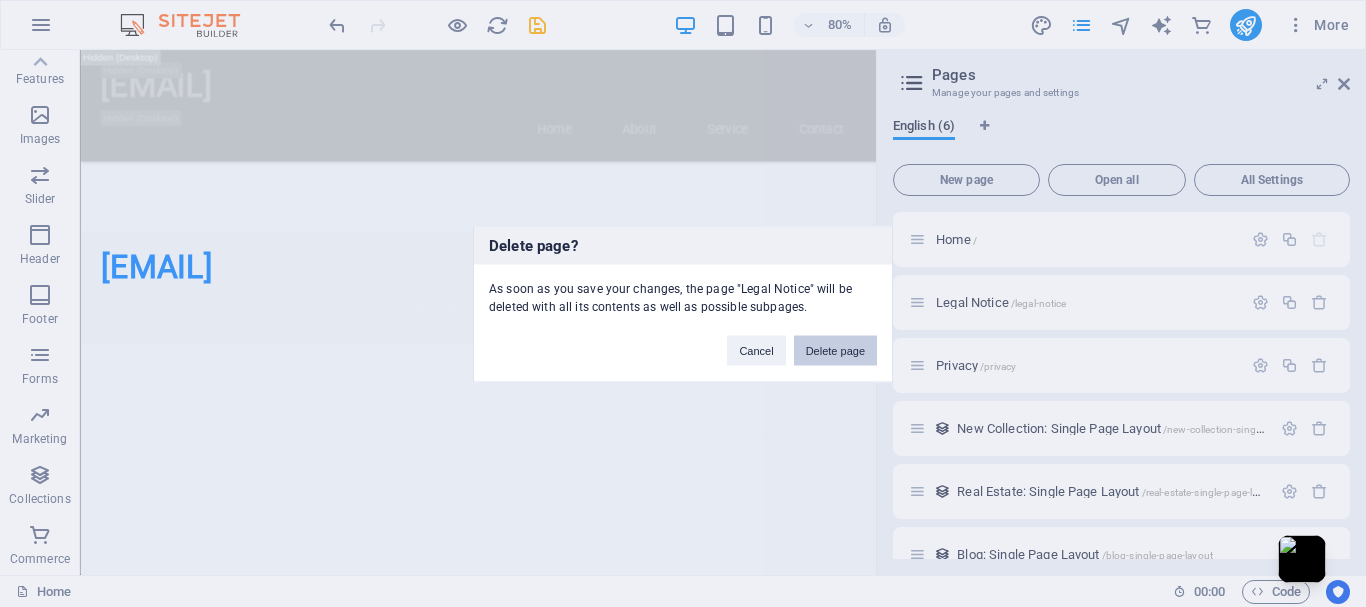 click on "Delete page" at bounding box center (835, 350) 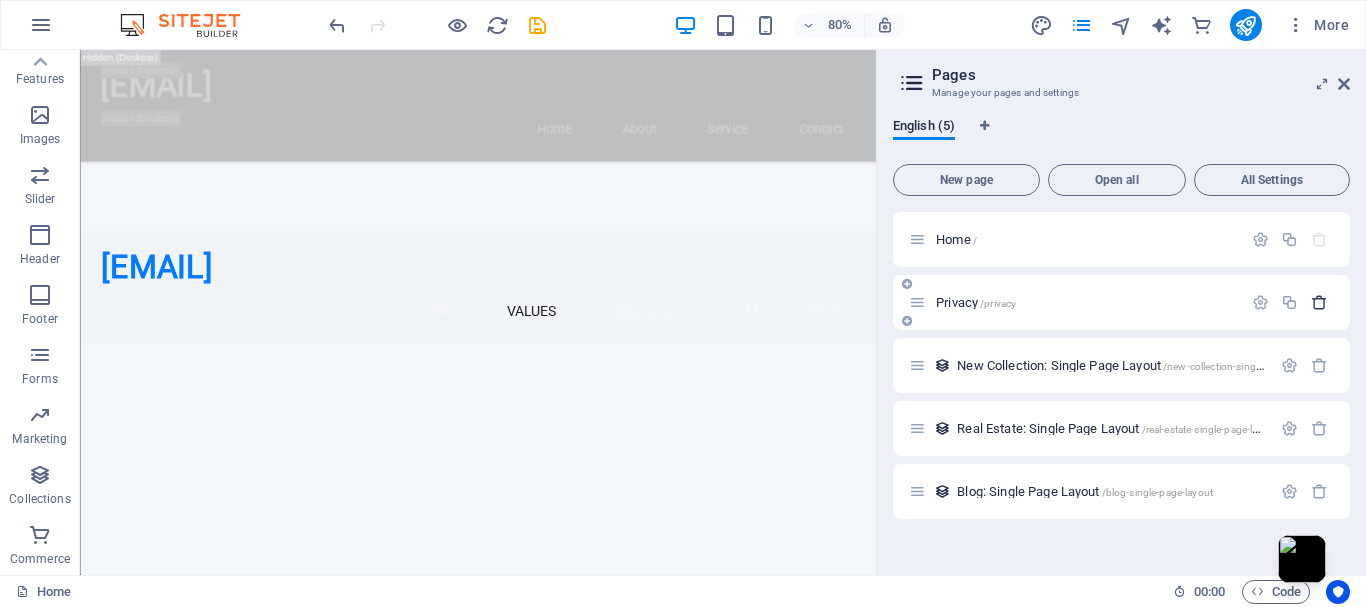 click at bounding box center (1319, 302) 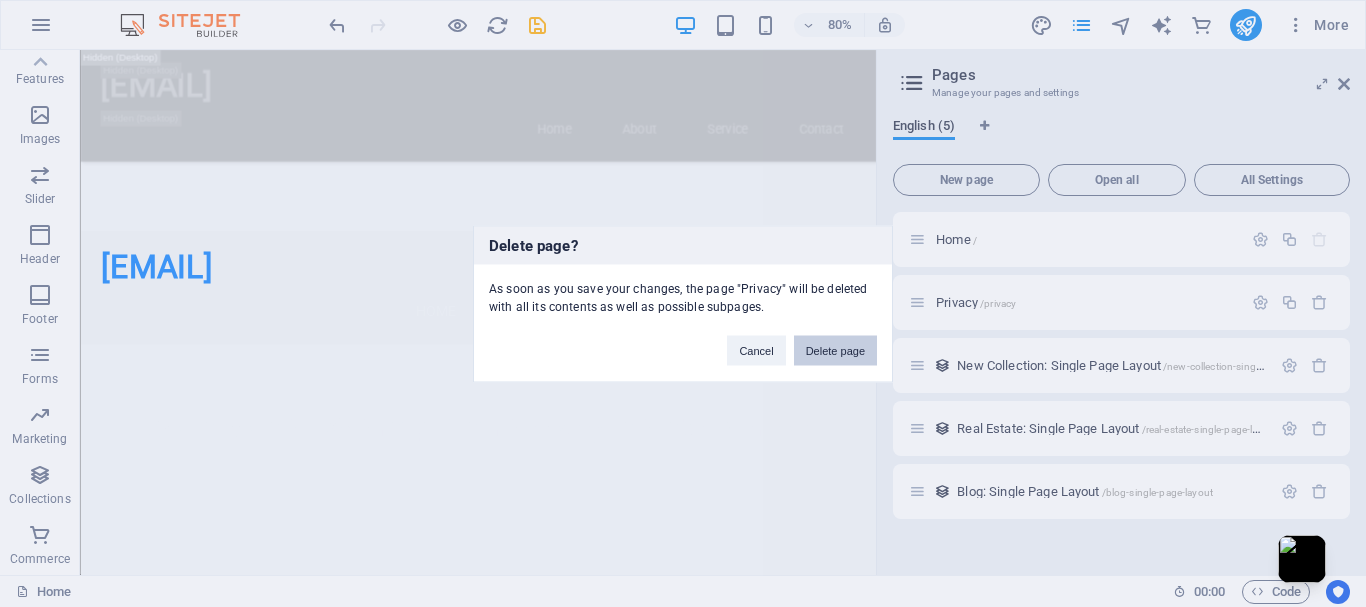 click on "Delete page" at bounding box center [835, 350] 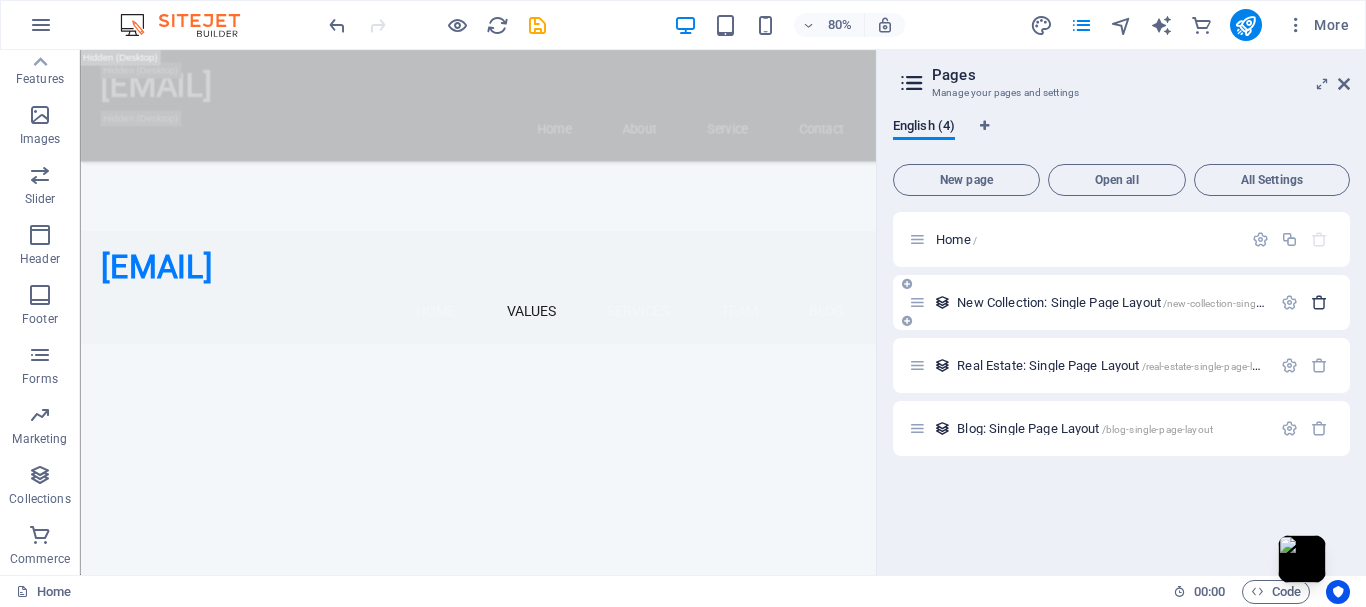 click at bounding box center (1319, 302) 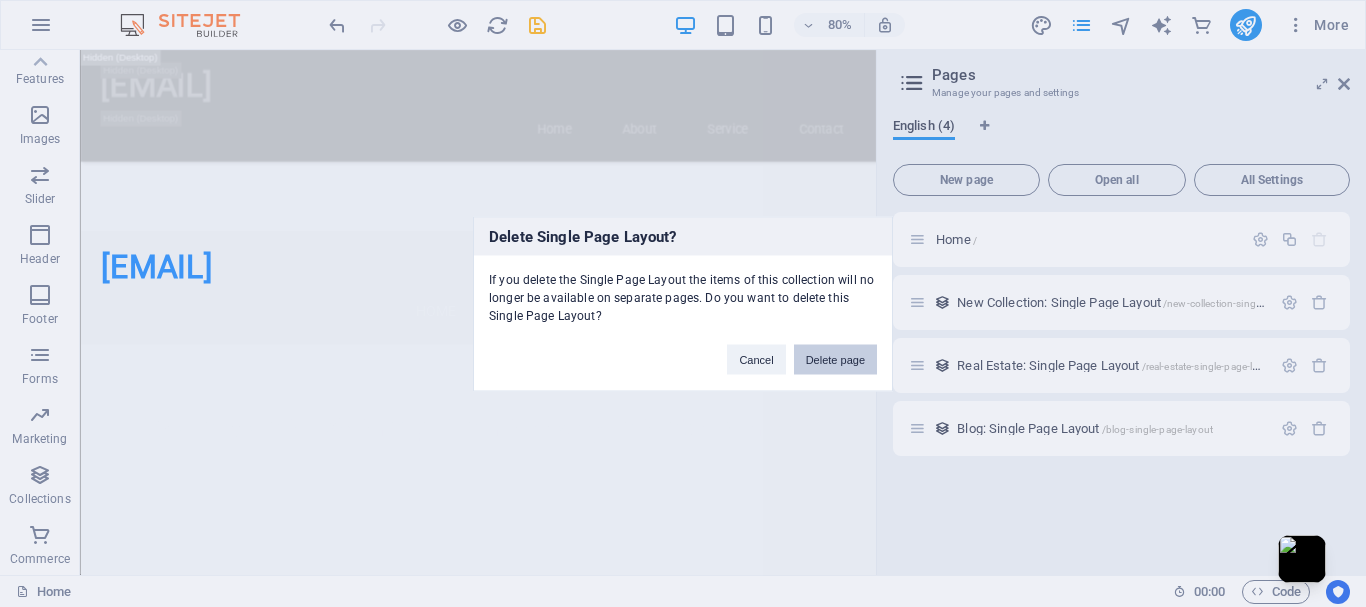 click on "Delete page" at bounding box center (835, 359) 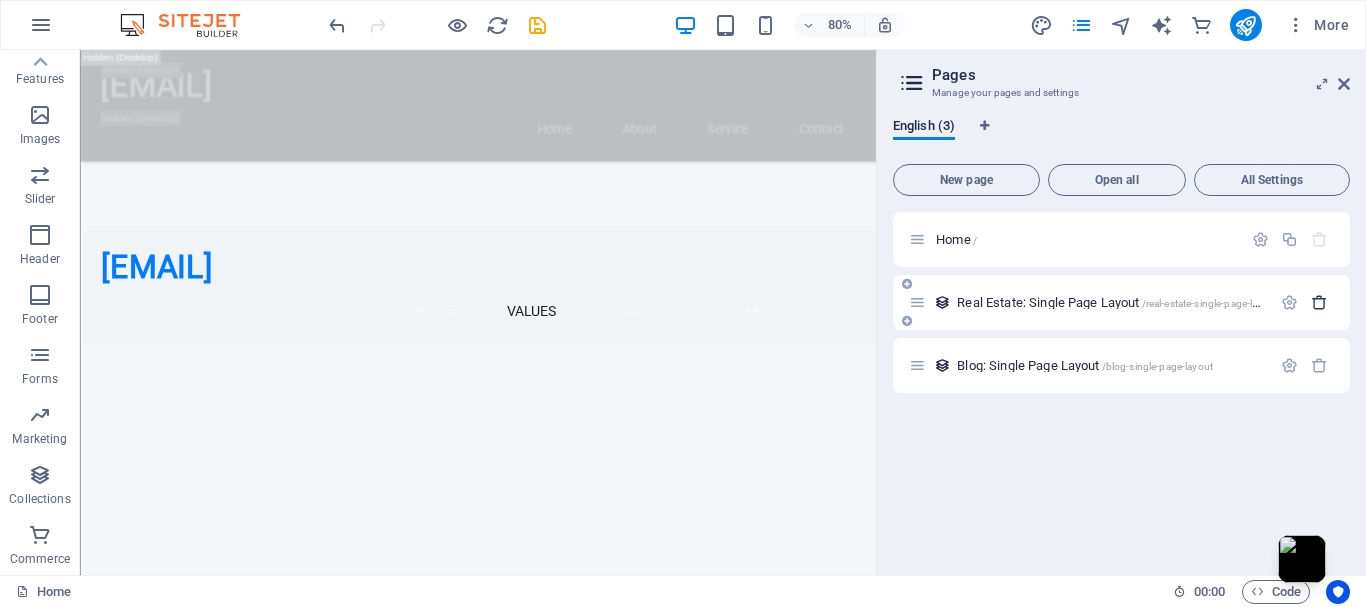 click at bounding box center (1319, 302) 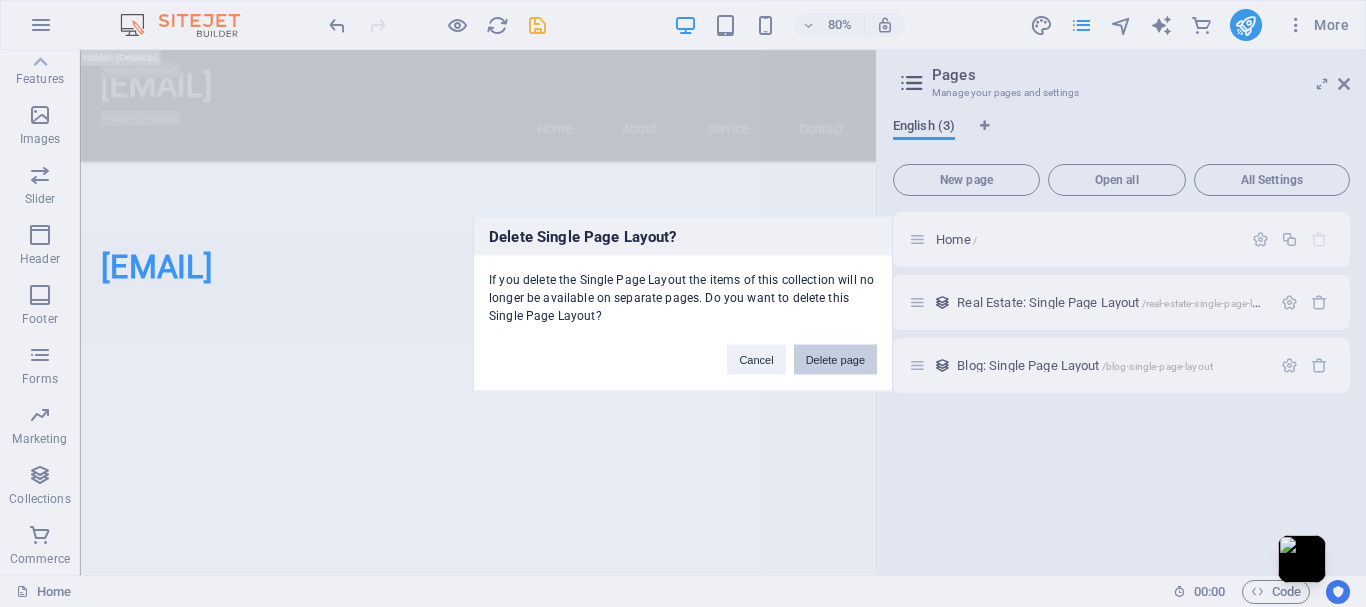 click on "Delete page" at bounding box center (835, 359) 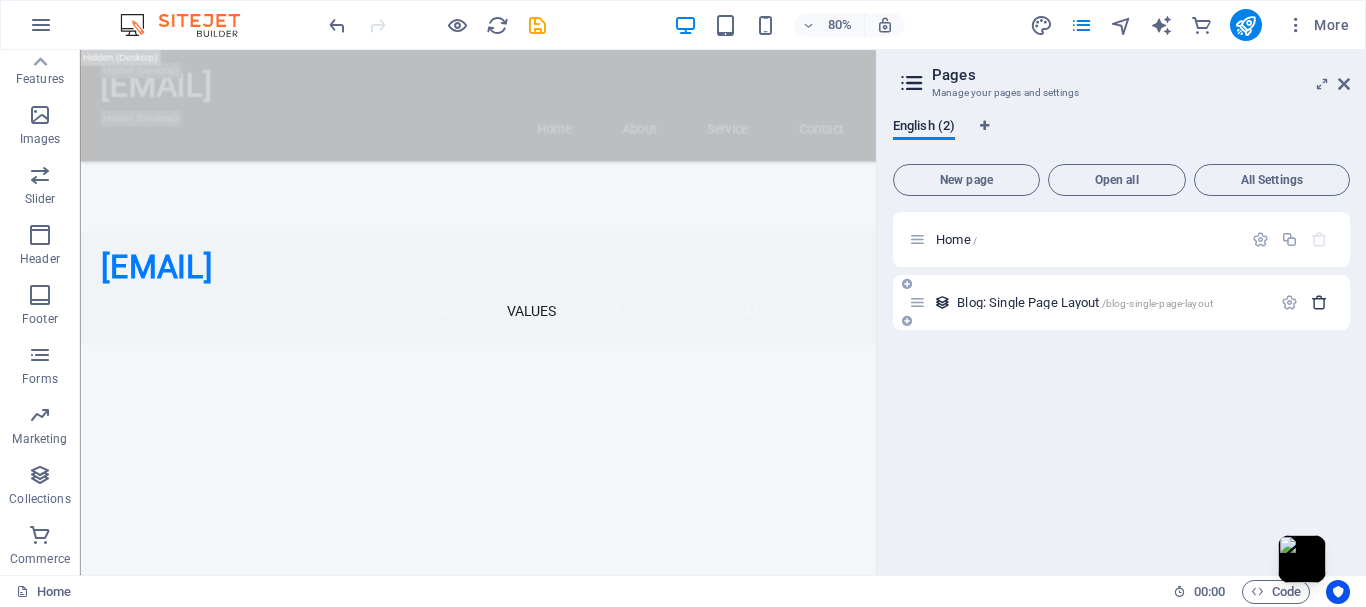 click at bounding box center [1319, 302] 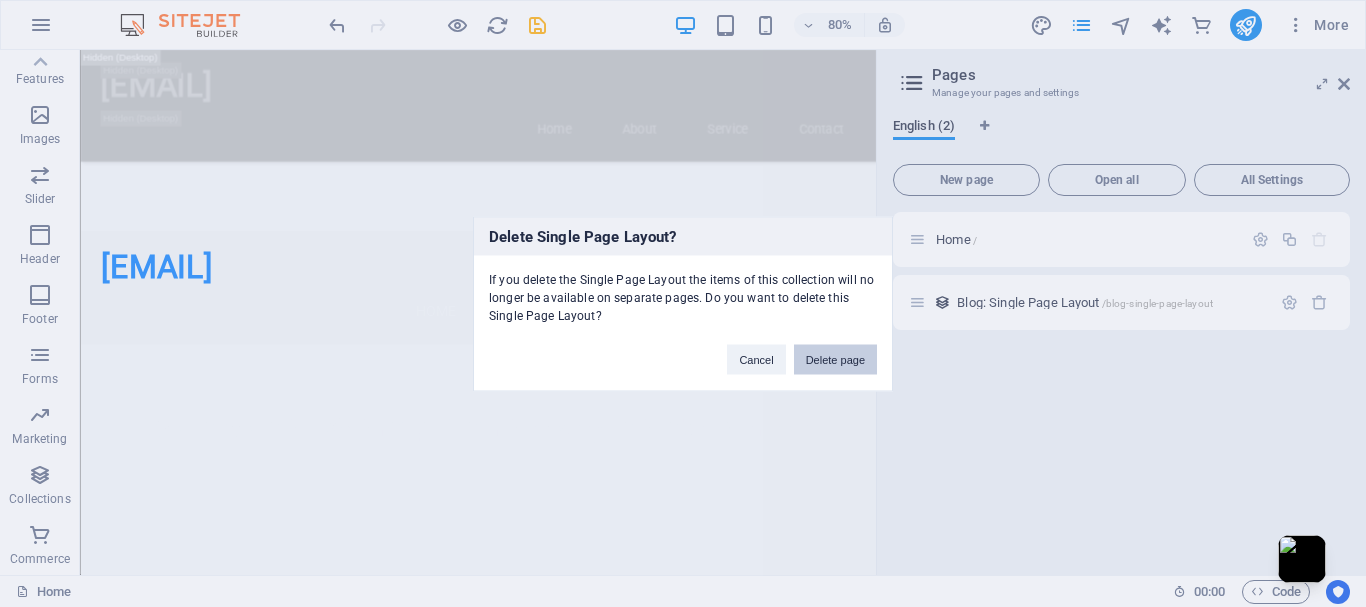 click on "Delete page" at bounding box center [835, 359] 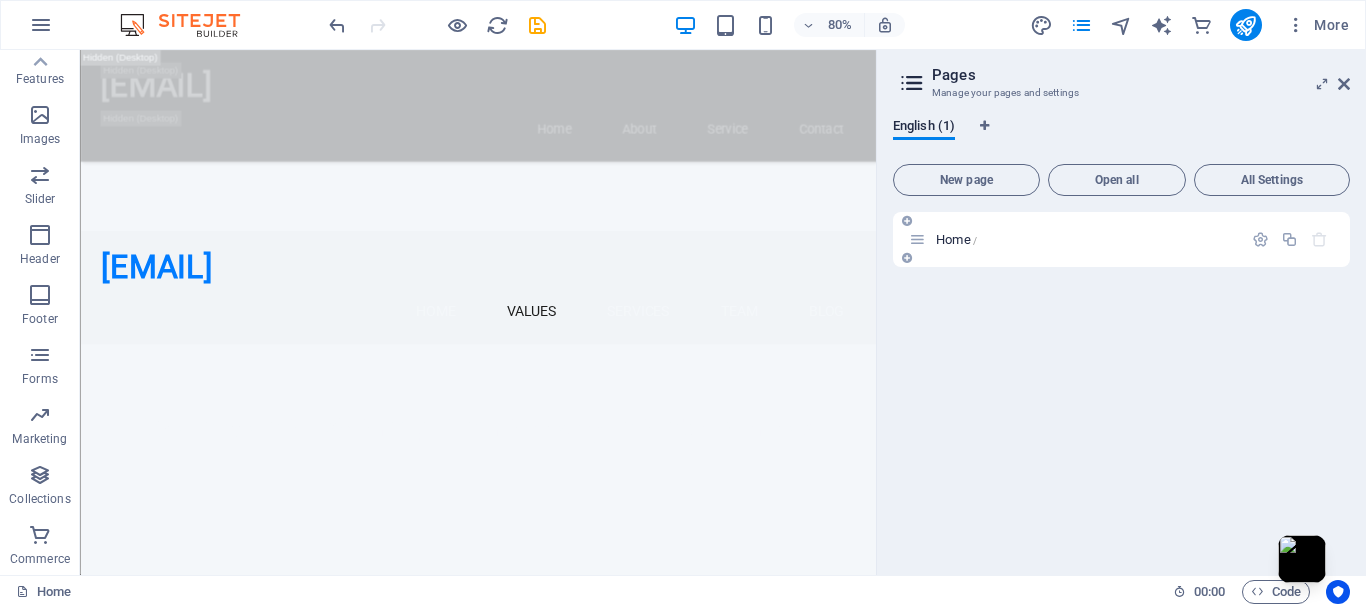 click at bounding box center [917, 239] 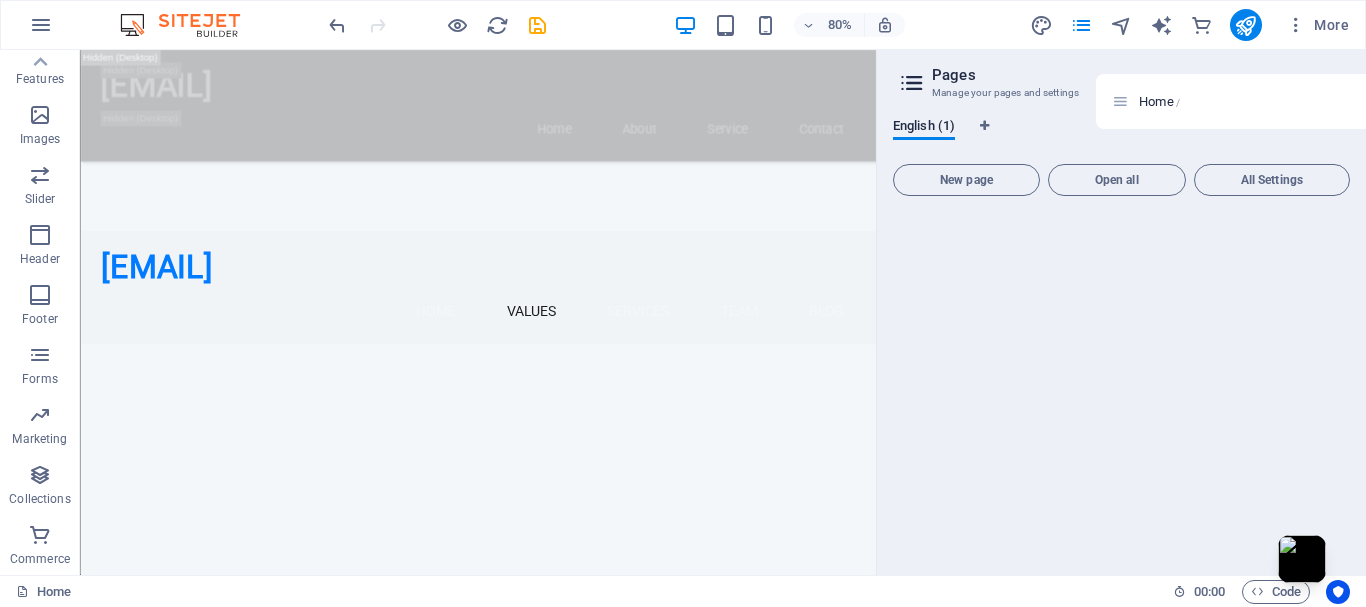 drag, startPoint x: 923, startPoint y: 245, endPoint x: 1126, endPoint y: 112, distance: 242.6891 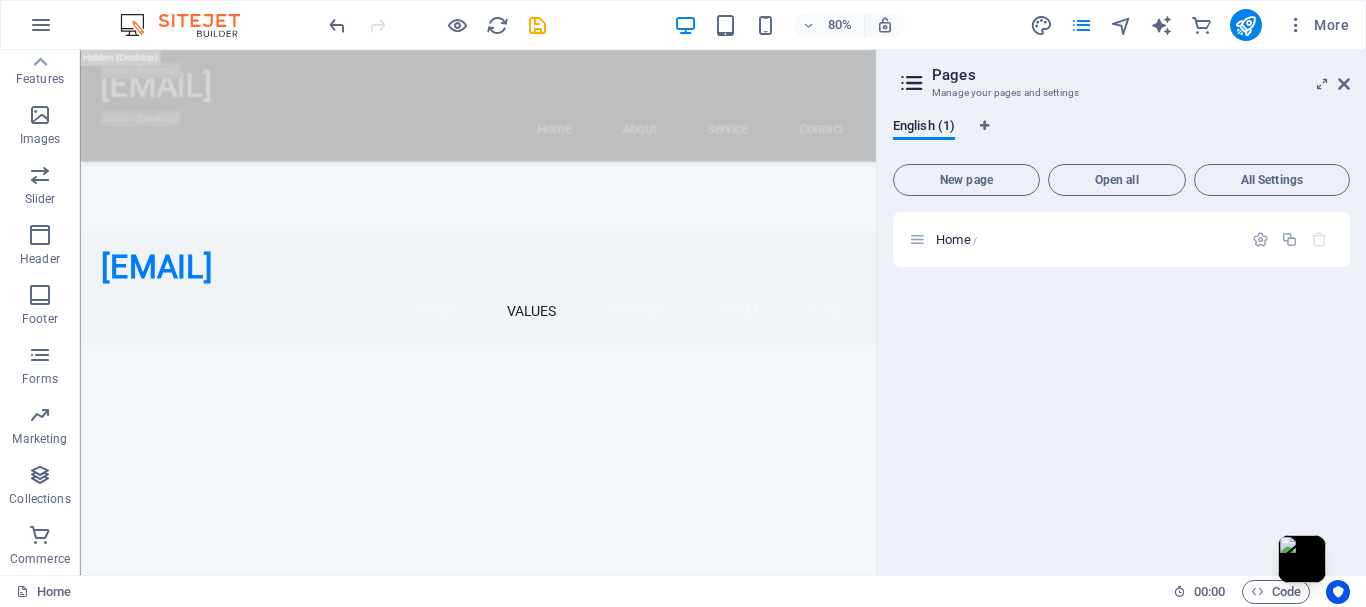 click on "Home /" at bounding box center [1121, 385] 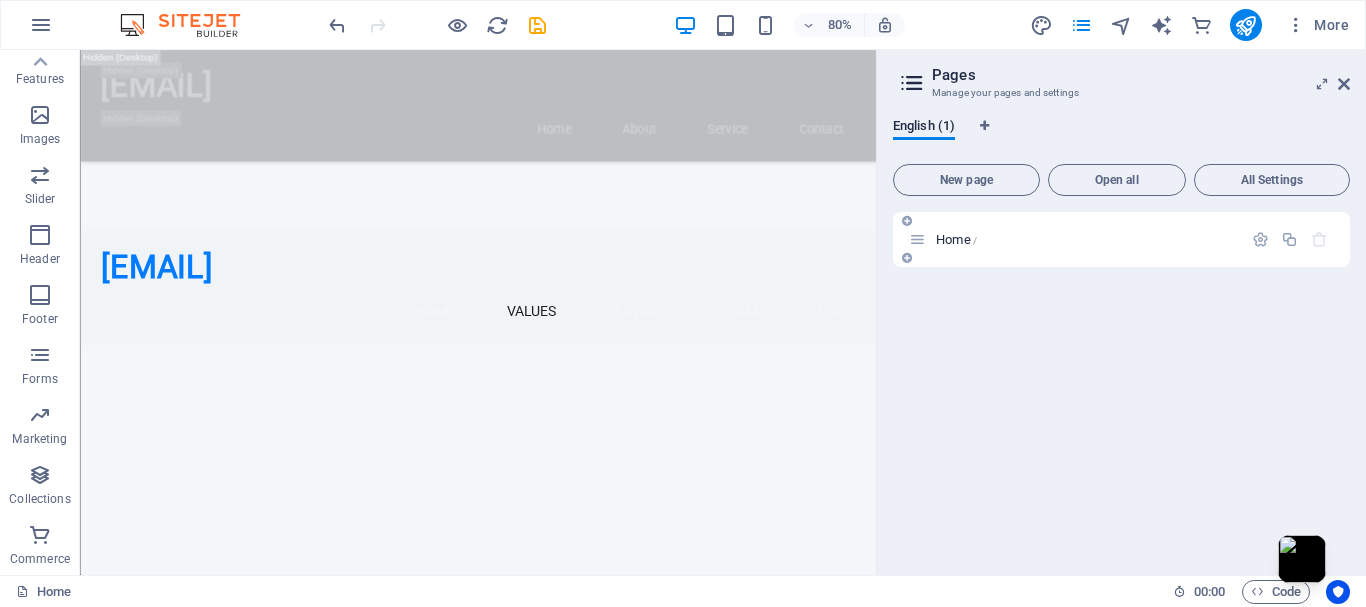 drag, startPoint x: 1006, startPoint y: 239, endPoint x: 939, endPoint y: 262, distance: 70.837845 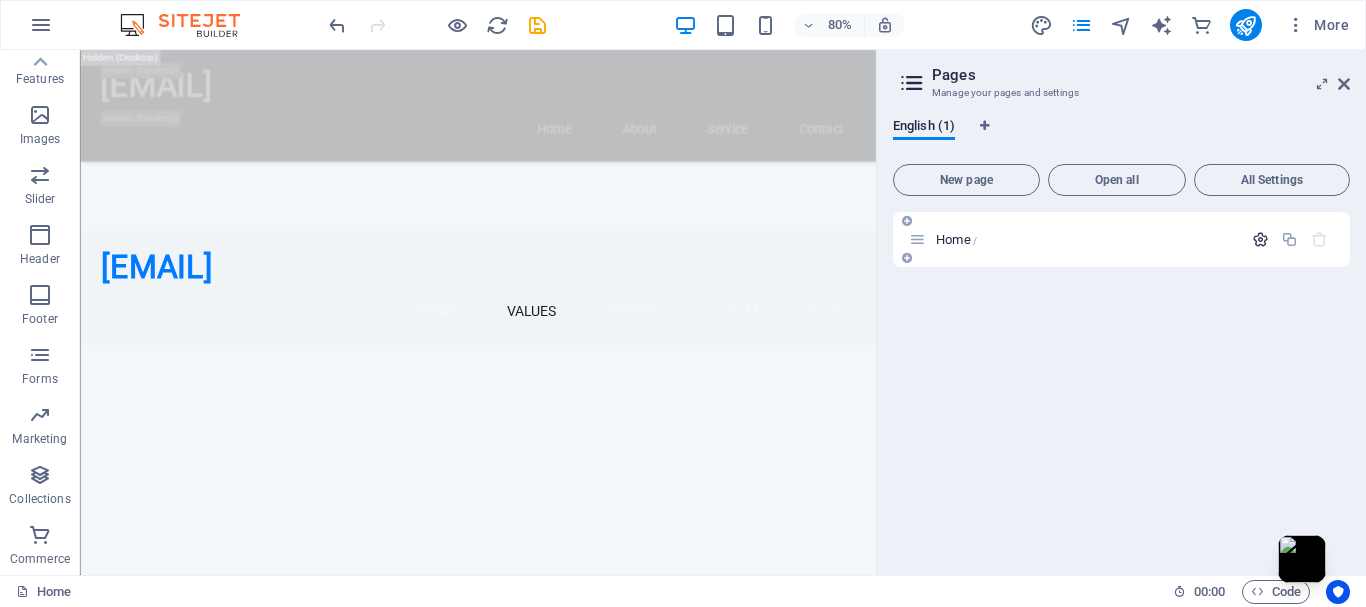 click at bounding box center [1260, 239] 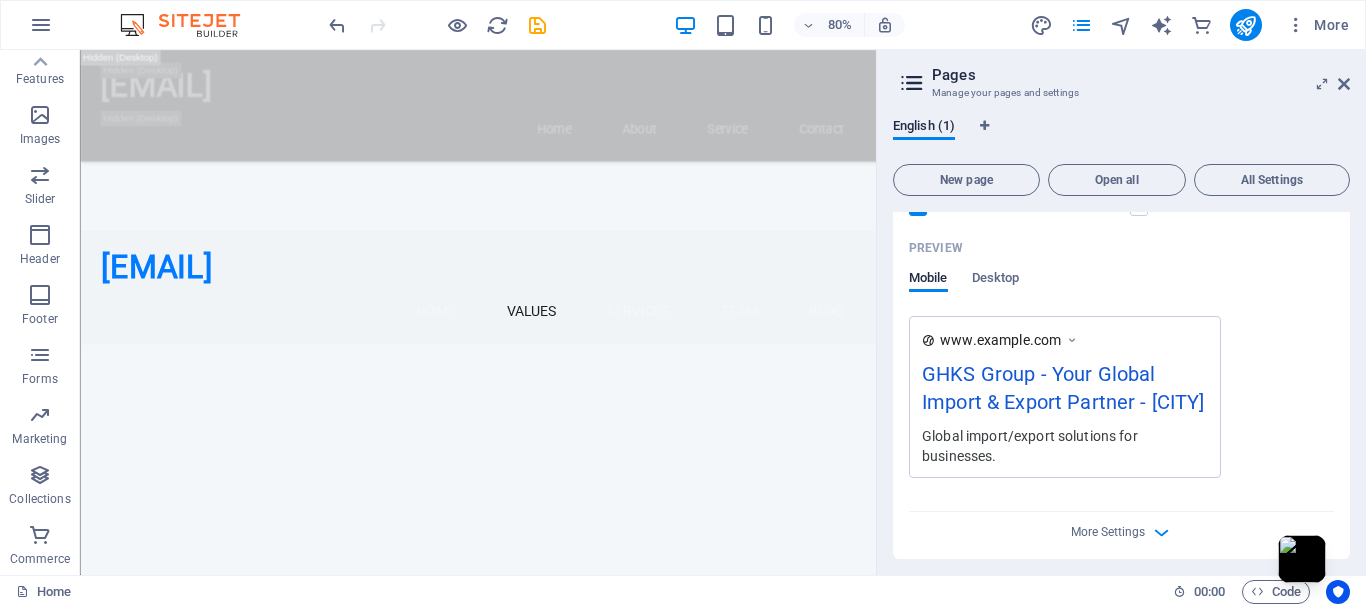 scroll, scrollTop: 509, scrollLeft: 0, axis: vertical 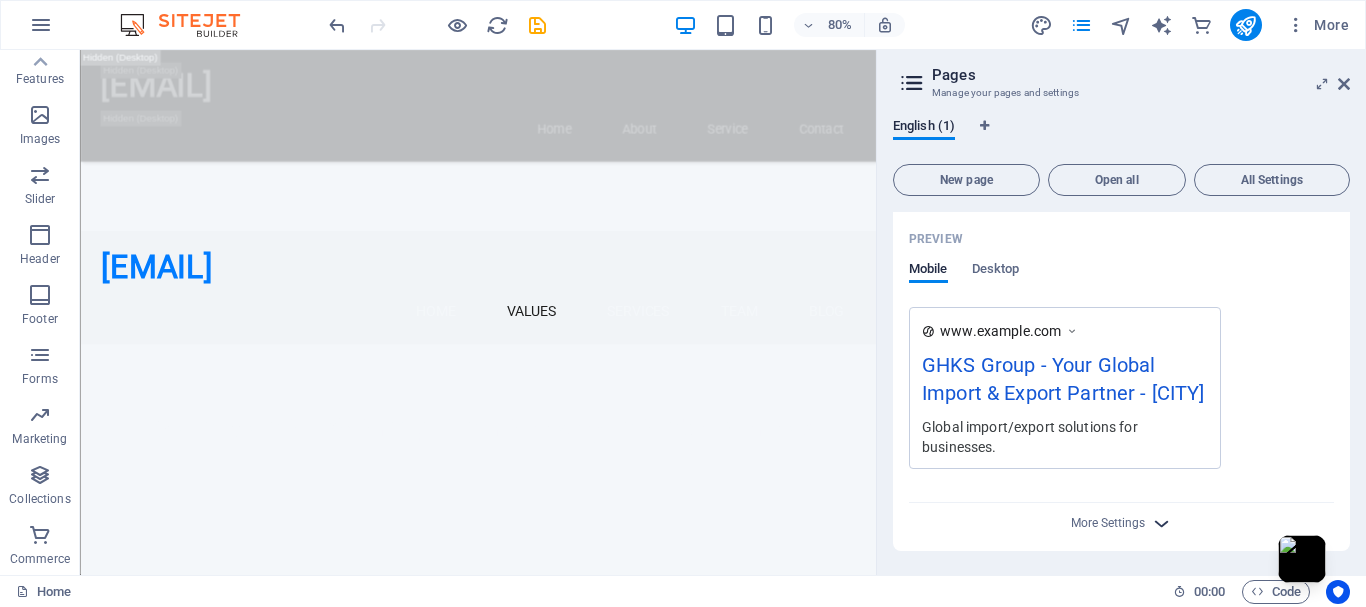 click at bounding box center (1161, 523) 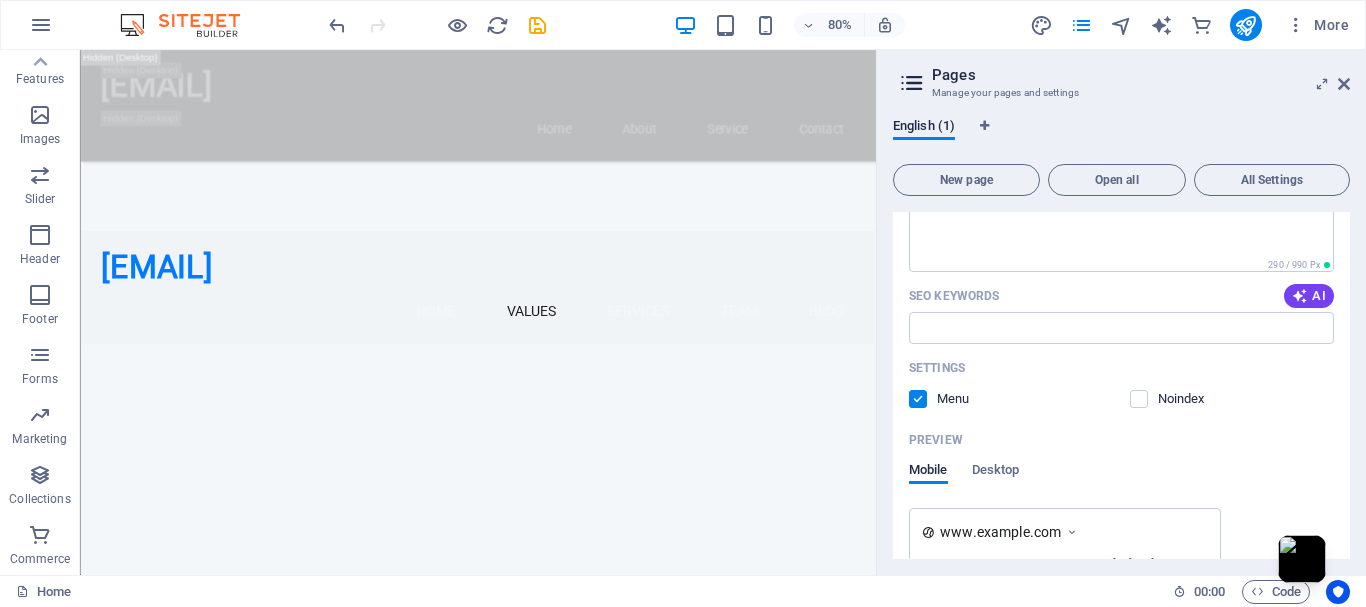 scroll, scrollTop: 0, scrollLeft: 0, axis: both 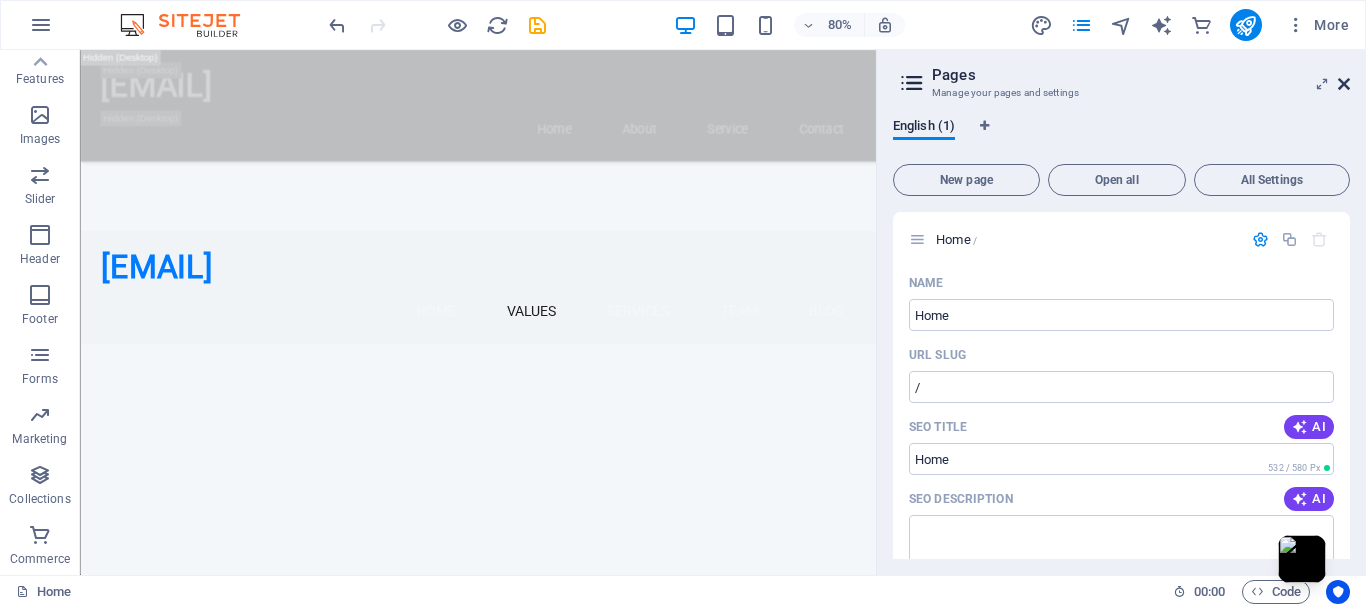 click at bounding box center [1344, 84] 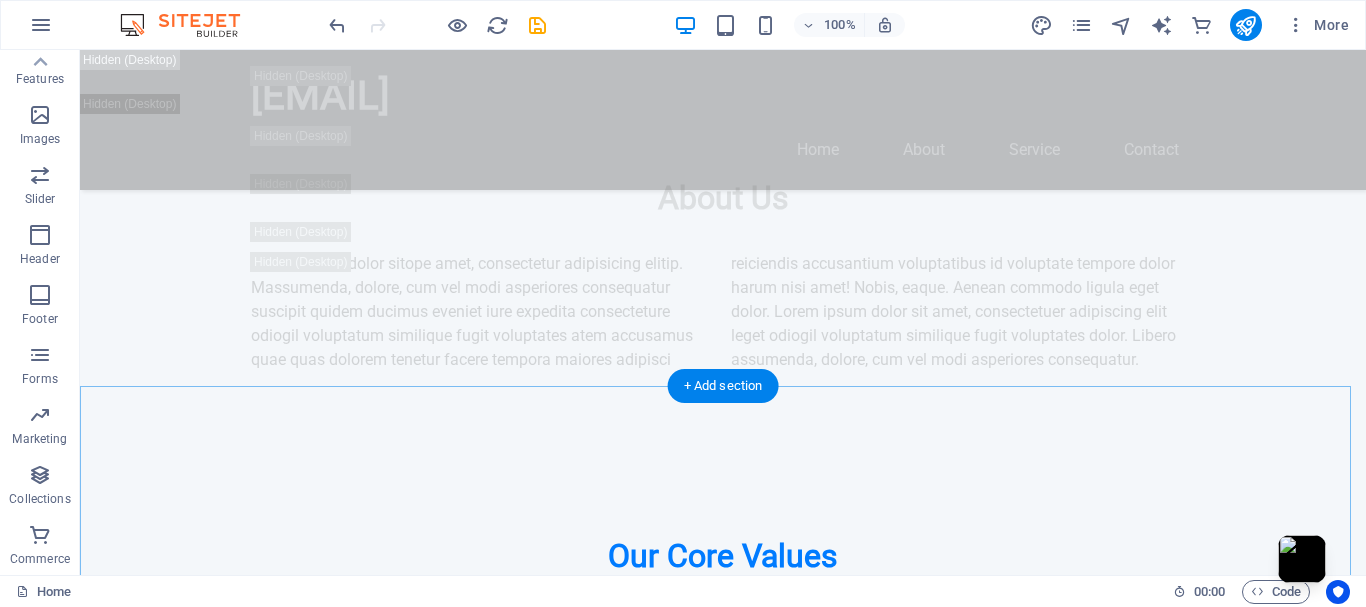 scroll, scrollTop: 4833, scrollLeft: 0, axis: vertical 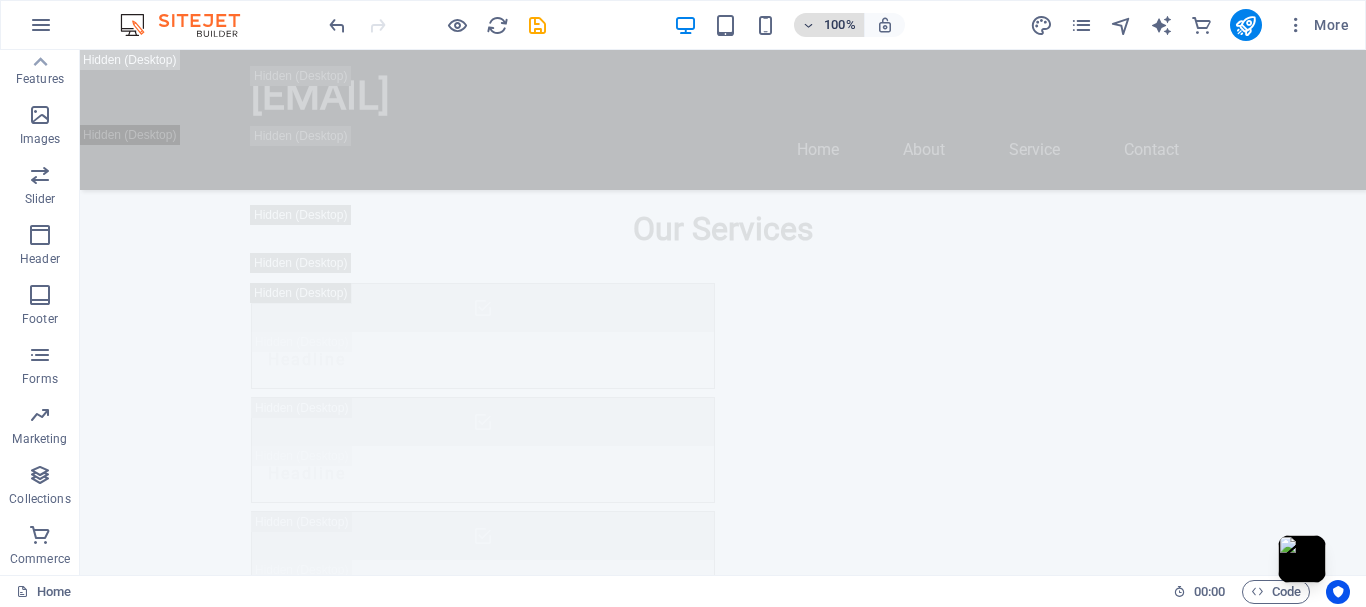 click at bounding box center [809, 25] 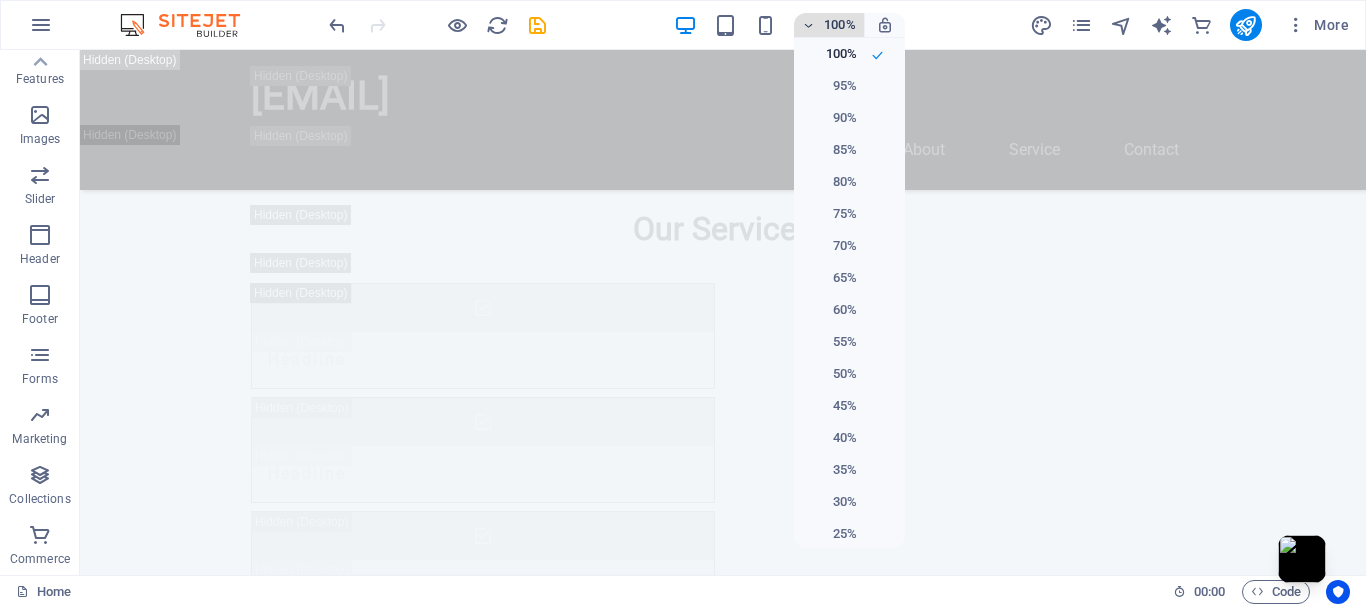 click at bounding box center [683, 303] 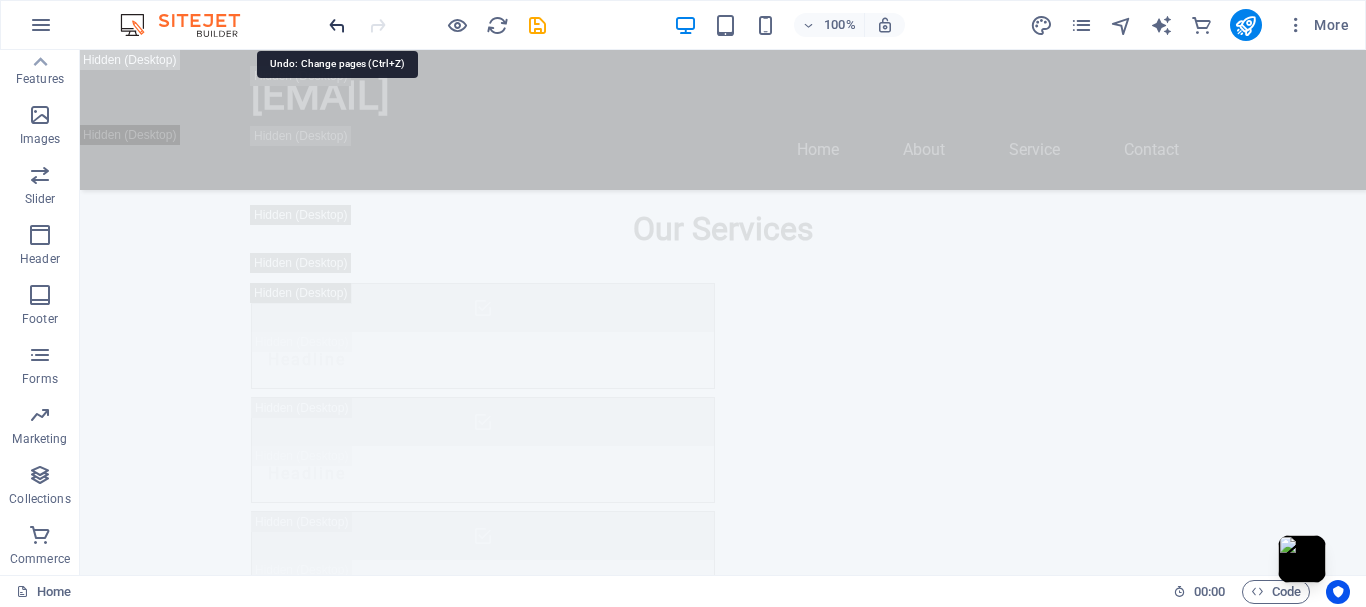 click at bounding box center [337, 25] 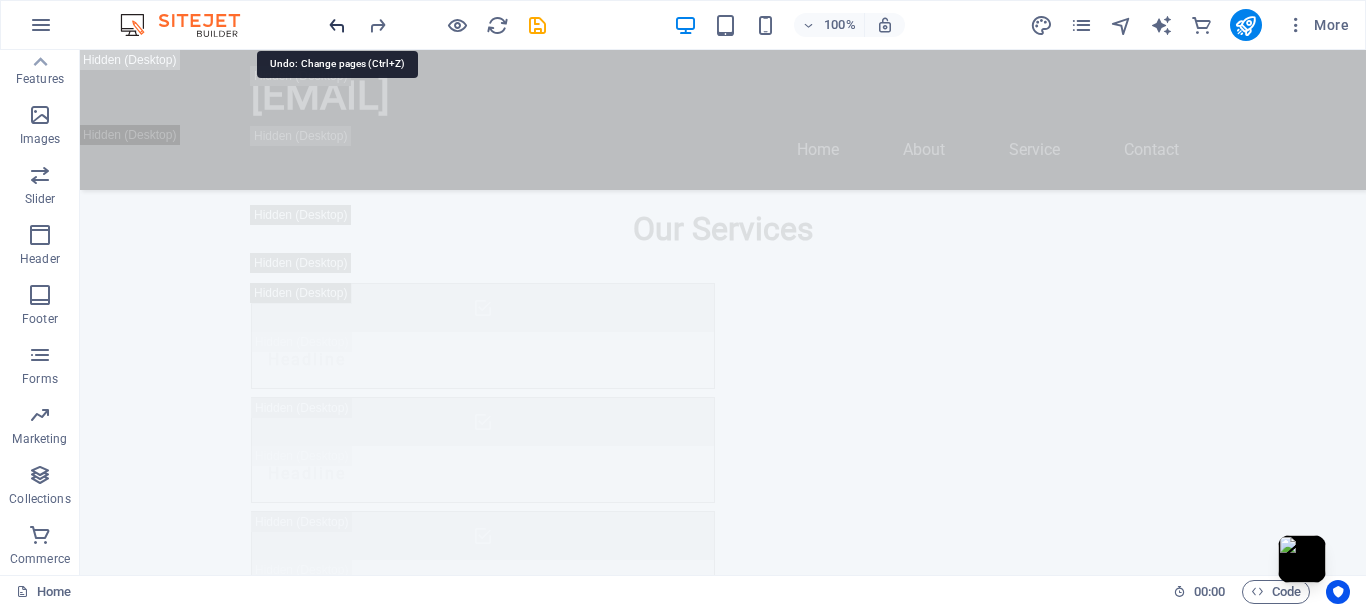 click at bounding box center [337, 25] 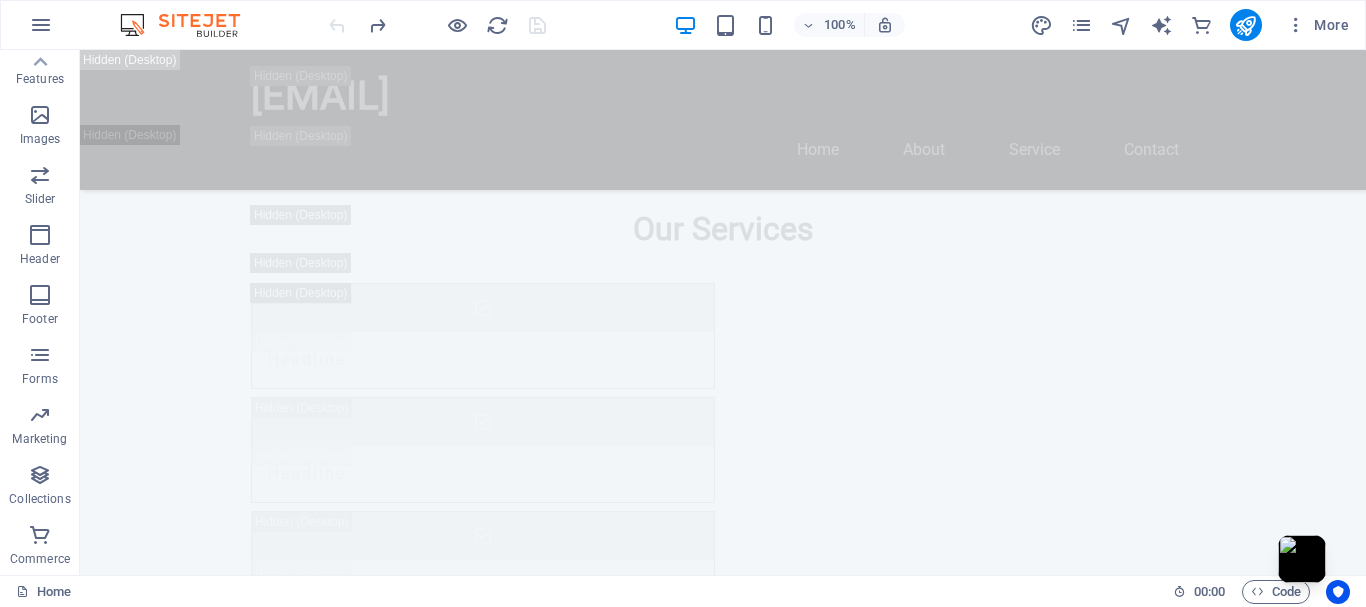 click at bounding box center [437, 25] 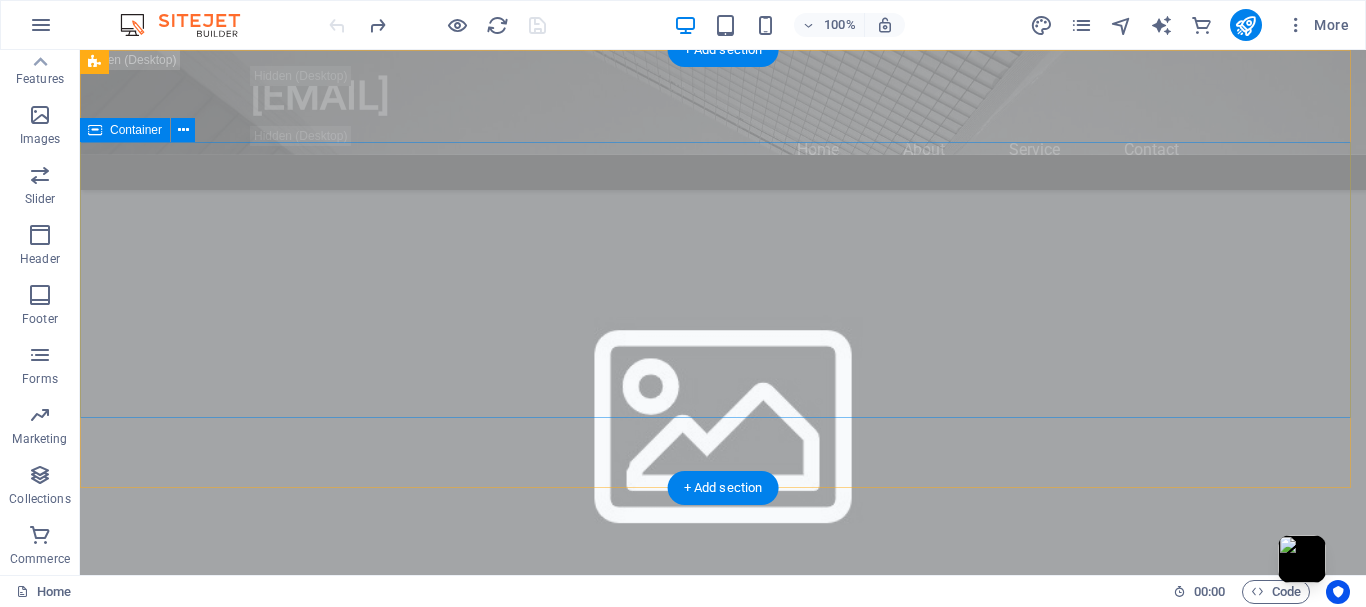 scroll, scrollTop: 0, scrollLeft: 0, axis: both 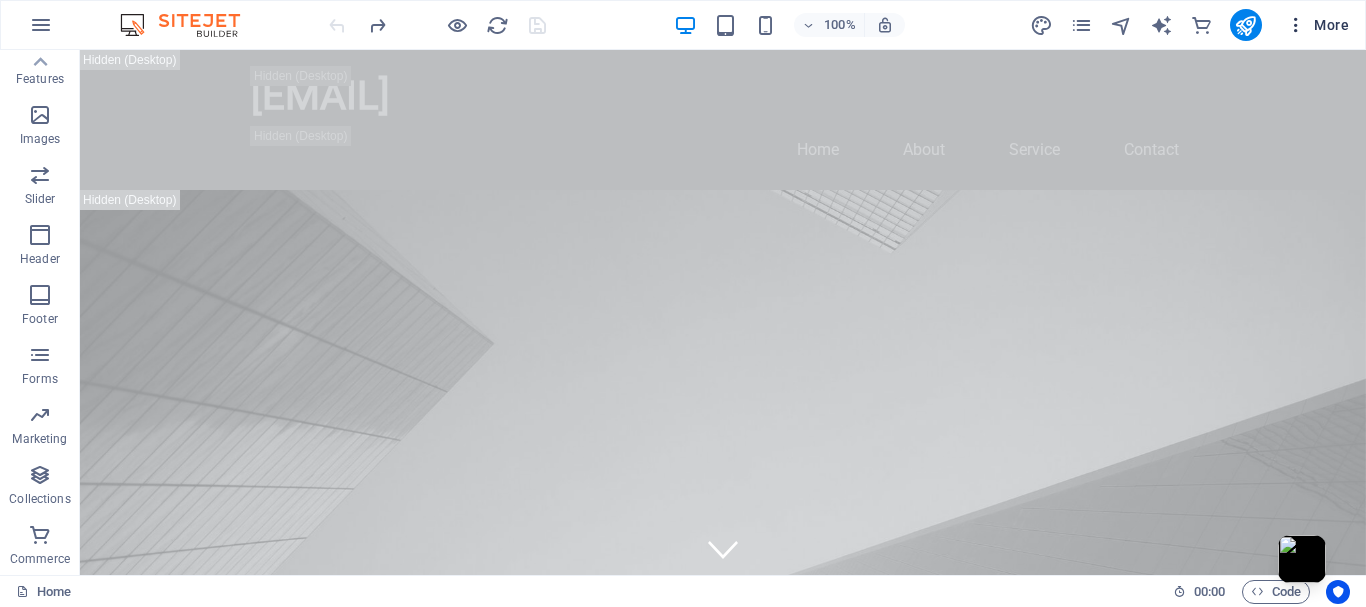 click at bounding box center [1296, 25] 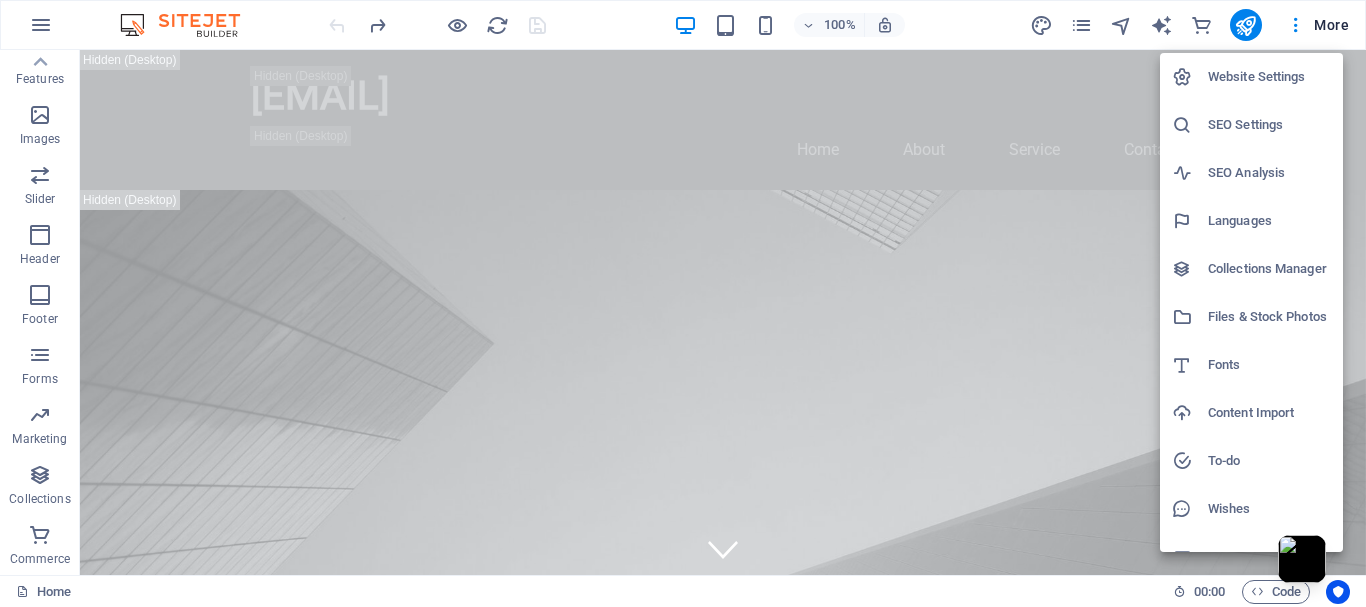 click on "SEO Settings" at bounding box center [1269, 125] 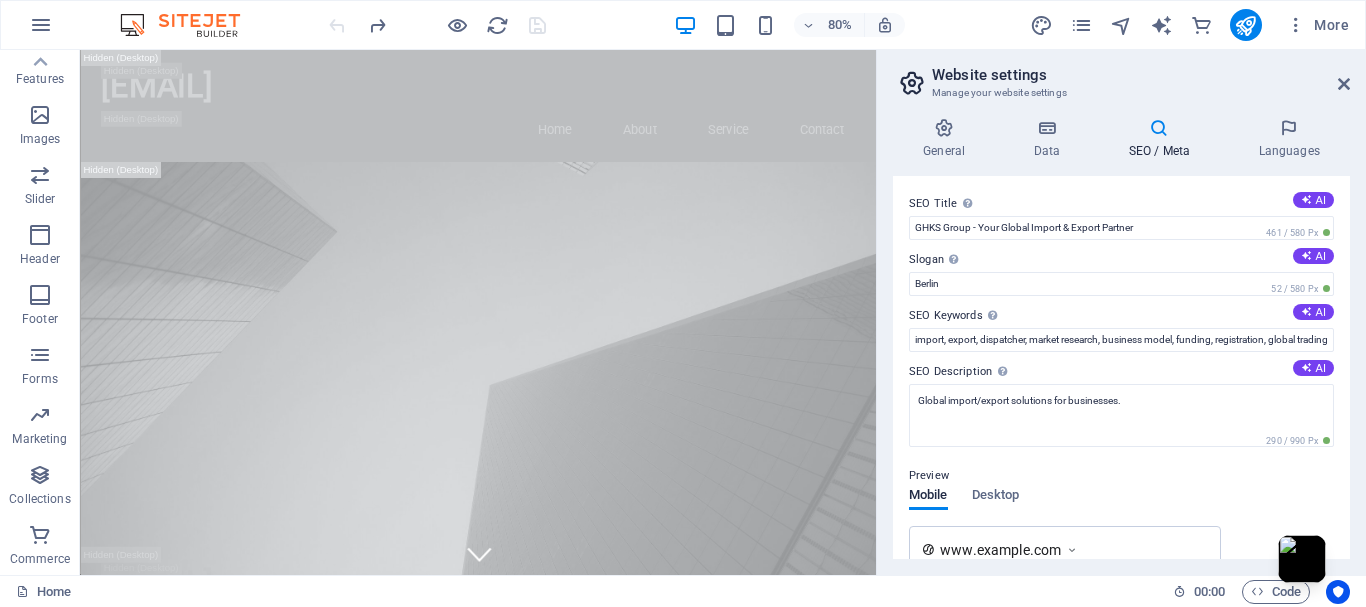 click on "Preview" at bounding box center (1121, 476) 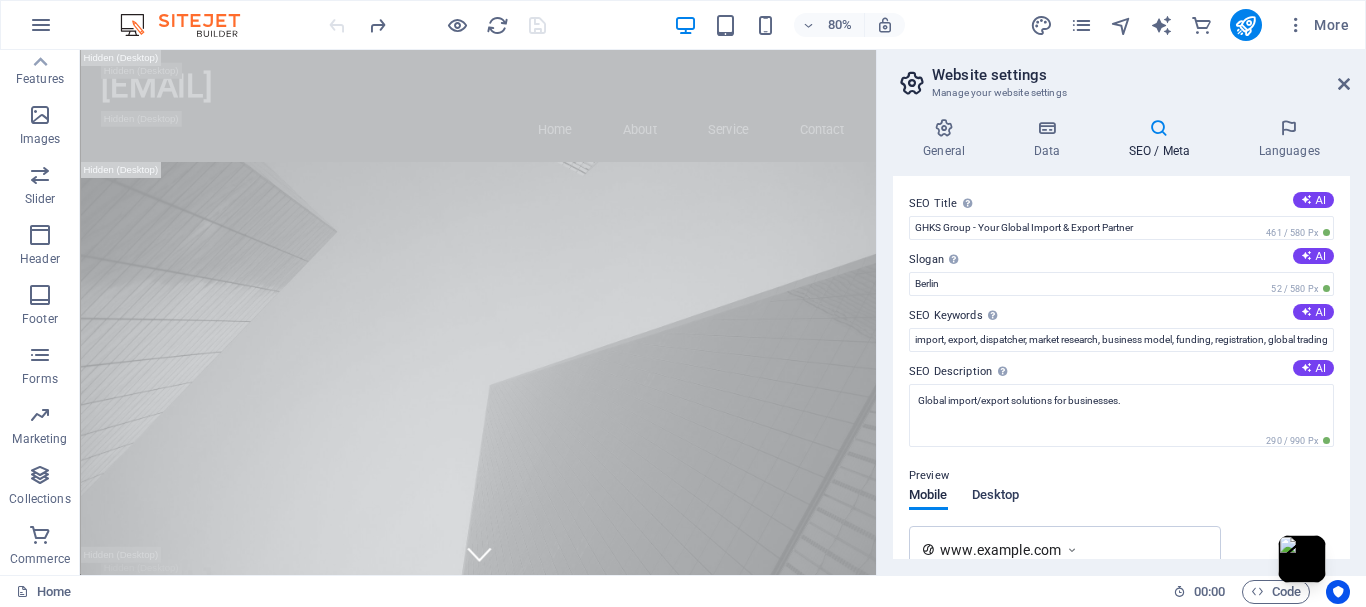 click on "Desktop" at bounding box center [996, 497] 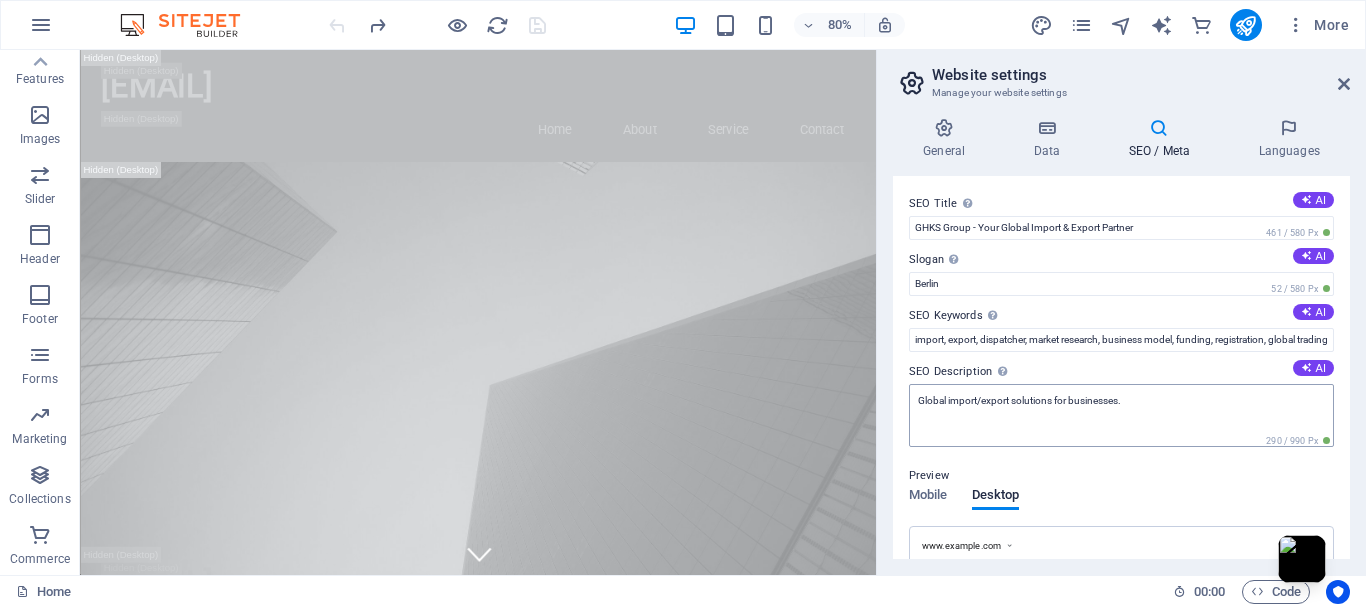 scroll, scrollTop: 316, scrollLeft: 0, axis: vertical 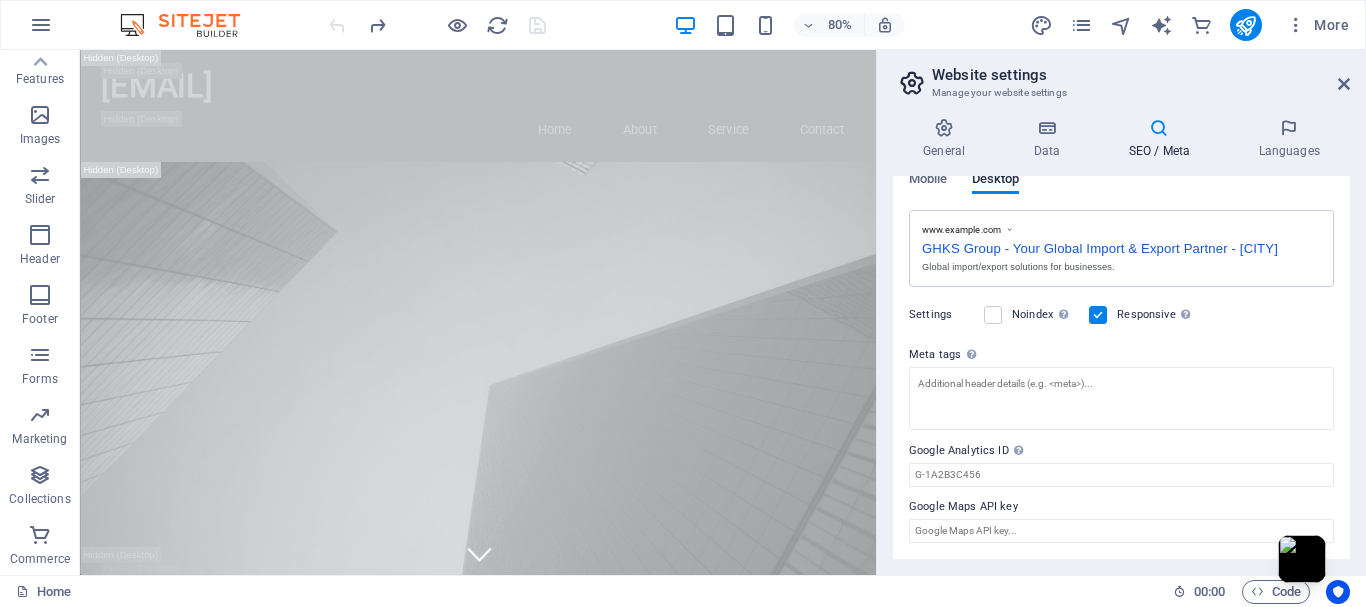 click at bounding box center (190, 25) 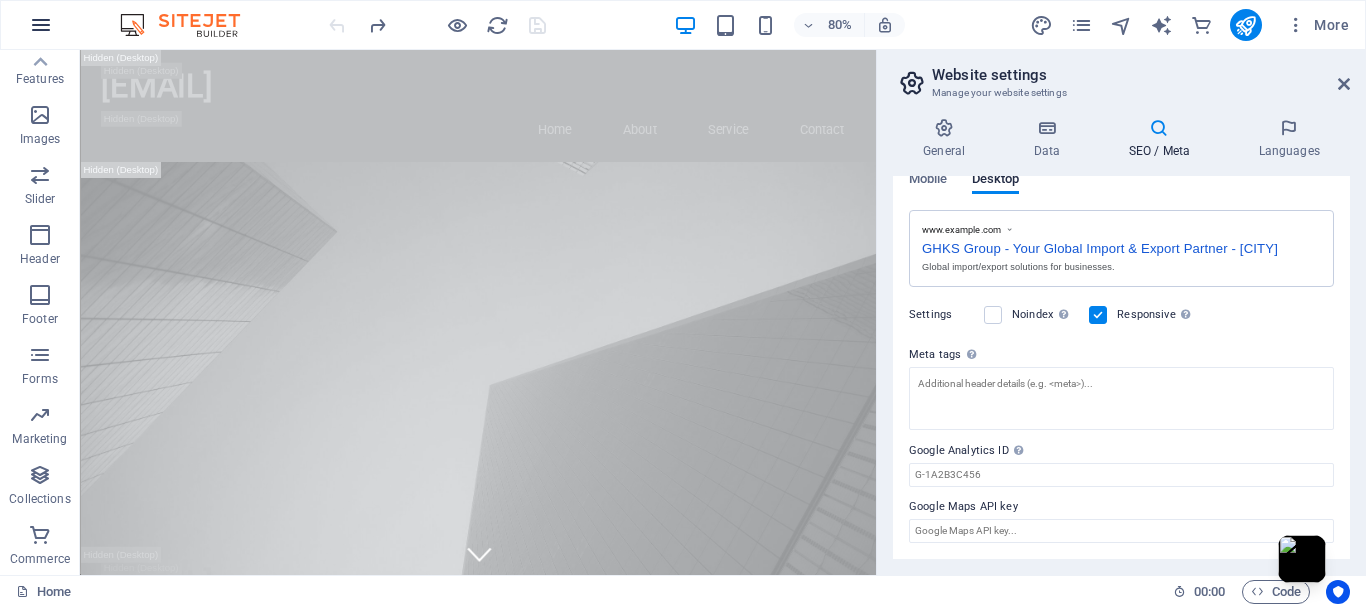 click at bounding box center (41, 25) 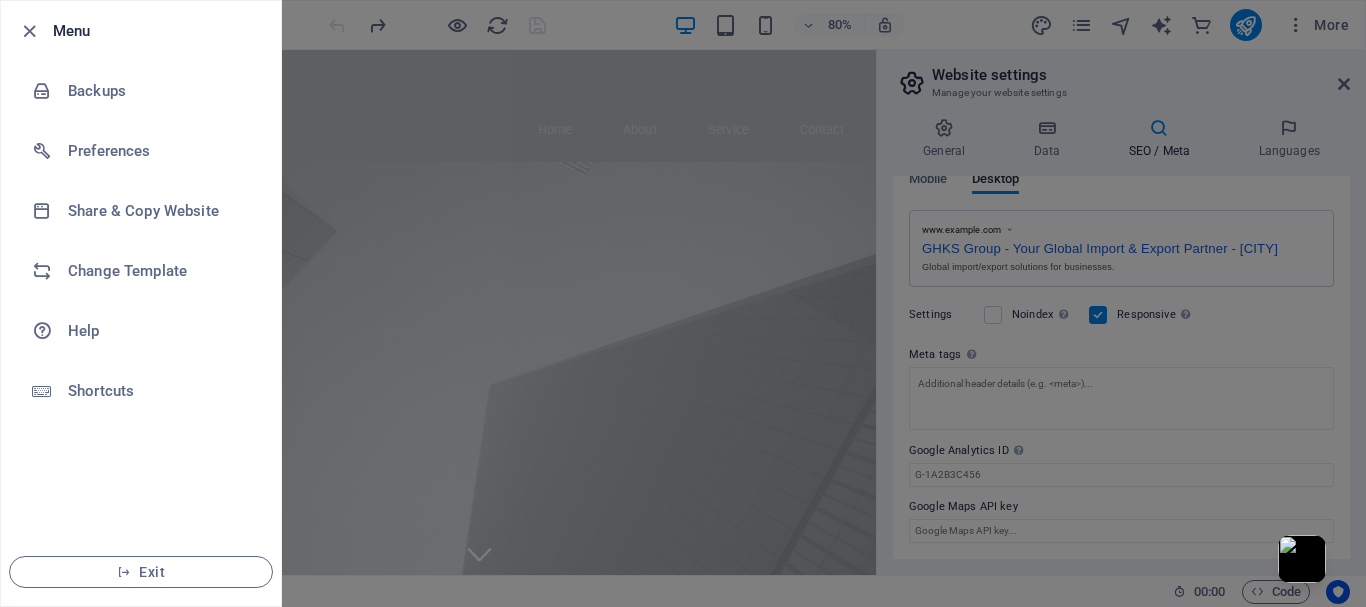 drag, startPoint x: 173, startPoint y: 579, endPoint x: 793, endPoint y: 72, distance: 800.9051 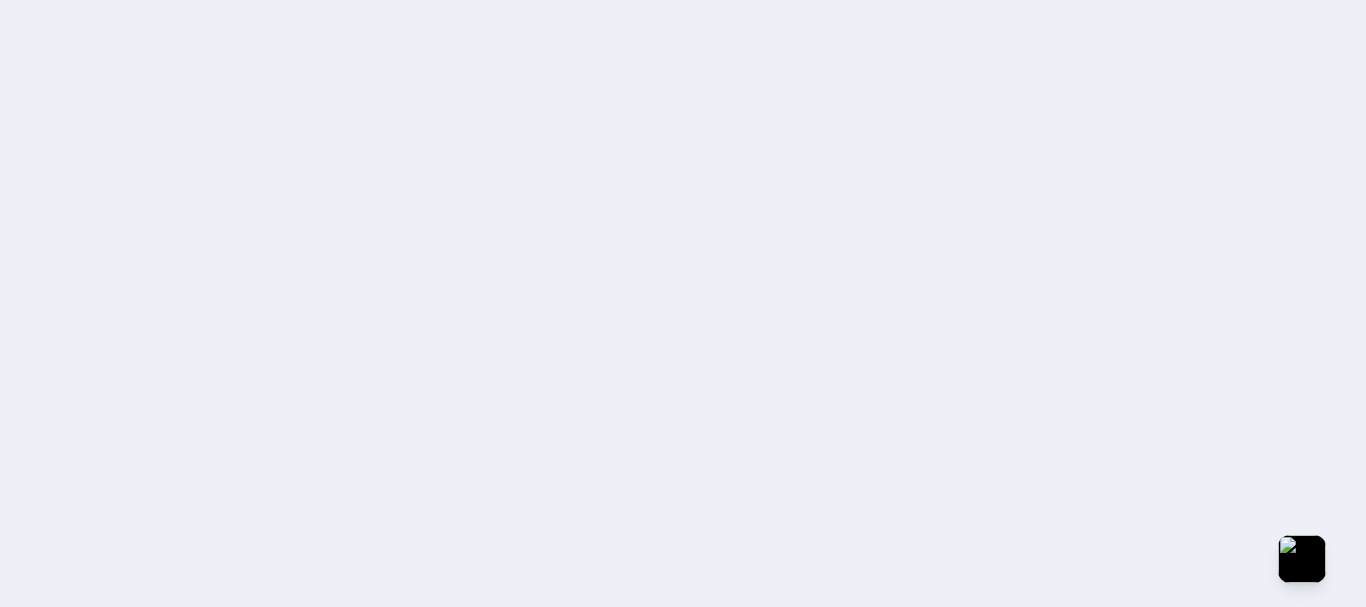 scroll, scrollTop: 0, scrollLeft: 0, axis: both 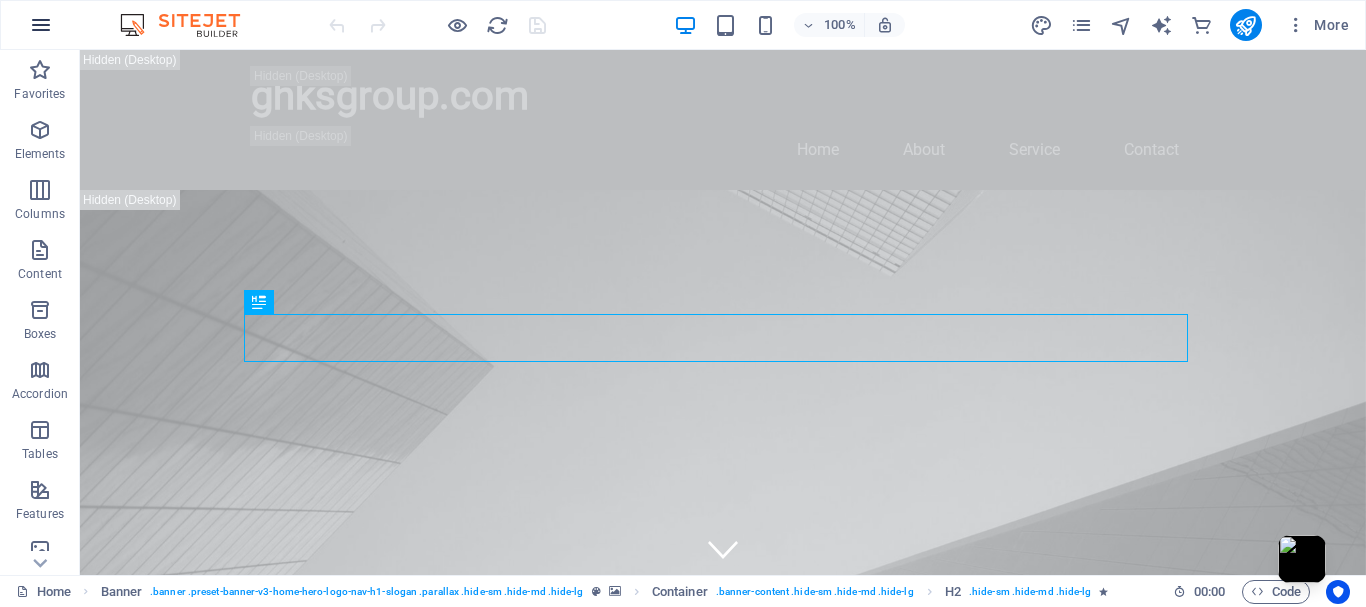 click at bounding box center [41, 25] 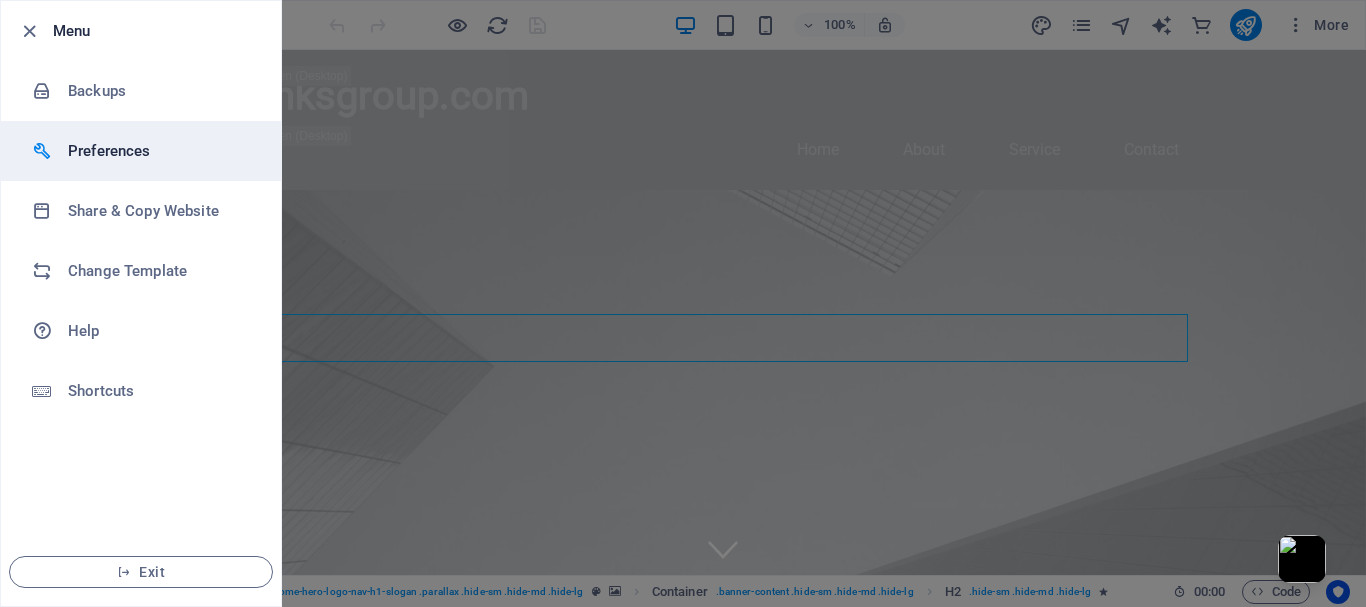 click on "Preferences" at bounding box center (160, 151) 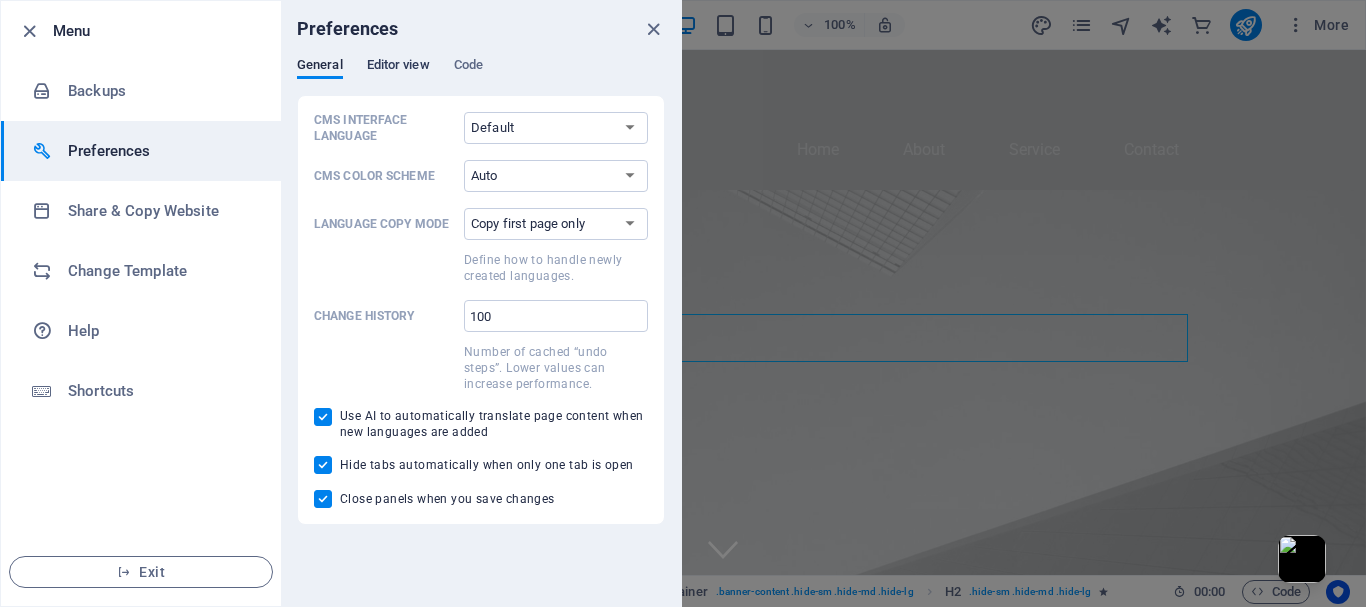 click on "Editor view" at bounding box center (398, 67) 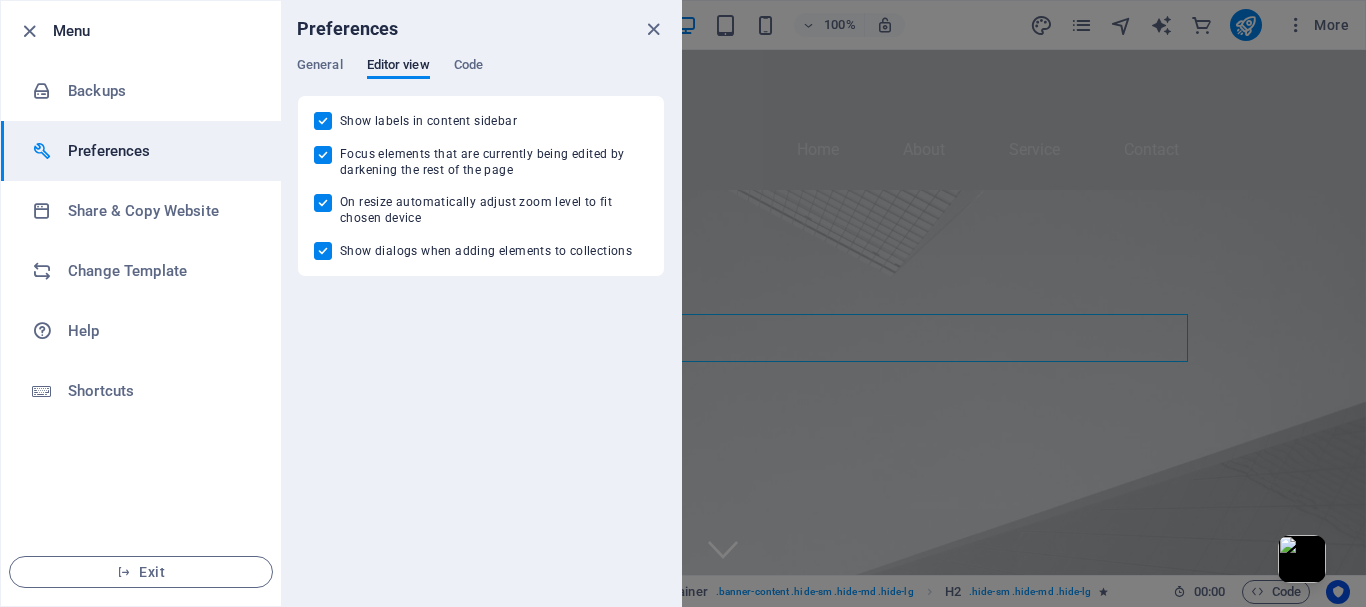 click on "Preferences" at bounding box center (481, 29) 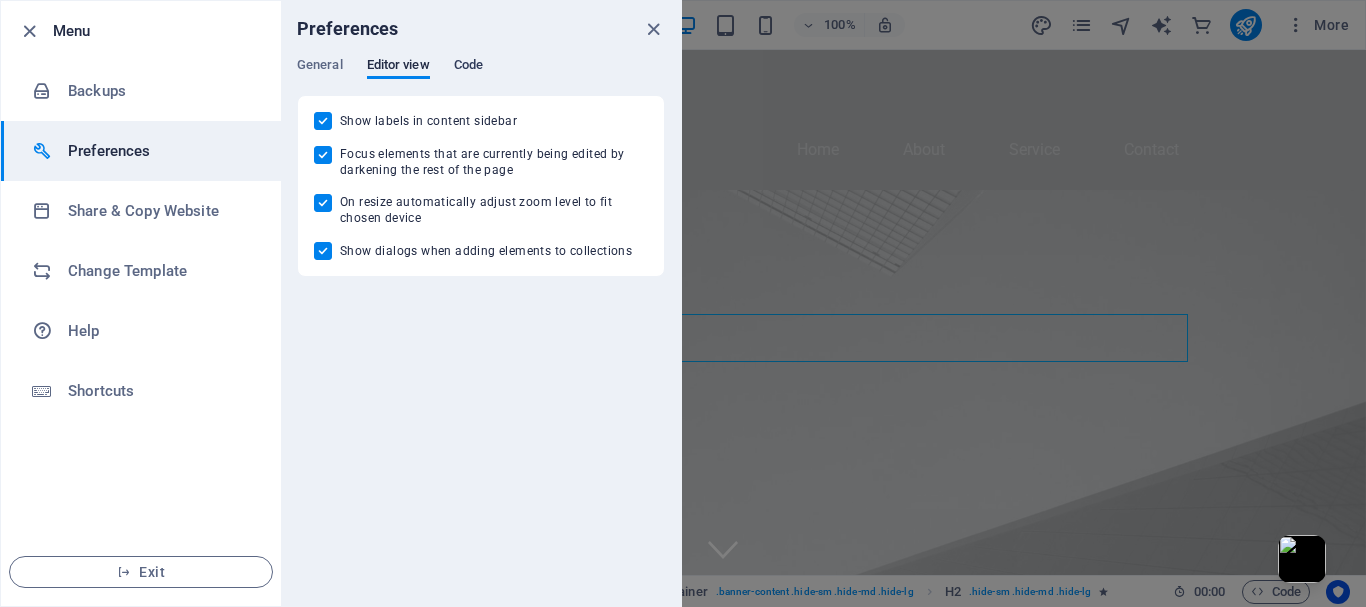 click on "Code" at bounding box center [468, 67] 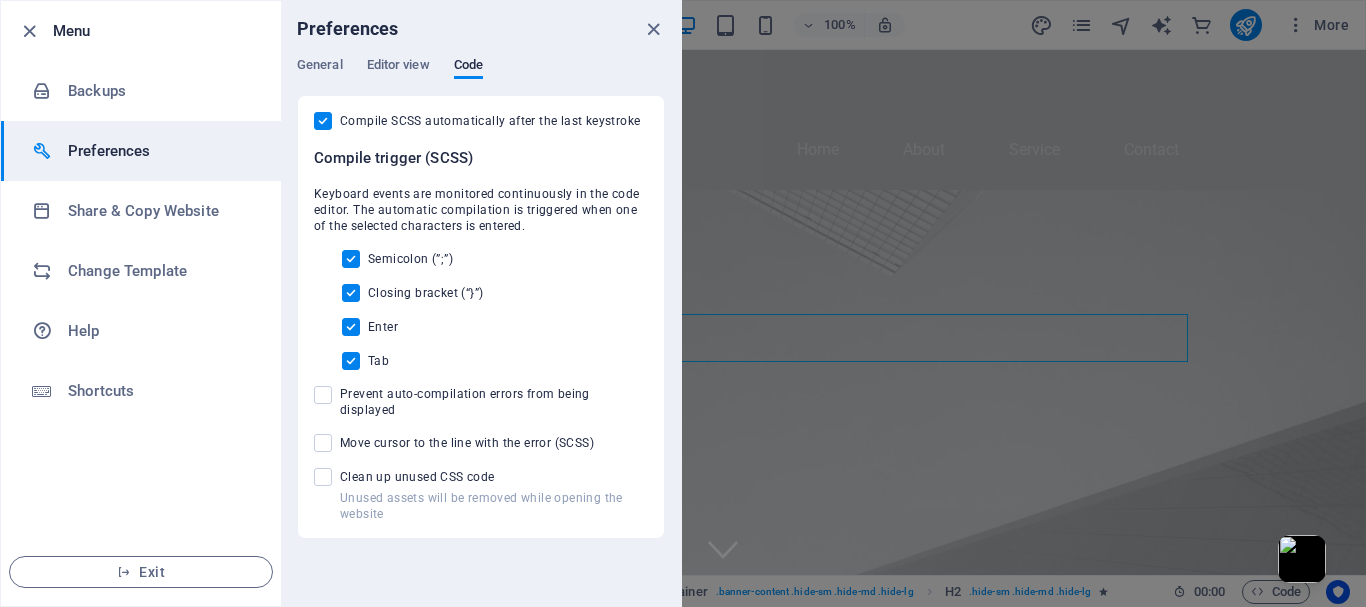 click at bounding box center [653, 29] 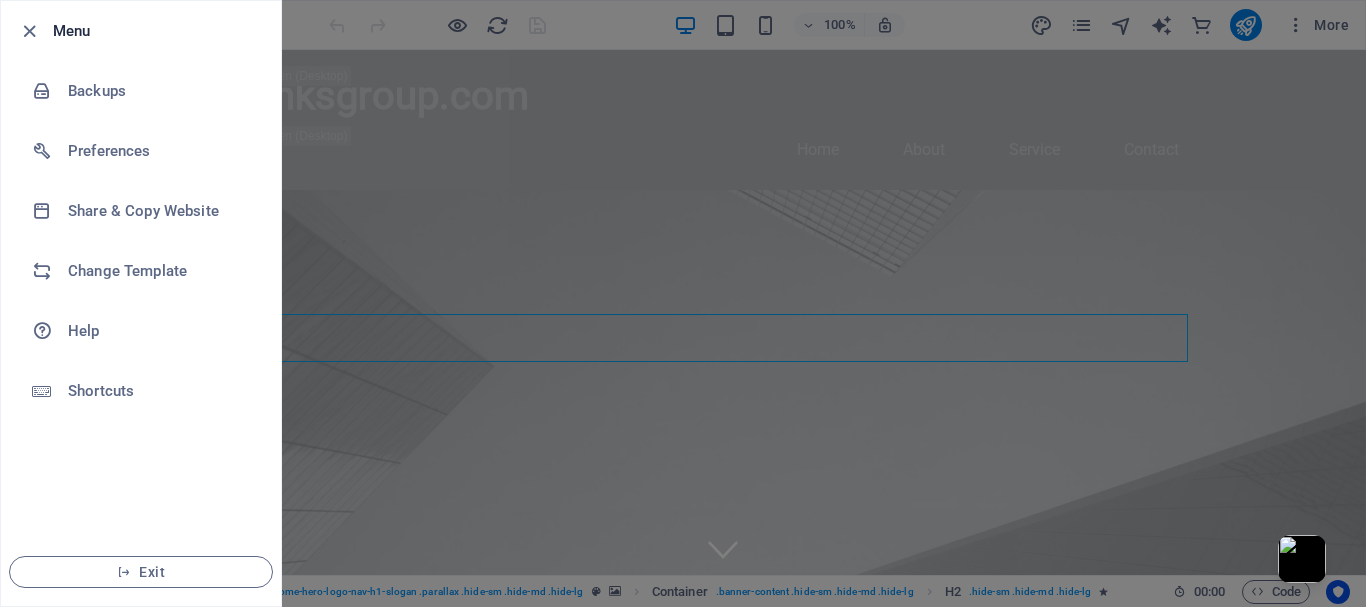 click at bounding box center [683, 303] 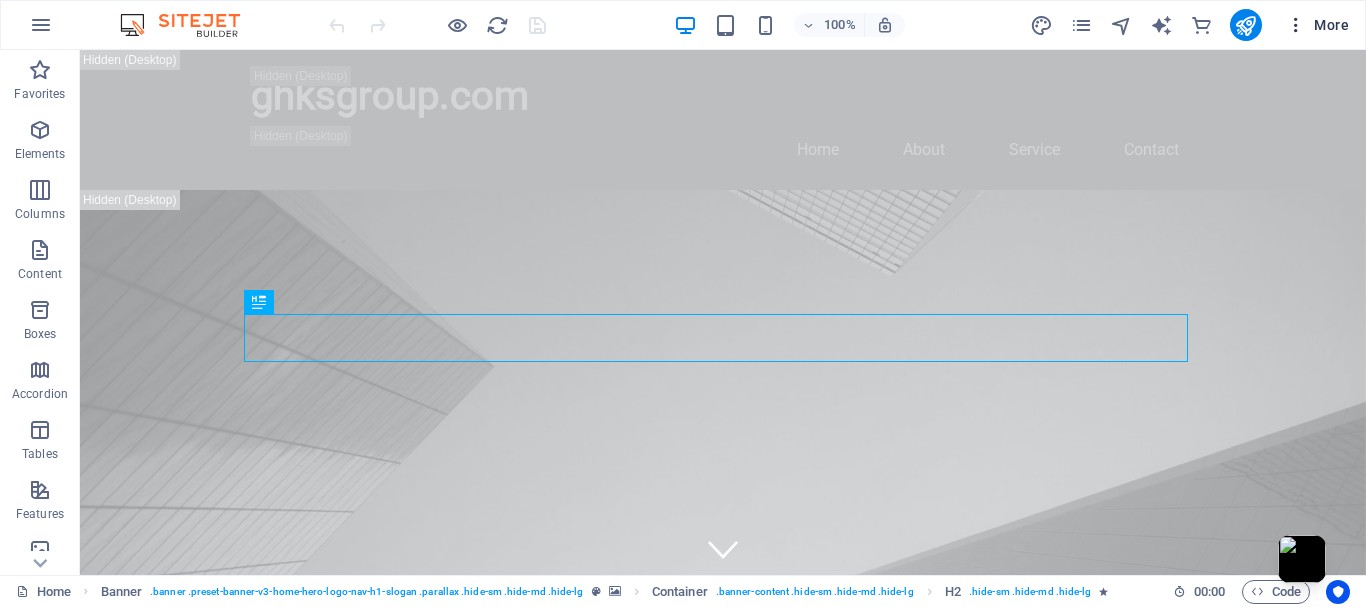 click on "More" at bounding box center (1317, 25) 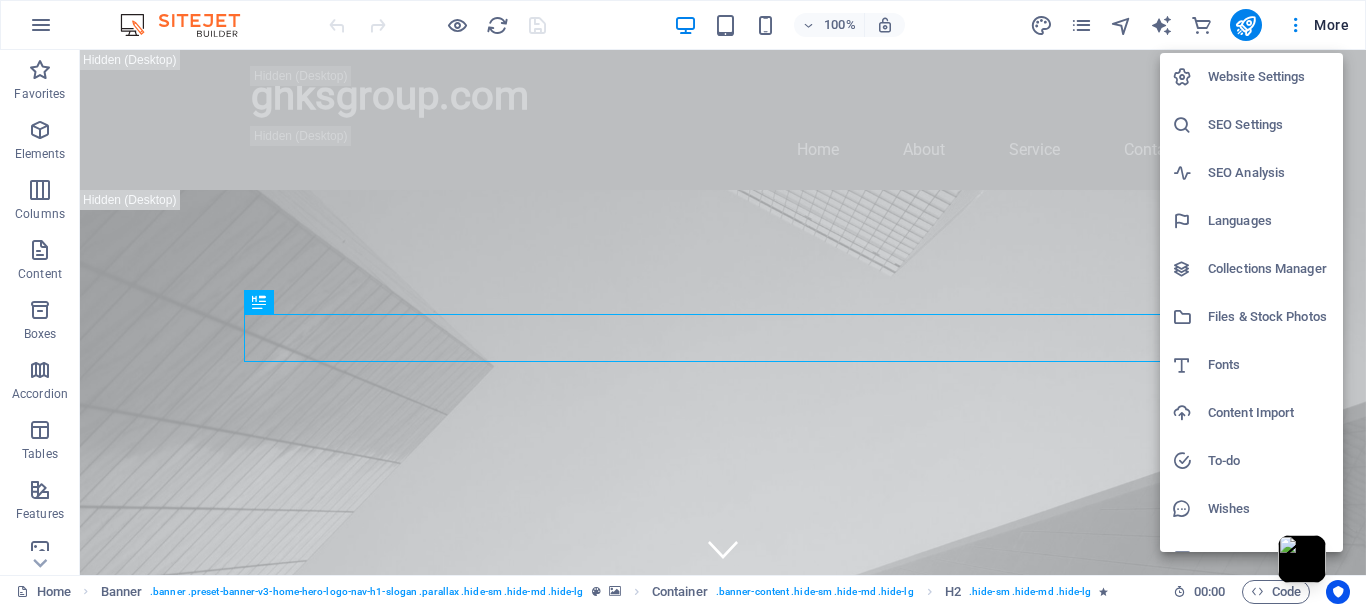 click on "Files & Stock Photos" at bounding box center (1269, 317) 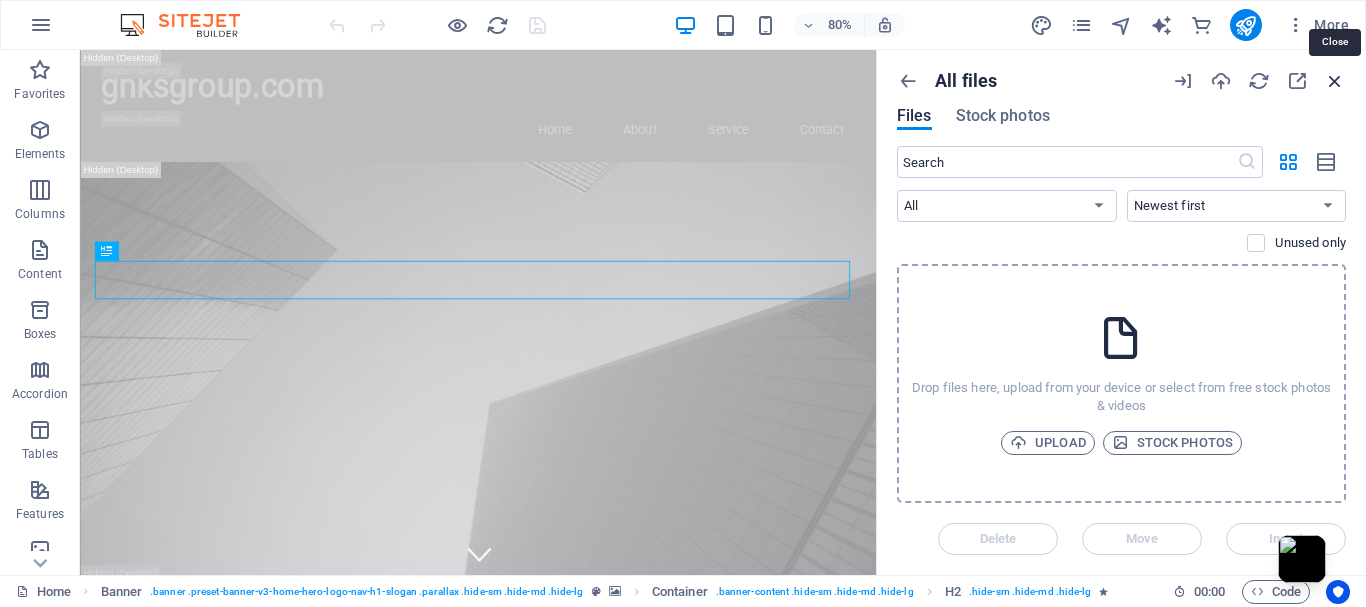 drag, startPoint x: 1331, startPoint y: 78, endPoint x: 1251, endPoint y: 29, distance: 93.813644 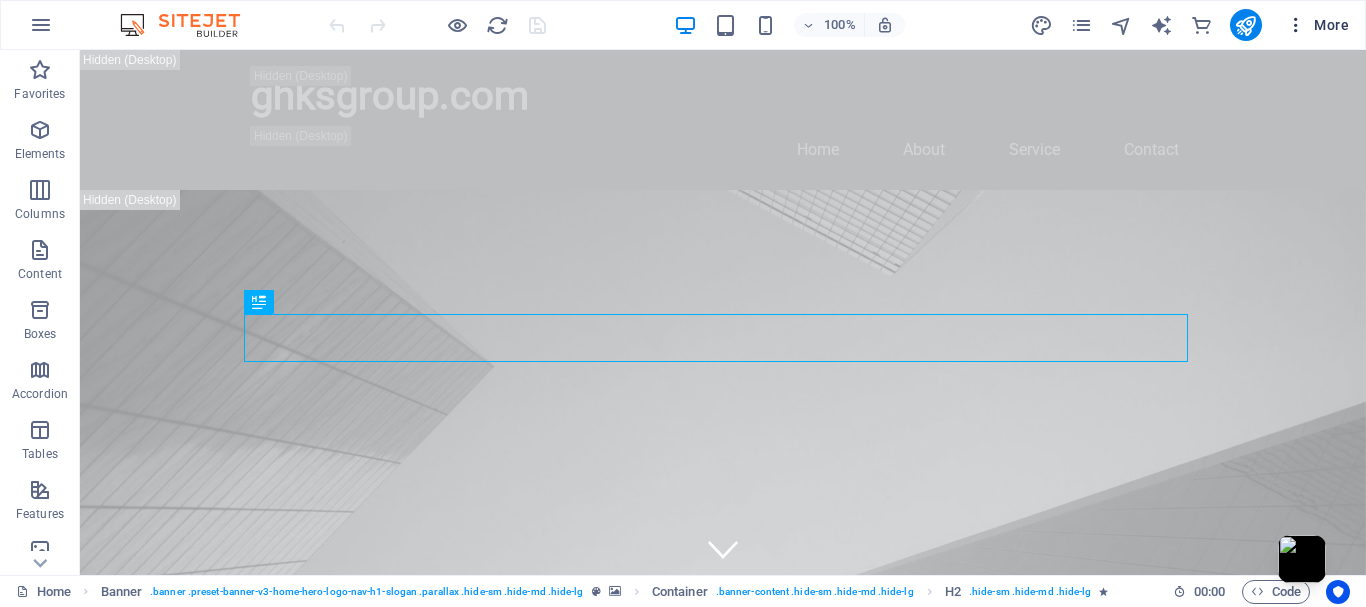 click at bounding box center [1296, 25] 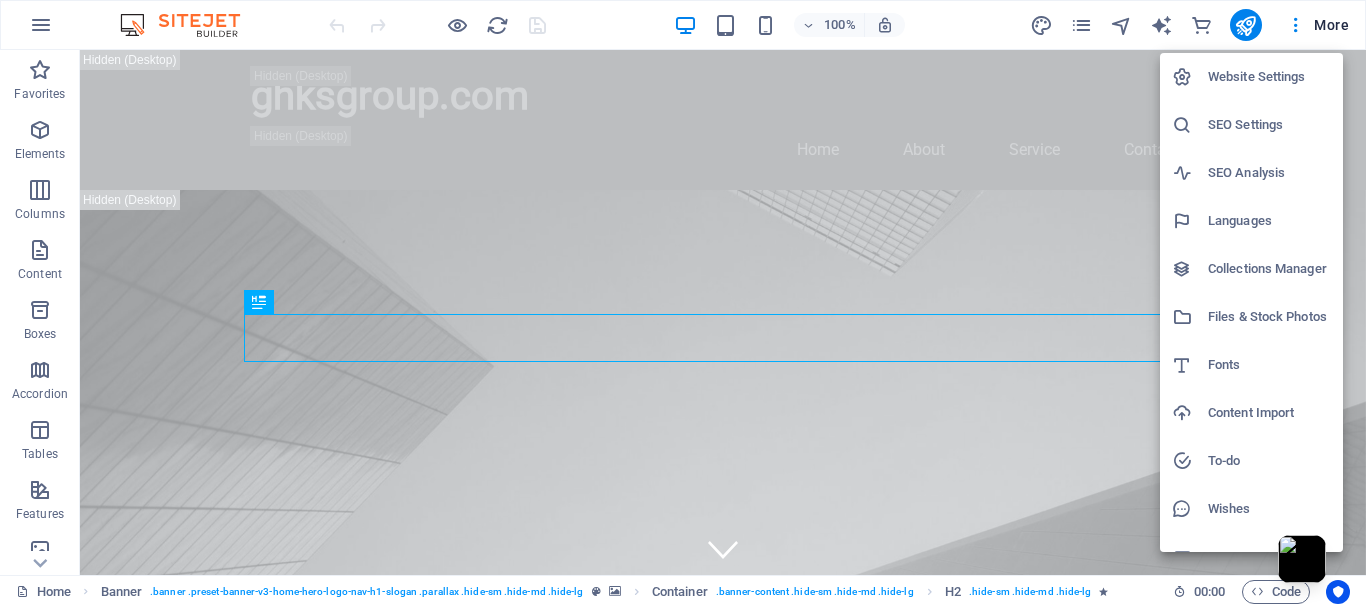 click on "Website Settings" at bounding box center (1269, 77) 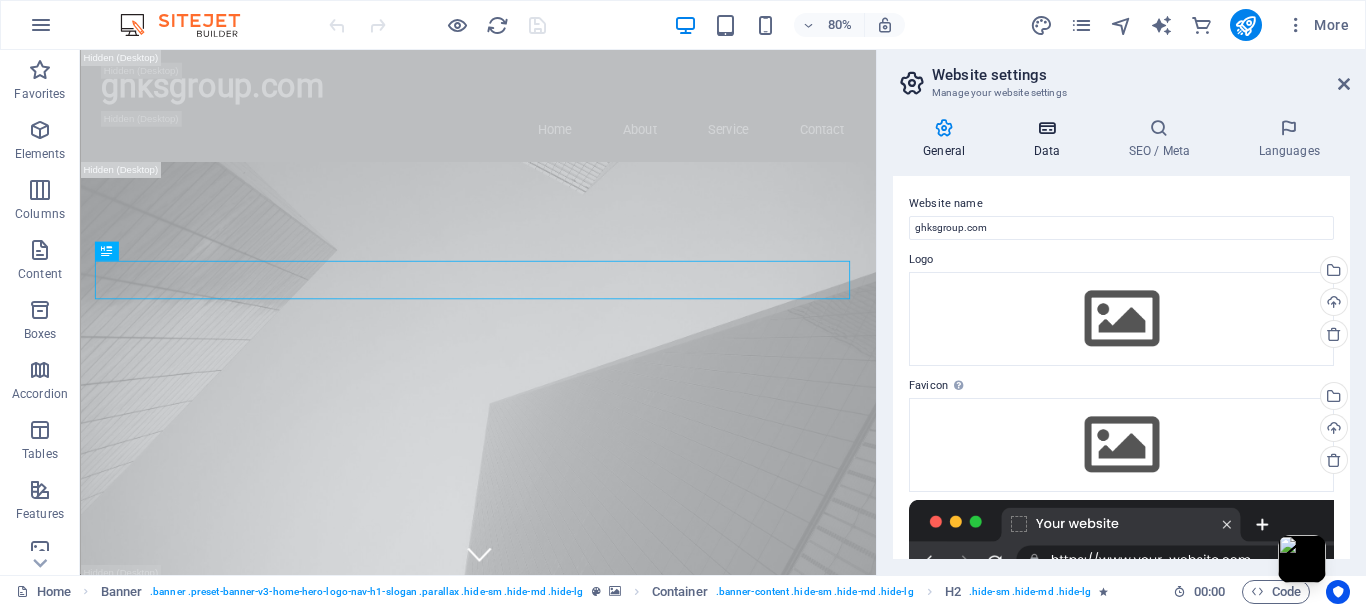 click at bounding box center [1046, 128] 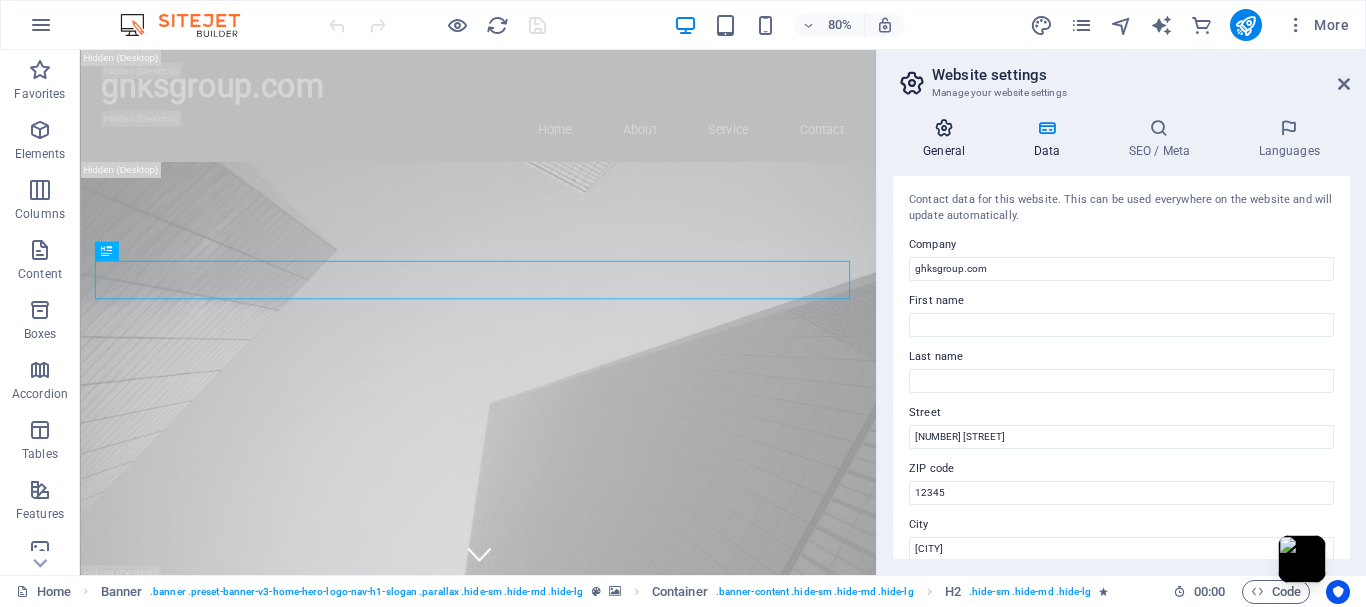 click on "General" at bounding box center [948, 139] 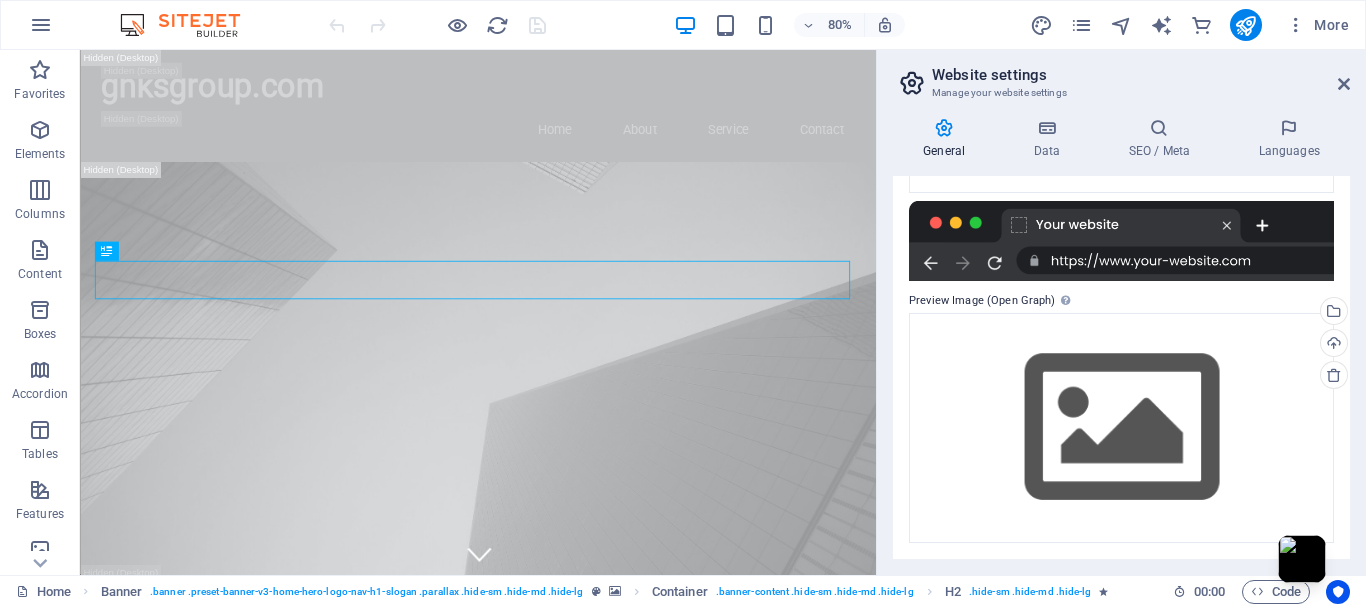 scroll, scrollTop: 0, scrollLeft: 0, axis: both 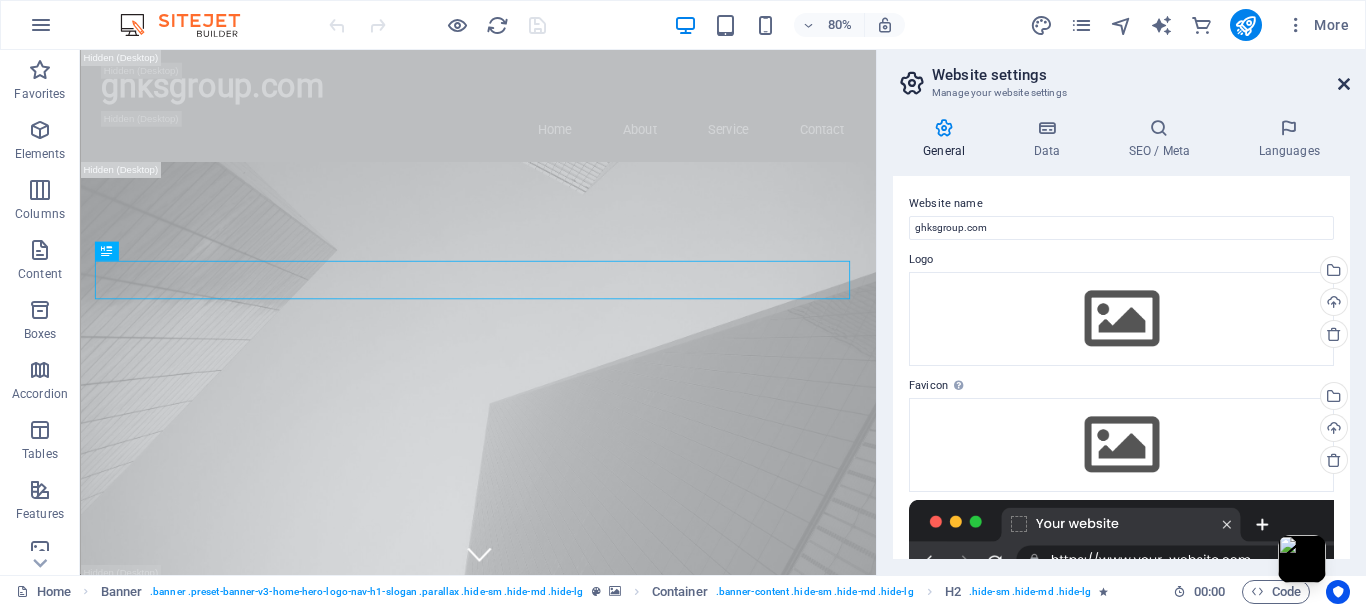 click at bounding box center [1344, 84] 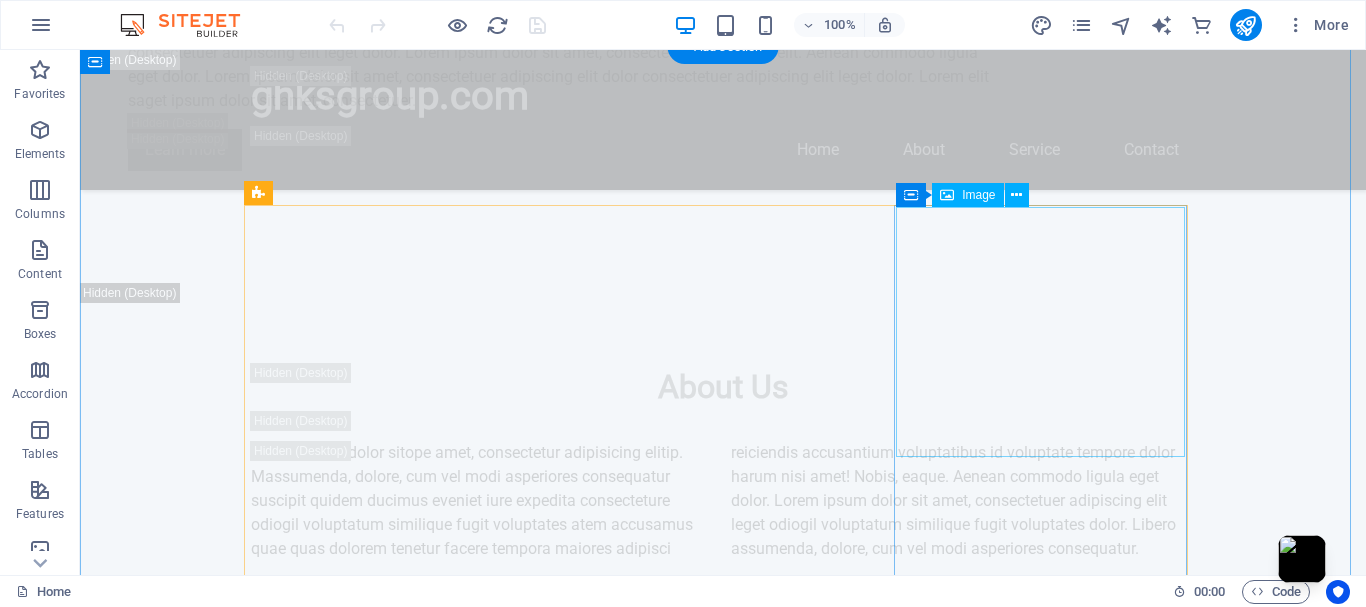 scroll, scrollTop: 4000, scrollLeft: 0, axis: vertical 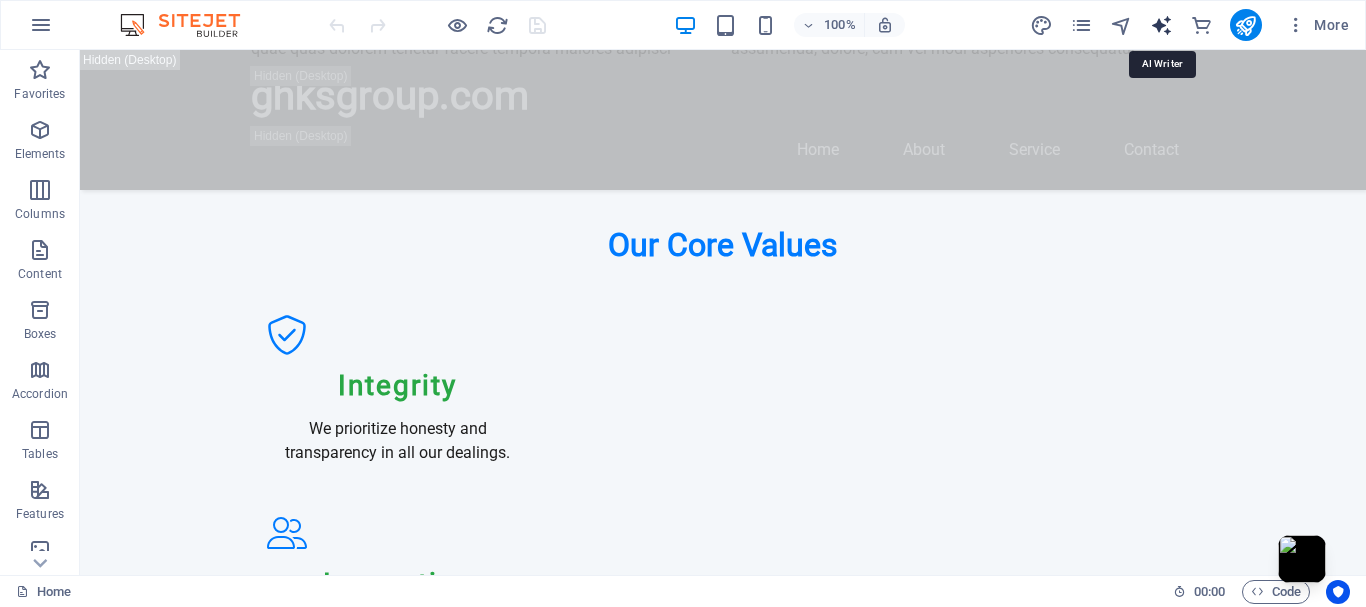 click at bounding box center [1161, 25] 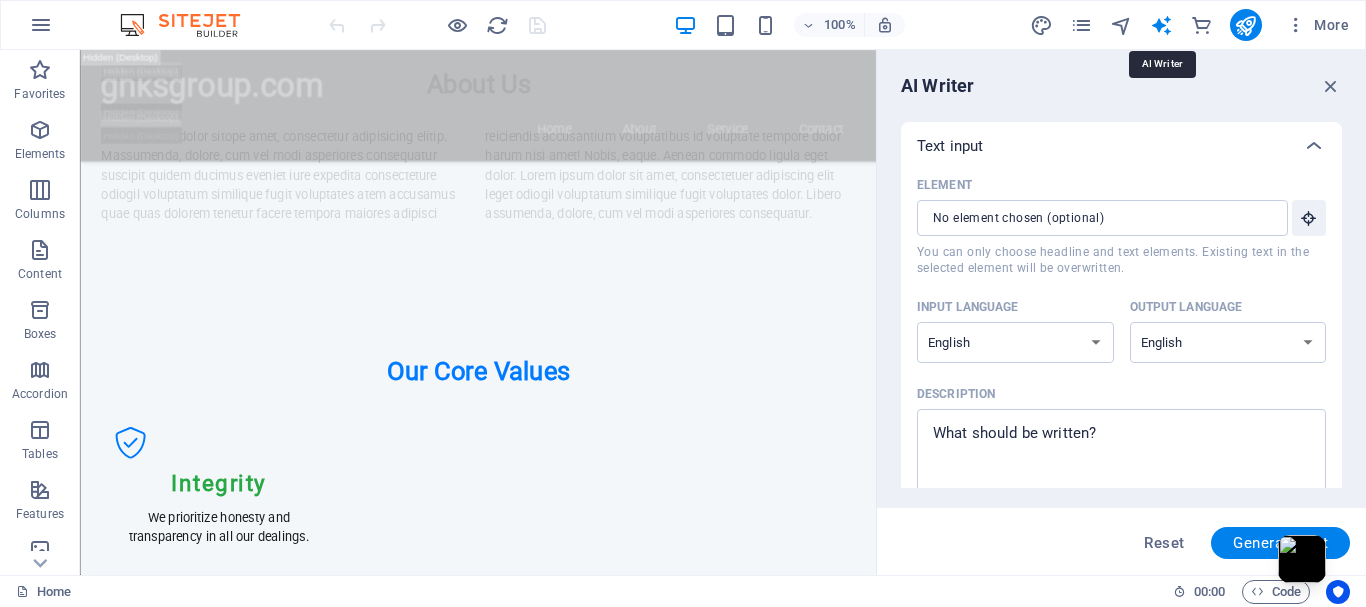scroll, scrollTop: 4131, scrollLeft: 0, axis: vertical 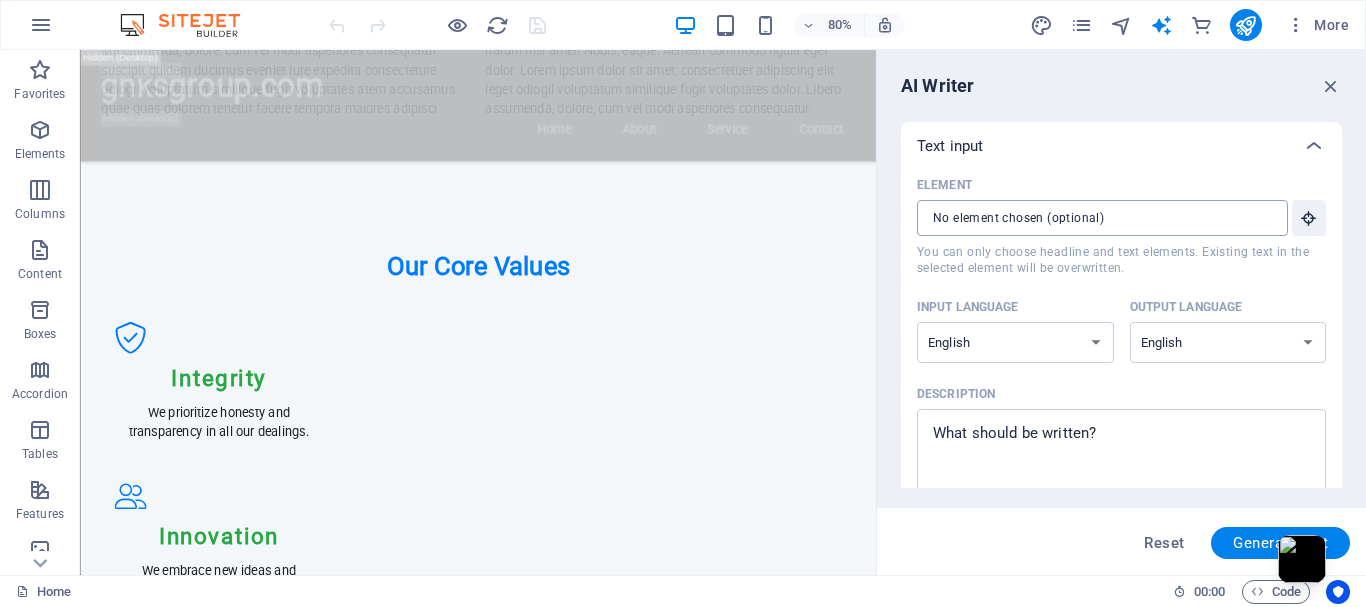 click on "Element ​ You can only choose headline and text elements. Existing text in the selected element will be overwritten." at bounding box center (1095, 218) 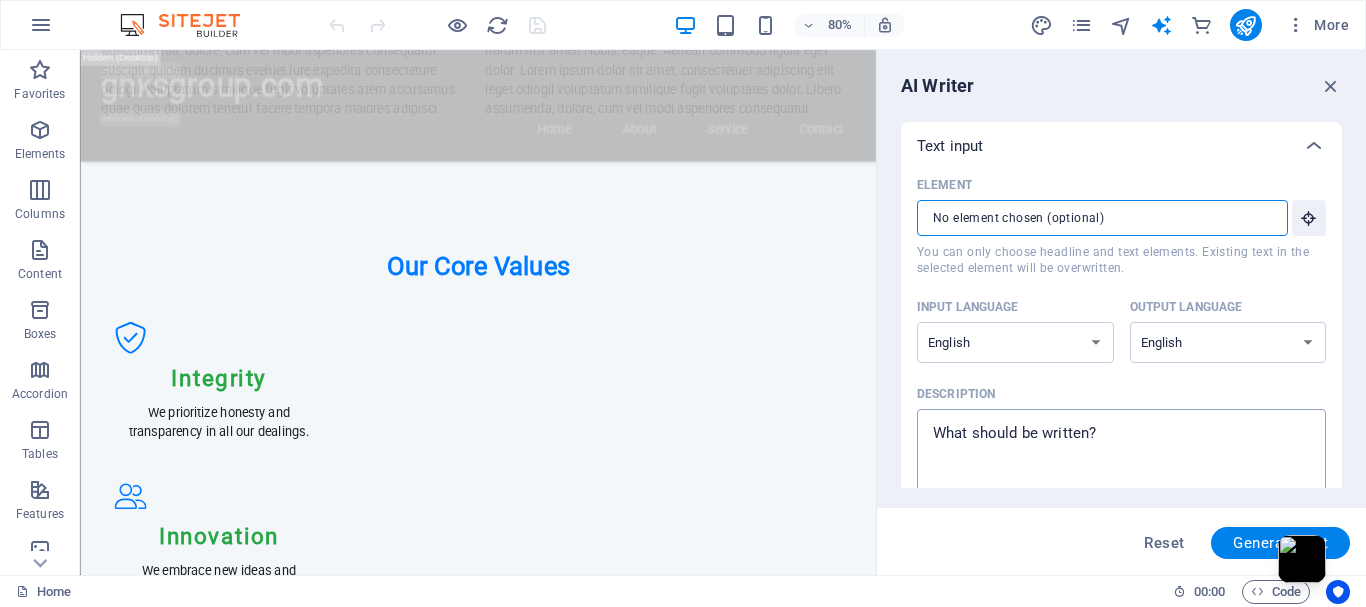 click on "Description x ​" at bounding box center [1121, 451] 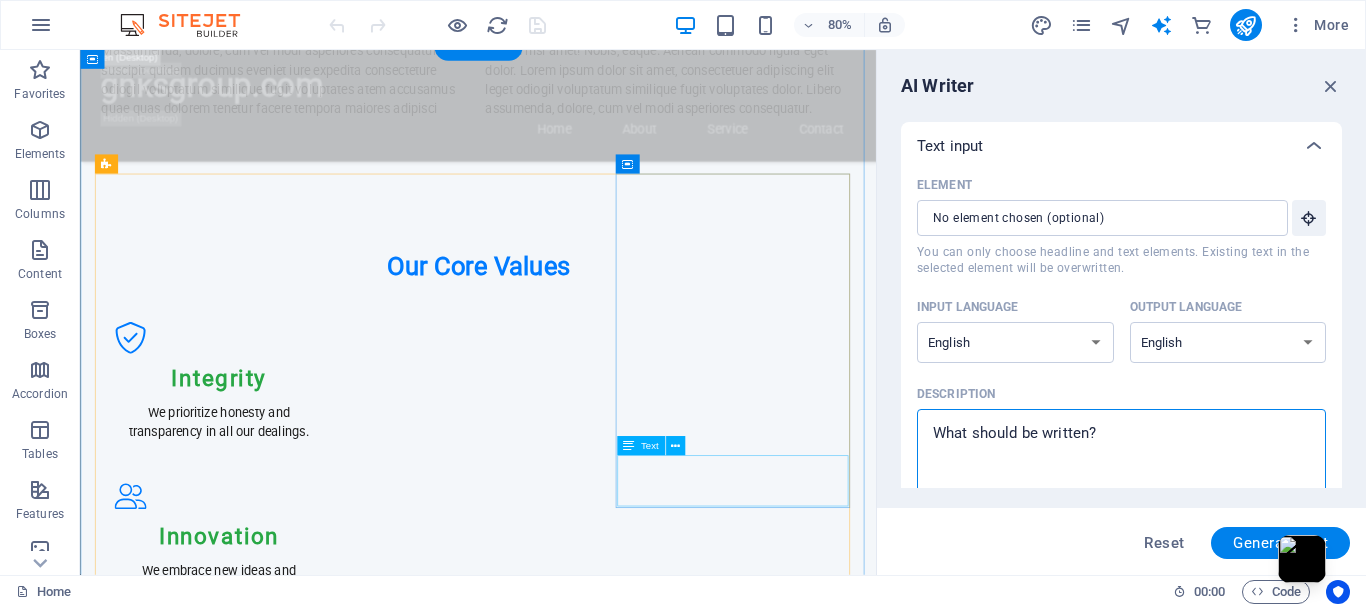 drag, startPoint x: 1207, startPoint y: 487, endPoint x: 973, endPoint y: 563, distance: 246.03252 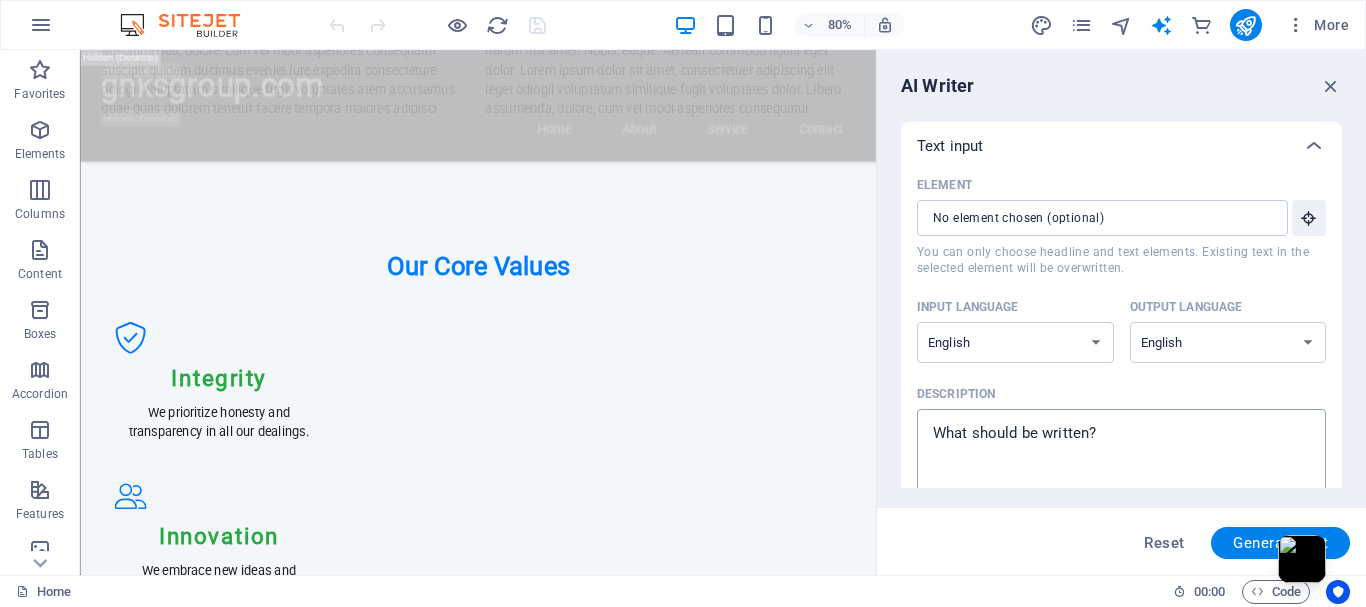type on "x" 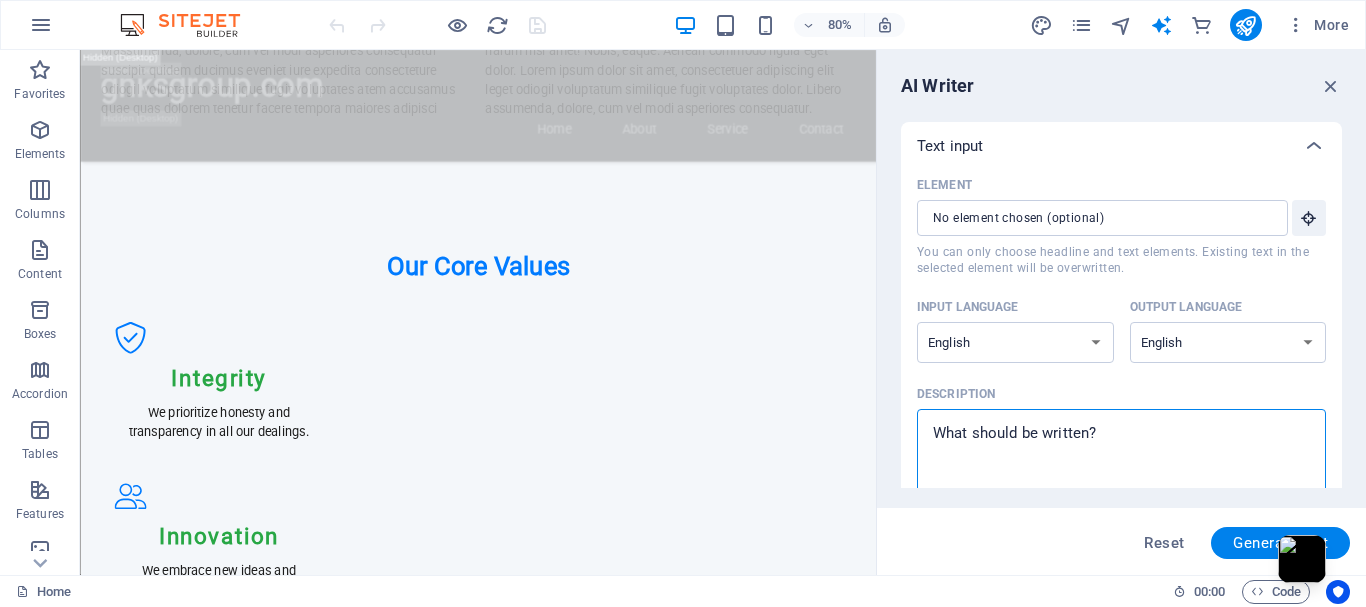 click on "Description x ​" at bounding box center [1121, 451] 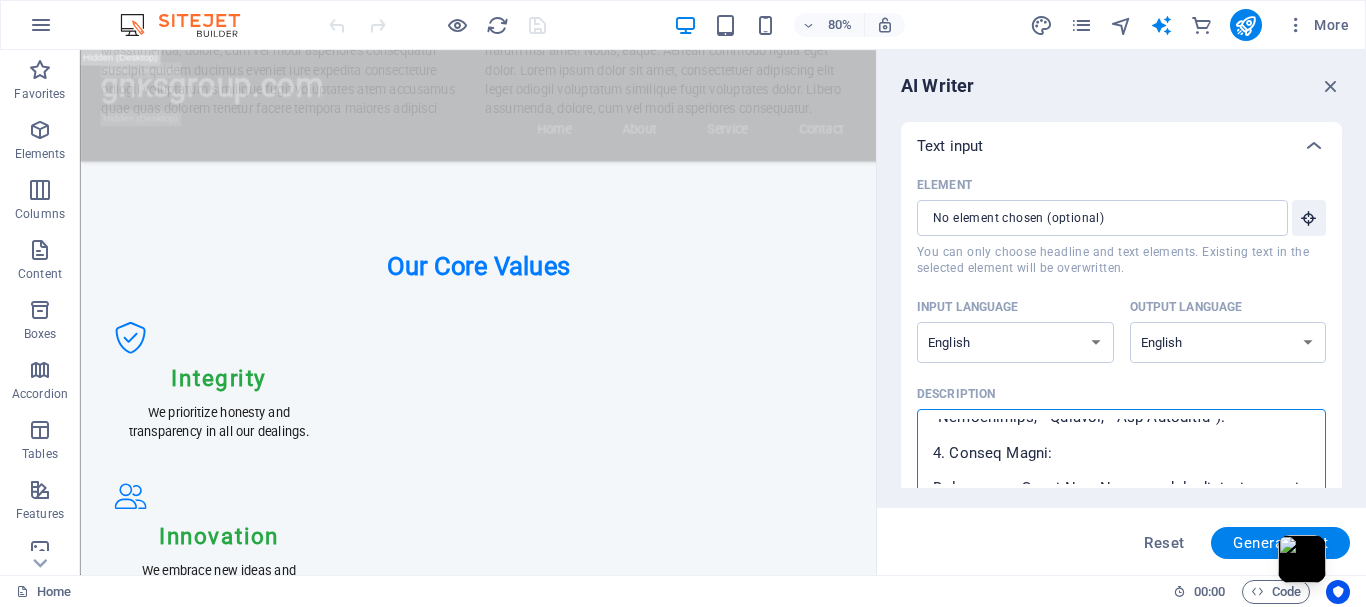 scroll, scrollTop: 1692, scrollLeft: 0, axis: vertical 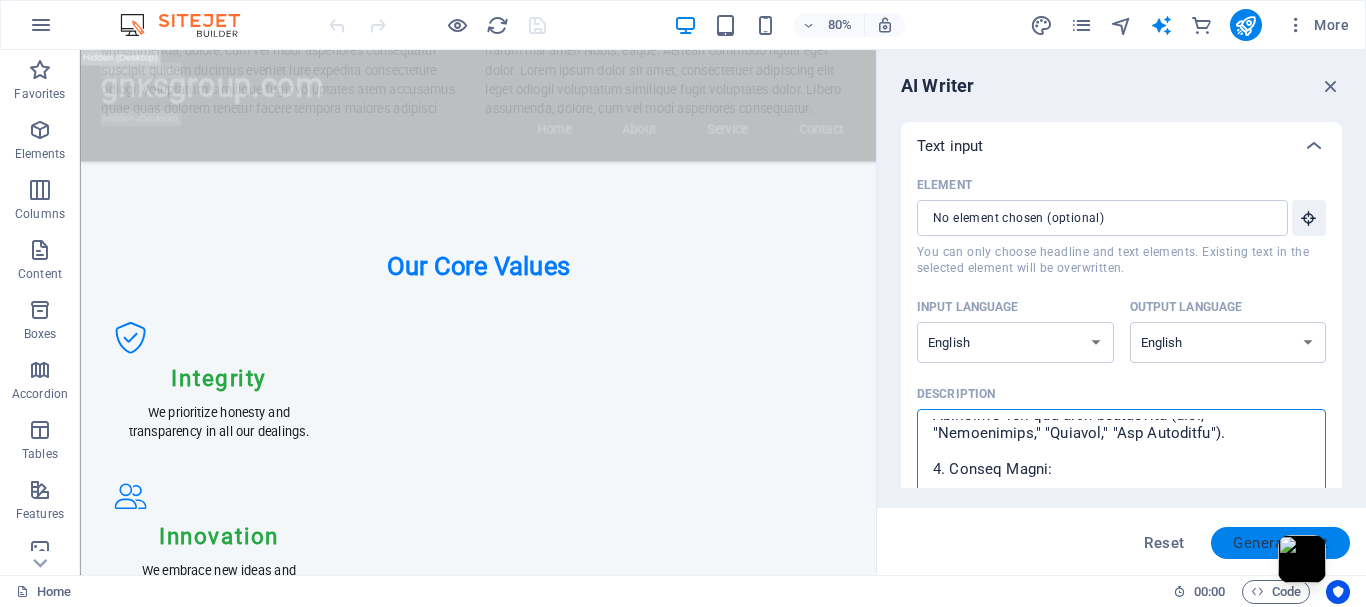 type on "Website Structure & Content
This website should project an image of reliability, global reach, and ethical business practices.
1. Home Page:
Hero Section: A high-quality, full-width image or video showcasing global trade (e.g., container ships, diverse products, people shaking hands).
Headline: "Connecting the World, One Shipment at a Time."
Sub-headline: "Guru HarKrishan Sahib Group: Your Trusted Partner in Global Import & Export."
Introduction: A brief paragraph about the company's mission, values, and commitment to excellence. Mention their expertise in both import and export.
Key Services (Icon-based):
Import Solutions: Sourcing, logistics, customs clearance.
Export Solutions: Market analysis, distribution, international shipping.
Logistics & Supply Chain: Efficient, end-to-end management.
Call to Action (CTA): "Get a Free Quote" or "Learn More About Our Services."
2. About Us:
Our Story: Share the company's history, its founding principles, and how it has grown. Mention the inspiration fro..." 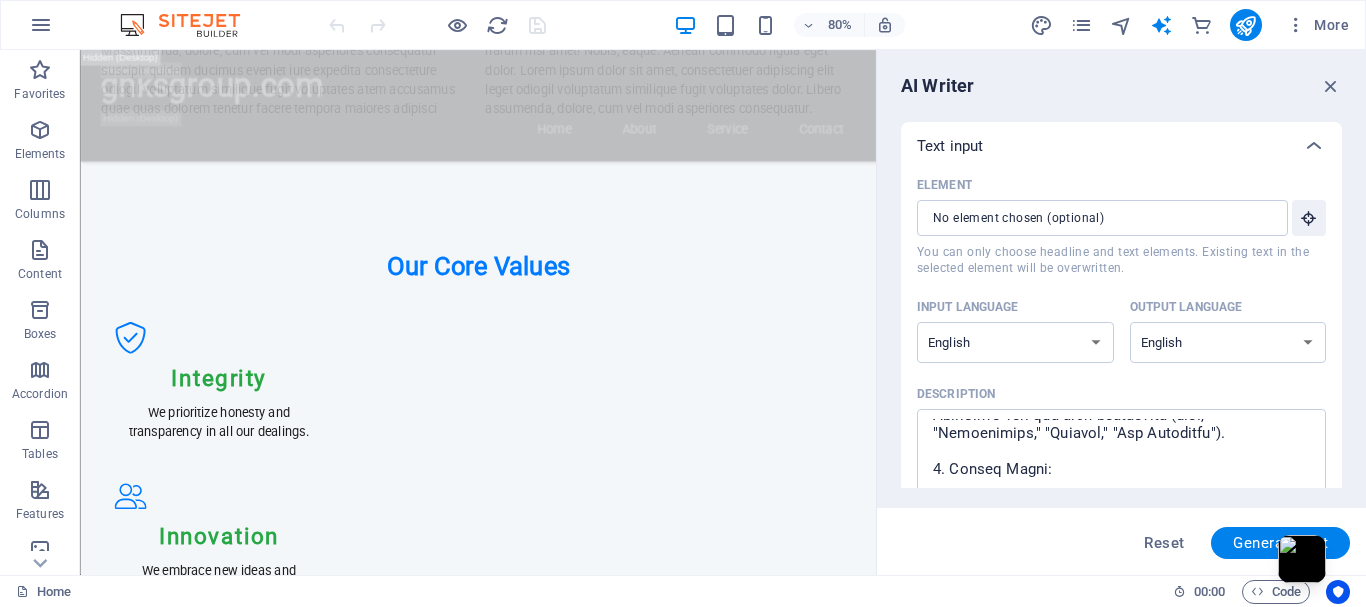 click on "Generate text" at bounding box center [1280, 543] 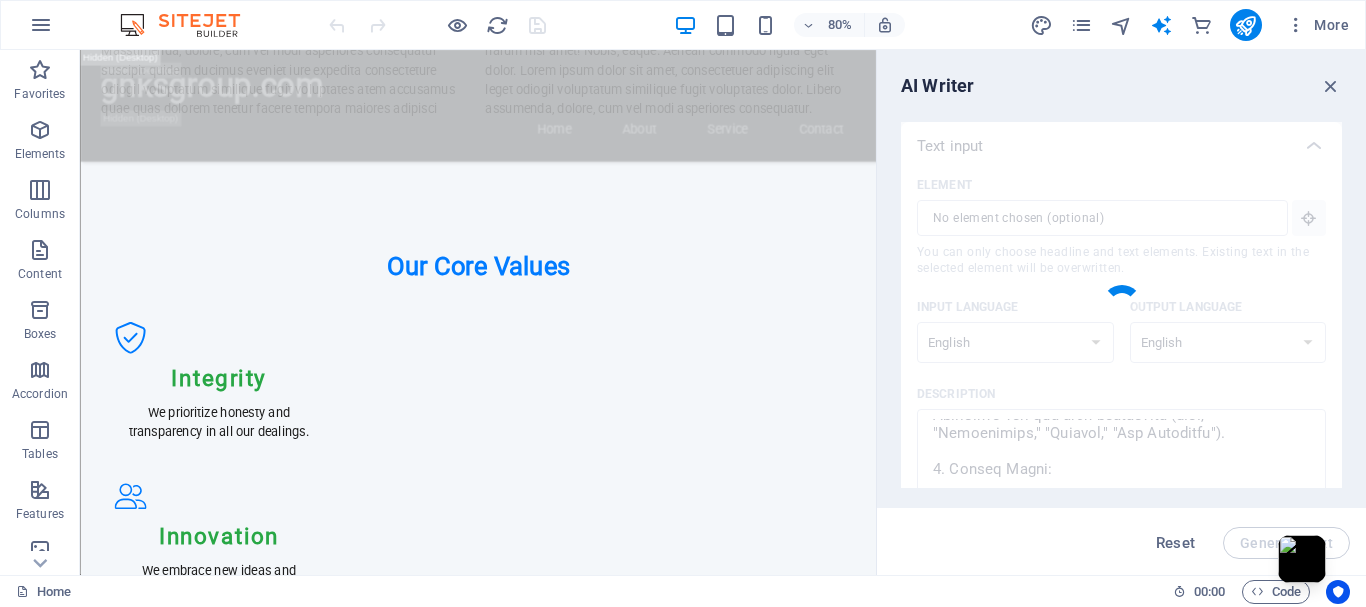 type on "x" 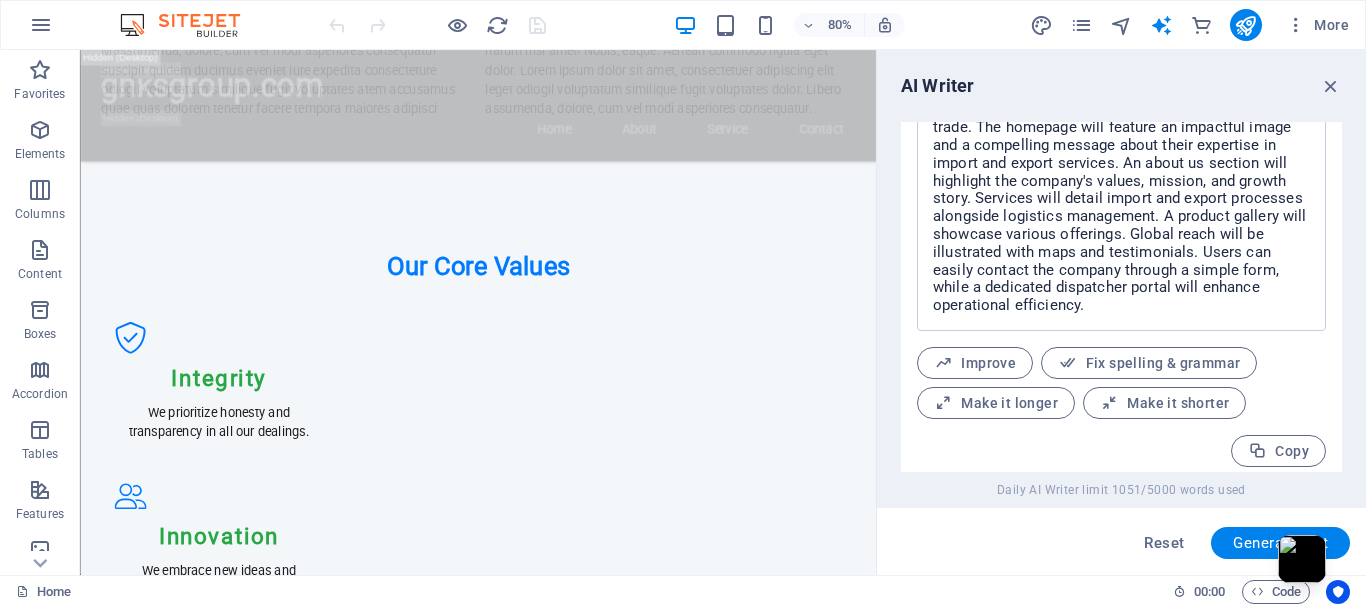 scroll, scrollTop: 867, scrollLeft: 0, axis: vertical 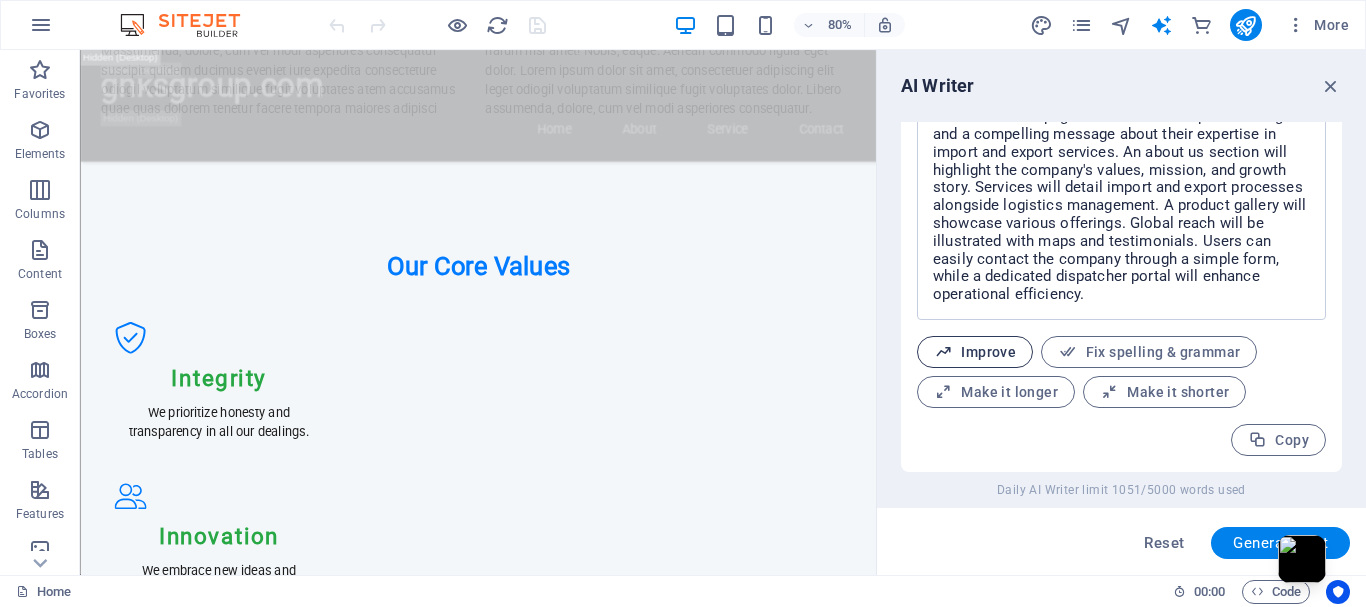 click on "Improve" at bounding box center [975, 352] 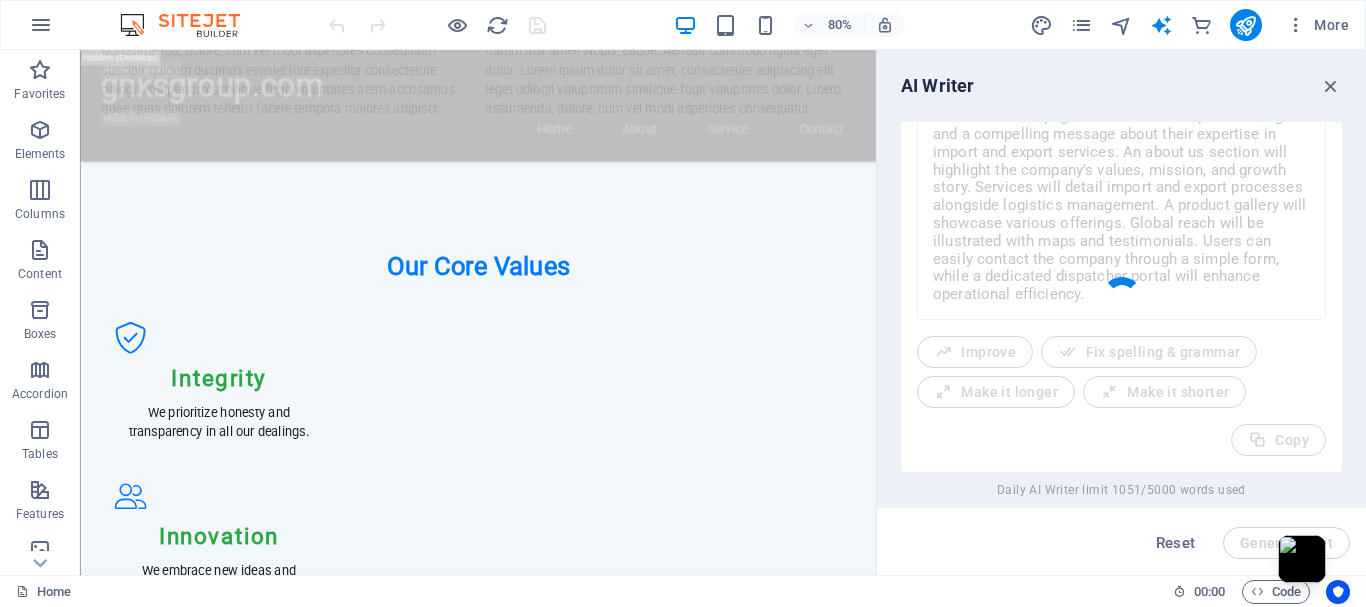 type on "x" 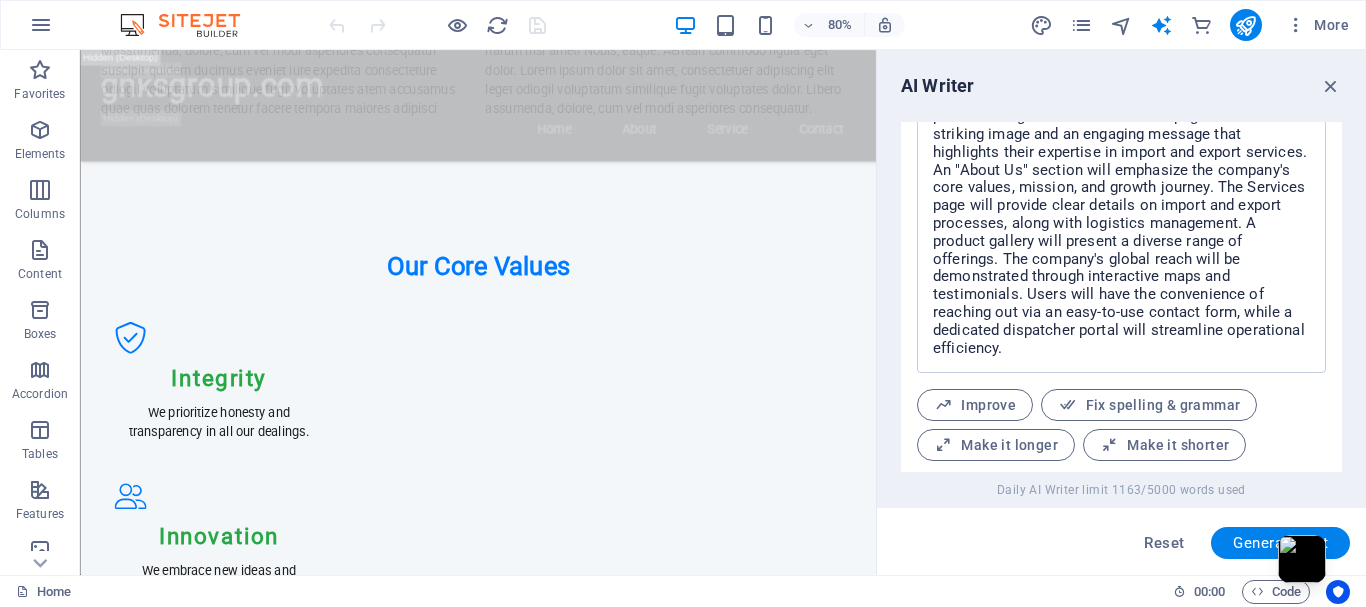 scroll, scrollTop: 920, scrollLeft: 0, axis: vertical 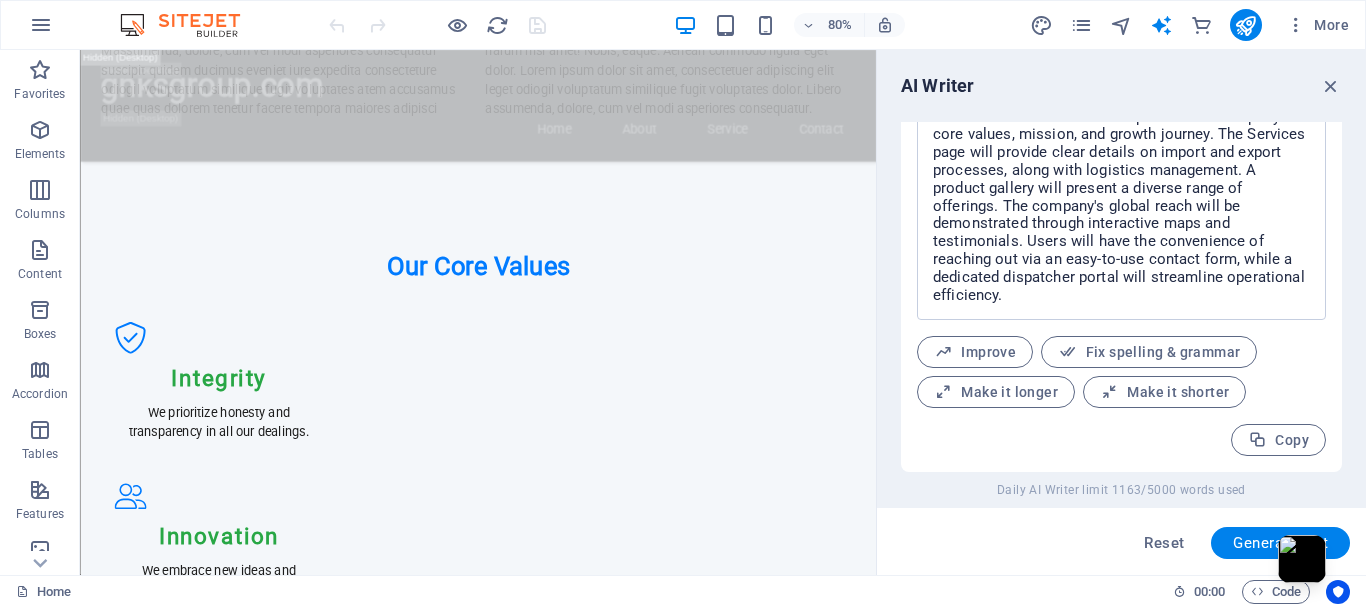 click on "Generate text" at bounding box center [1280, 543] 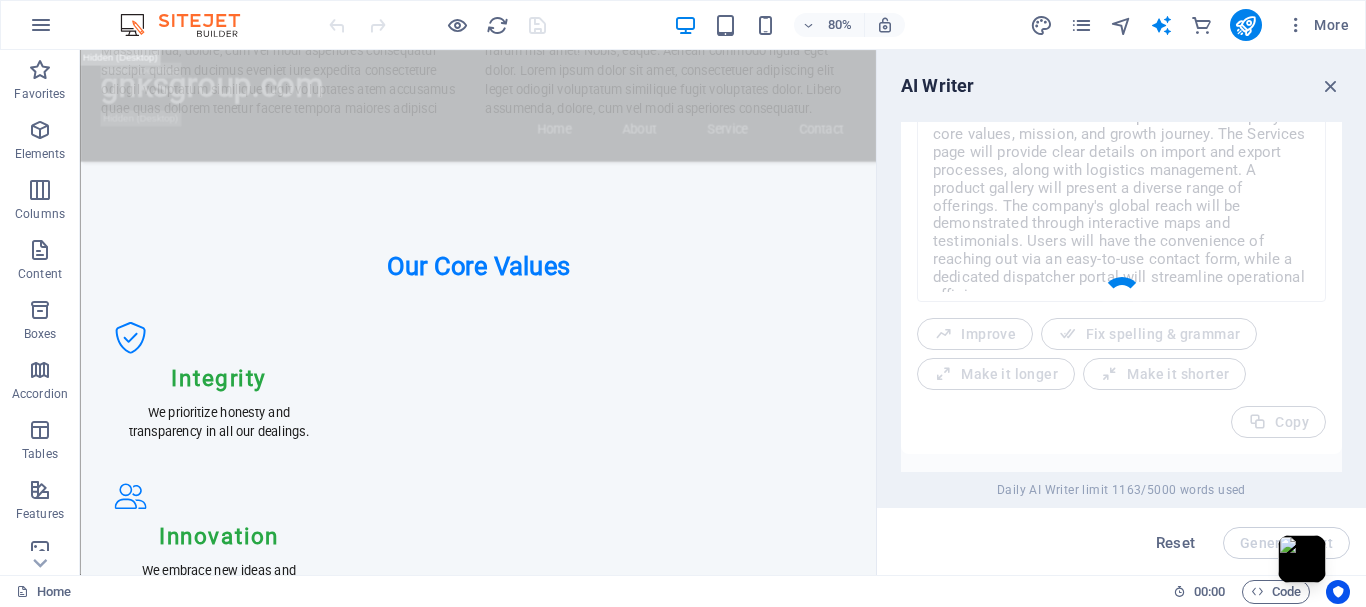 type on "x" 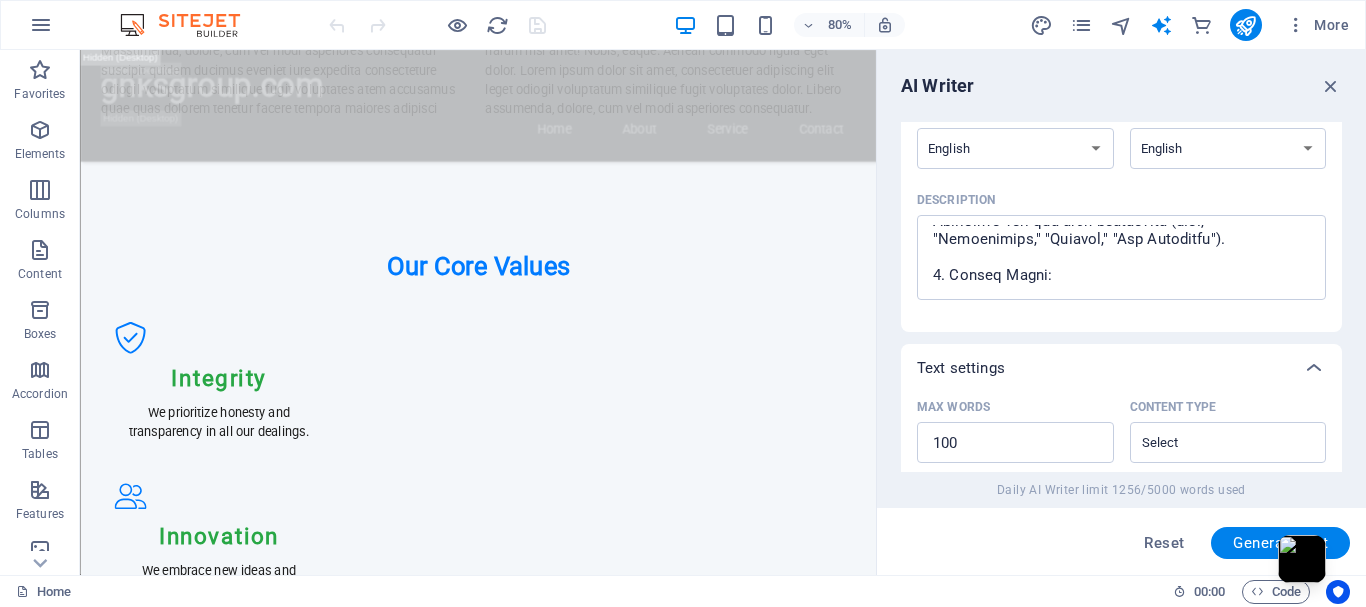 scroll, scrollTop: 167, scrollLeft: 0, axis: vertical 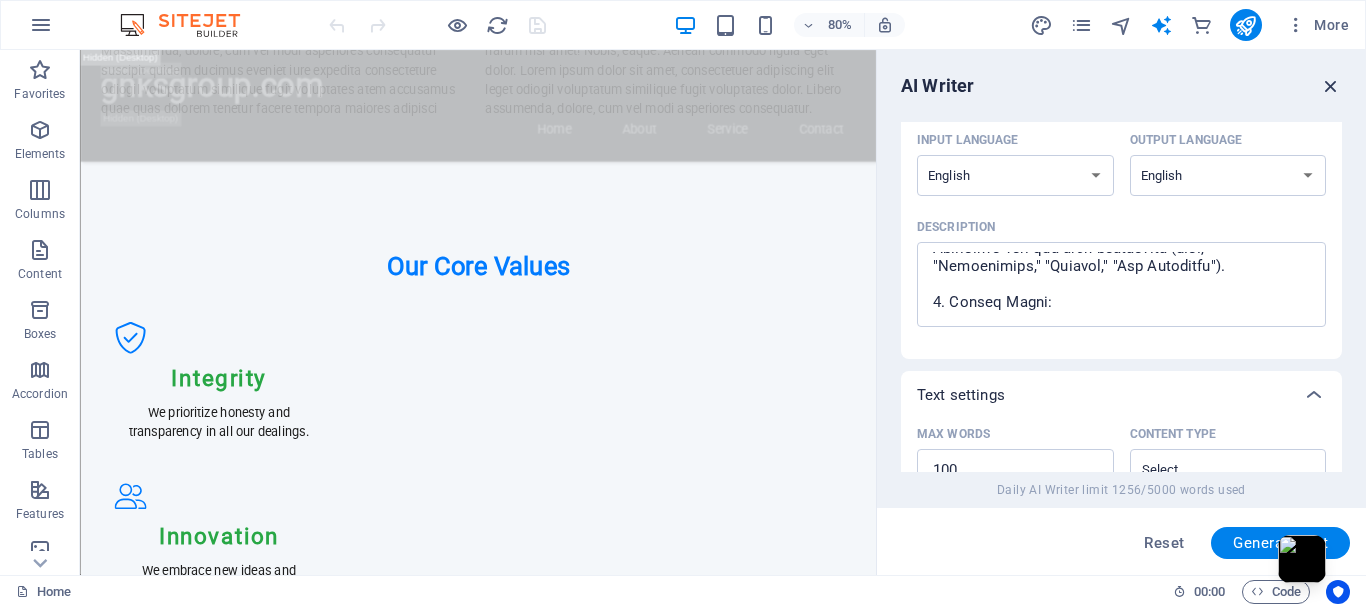 click at bounding box center (1331, 86) 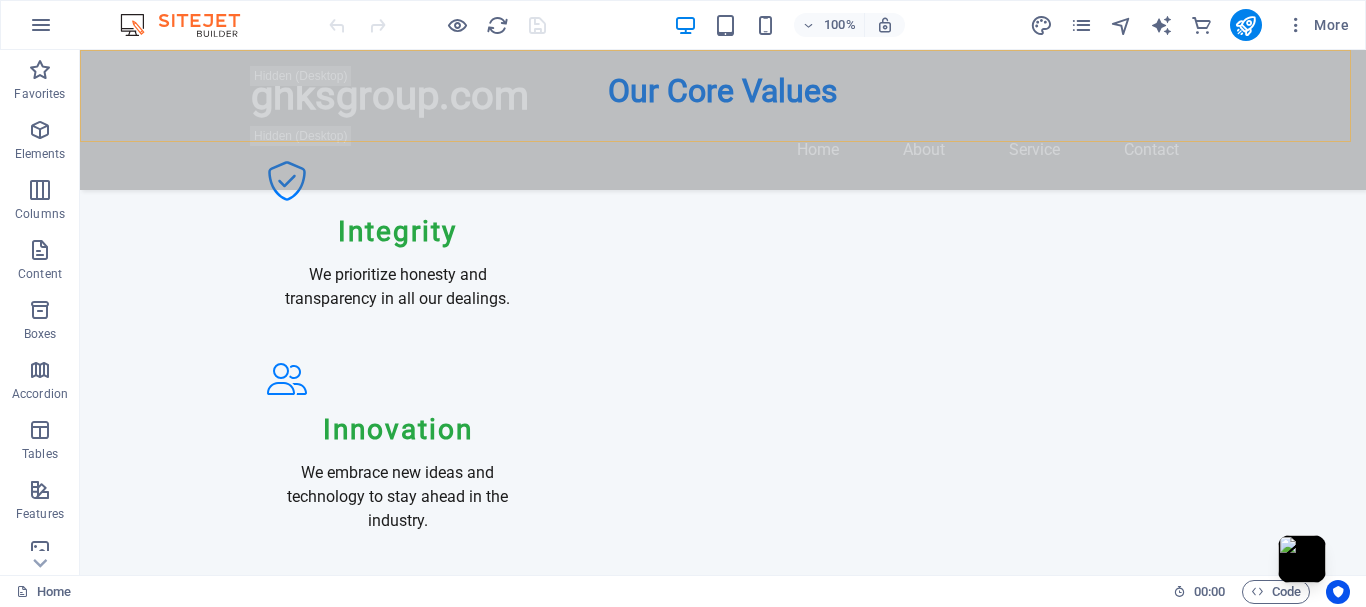 scroll, scrollTop: 4000, scrollLeft: 0, axis: vertical 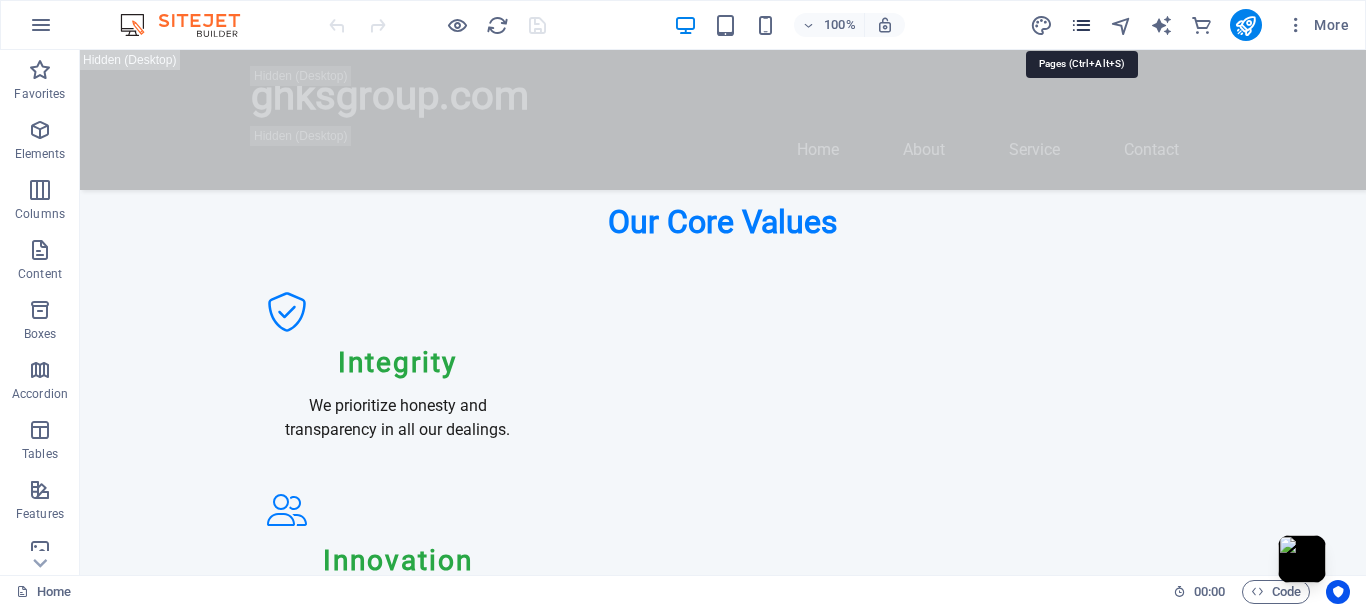 click at bounding box center (1081, 25) 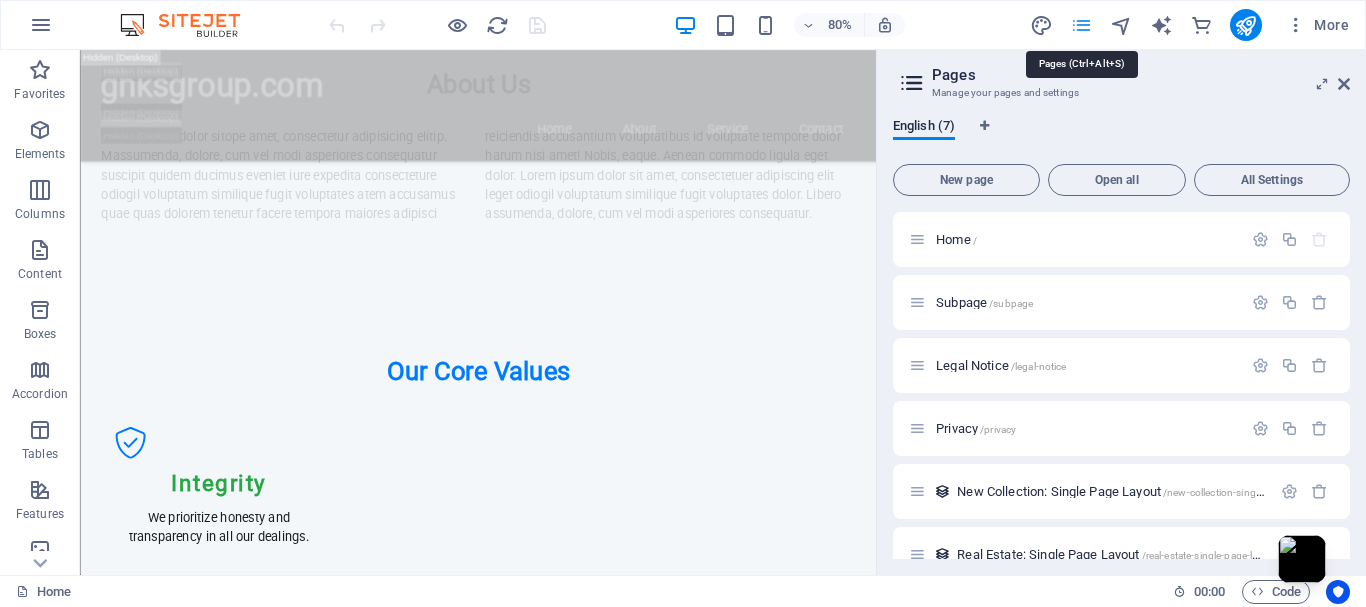 scroll, scrollTop: 4131, scrollLeft: 0, axis: vertical 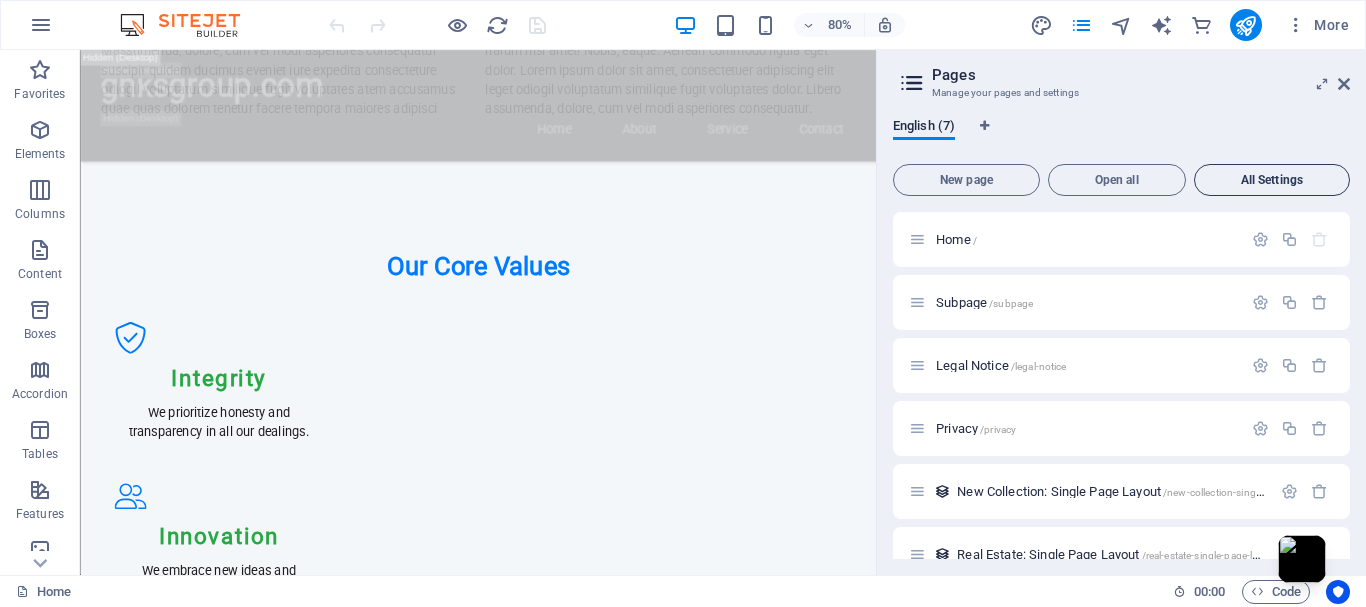 click on "All Settings" at bounding box center (1272, 180) 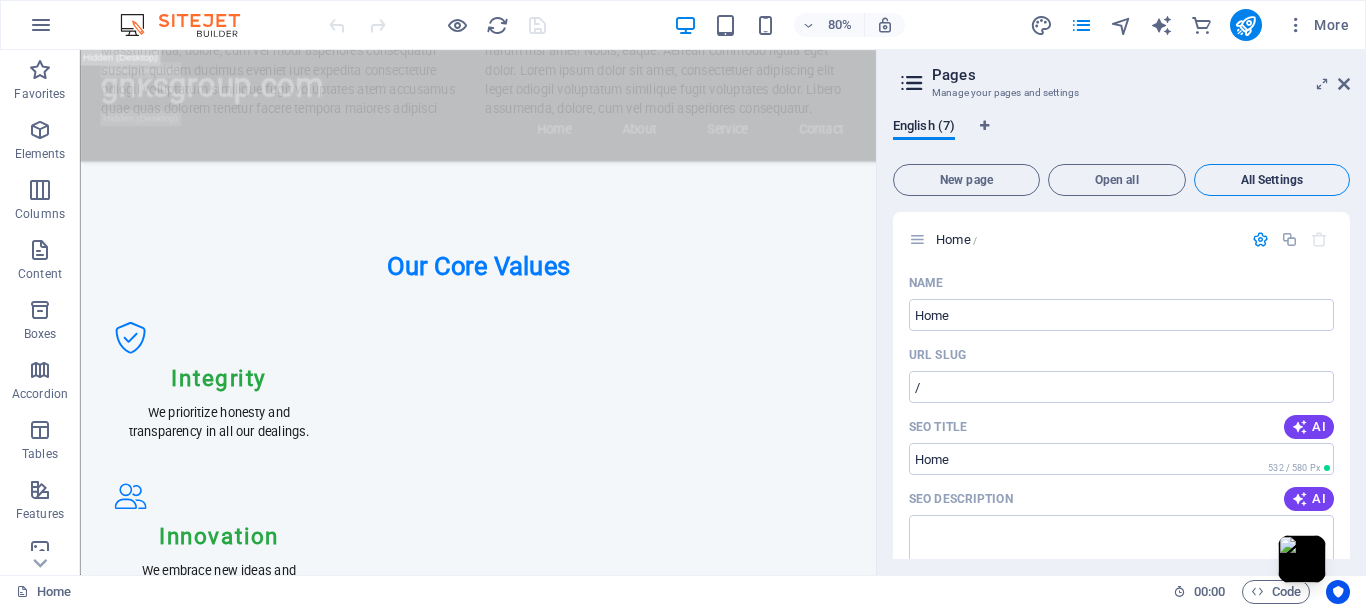scroll, scrollTop: 3704, scrollLeft: 0, axis: vertical 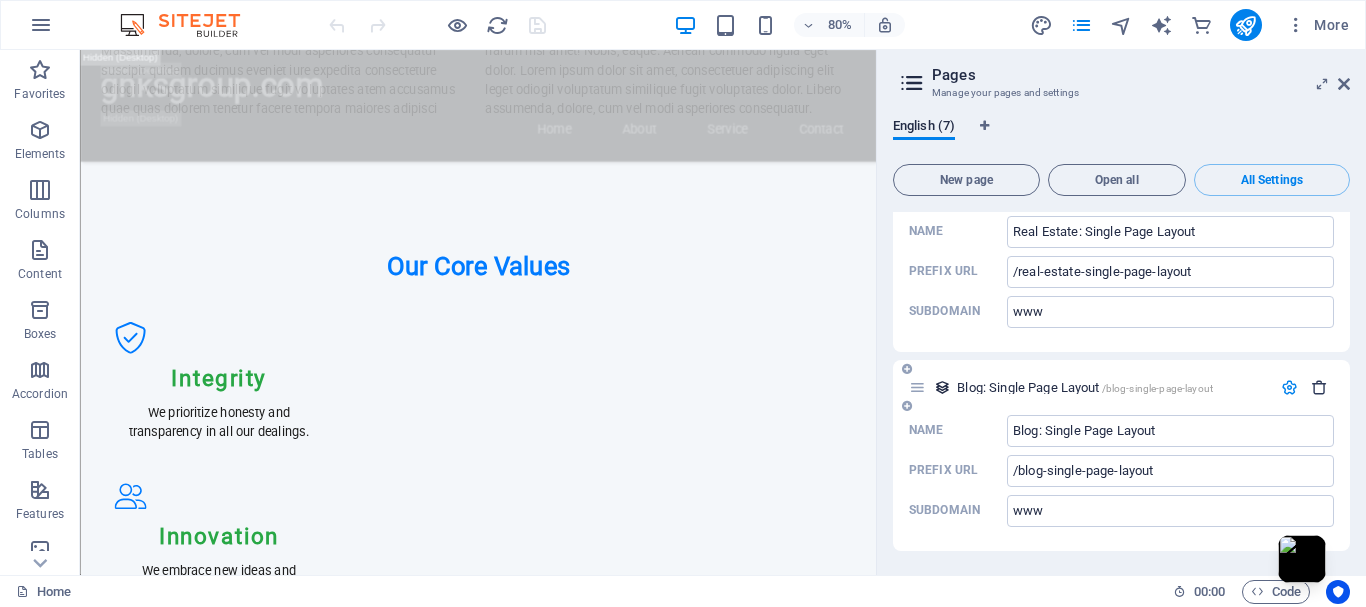 click at bounding box center (1319, 387) 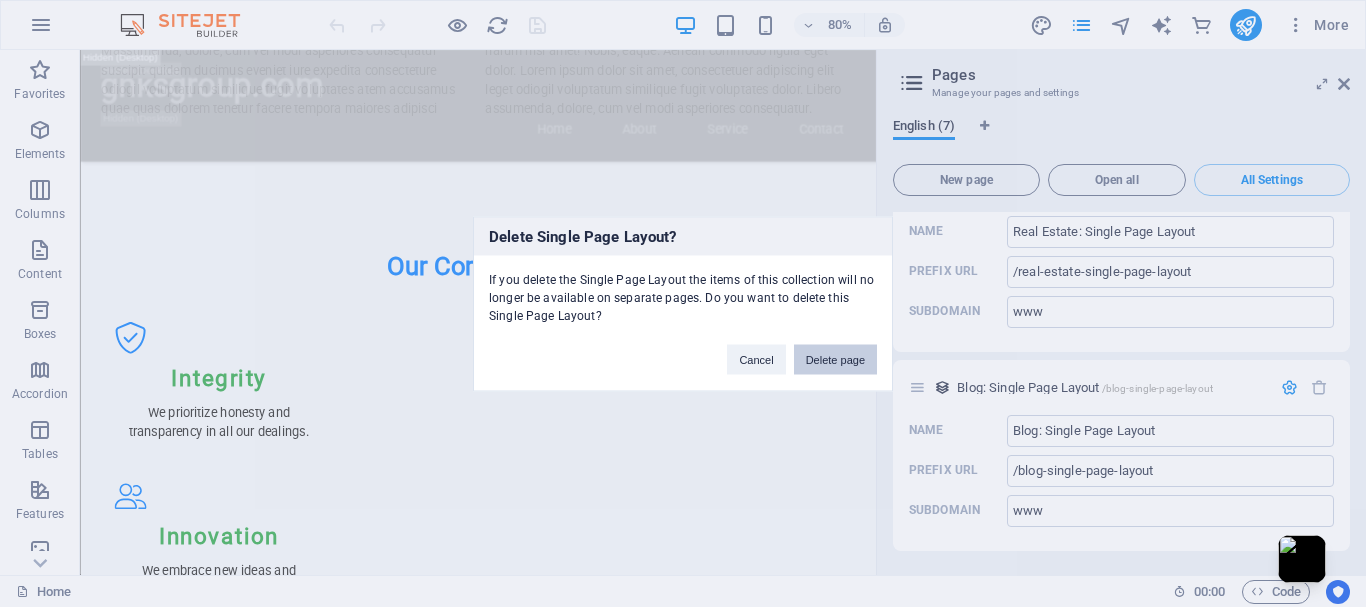 drag, startPoint x: 835, startPoint y: 358, endPoint x: 943, endPoint y: 386, distance: 111.5706 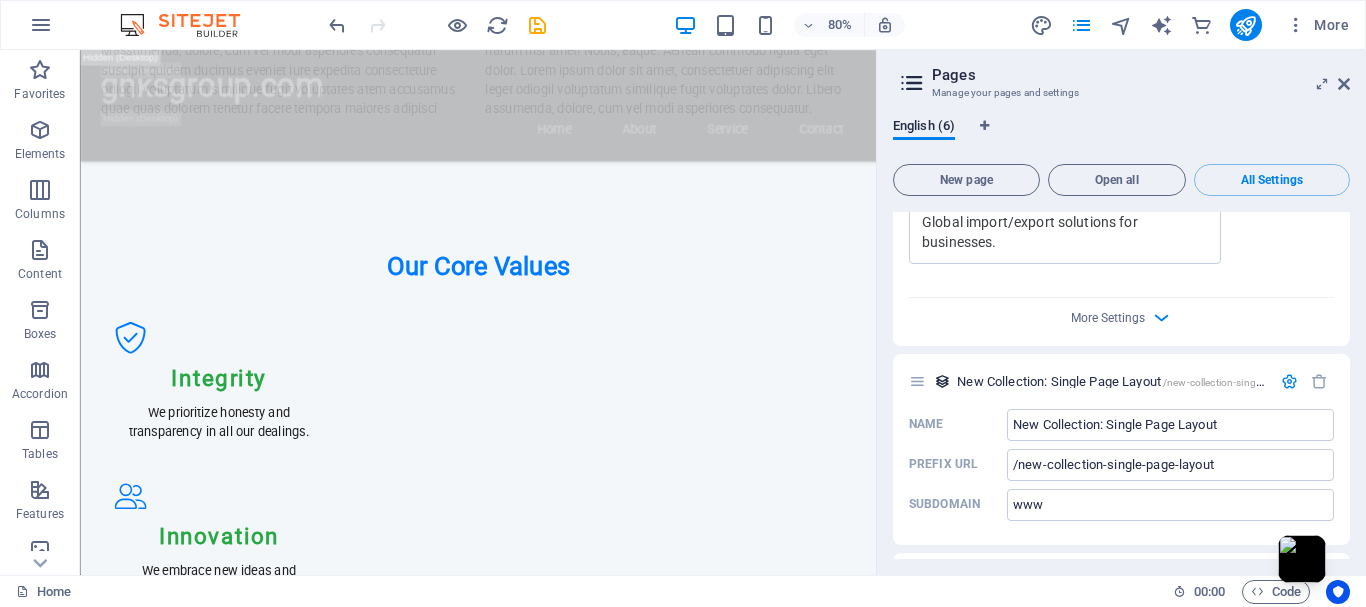 scroll, scrollTop: 3338, scrollLeft: 0, axis: vertical 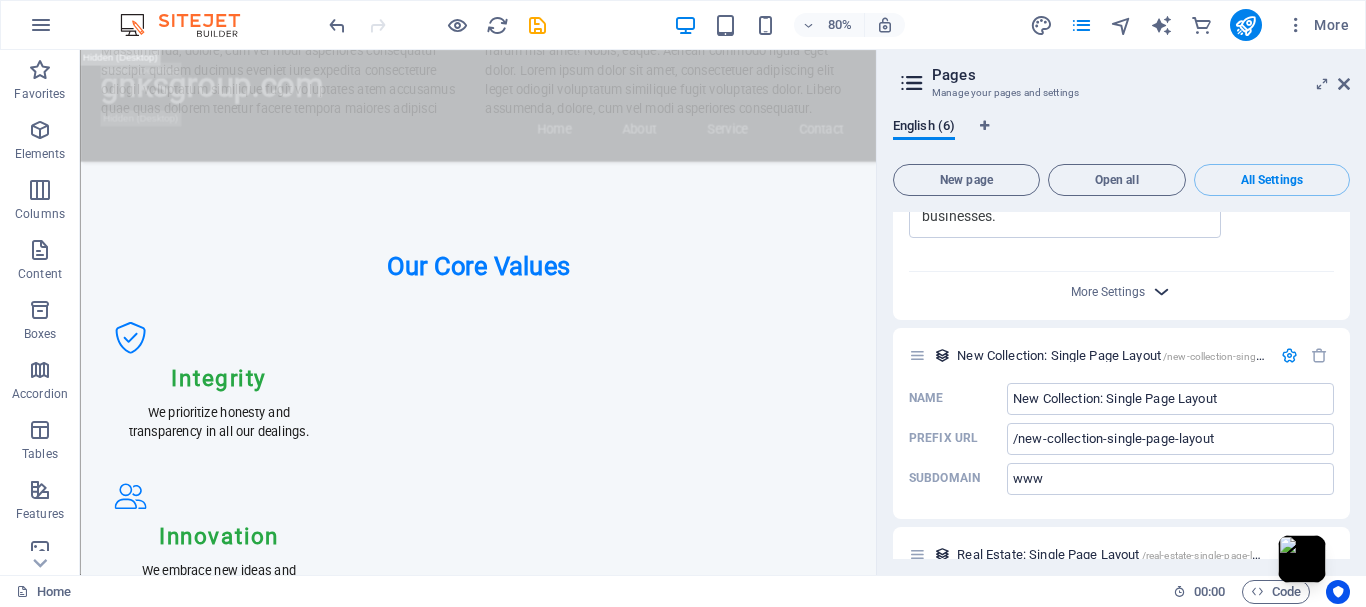 click at bounding box center (1161, 291) 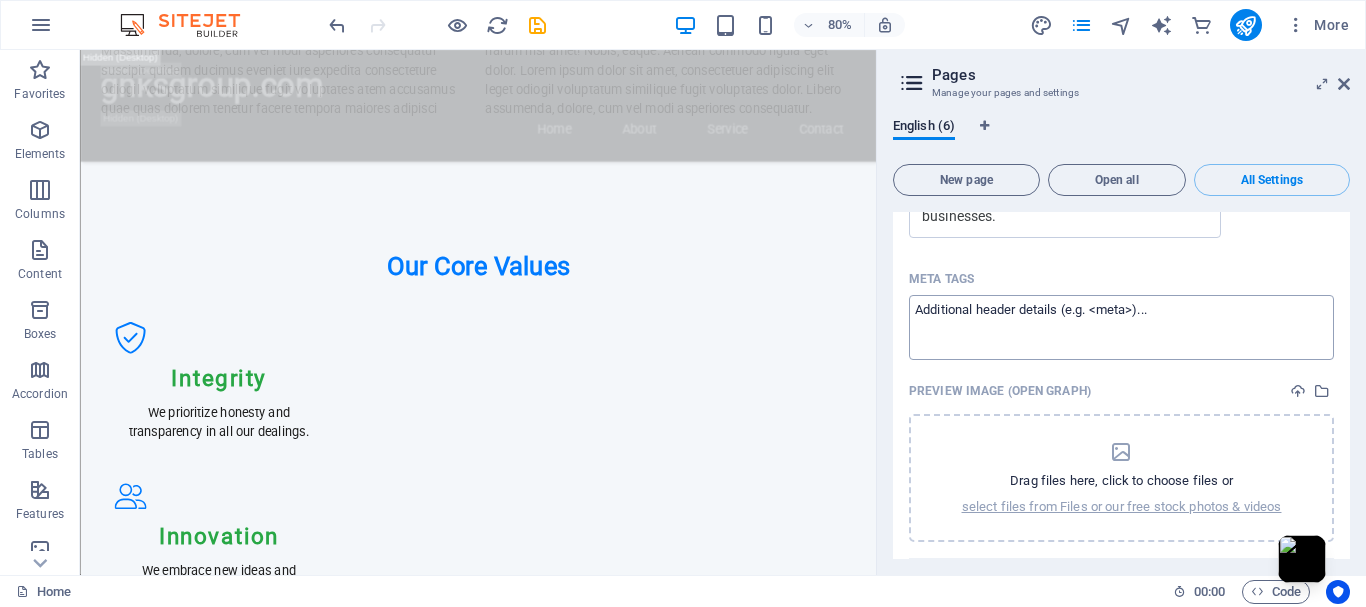 scroll, scrollTop: 3792, scrollLeft: 0, axis: vertical 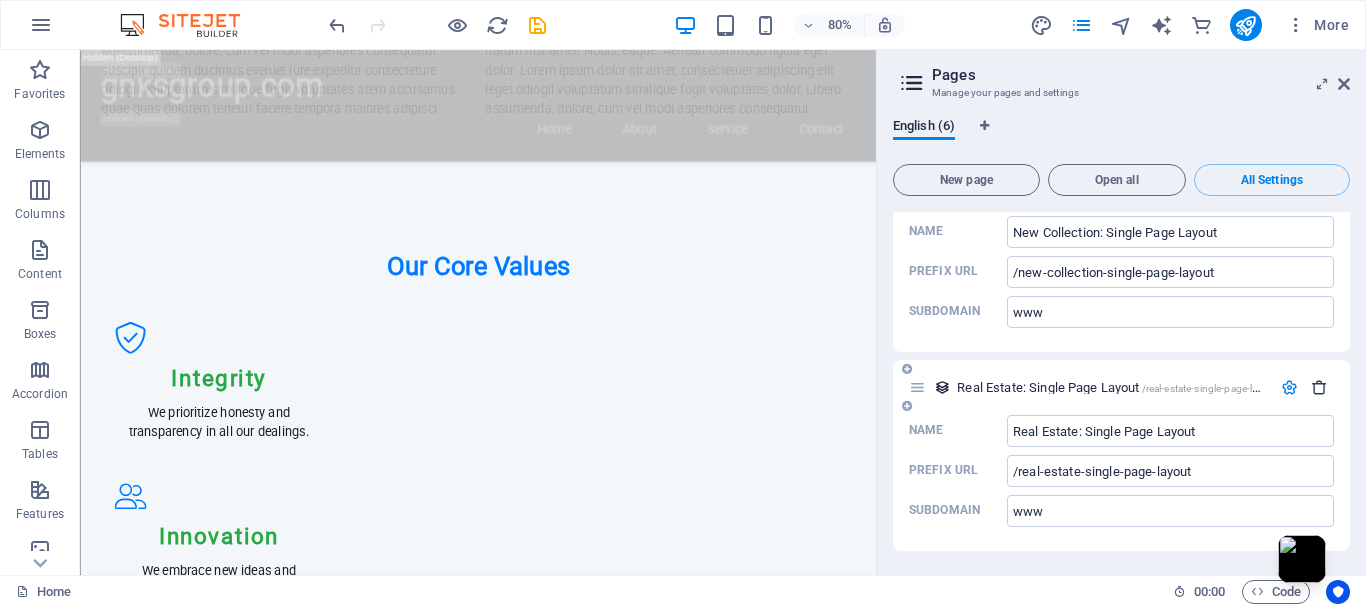 click at bounding box center (1319, 387) 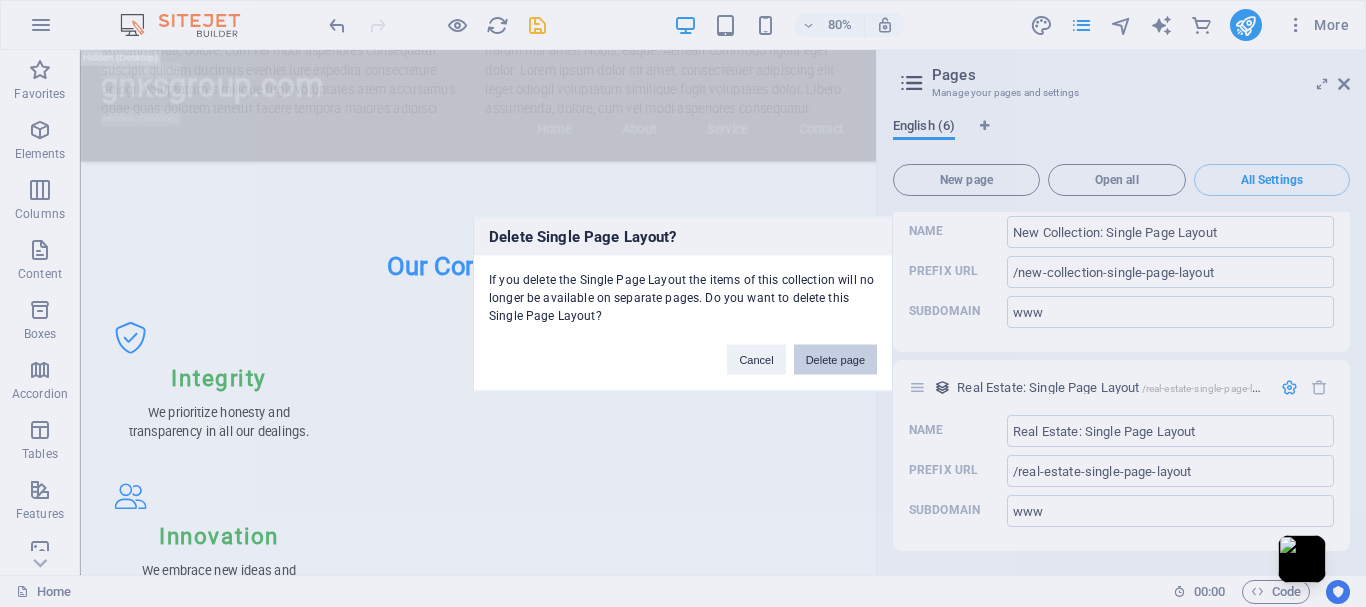 click on "Delete page" at bounding box center (835, 359) 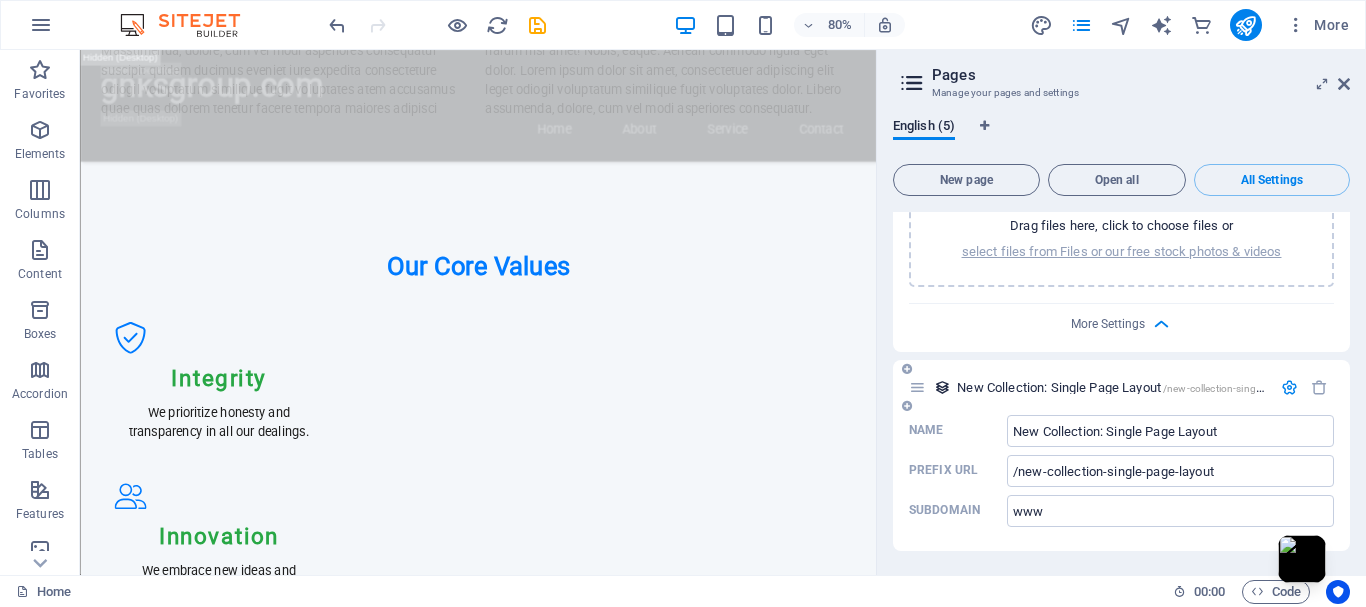 scroll, scrollTop: 3593, scrollLeft: 0, axis: vertical 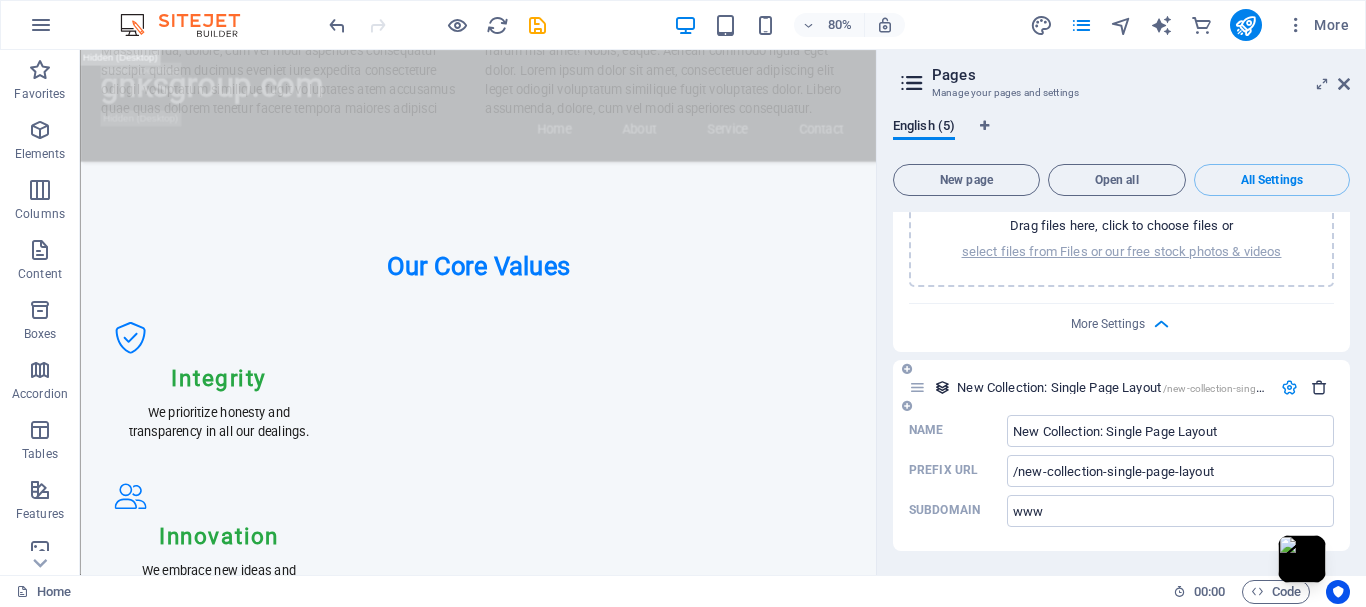 click at bounding box center (1319, 387) 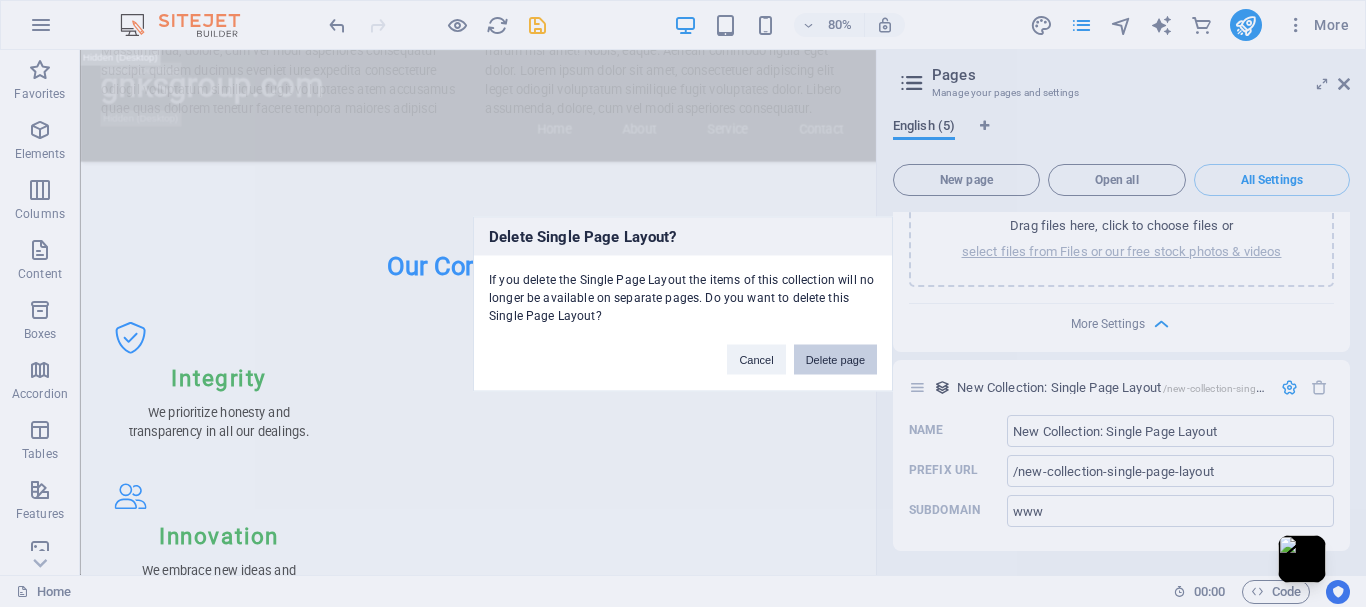 click on "Delete page" at bounding box center (835, 359) 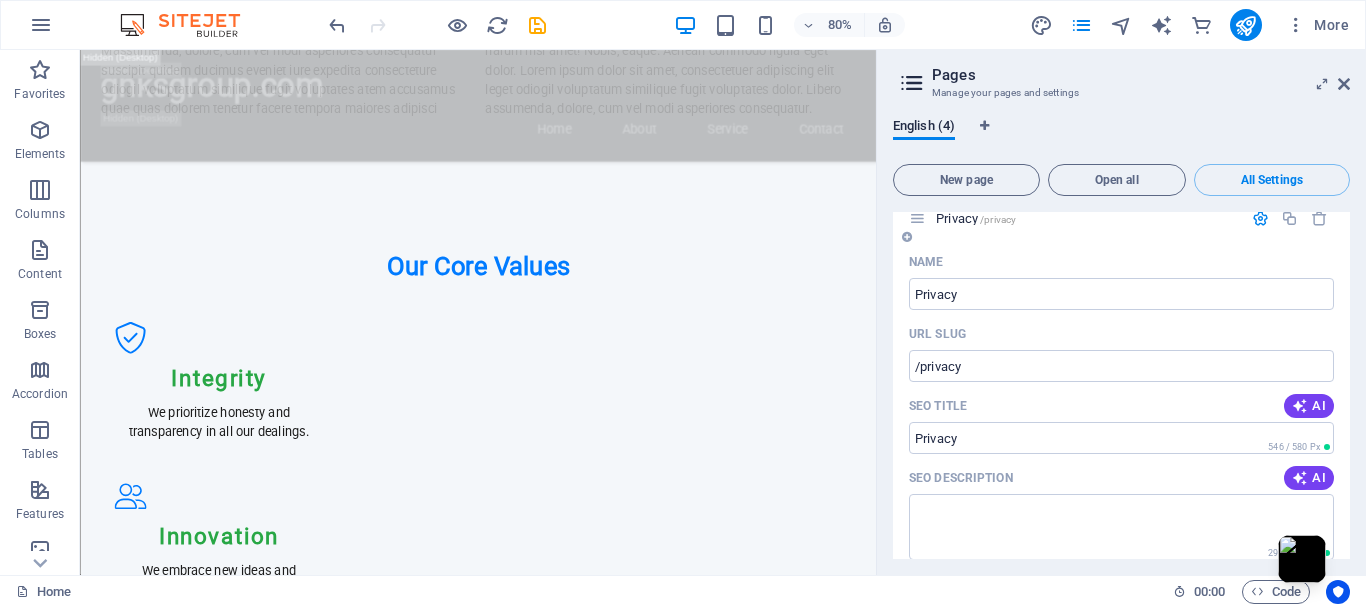 scroll, scrollTop: 2561, scrollLeft: 0, axis: vertical 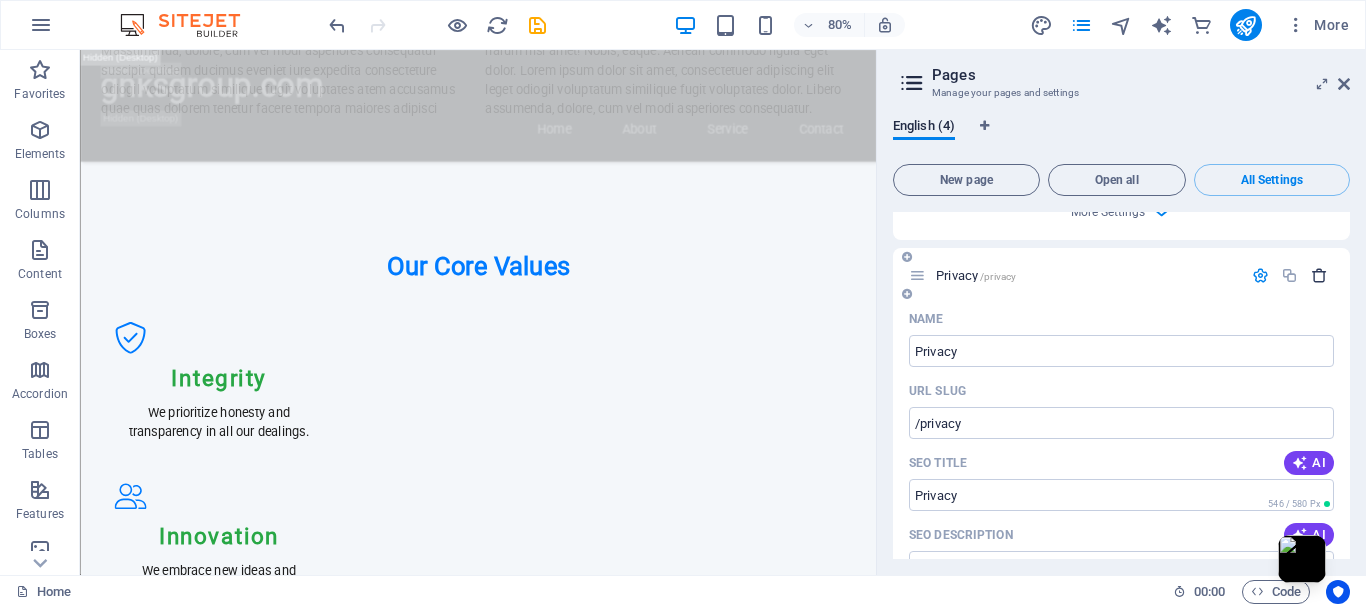 click at bounding box center [1319, 275] 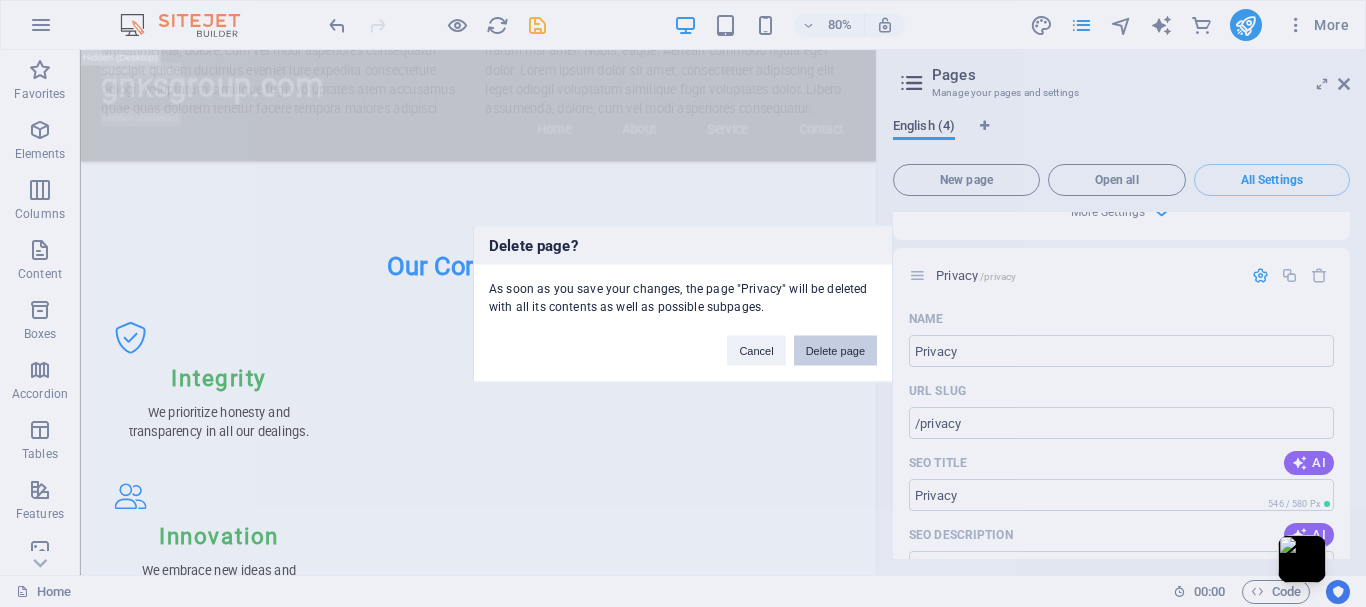 click on "Delete page" at bounding box center (835, 350) 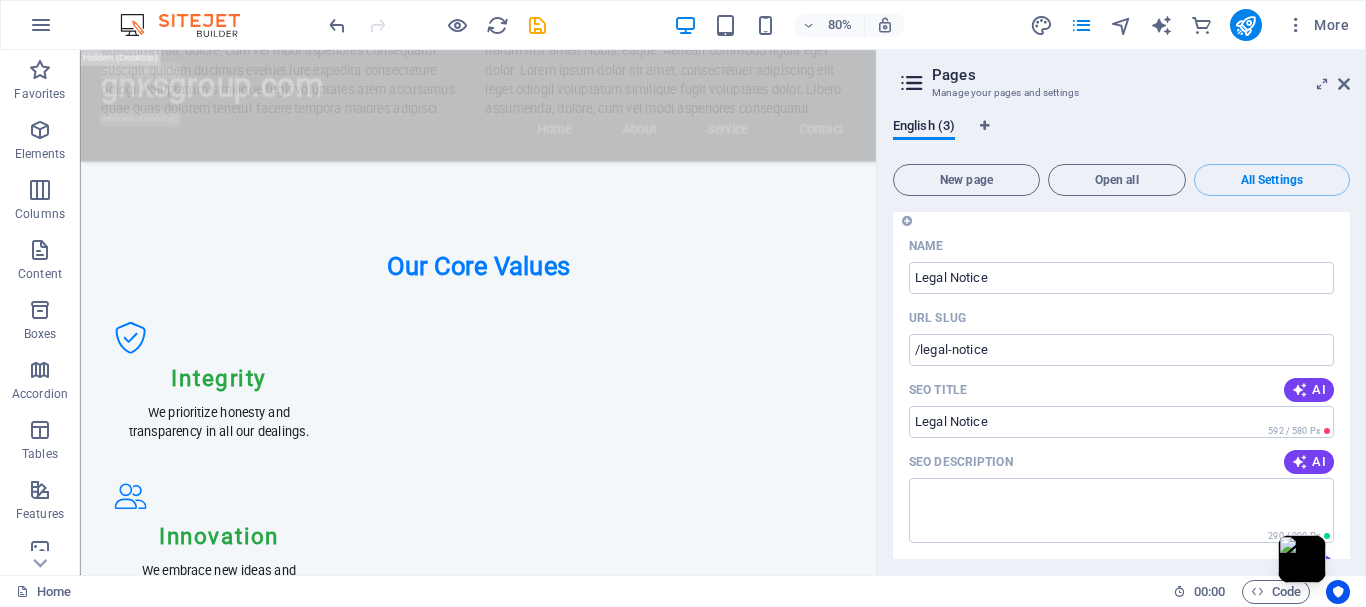 scroll, scrollTop: 1583, scrollLeft: 0, axis: vertical 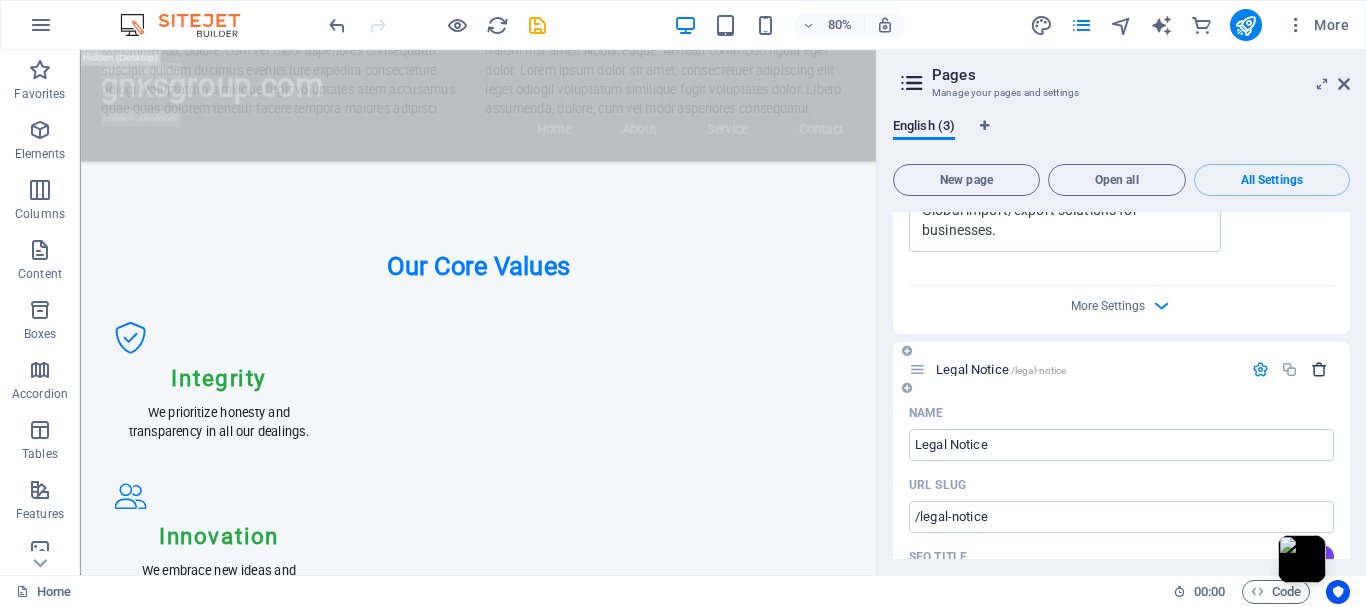 click at bounding box center (1319, 369) 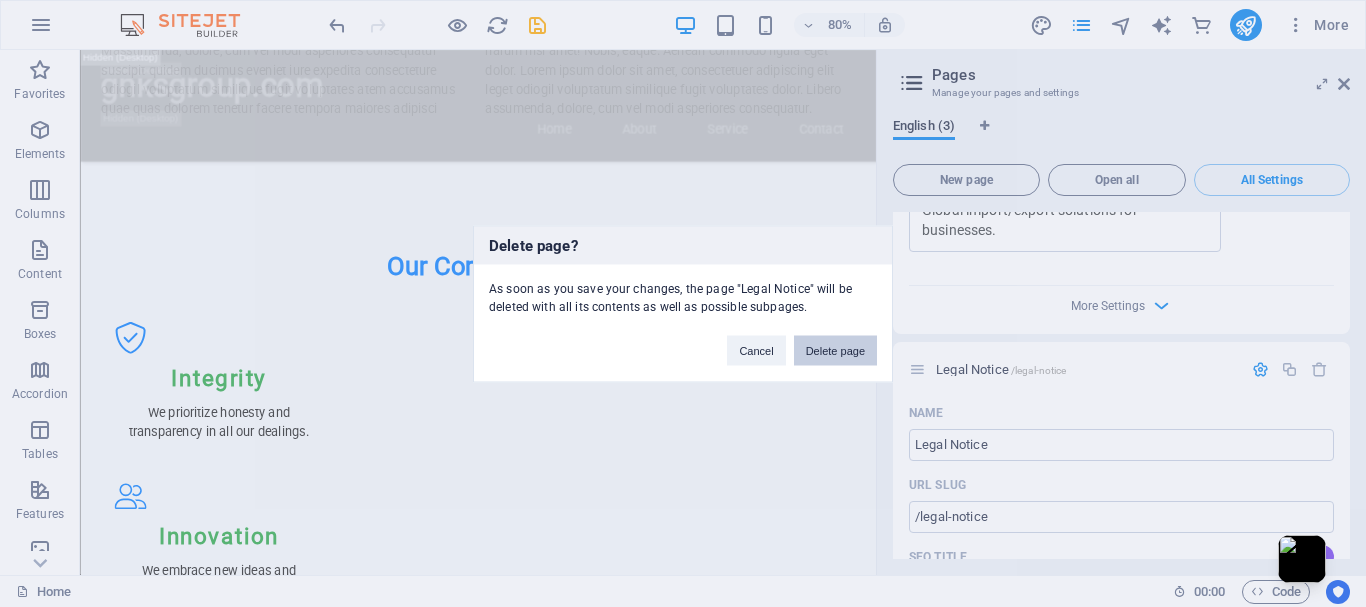 click on "Delete page" at bounding box center (835, 350) 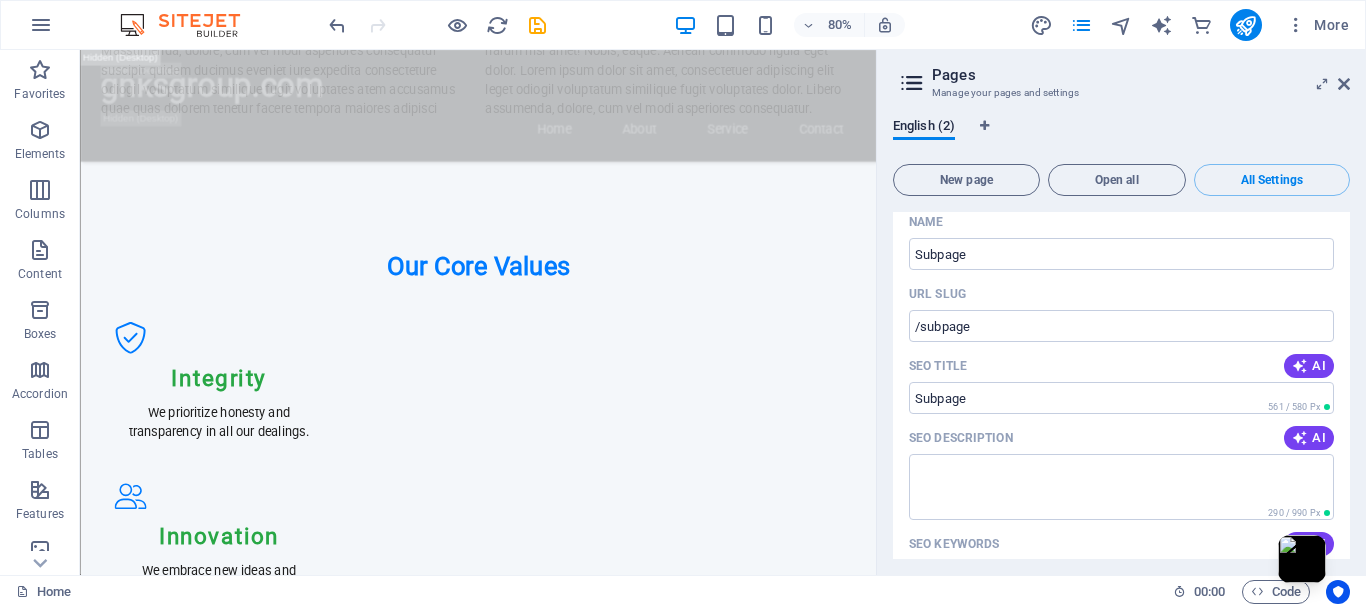 scroll, scrollTop: 866, scrollLeft: 0, axis: vertical 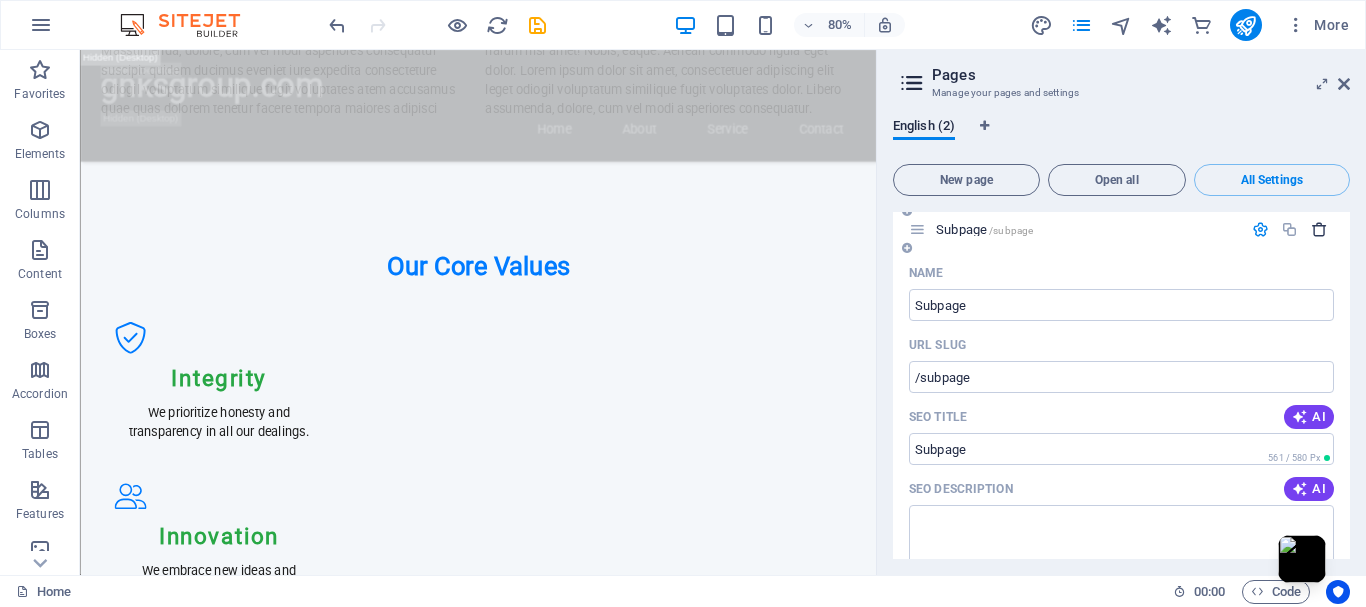 click at bounding box center (1319, 229) 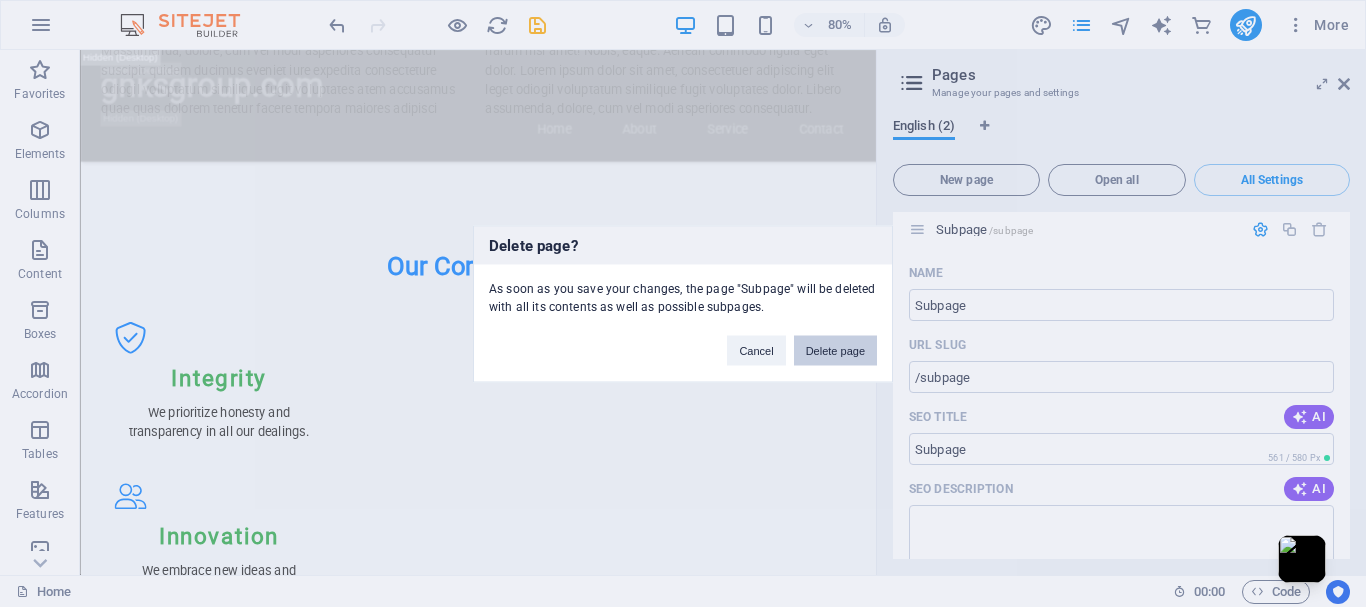 drag, startPoint x: 835, startPoint y: 358, endPoint x: 992, endPoint y: 403, distance: 163.32176 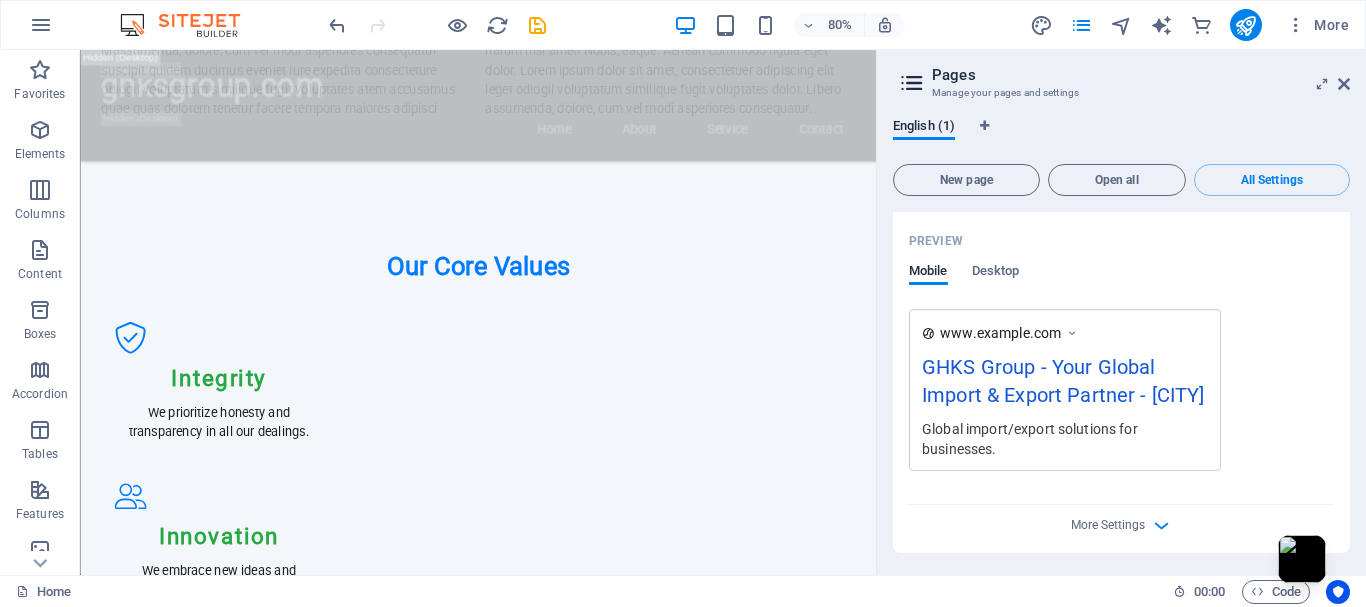 scroll, scrollTop: 509, scrollLeft: 0, axis: vertical 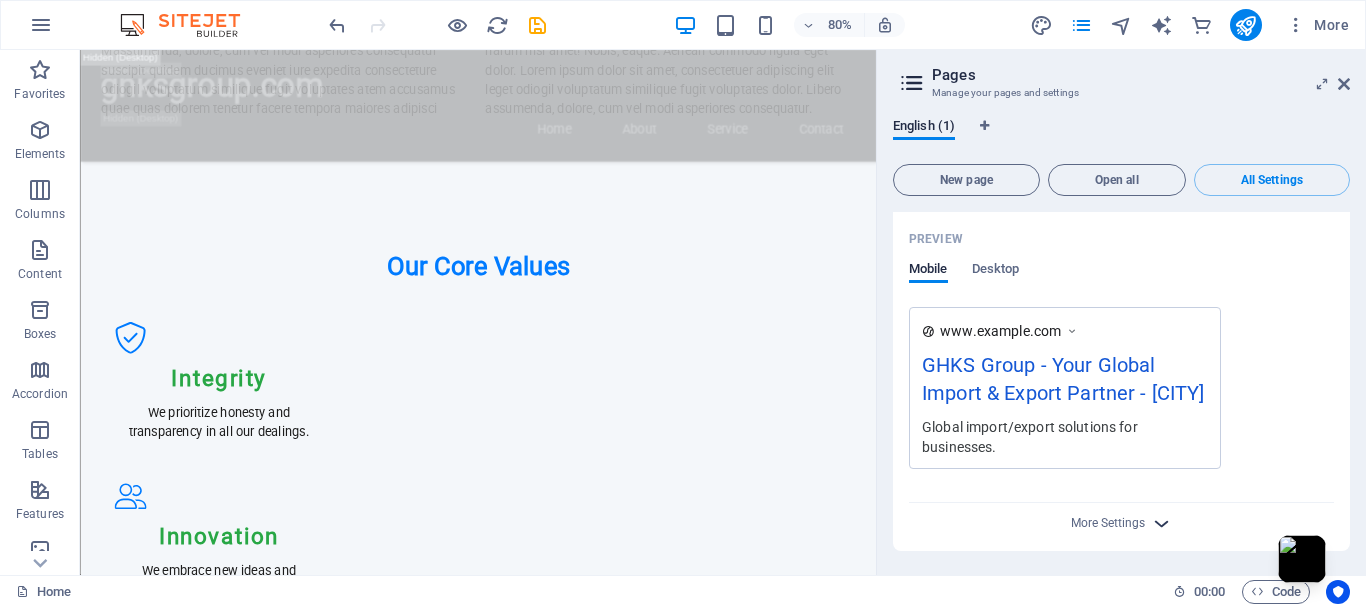 click at bounding box center (1161, 523) 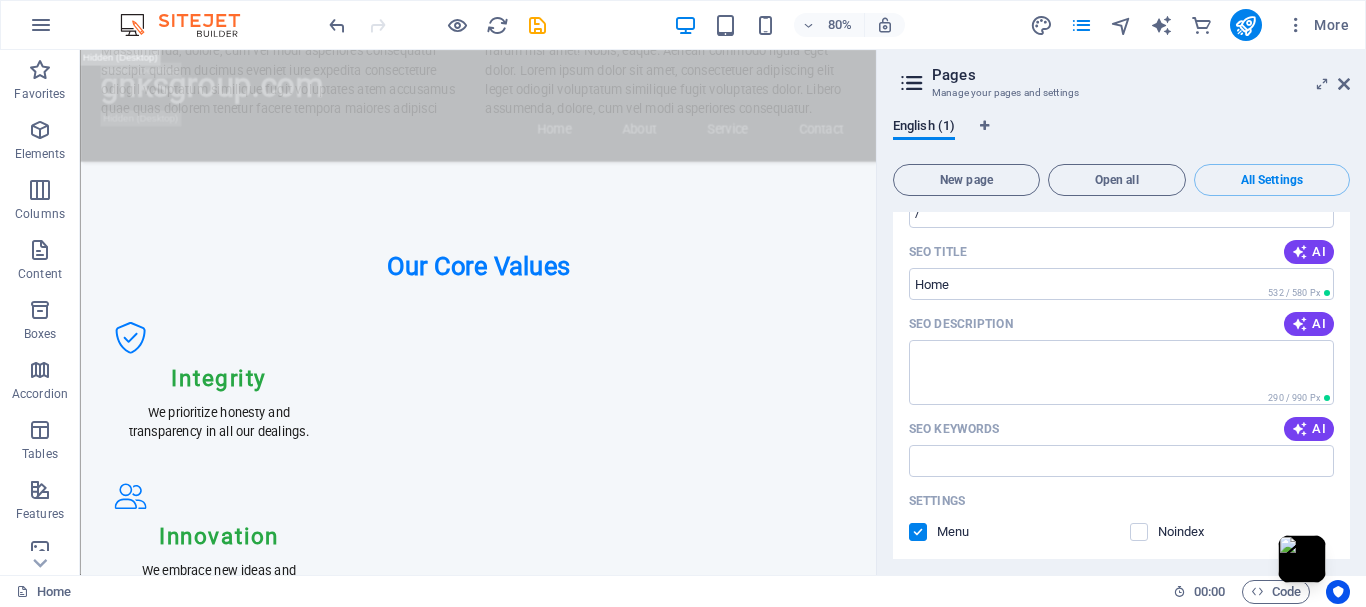 scroll, scrollTop: 0, scrollLeft: 0, axis: both 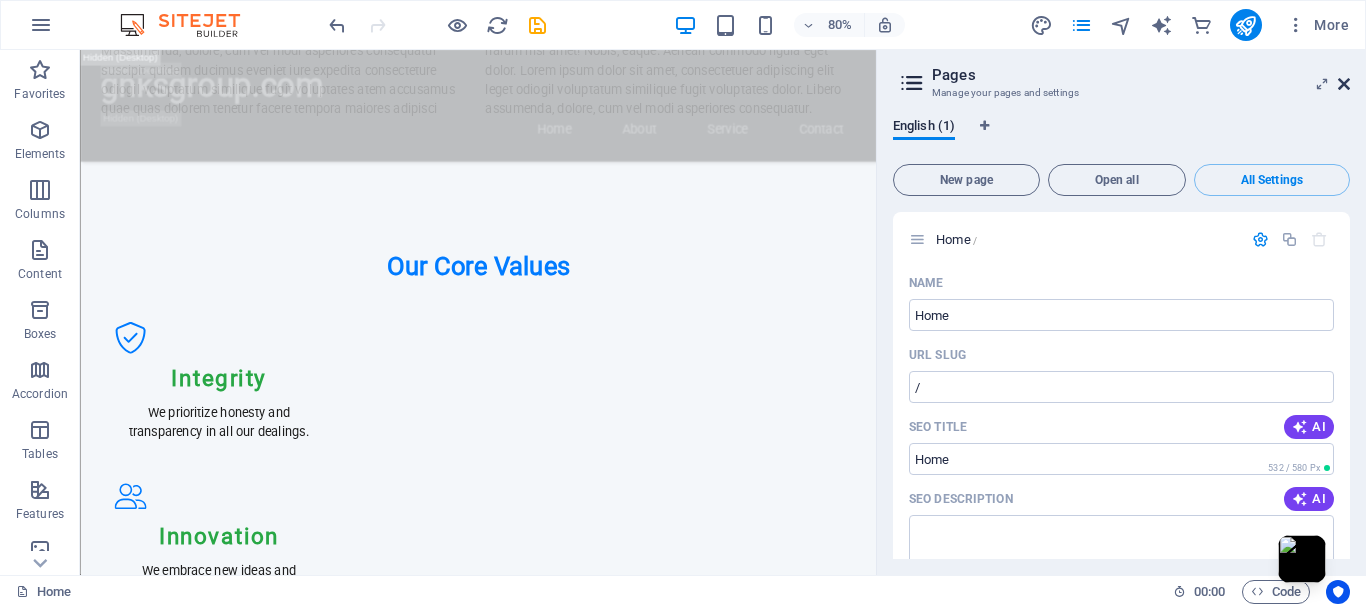 drag, startPoint x: 1346, startPoint y: 80, endPoint x: 1254, endPoint y: 66, distance: 93.05912 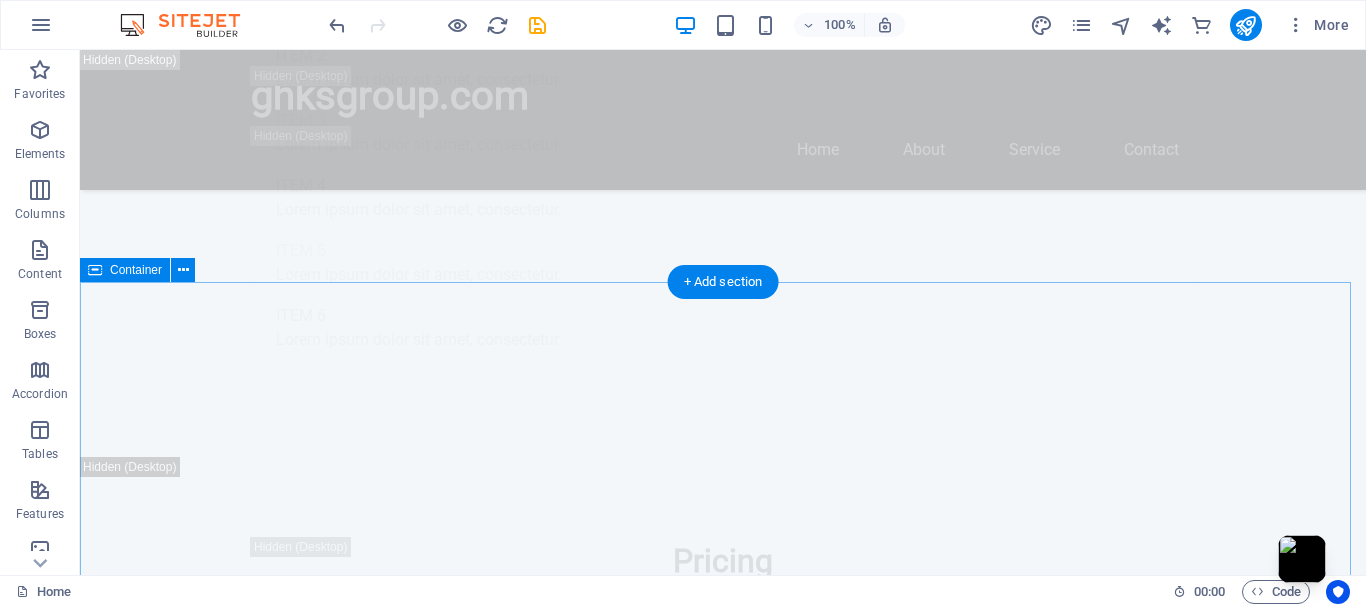 scroll, scrollTop: 14000, scrollLeft: 0, axis: vertical 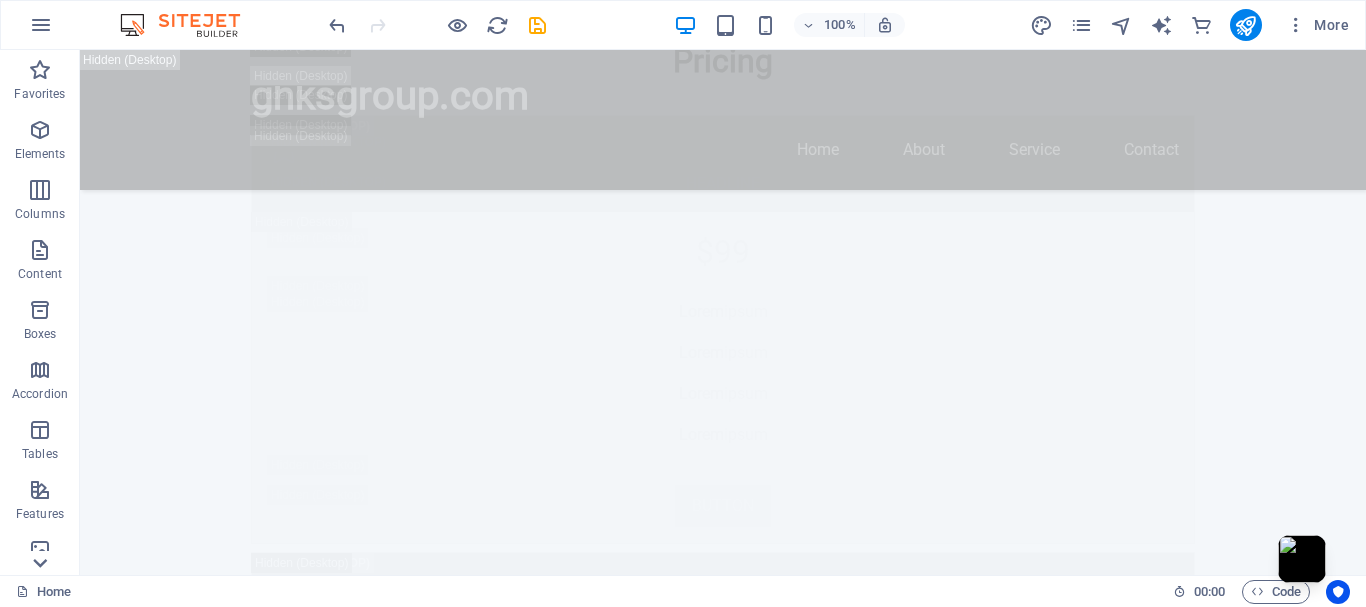 click 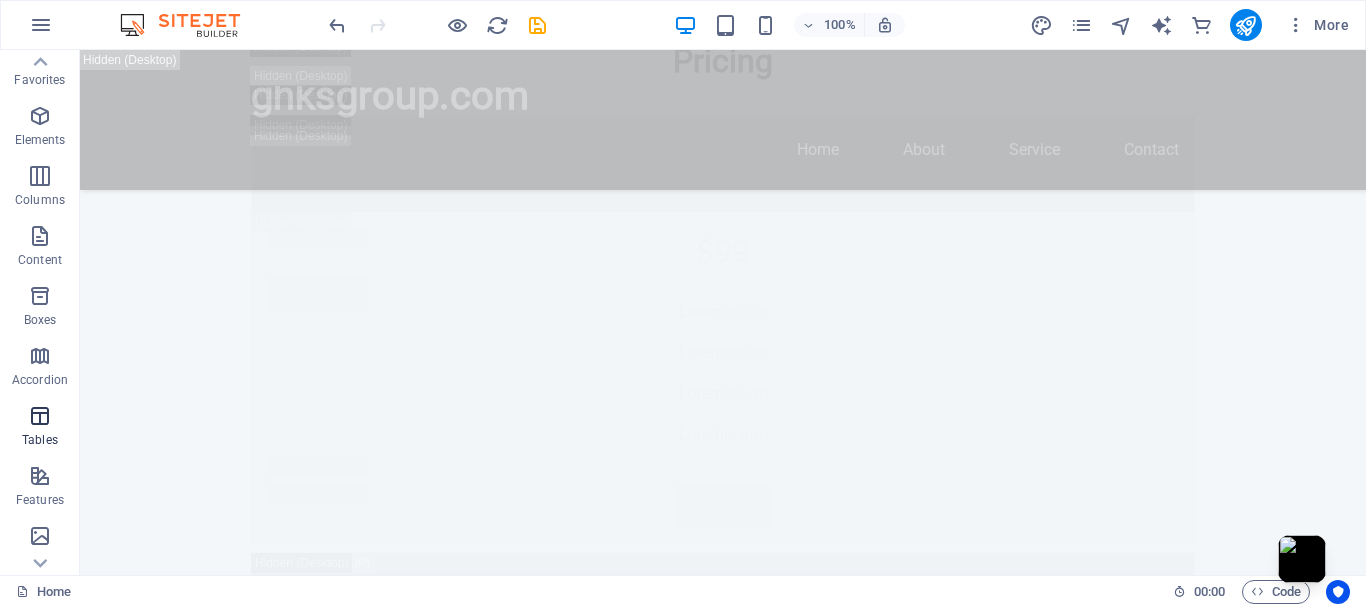 scroll, scrollTop: 0, scrollLeft: 0, axis: both 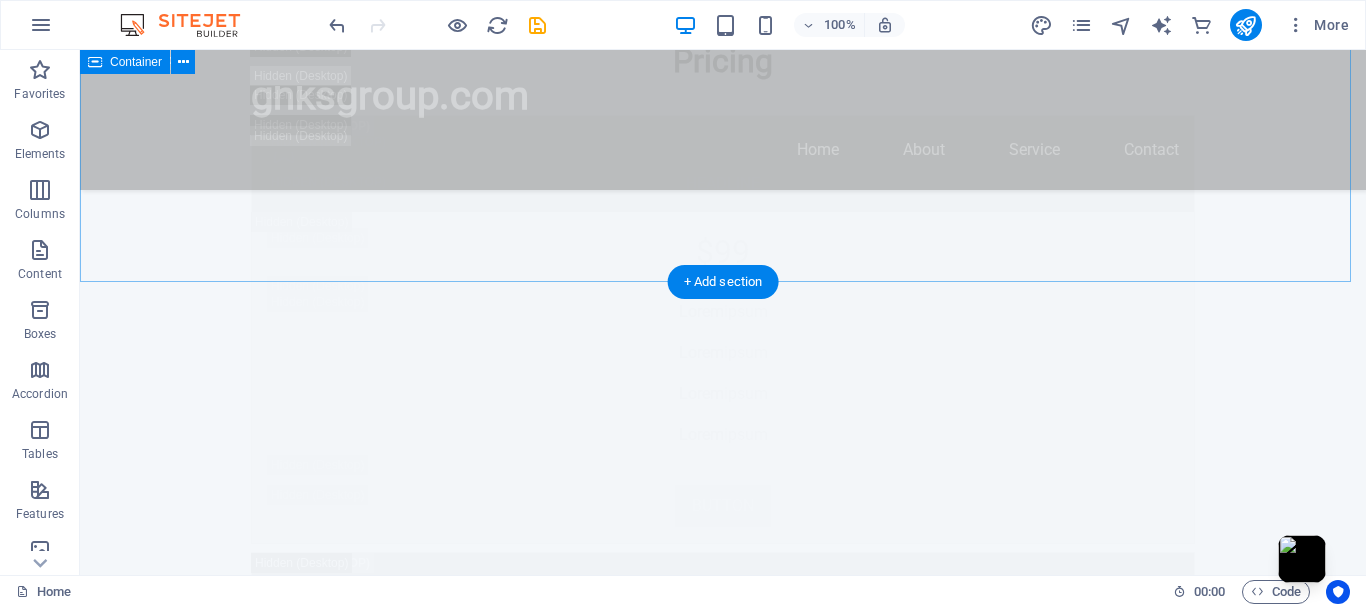 click on "Team Headline Lorem ipsum dolor sit amet, consectetuer adipiscing elit. Aenean commodo ligula eget dolor. Lorem ipsum dolor sit amet. Headline Lorem ipsum dolor sit amet, consectetuer adipiscing elit. Aenean commodo ligula eget dolor. Lorem ipsum dolor sit amet. Headline Lorem ipsum dolor sit amet, consectetuer adipiscing elit. Aenean commodo ligula eget dolor. Lorem ipsum dolor sit amet. Headline Lorem ipsum dolor sit amet, consectetuer adipiscing elit. Aenean commodo ligula eget dolor. Lorem ipsum dolor sit amet. Headline Lorem ipsum dolor sit amet, consectetuer adipiscing elit. Aenean commodo ligula eget dolor. Lorem ipsum dolor sit amet. Headline Lorem ipsum dolor sit amet, consectetuer adipiscing elit. Aenean commodo ligula eget dolor. Lorem ipsum dolor sit amet." at bounding box center [723, 6964] 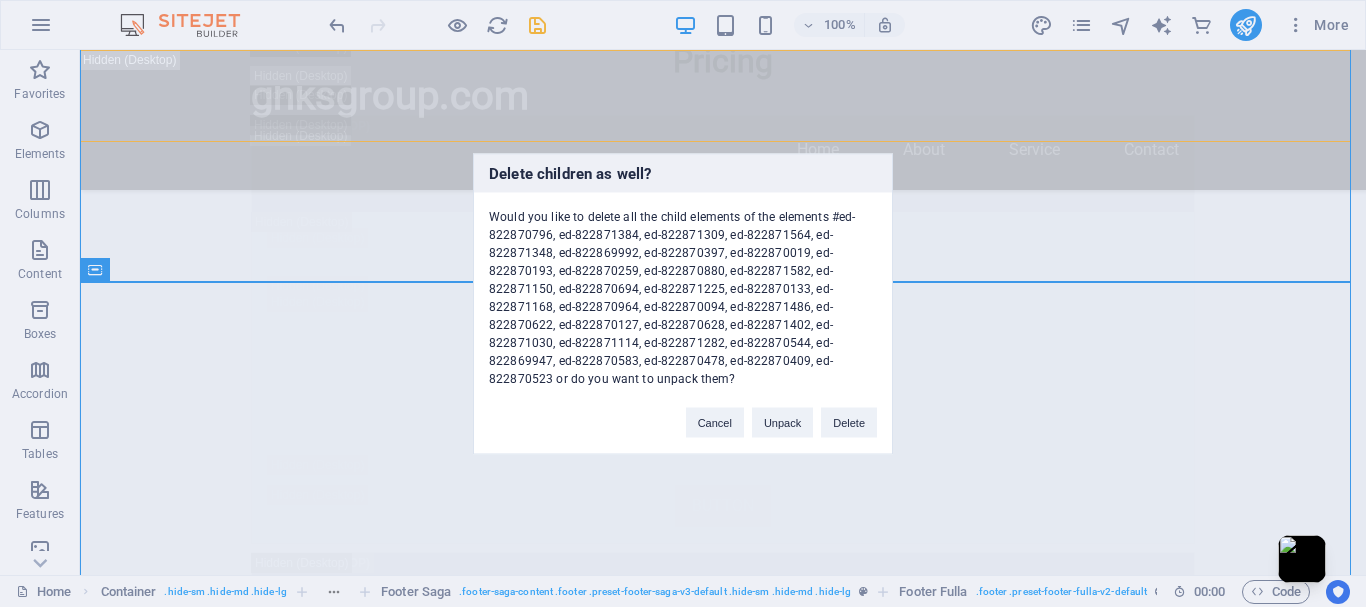 type 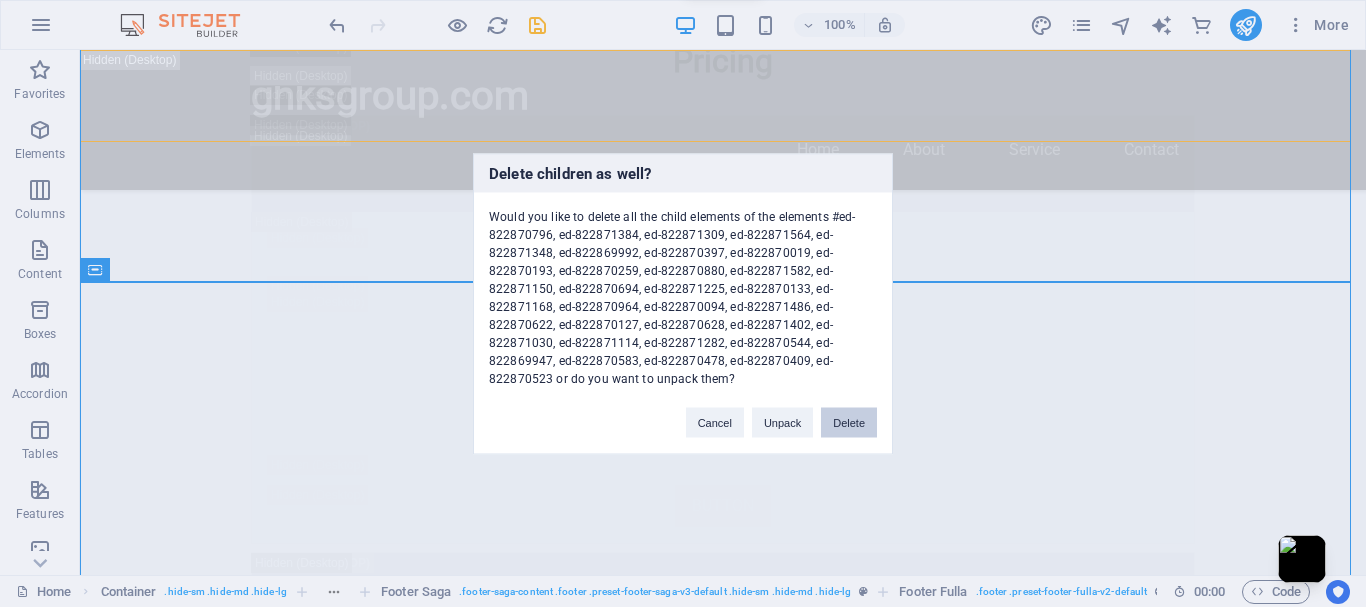 drag, startPoint x: 850, startPoint y: 417, endPoint x: 772, endPoint y: 393, distance: 81.608826 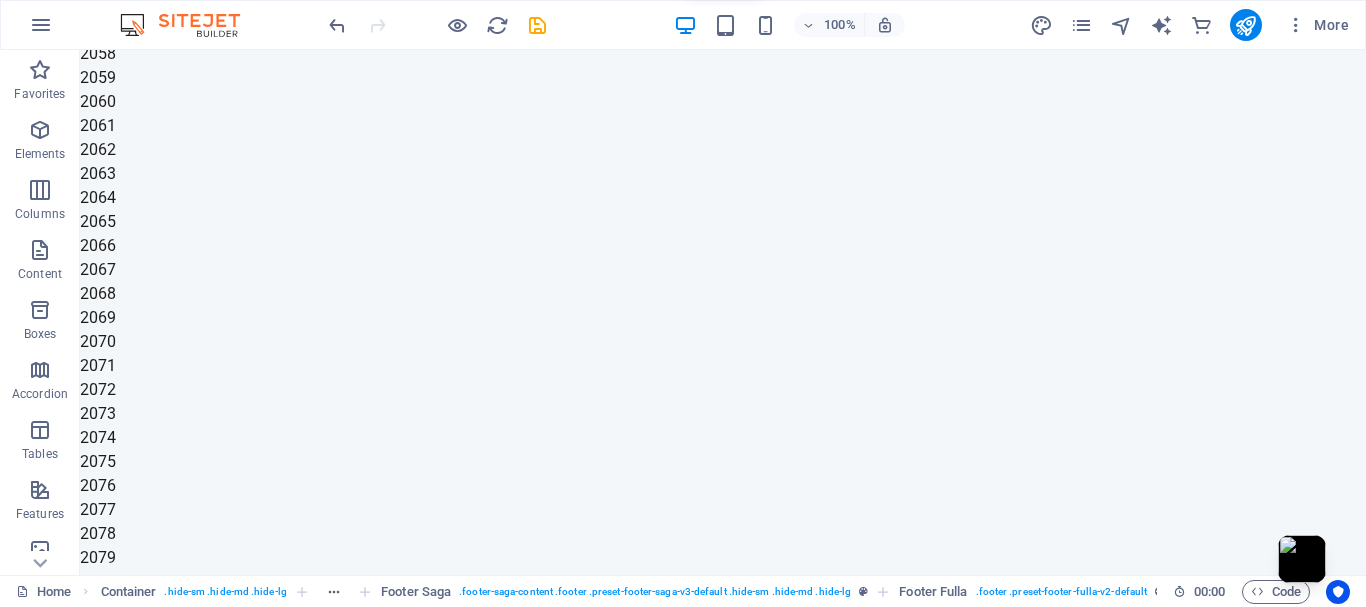 scroll, scrollTop: 0, scrollLeft: 0, axis: both 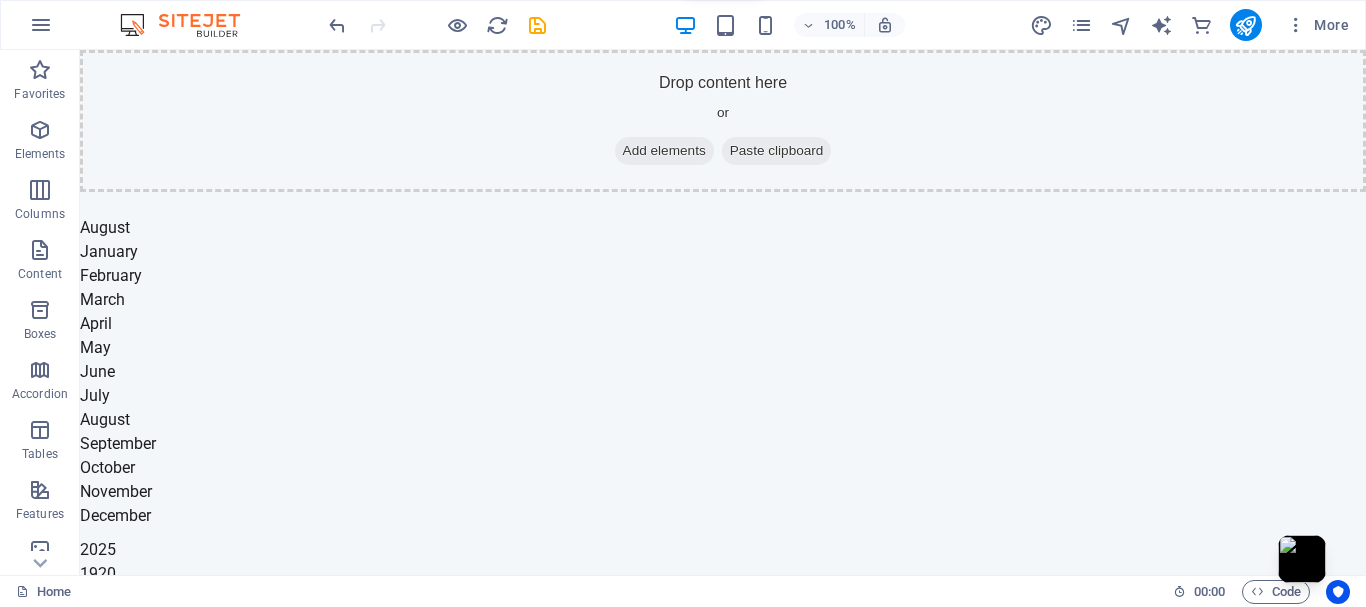 click on "Skip to main content
Drop content here or  Add elements  Paste clipboard
August January February March April May June July August September October November December 2025 1920 1921 1922 1923 1924 1925 1926 1927 1928 1929 1930 1931 1932 1933 1934 1935 1936 1937 1938 1939 1940 1941 1942 1943 1944 1945 1946 1947 1948 1949 1950 1951 1952 1953 1954 1955 1956 1957 1958 1959 1960 1961 1962 1963 1964 1965 1966 1967 1968 1969 1970 1971 1972 1973 1974 1975 1976 1977 1978 1979 1980 1981 1982 1983 1984 1985 1986 1987 1988 1989 1990 1991 1992 1993 1994 1995 1996 1997 1998 1999 2000 2001 2002 2003 2004 2005 2006 2007 2008 2009 2010 2011 2012 2013 2014 2015 2016 2017 2018 2019 2020 2021 2022 2023 2024 2025 2026 2027 2028 2029 2030 2031 2032 2033 2034 2035 2036 2037 2038 2039 2040 2041 2042 2043 2044 2045 2046 2047 2048 2049 2050 2051 2052 2053 2054 2055 2056 2057 2058 2059 2060 2061 2062 2063 2064 2065 2066 2067 2068 2069 2070 2071 2072 2073 2074 2075 2076 2077 2078 2079 2080 Sun Mon Tue Wed Thu Fri Sat 27 28 29 30 1" at bounding box center (723, 7747) 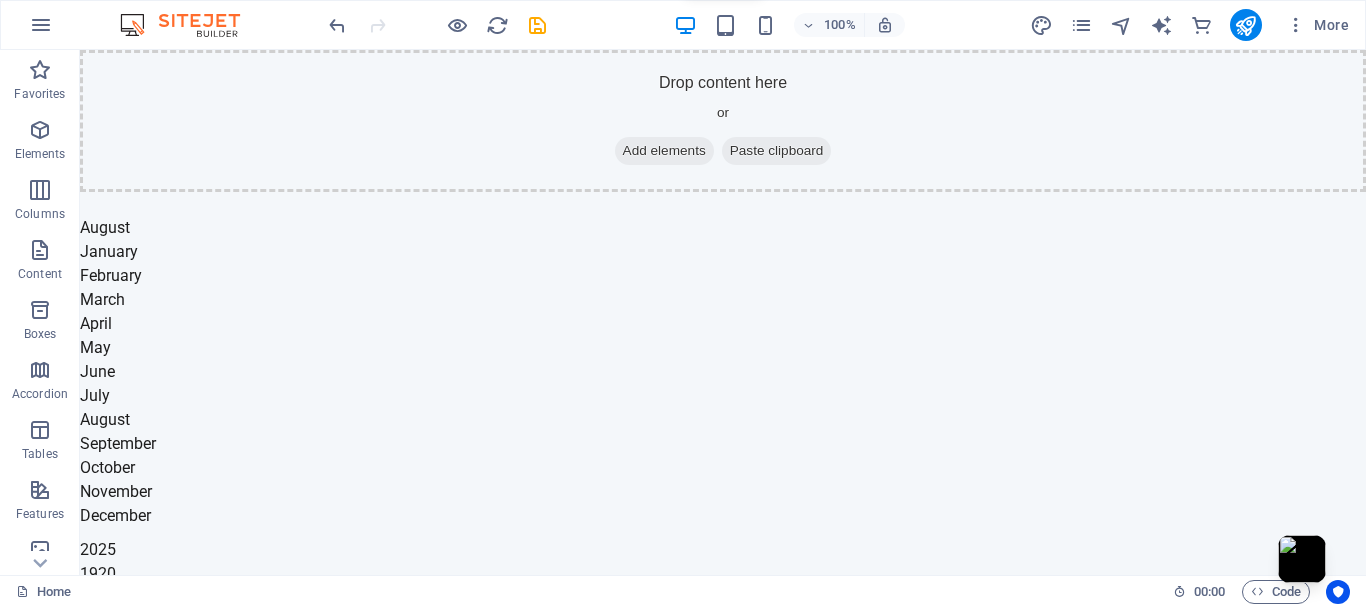 click on "Skip to main content
Drop content here or  Add elements  Paste clipboard
August January February March April May June July August September October November December 2025 1920 1921 1922 1923 1924 1925 1926 1927 1928 1929 1930 1931 1932 1933 1934 1935 1936 1937 1938 1939 1940 1941 1942 1943 1944 1945 1946 1947 1948 1949 1950 1951 1952 1953 1954 1955 1956 1957 1958 1959 1960 1961 1962 1963 1964 1965 1966 1967 1968 1969 1970 1971 1972 1973 1974 1975 1976 1977 1978 1979 1980 1981 1982 1983 1984 1985 1986 1987 1988 1989 1990 1991 1992 1993 1994 1995 1996 1997 1998 1999 2000 2001 2002 2003 2004 2005 2006 2007 2008 2009 2010 2011 2012 2013 2014 2015 2016 2017 2018 2019 2020 2021 2022 2023 2024 2025 2026 2027 2028 2029 2030 2031 2032 2033 2034 2035 2036 2037 2038 2039 2040 2041 2042 2043 2044 2045 2046 2047 2048 2049 2050 2051 2052 2053 2054 2055 2056 2057 2058 2059 2060 2061 2062 2063 2064 2065 2066 2067 2068 2069 2070 2071 2072 2073 2074 2075 2076 2077 2078 2079 2080 Sun Mon Tue Wed Thu Fri Sat 27 28 29 30 1" at bounding box center (723, 7747) 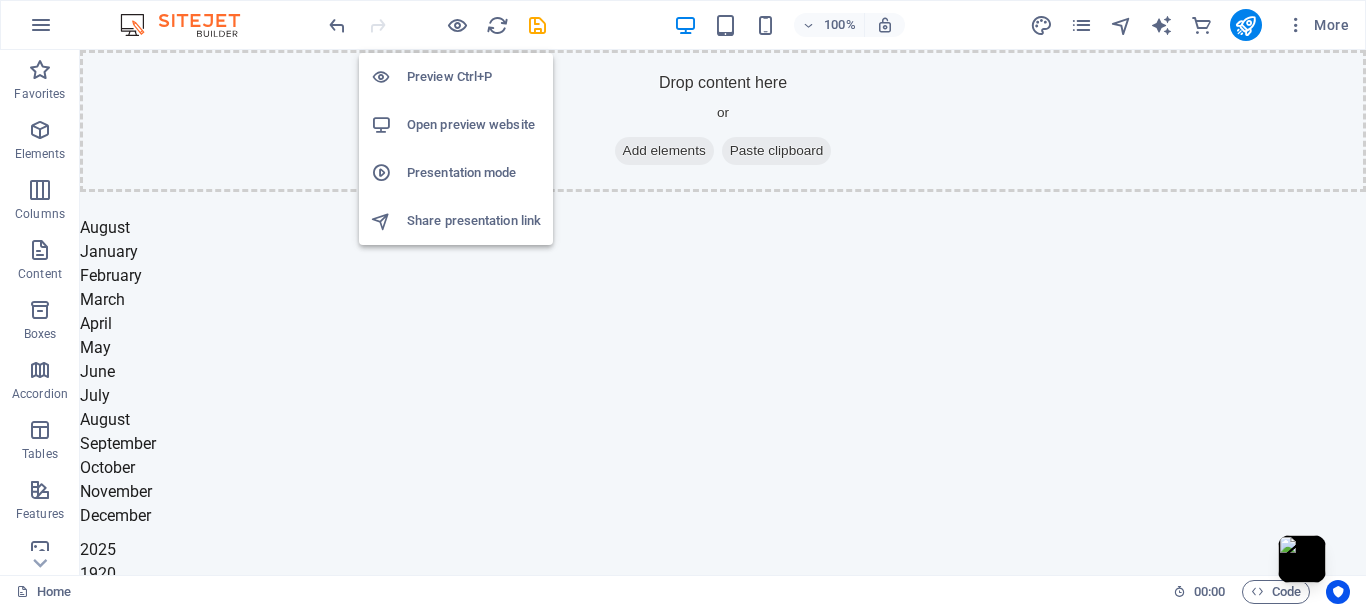 click on "Preview Ctrl+P" at bounding box center [474, 77] 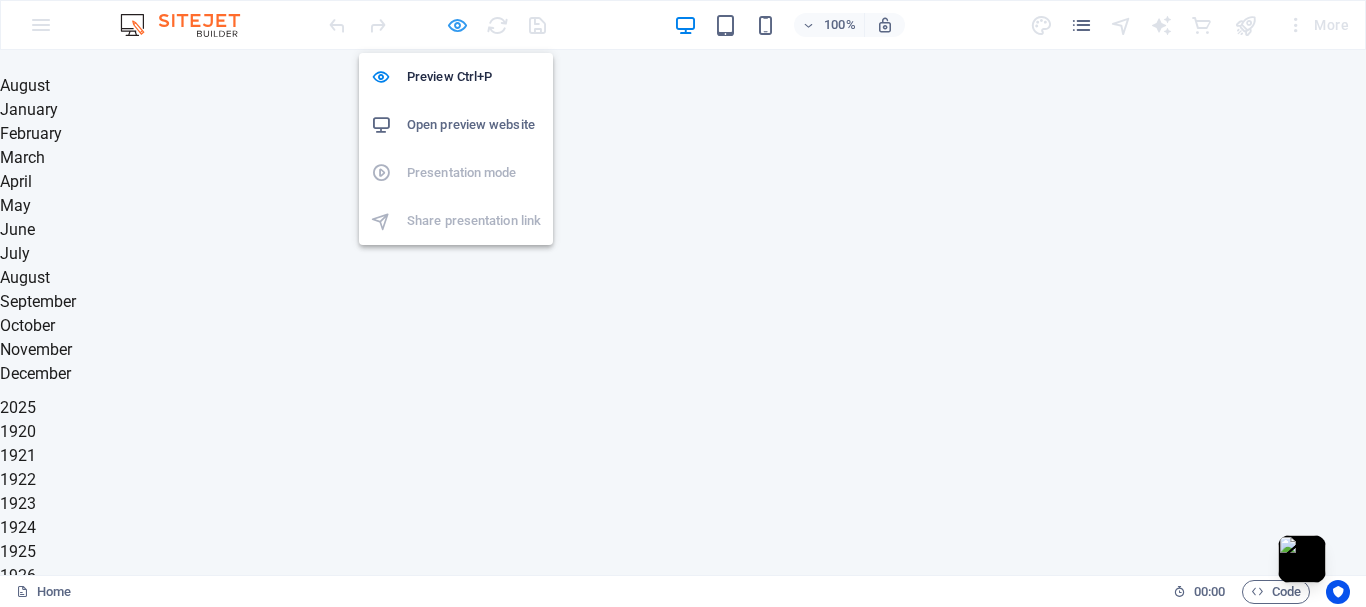 click at bounding box center [457, 25] 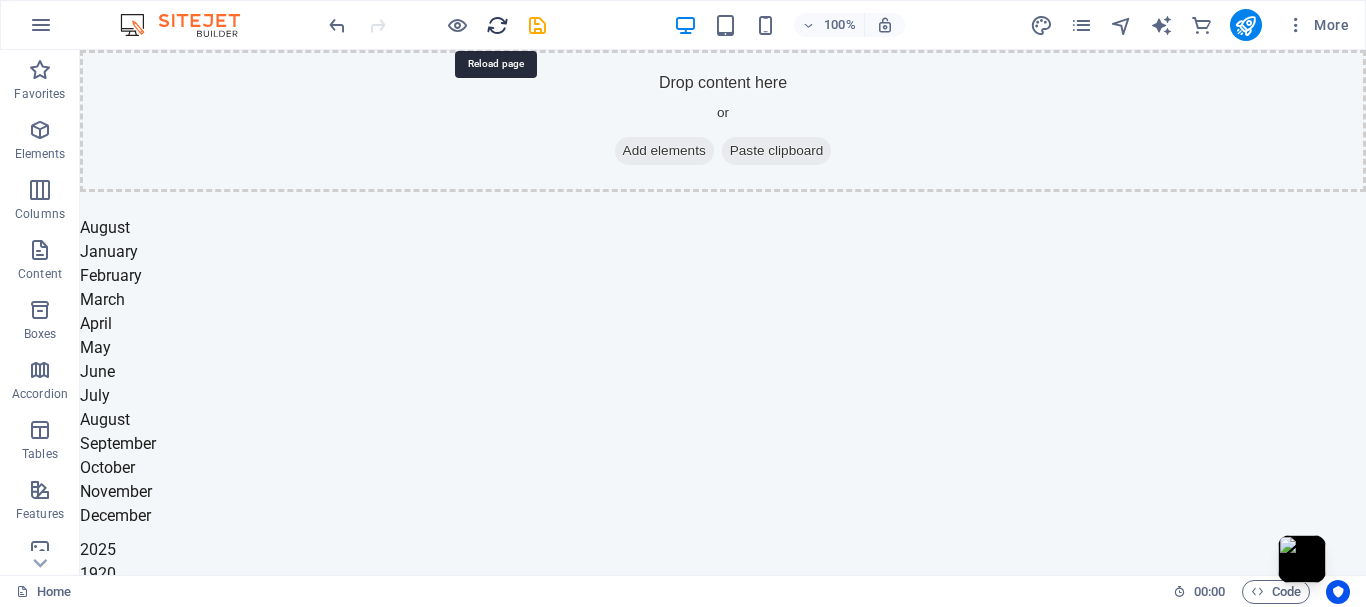 click at bounding box center [497, 25] 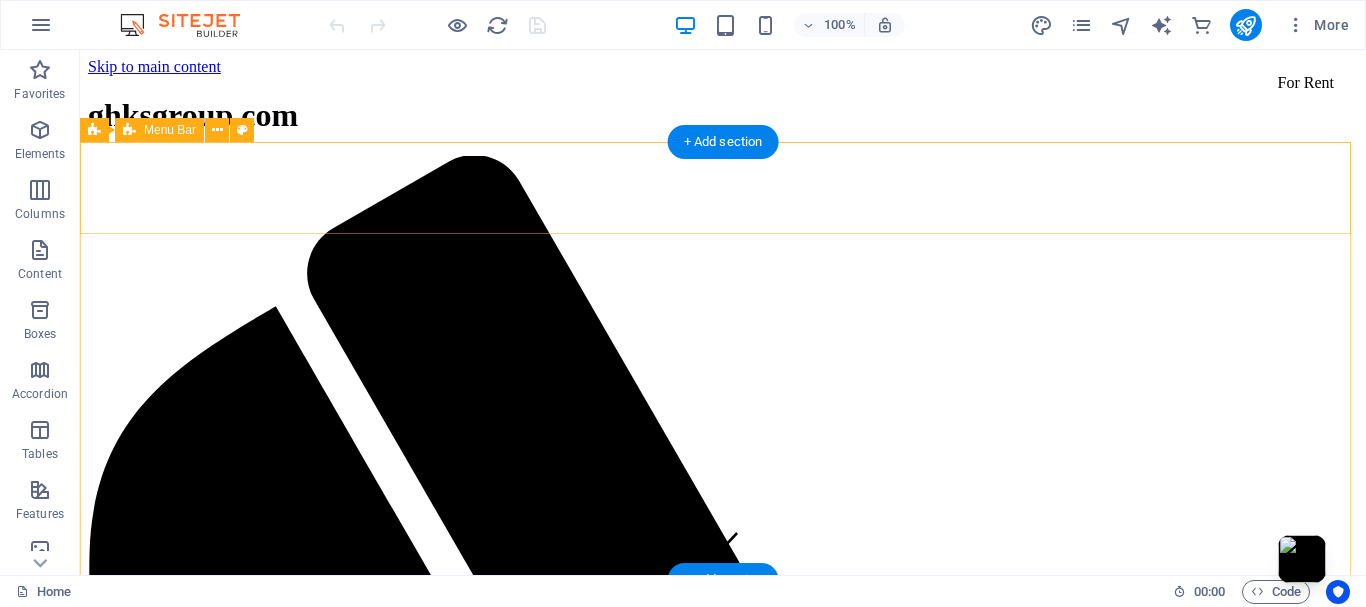 scroll, scrollTop: 0, scrollLeft: 0, axis: both 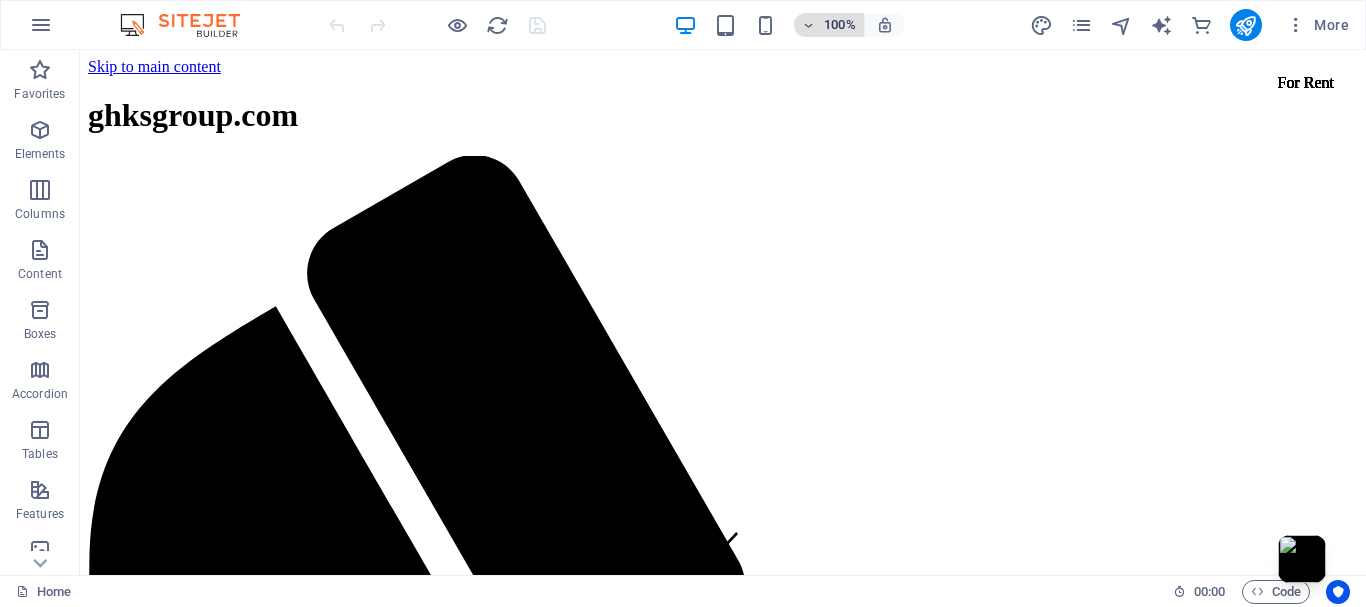 click at bounding box center (809, 25) 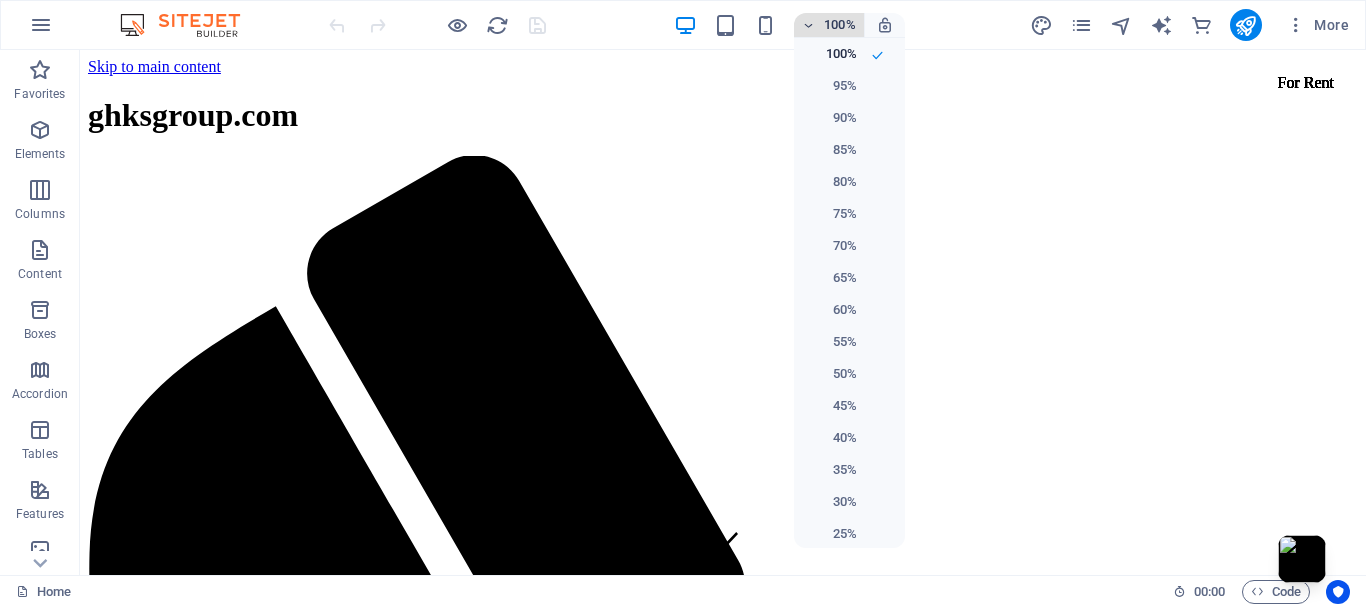click at bounding box center [683, 303] 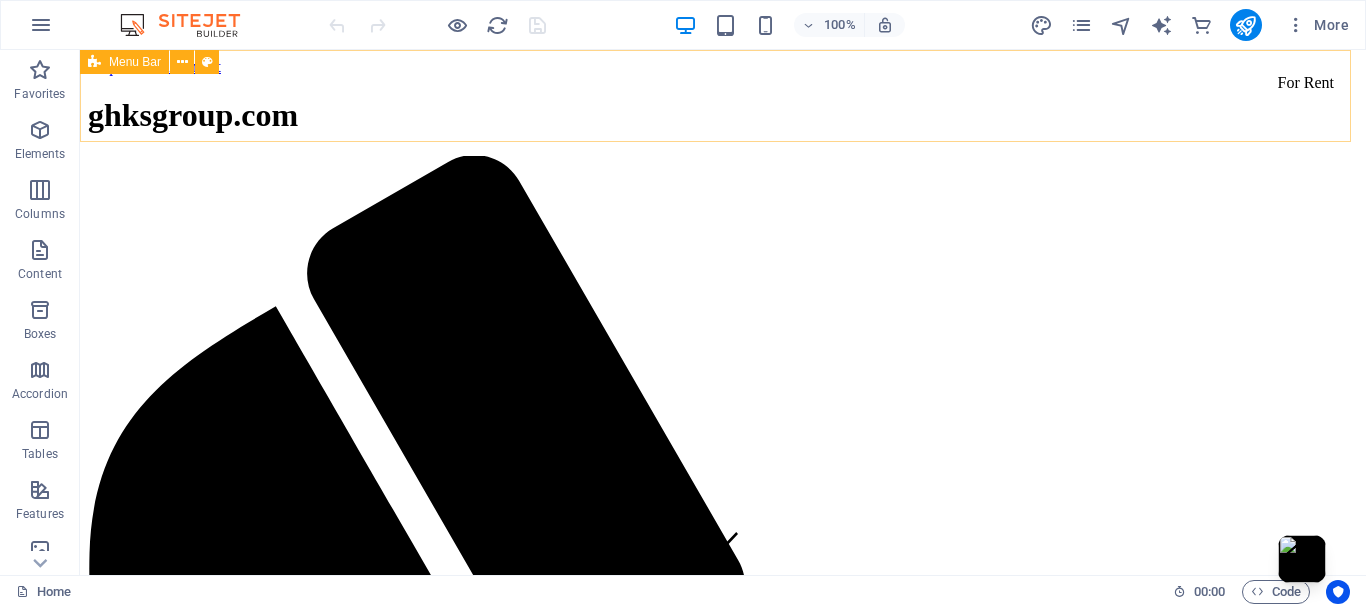 scroll, scrollTop: 0, scrollLeft: 0, axis: both 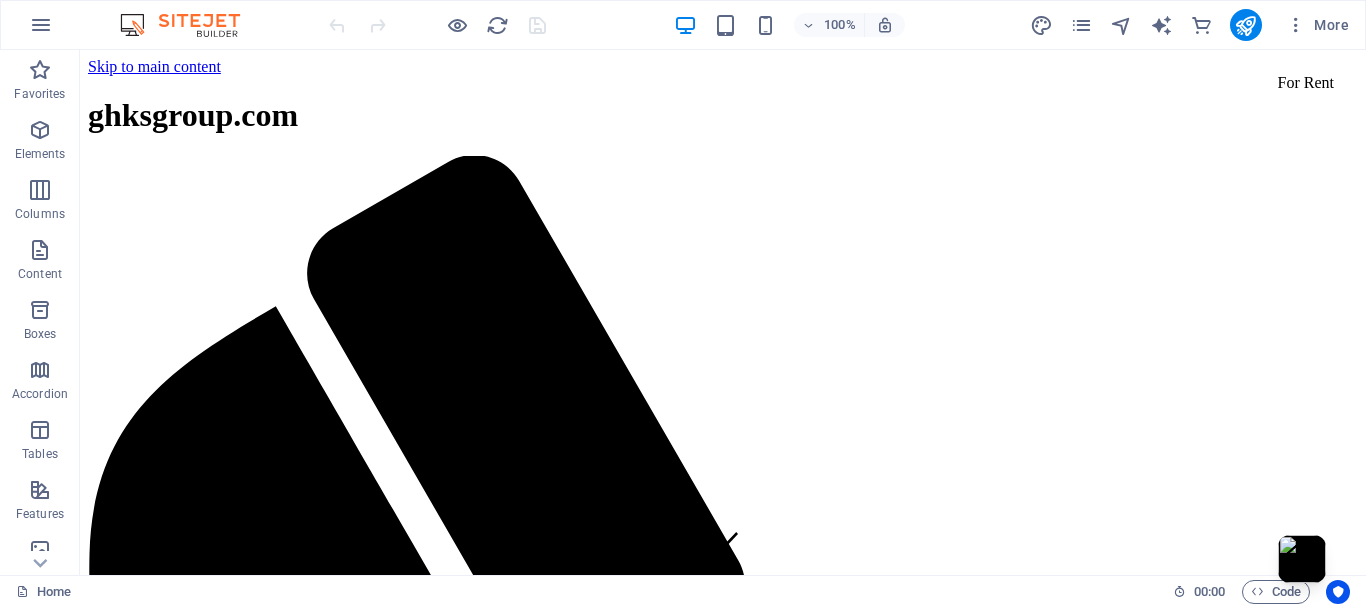 click at bounding box center [190, 25] 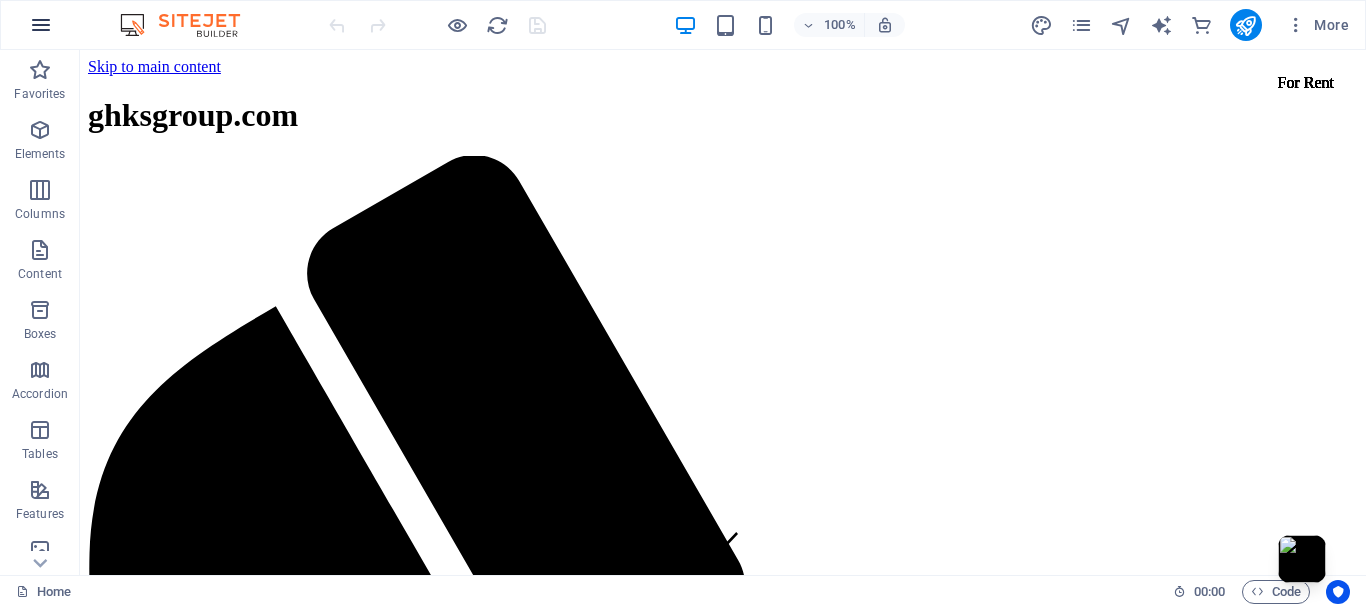 click at bounding box center [41, 25] 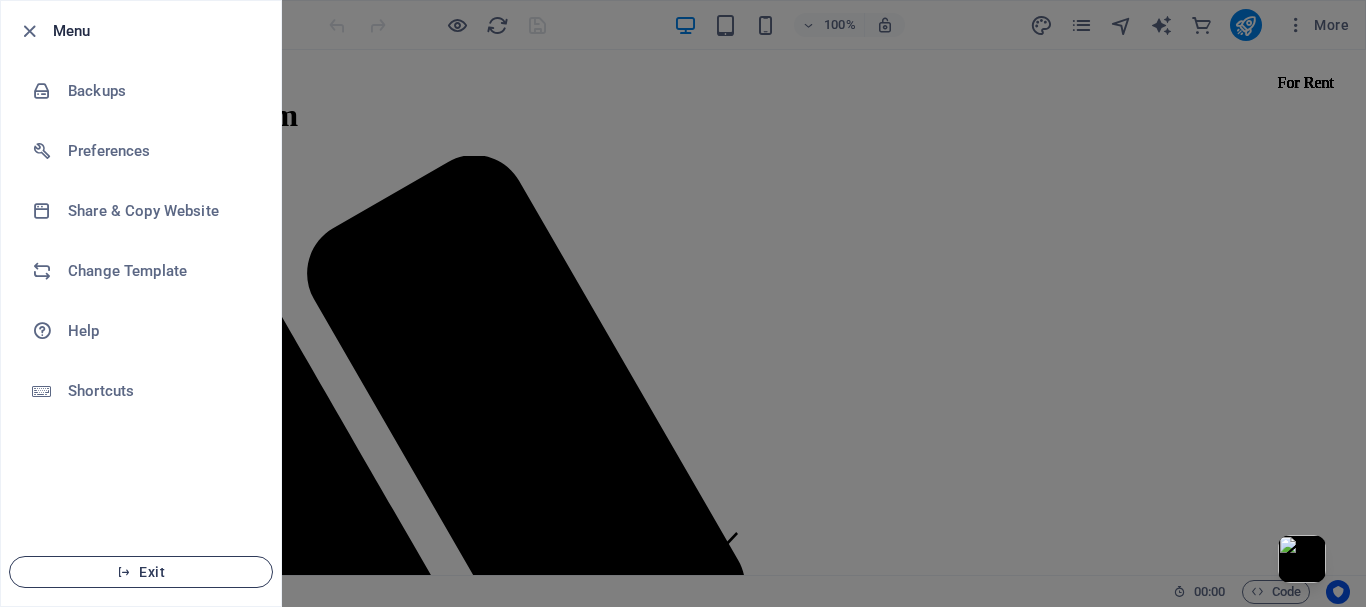 click on "Exit" at bounding box center [141, 572] 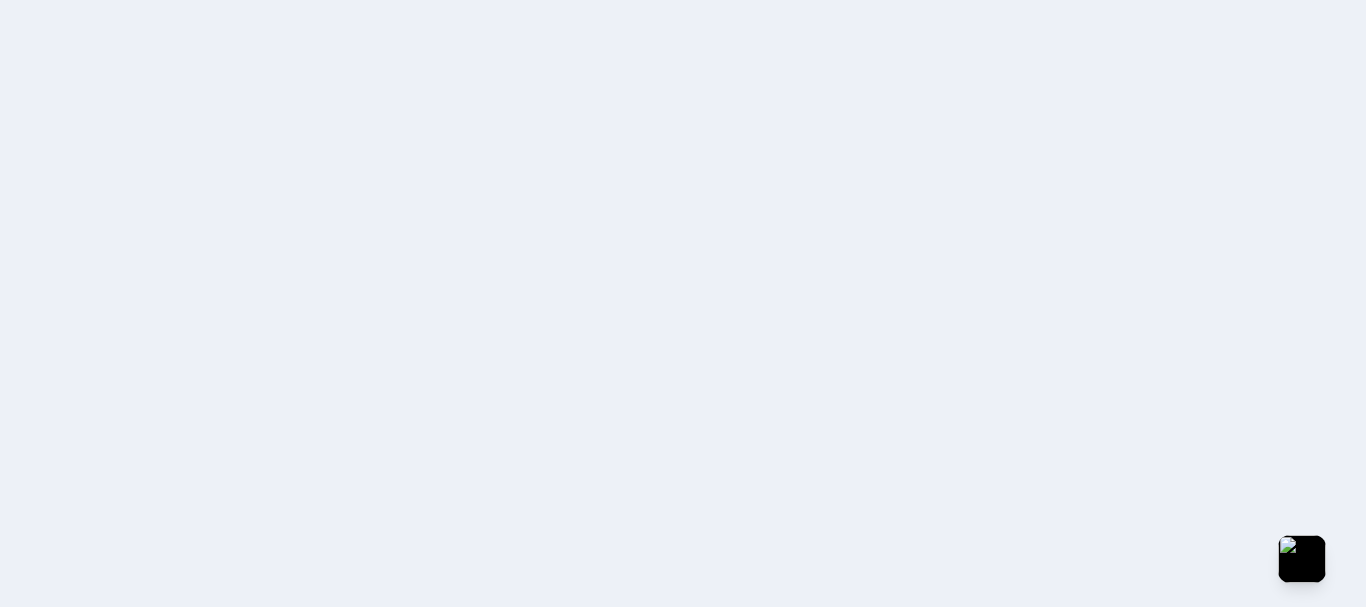 scroll, scrollTop: 0, scrollLeft: 0, axis: both 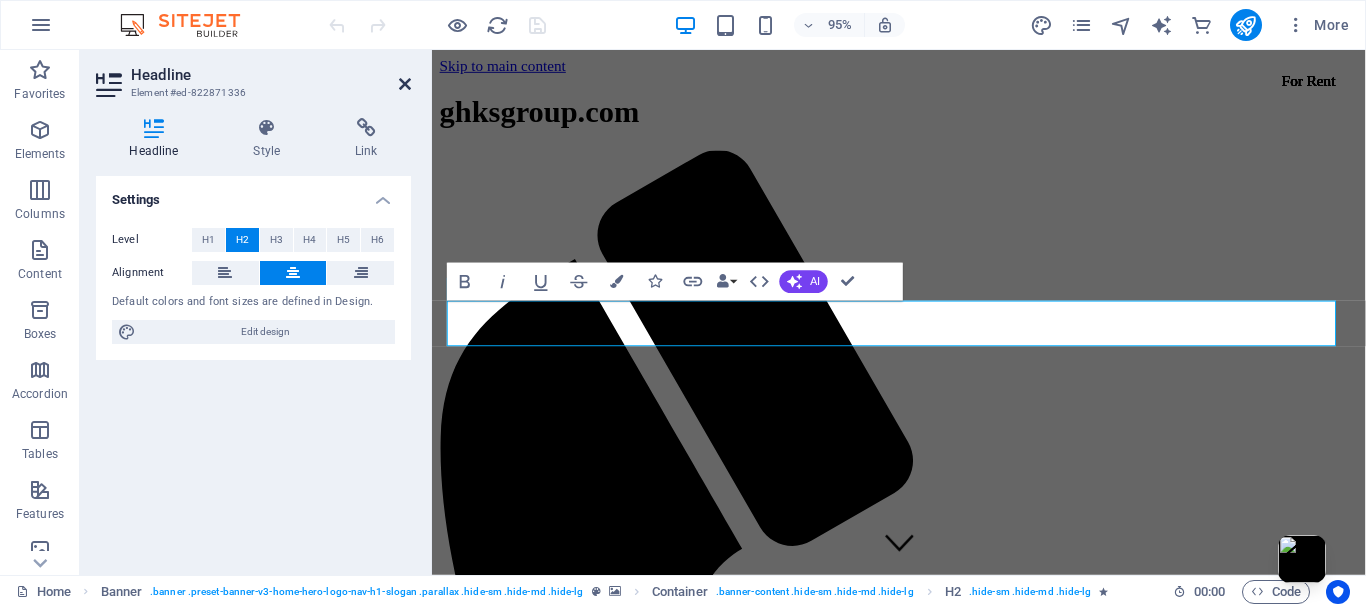 click at bounding box center [405, 84] 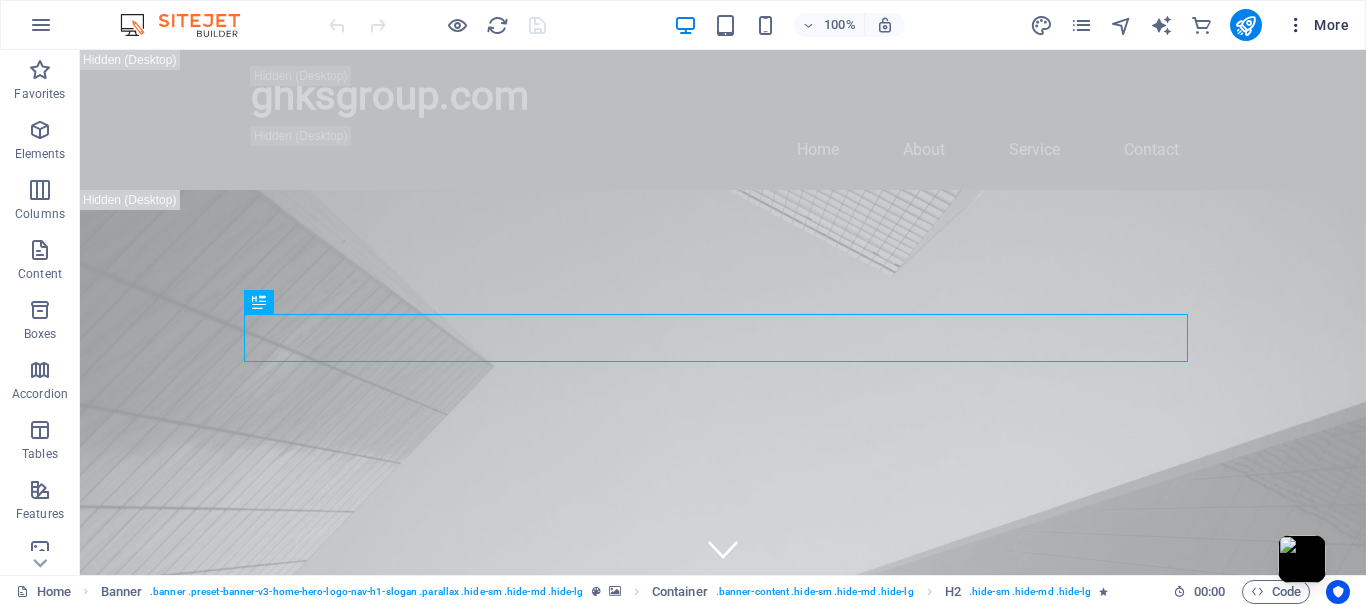 click at bounding box center (1296, 25) 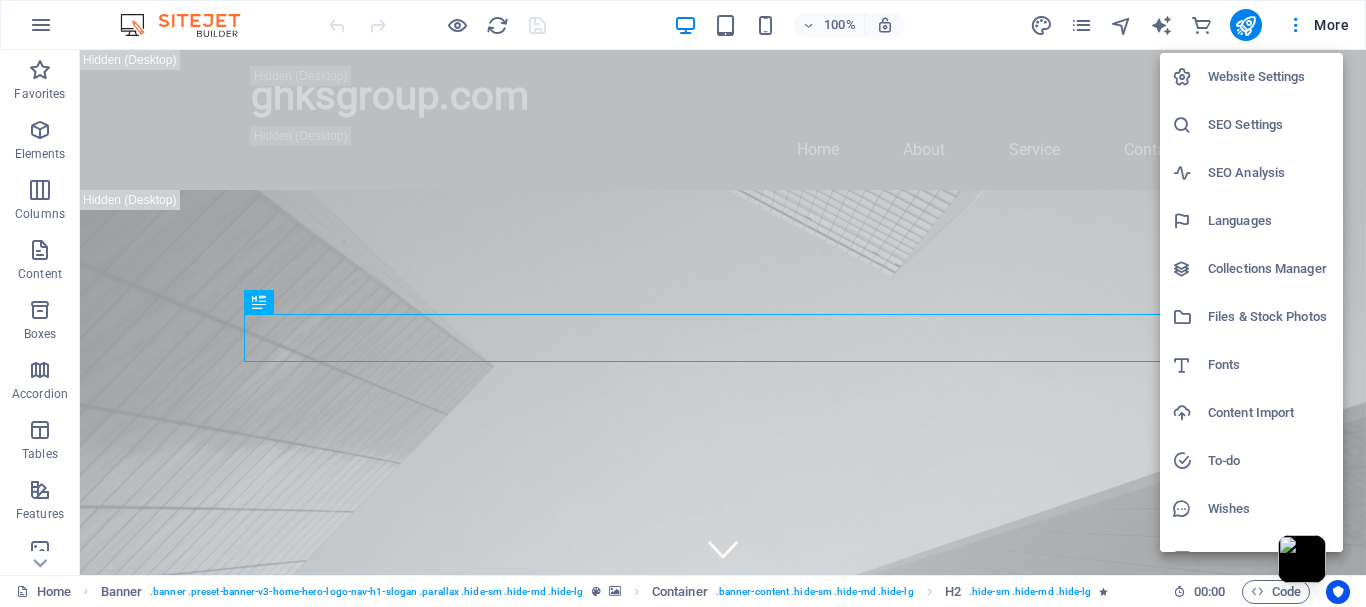 click on "Files & Stock Photos" at bounding box center [1269, 317] 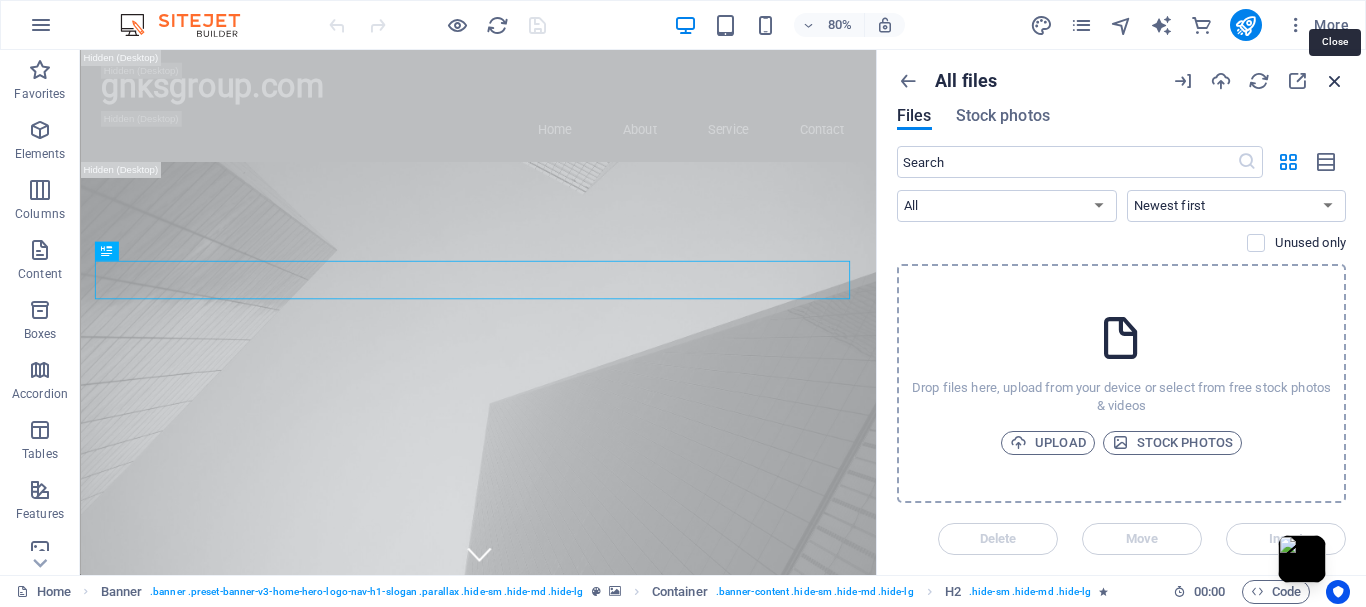click at bounding box center (1335, 81) 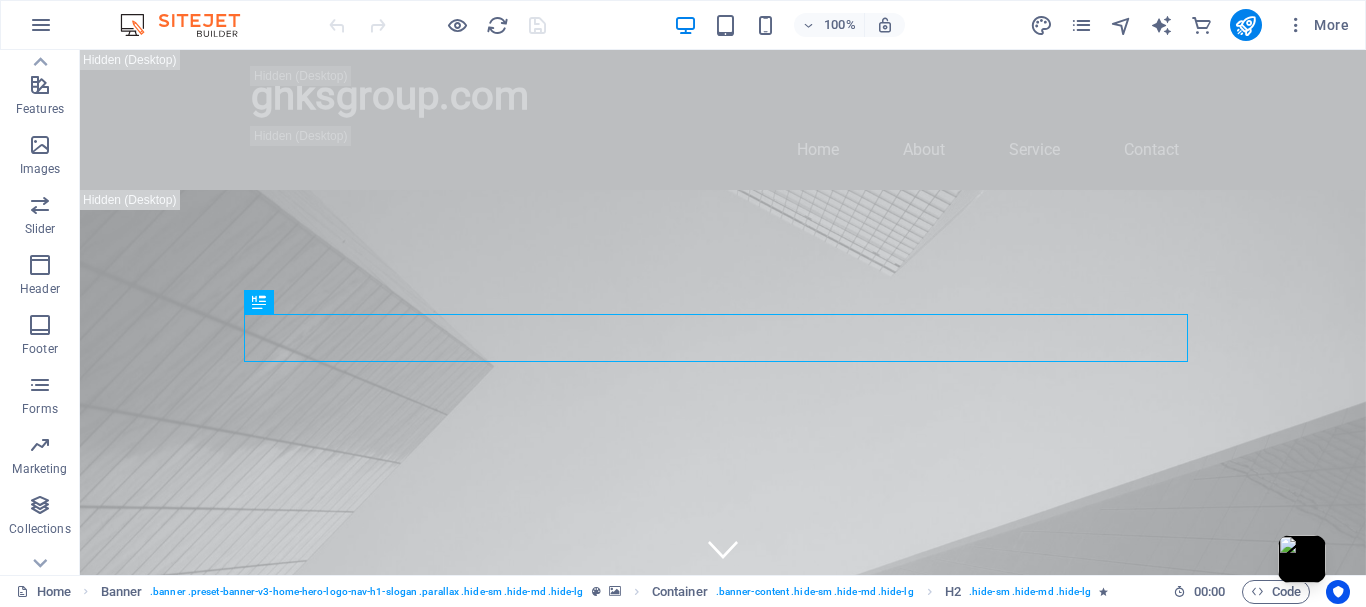 scroll, scrollTop: 435, scrollLeft: 0, axis: vertical 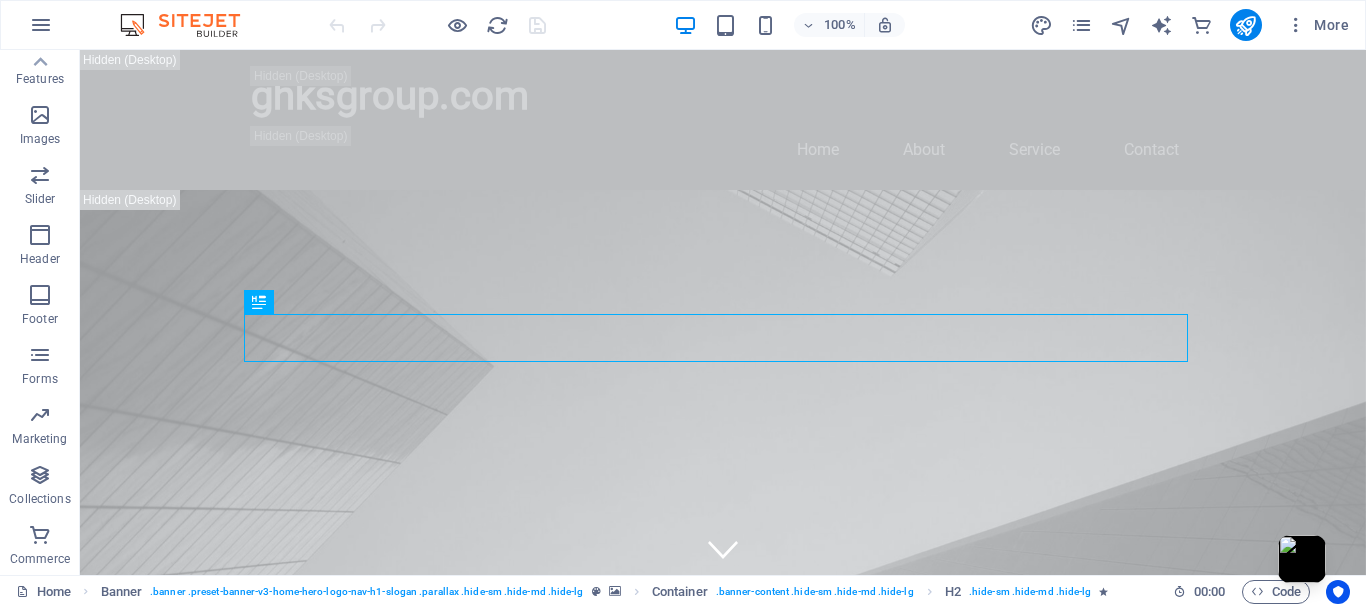 click at bounding box center [190, 25] 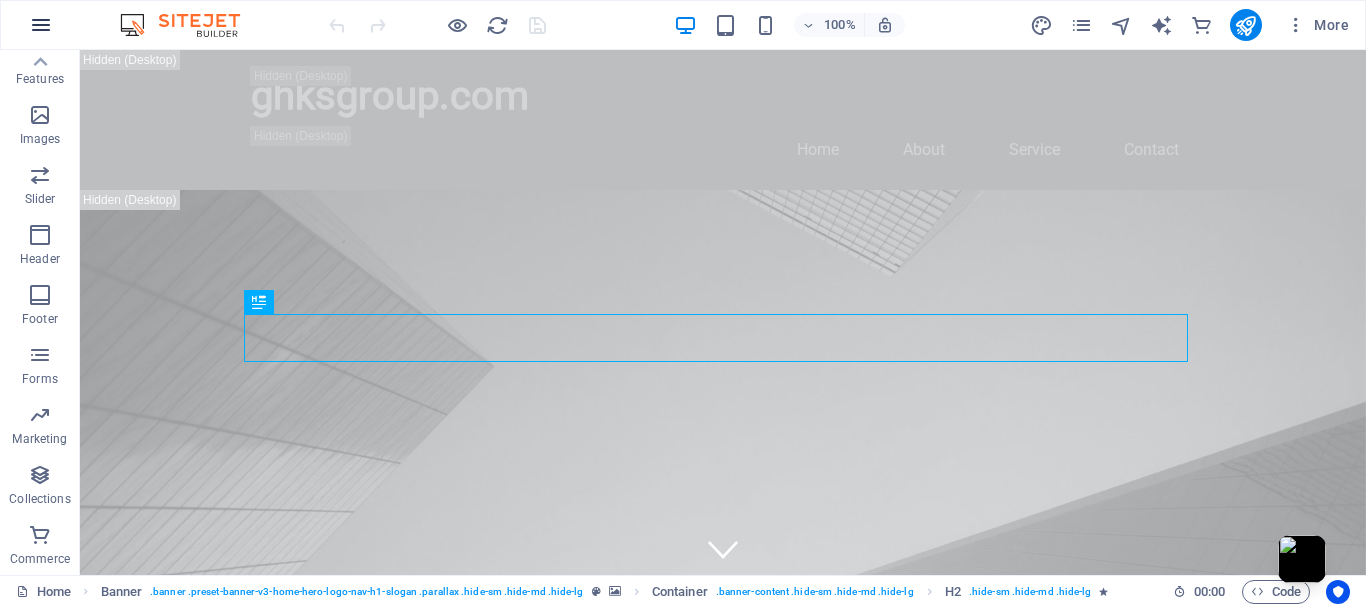 click at bounding box center [41, 25] 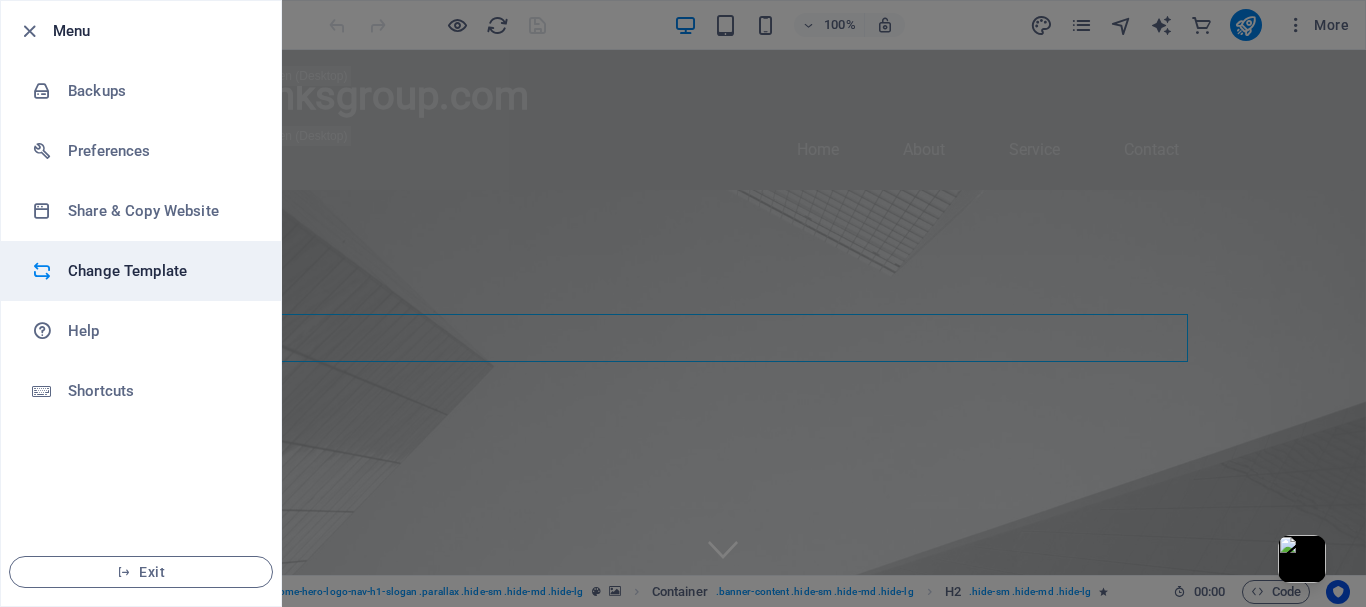 click on "Change Template" at bounding box center [160, 271] 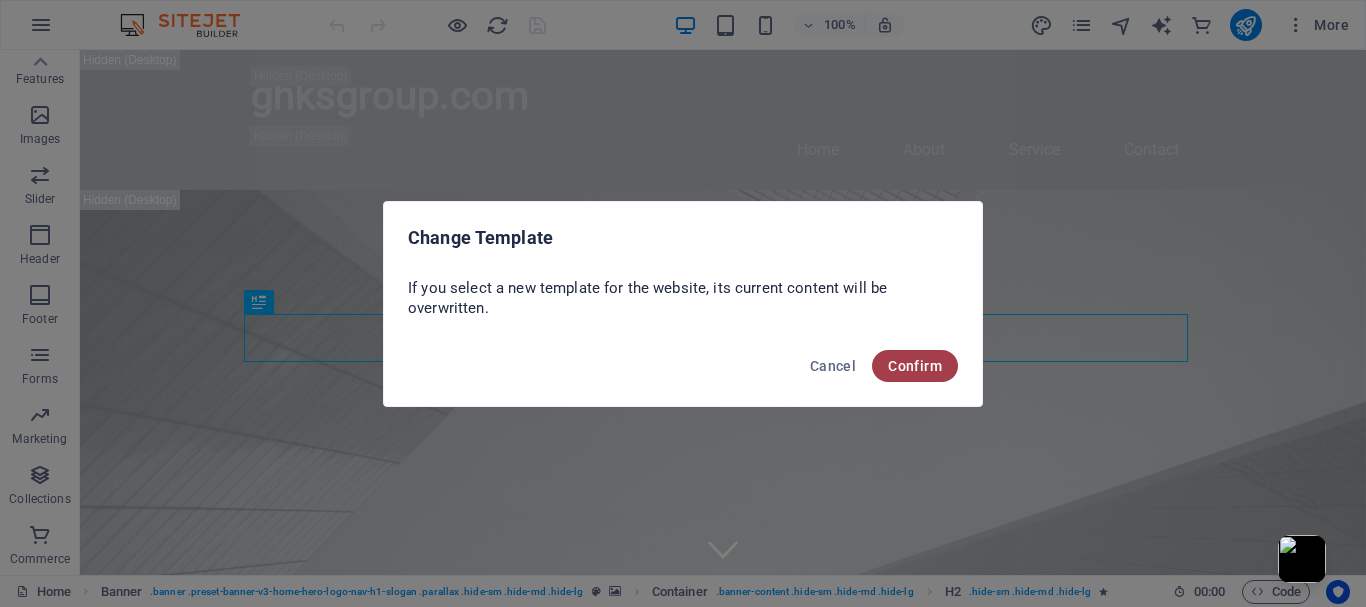 click on "Confirm" at bounding box center (915, 366) 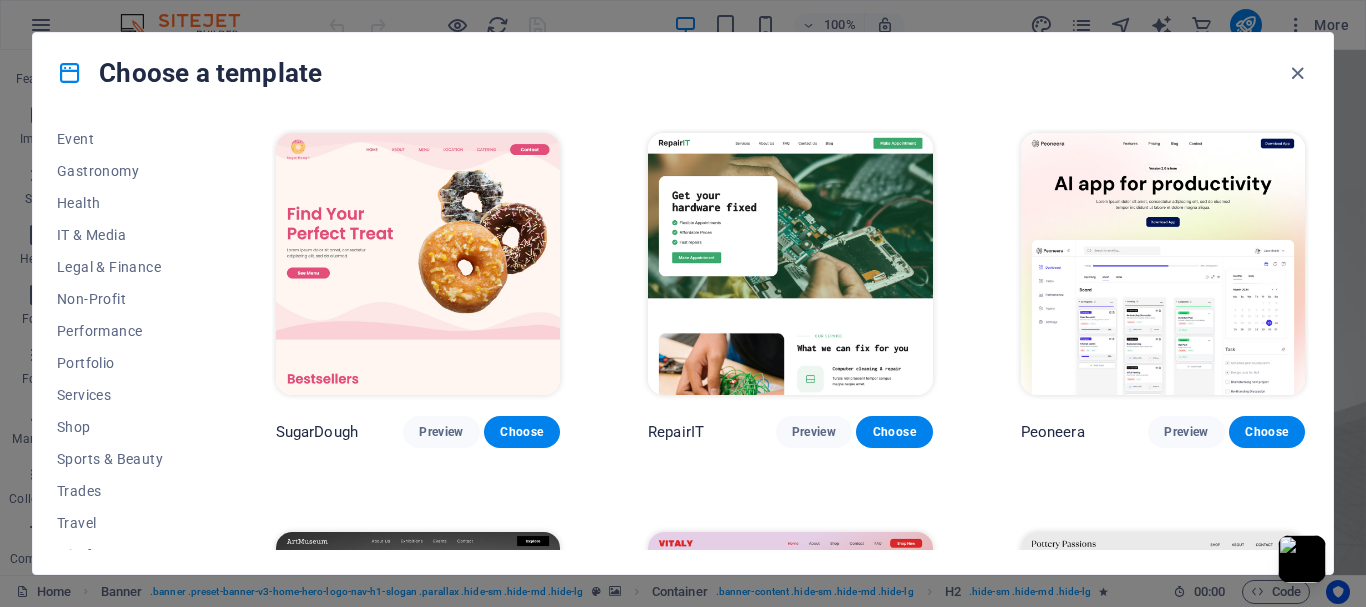 scroll, scrollTop: 411, scrollLeft: 0, axis: vertical 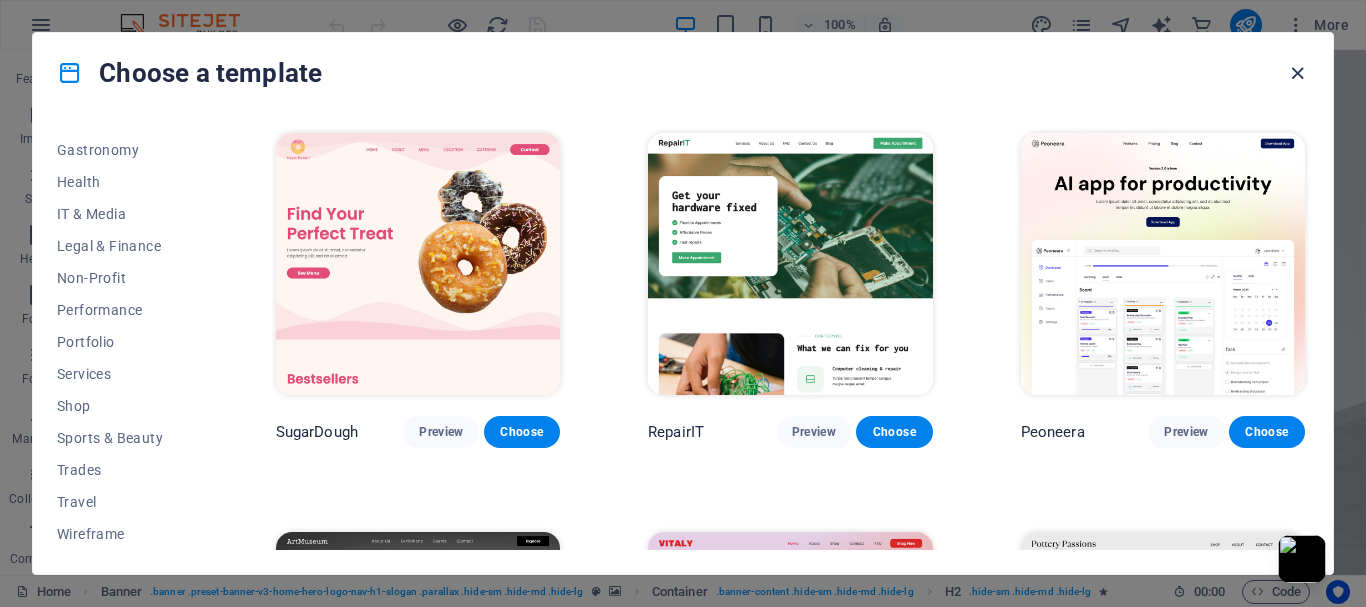 click at bounding box center (1297, 73) 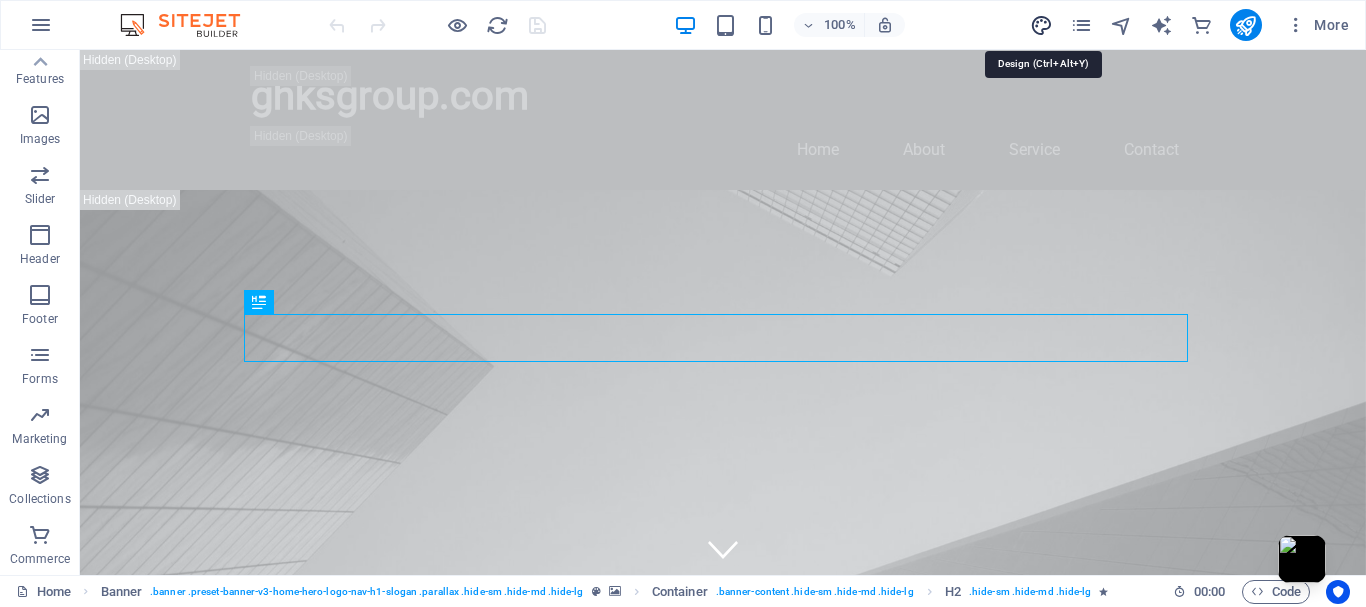 click at bounding box center (1041, 25) 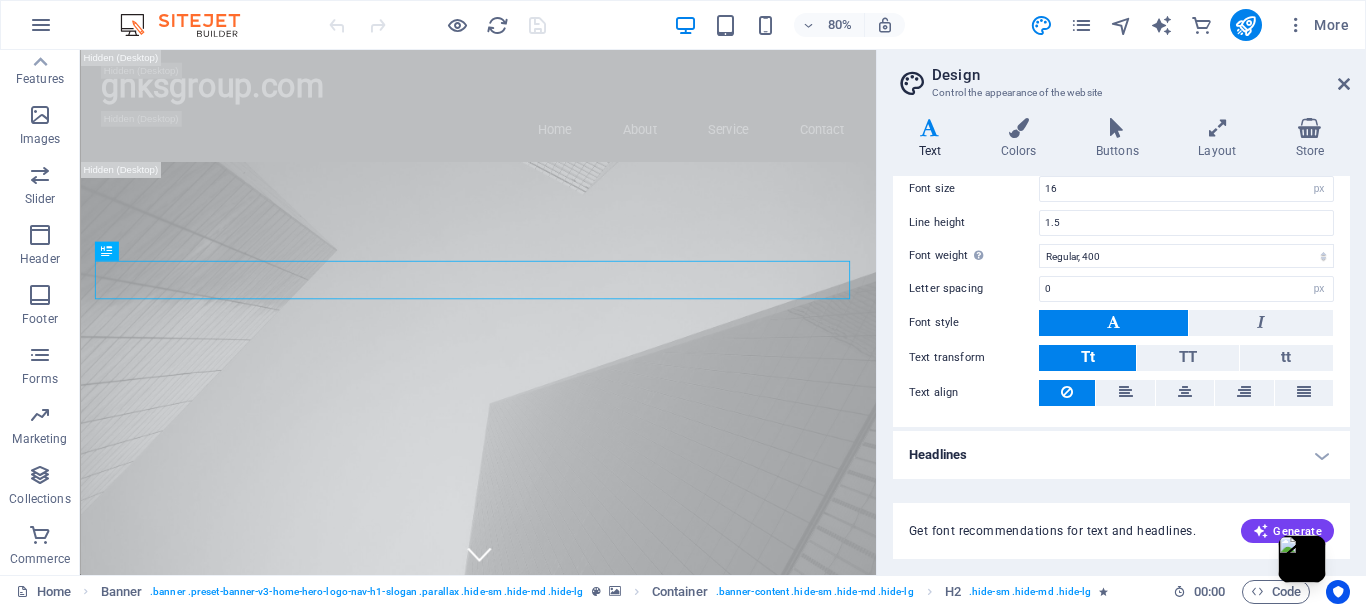 scroll, scrollTop: 0, scrollLeft: 0, axis: both 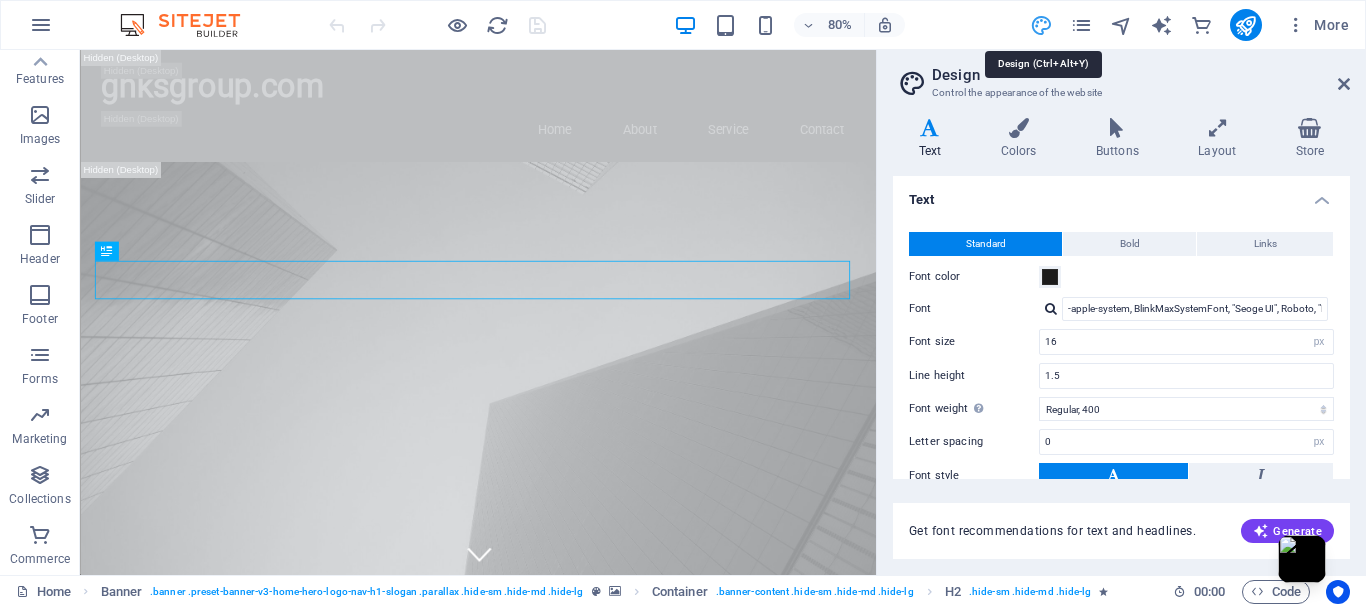 click at bounding box center [1041, 25] 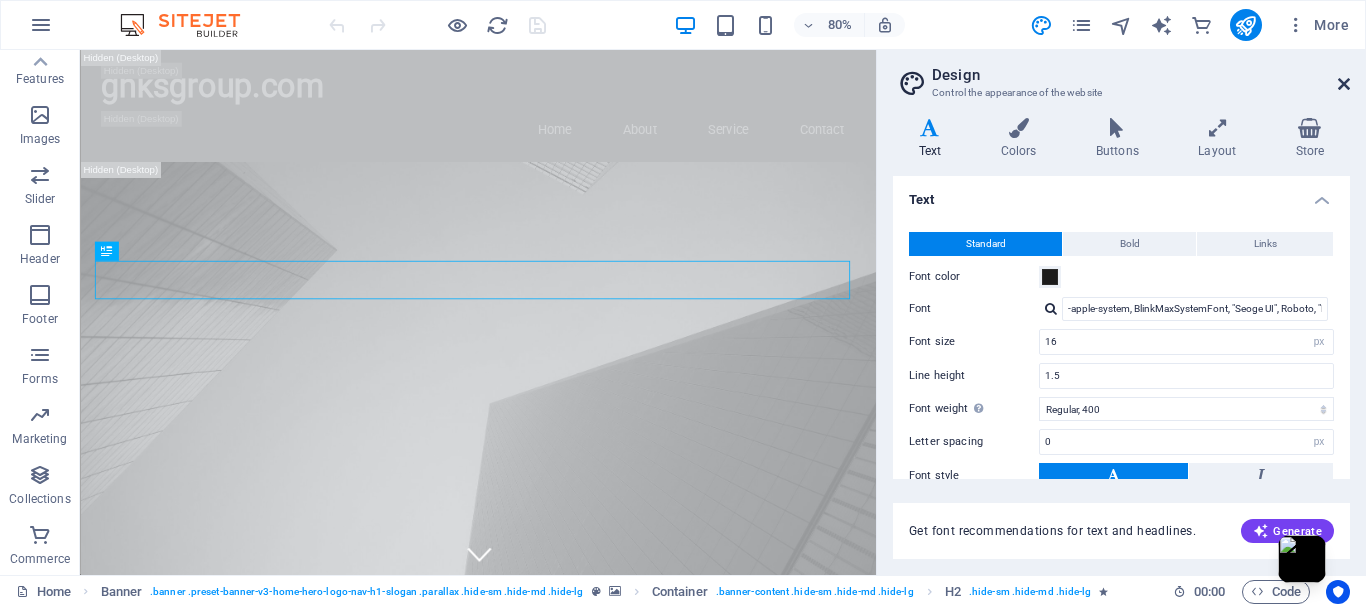 click at bounding box center [1344, 84] 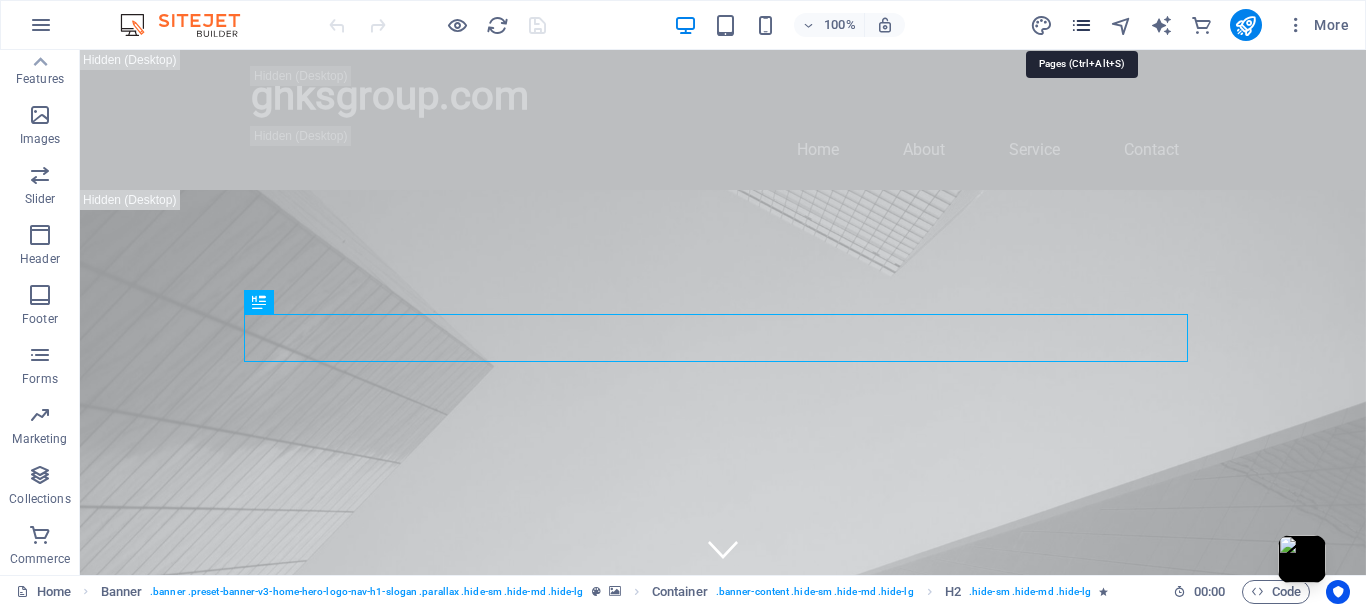 click at bounding box center [1081, 25] 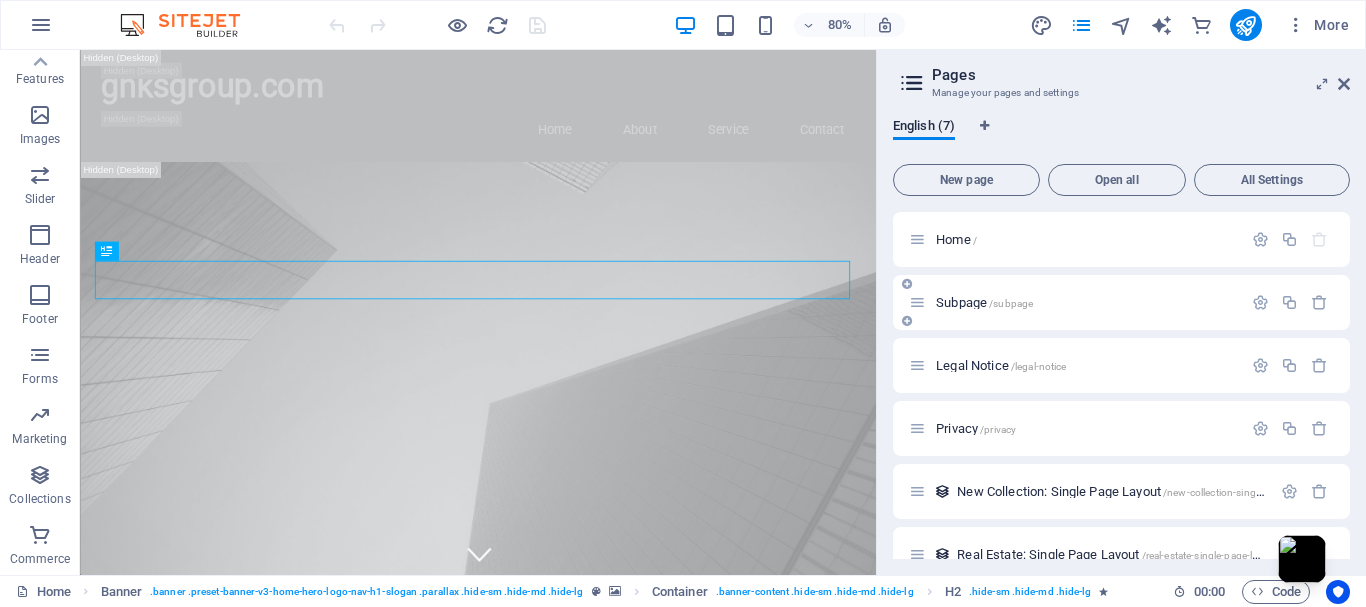 drag, startPoint x: 967, startPoint y: 236, endPoint x: 980, endPoint y: 313, distance: 78.08969 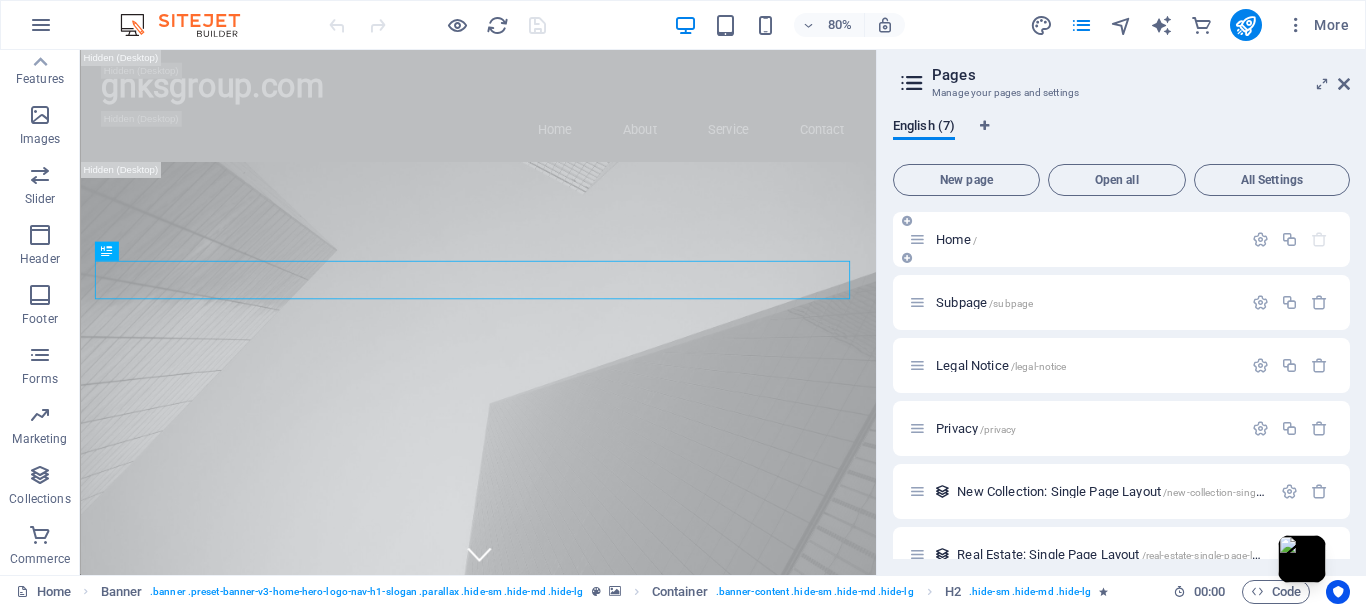 drag, startPoint x: 931, startPoint y: 240, endPoint x: 916, endPoint y: 262, distance: 26.627054 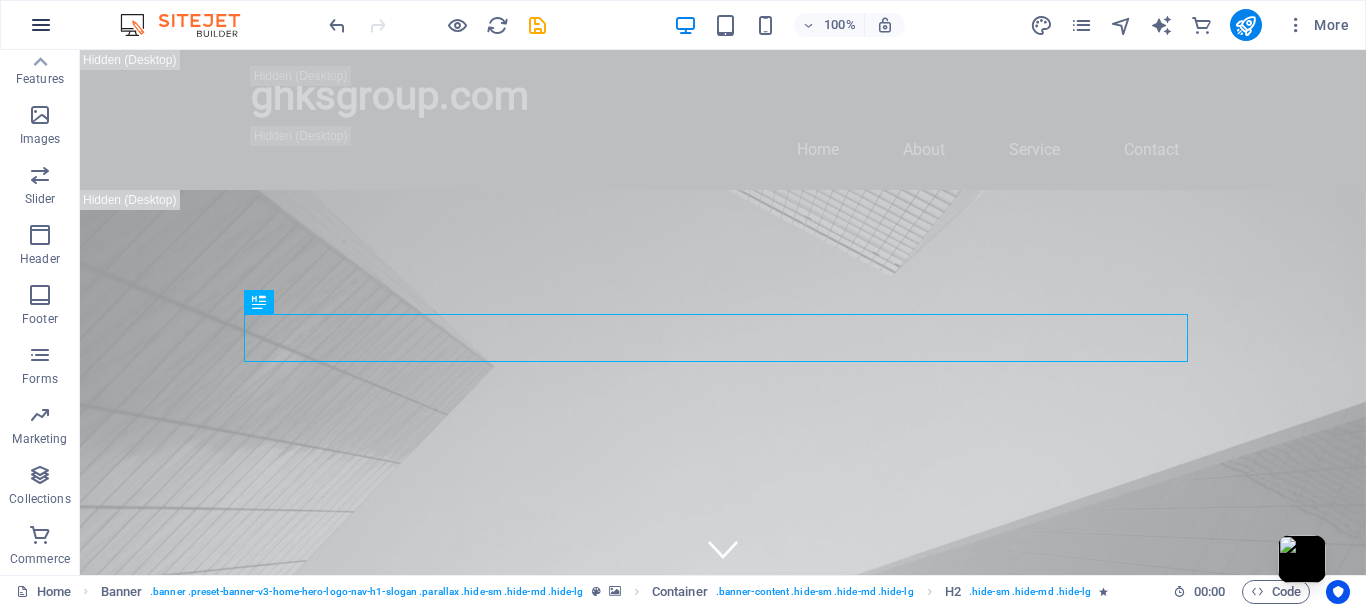 click at bounding box center (41, 25) 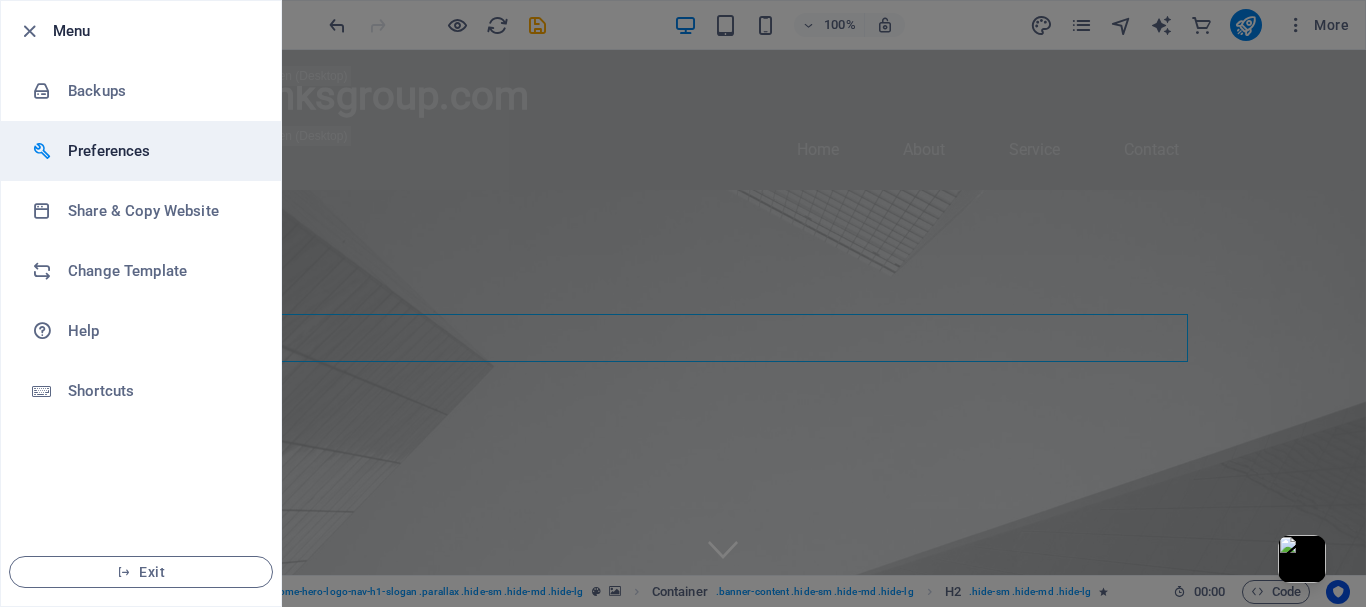 click on "Preferences" at bounding box center (160, 151) 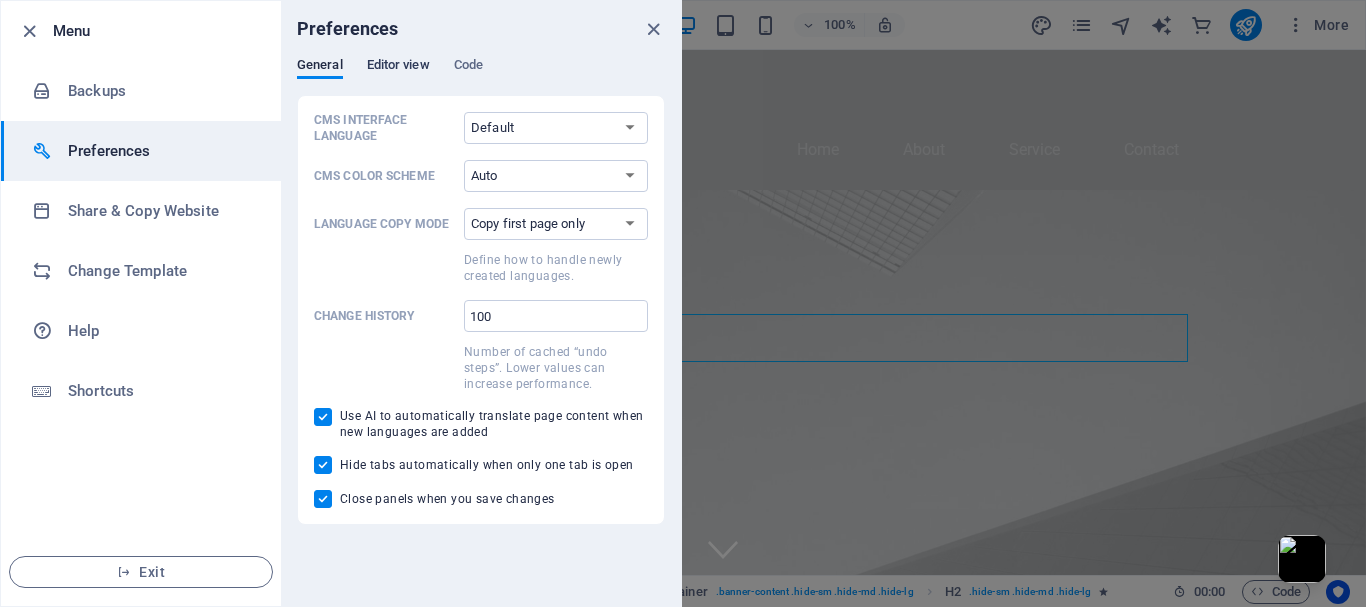 click on "Editor view" at bounding box center (398, 67) 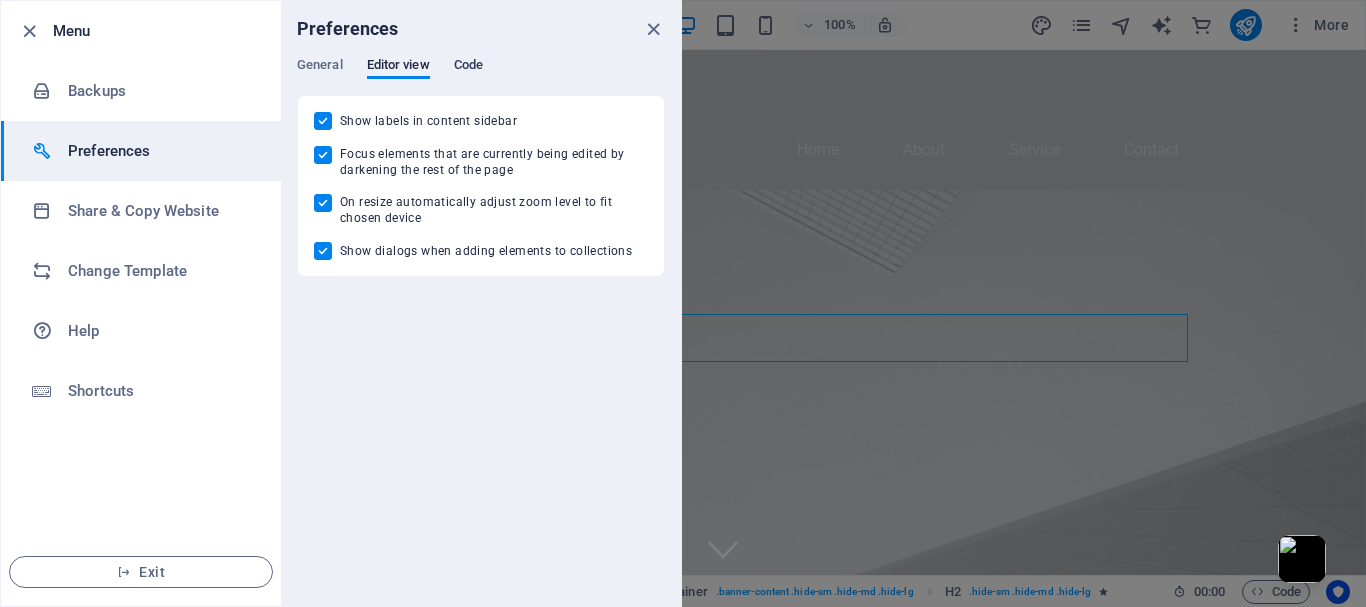 click on "Code" at bounding box center [468, 67] 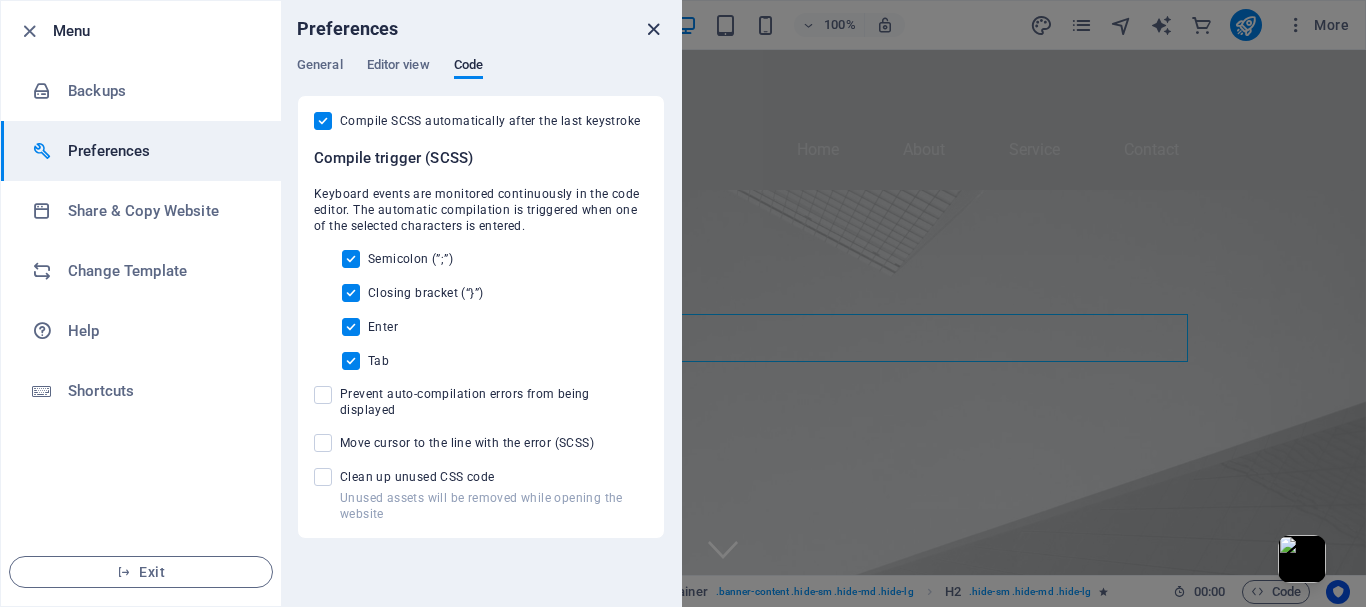 click at bounding box center (653, 29) 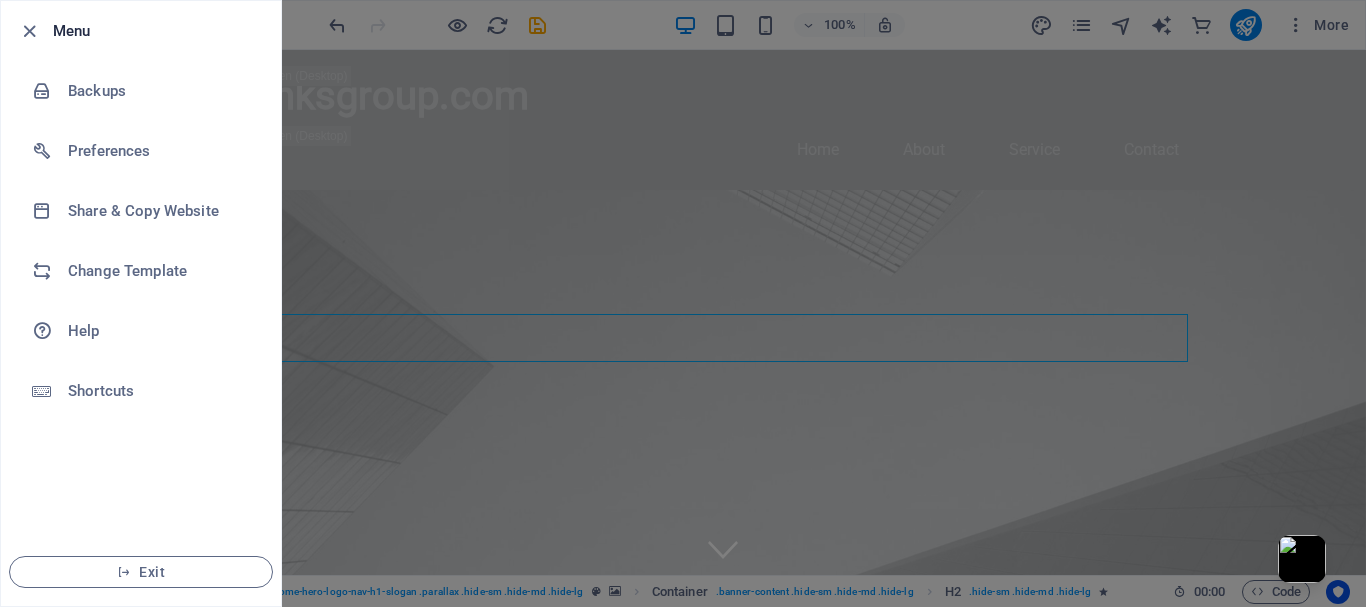 click at bounding box center [683, 303] 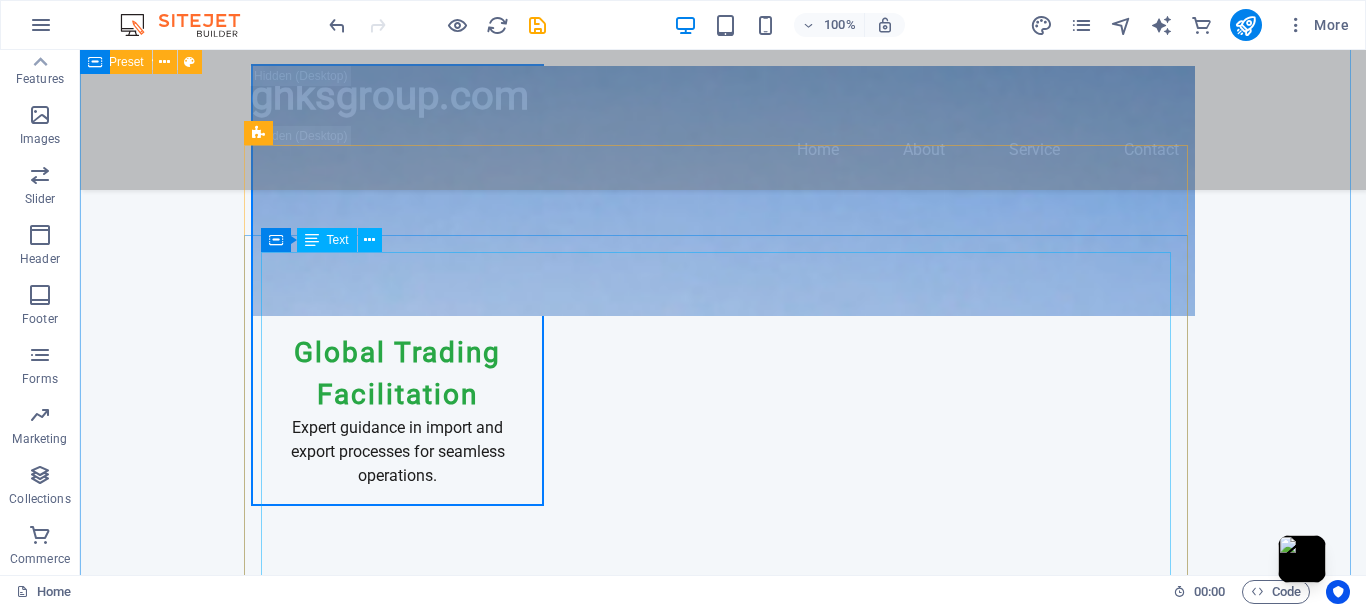scroll, scrollTop: 11167, scrollLeft: 0, axis: vertical 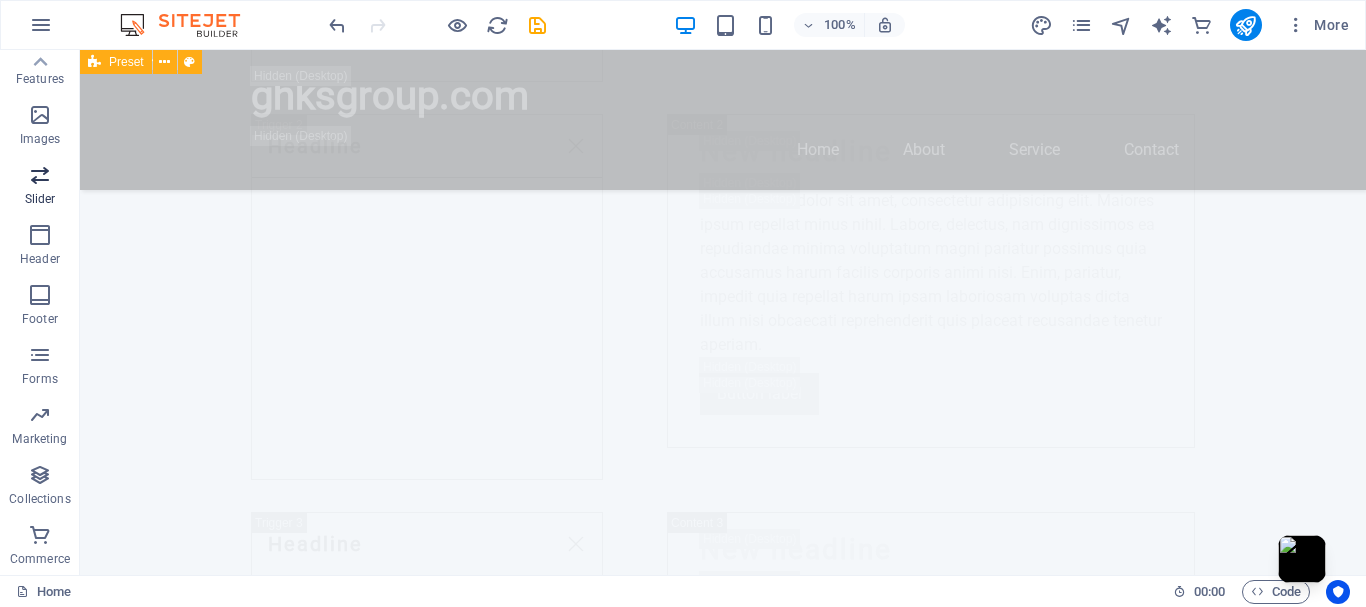 click at bounding box center (40, 175) 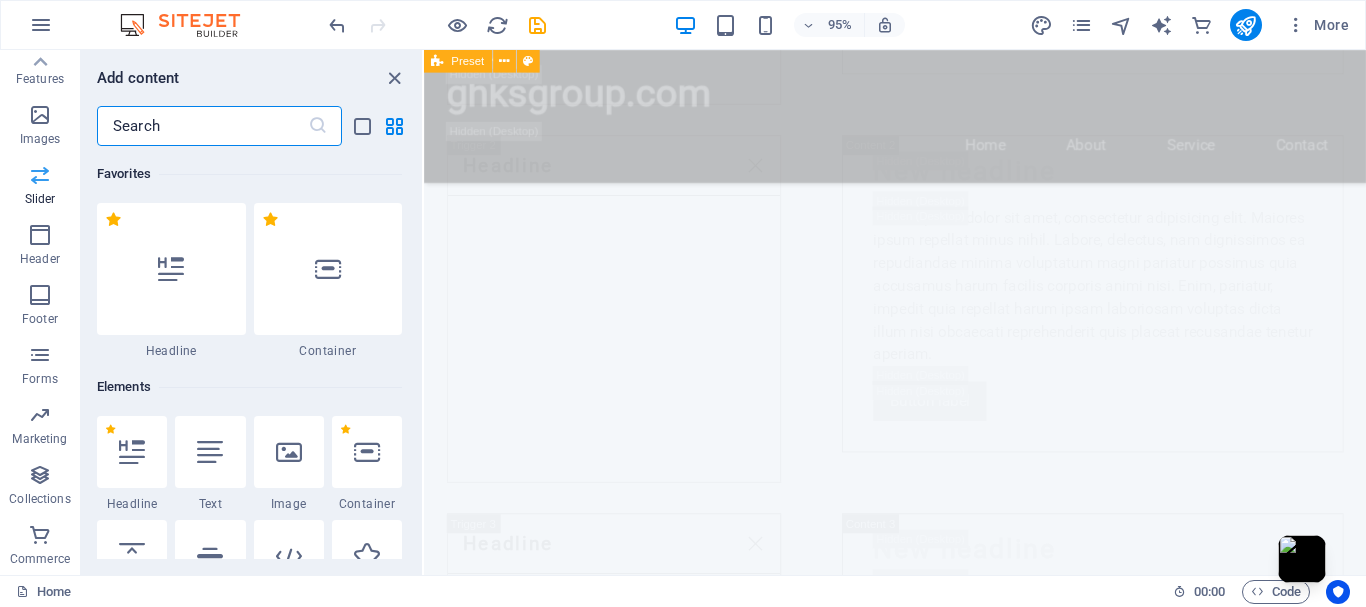 scroll, scrollTop: 11195, scrollLeft: 0, axis: vertical 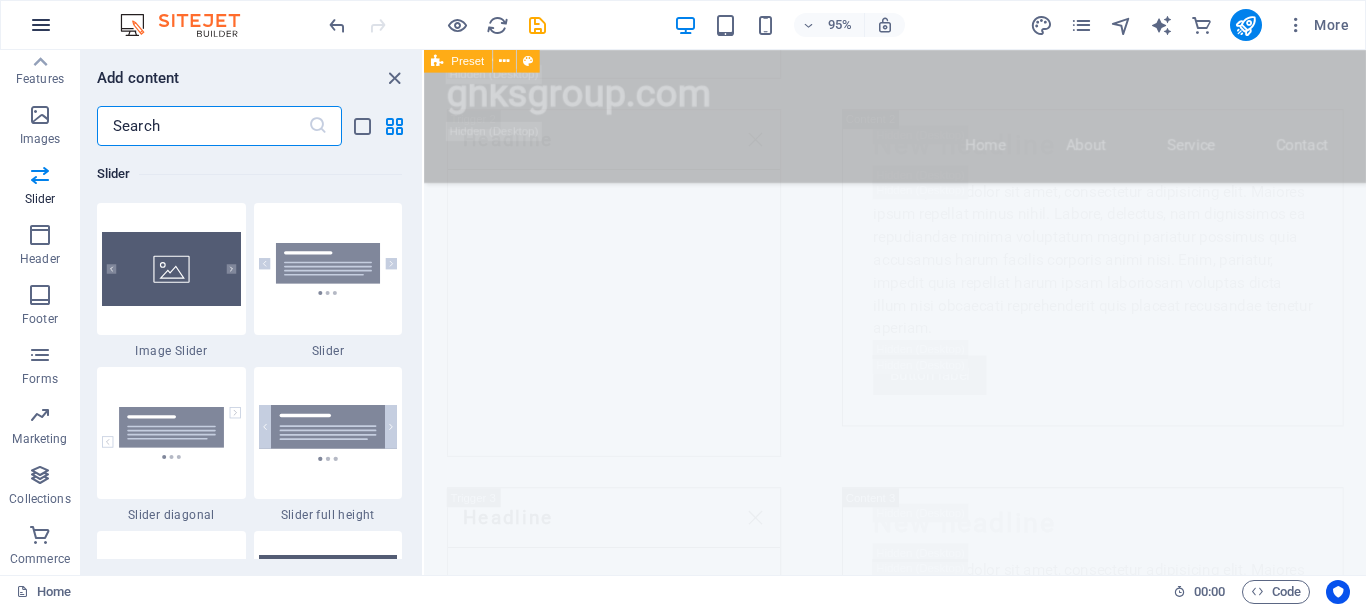 click at bounding box center (41, 25) 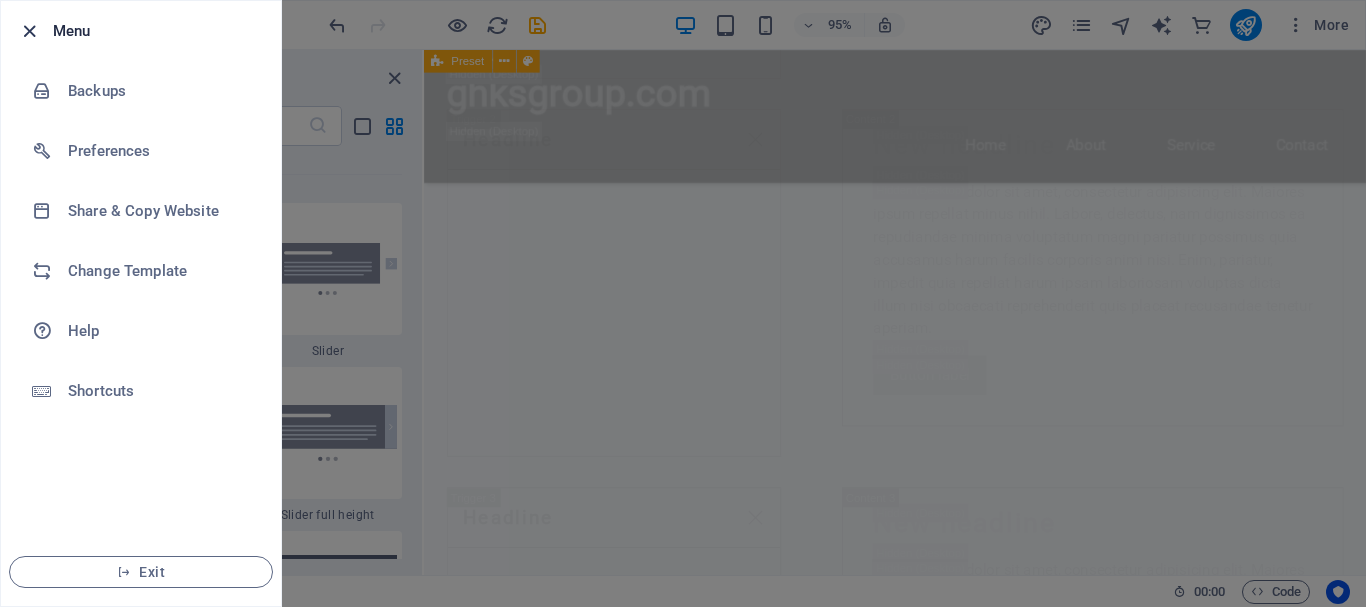 click at bounding box center [29, 31] 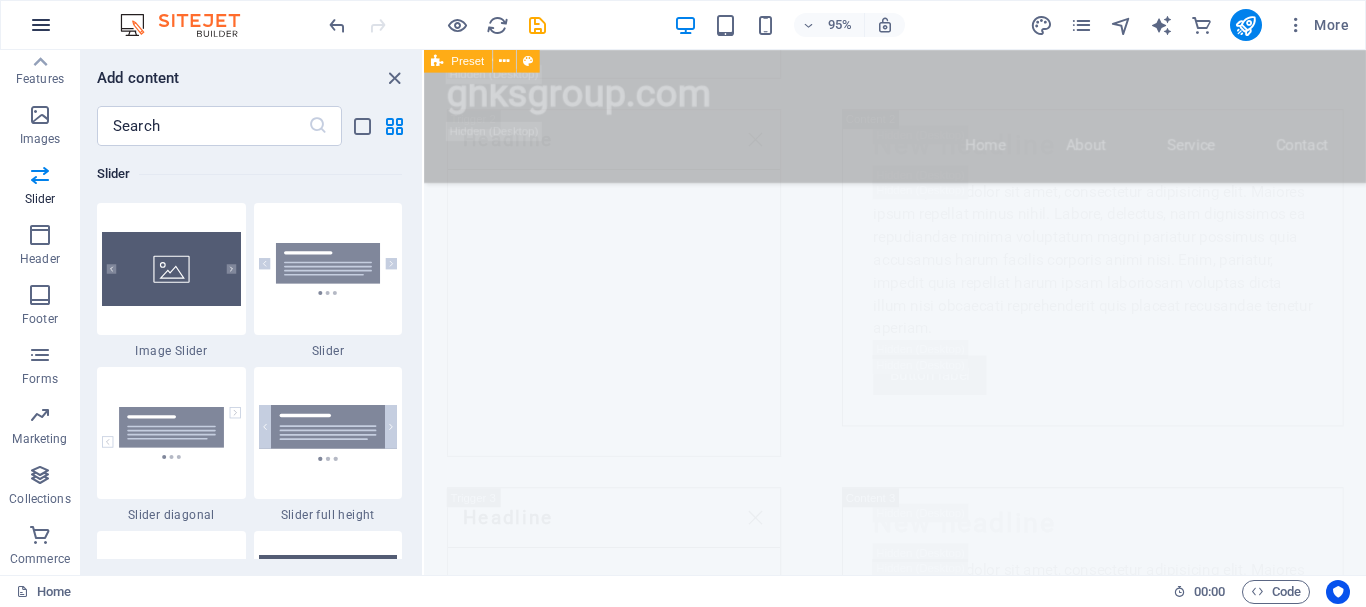 click at bounding box center [41, 25] 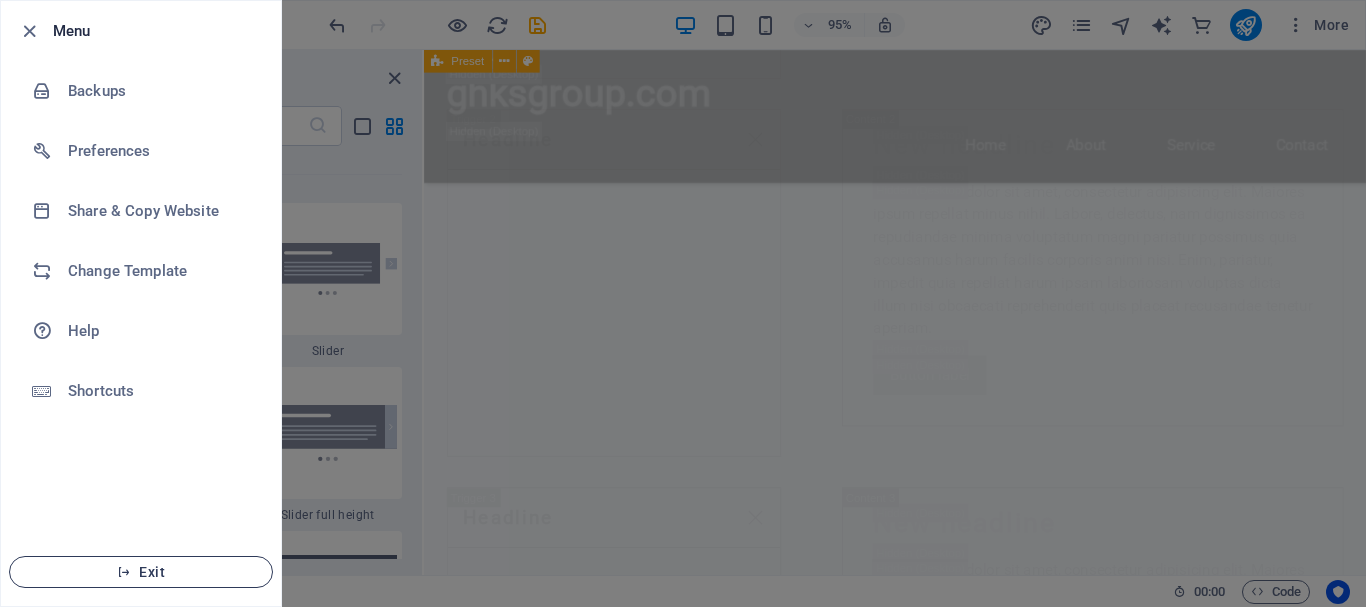 click on "Exit" at bounding box center (141, 572) 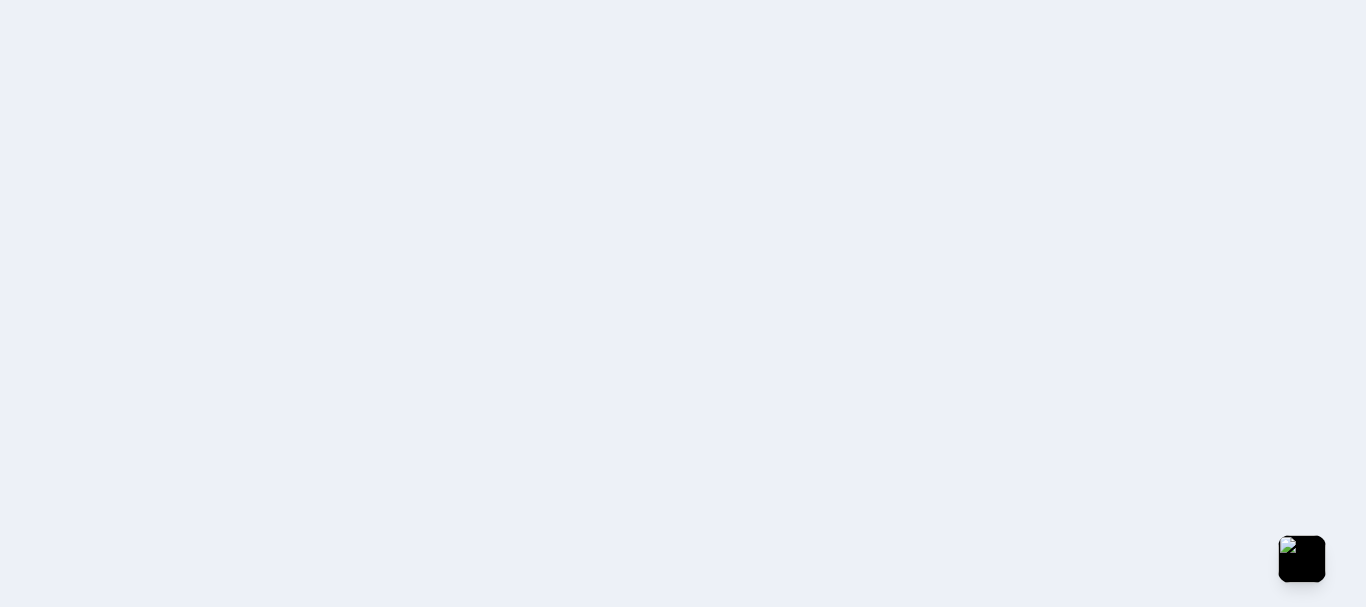 scroll, scrollTop: 0, scrollLeft: 0, axis: both 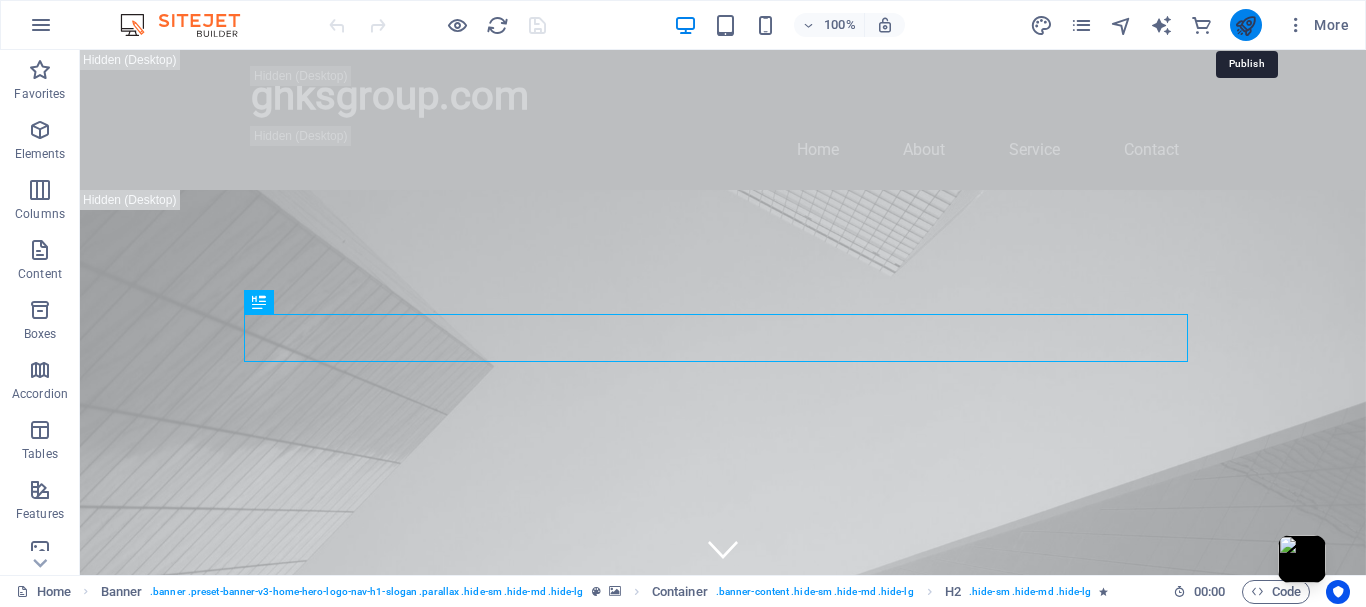 click at bounding box center (1245, 25) 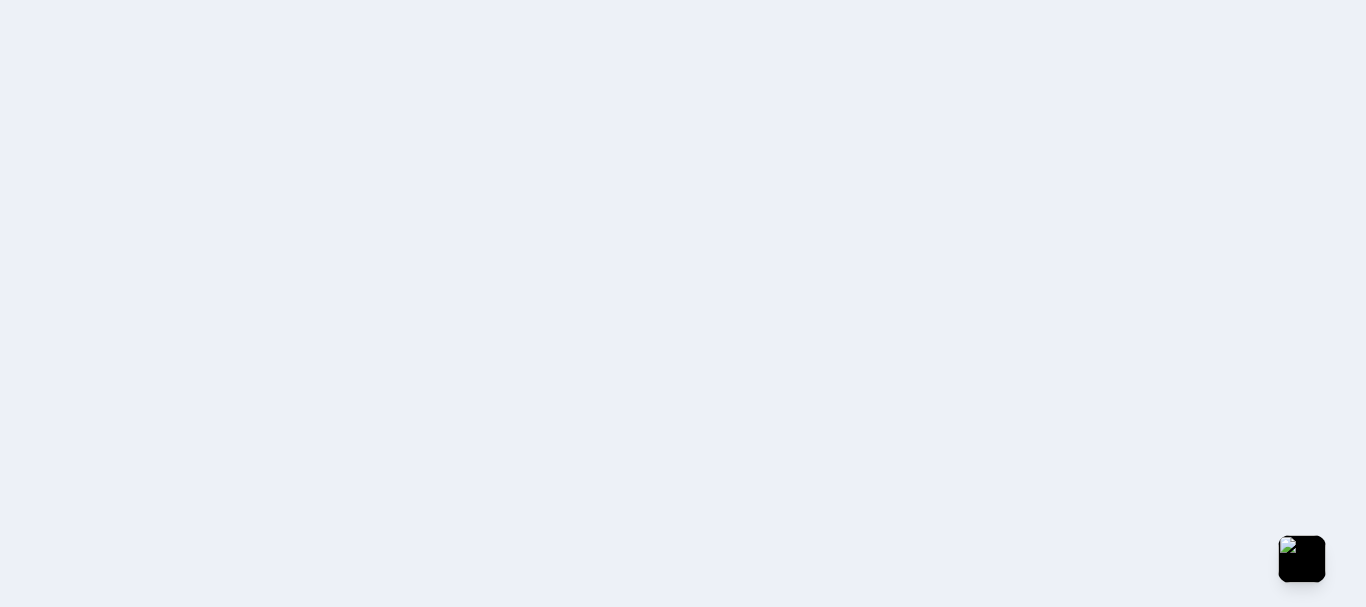 scroll, scrollTop: 0, scrollLeft: 0, axis: both 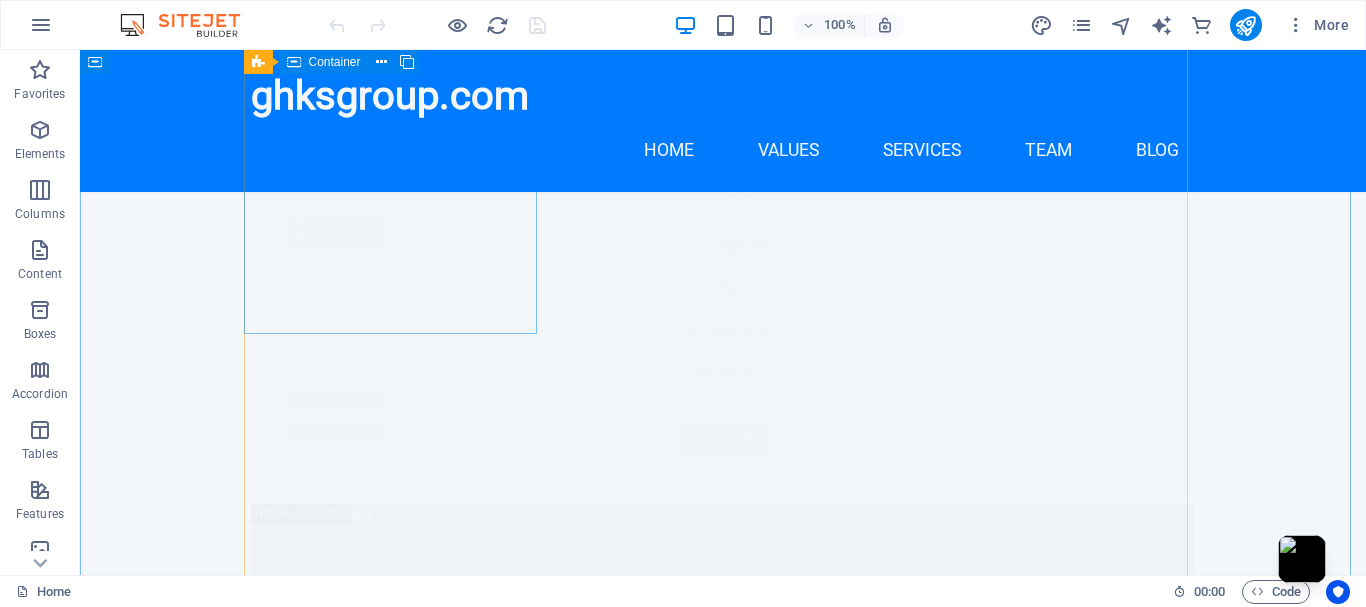 click on "[FIRST] [LAST] - [TITLE]" at bounding box center (397, 8164) 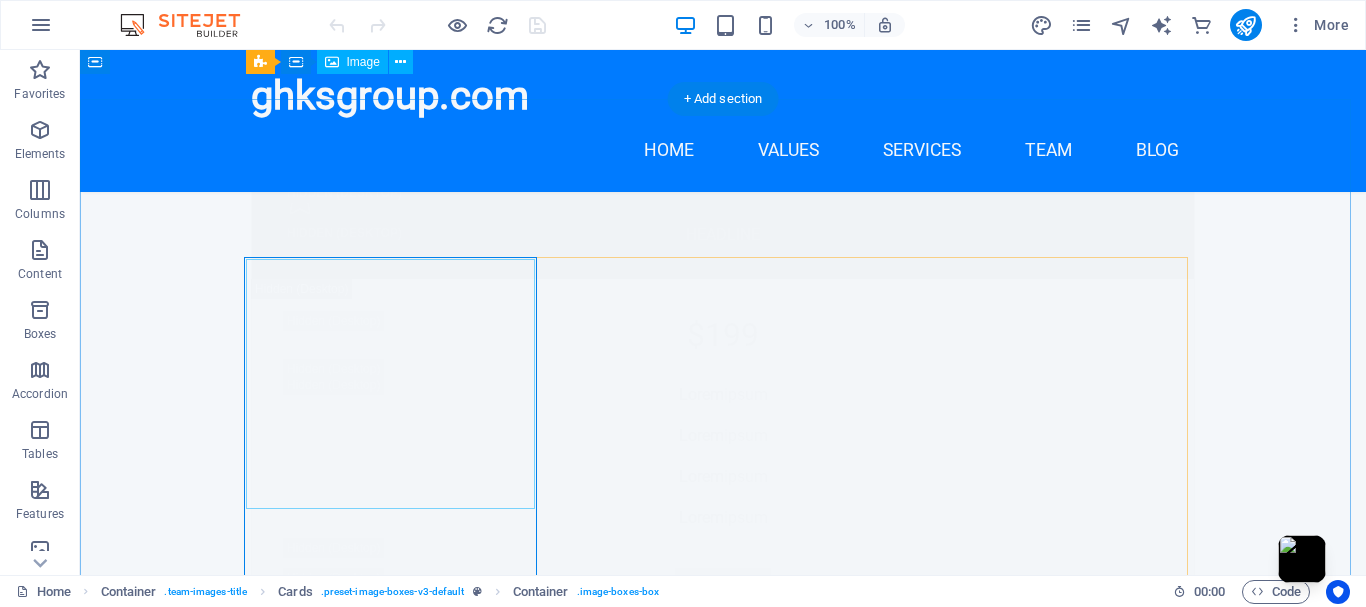 scroll, scrollTop: 14167, scrollLeft: 0, axis: vertical 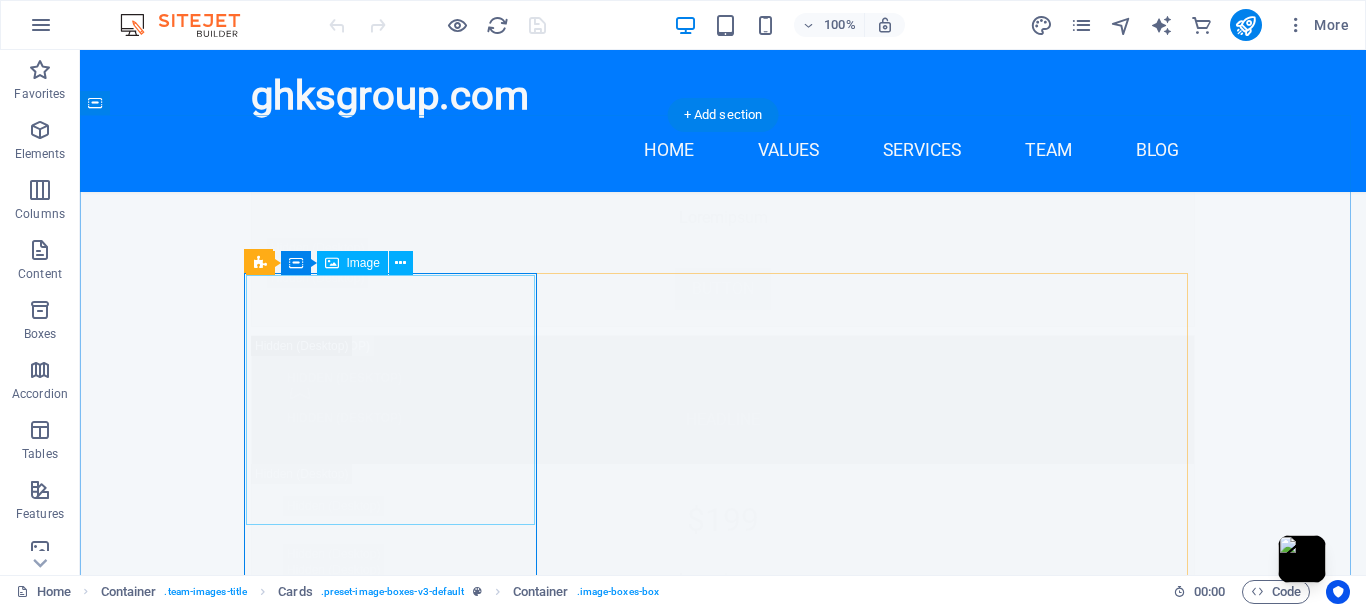 click at bounding box center (397, 8463) 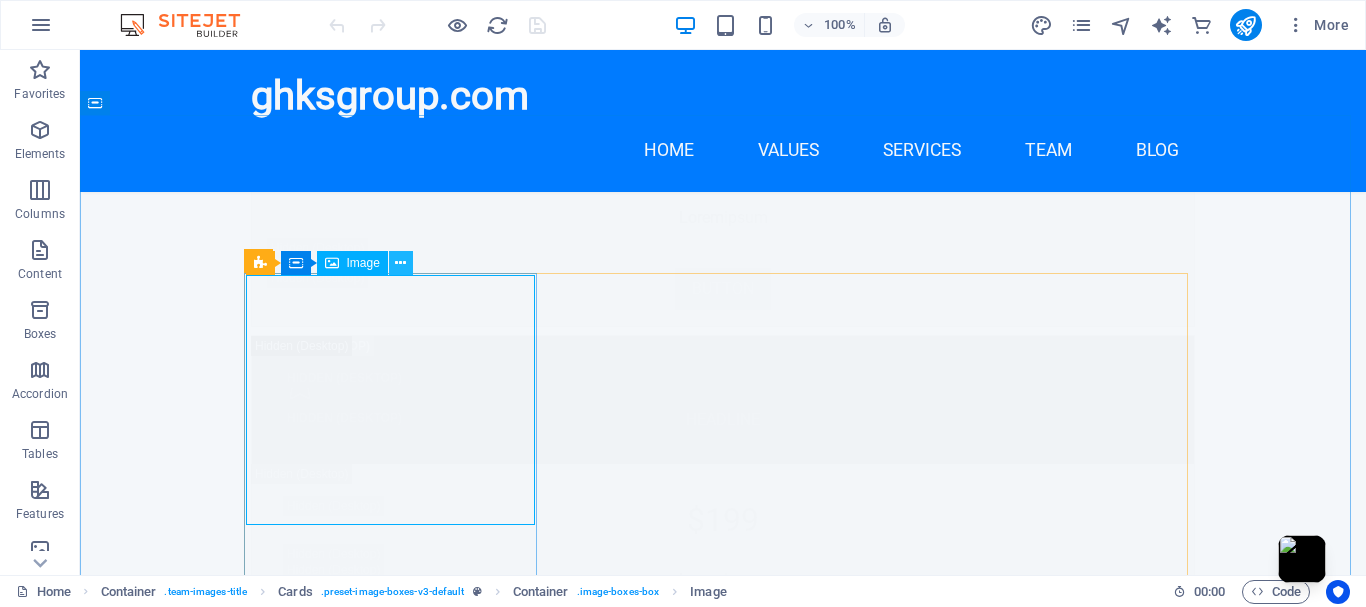 click at bounding box center [400, 263] 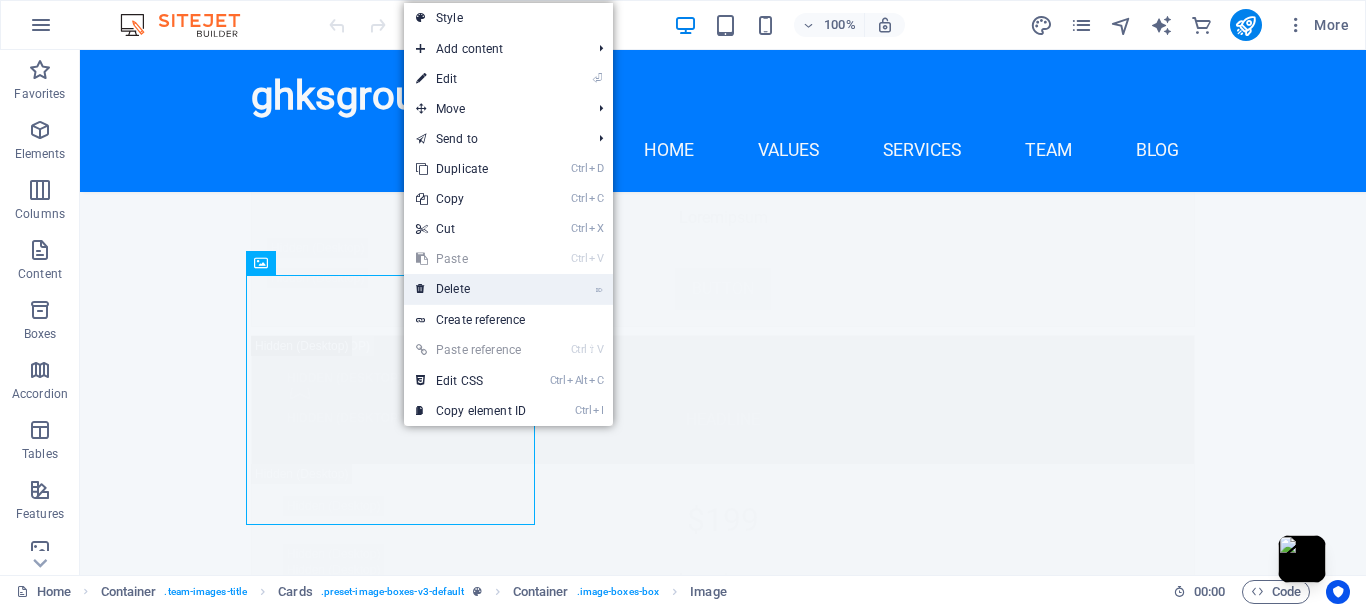 click on "⌦  Delete" at bounding box center [471, 289] 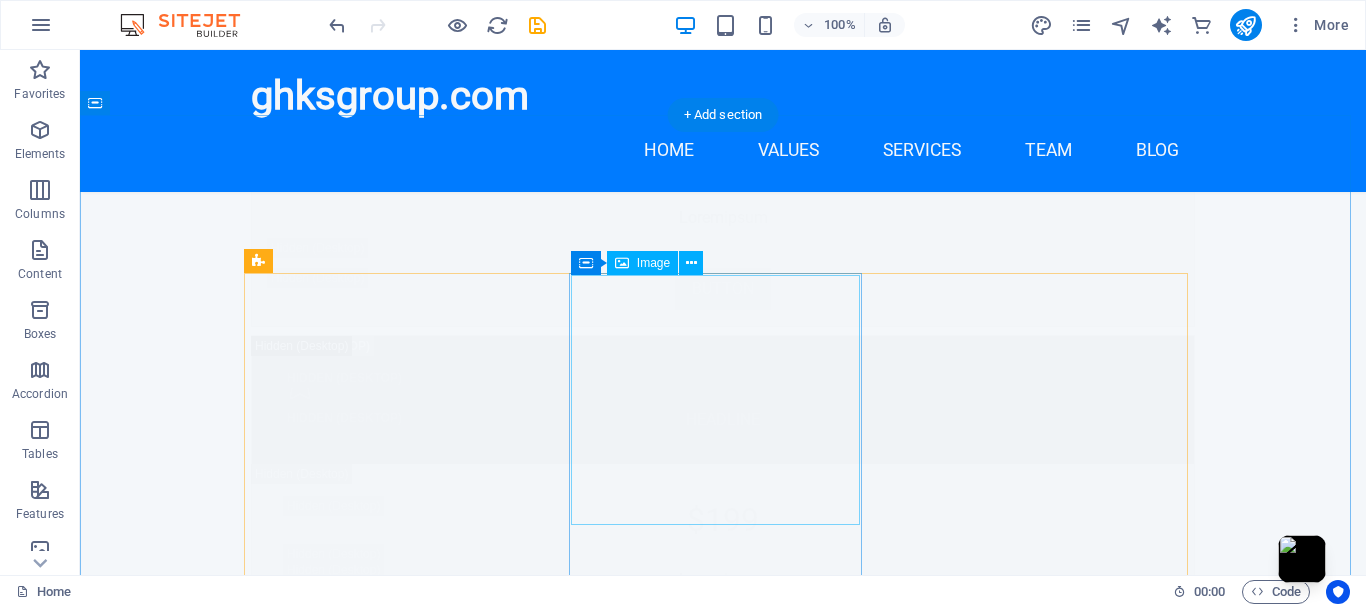 click at bounding box center (397, 8535) 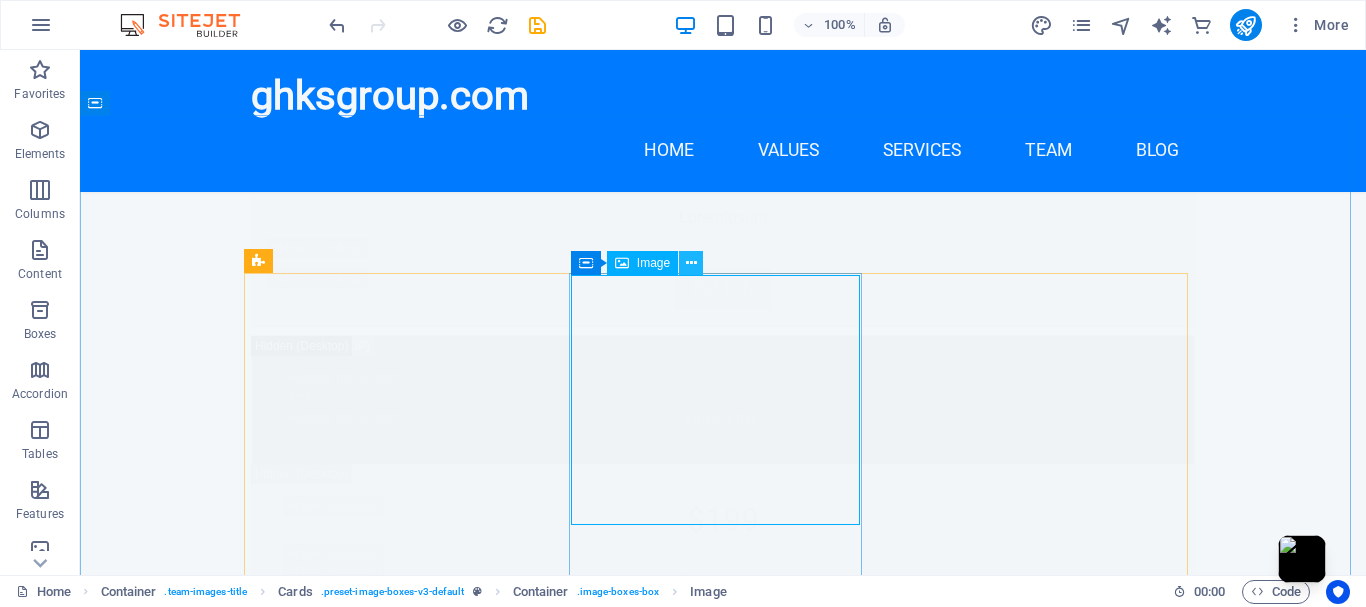 click at bounding box center [691, 263] 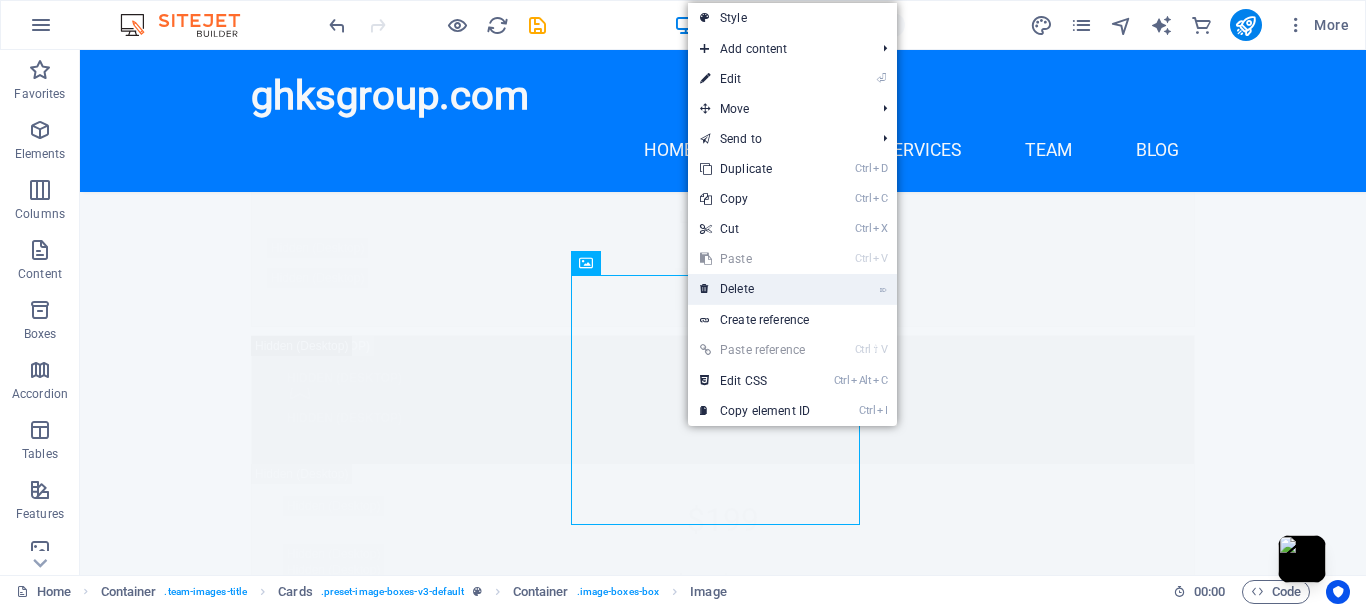click on "⌦  Delete" at bounding box center [755, 289] 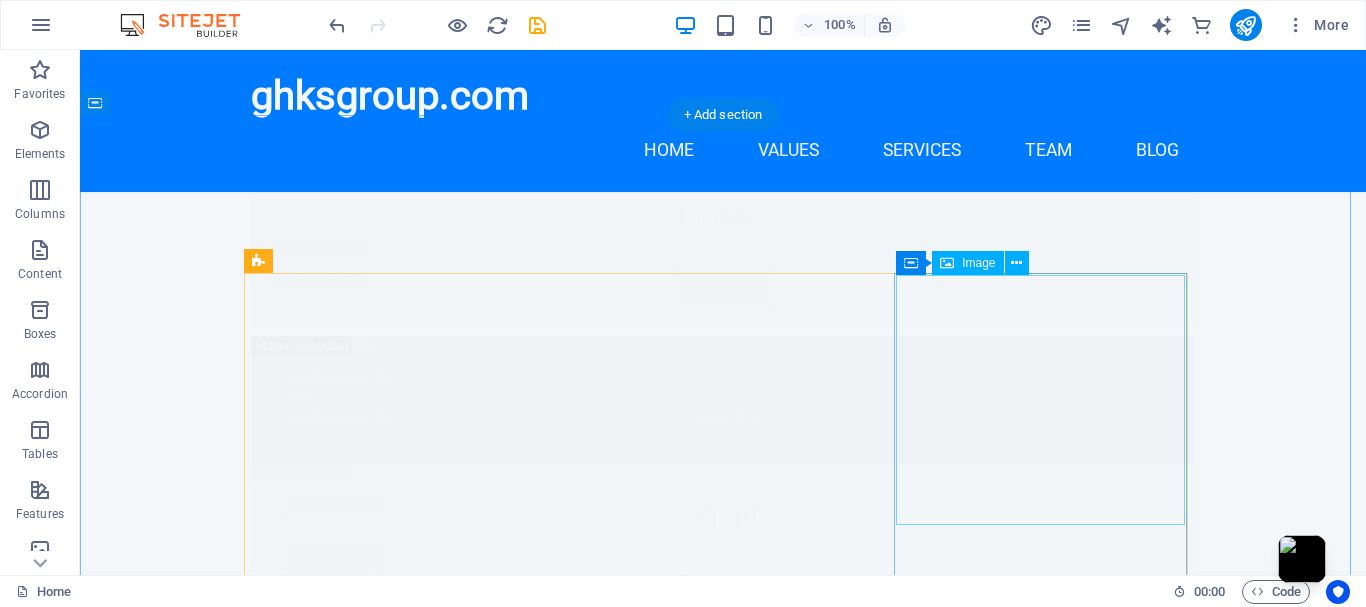 click at bounding box center (397, 8607) 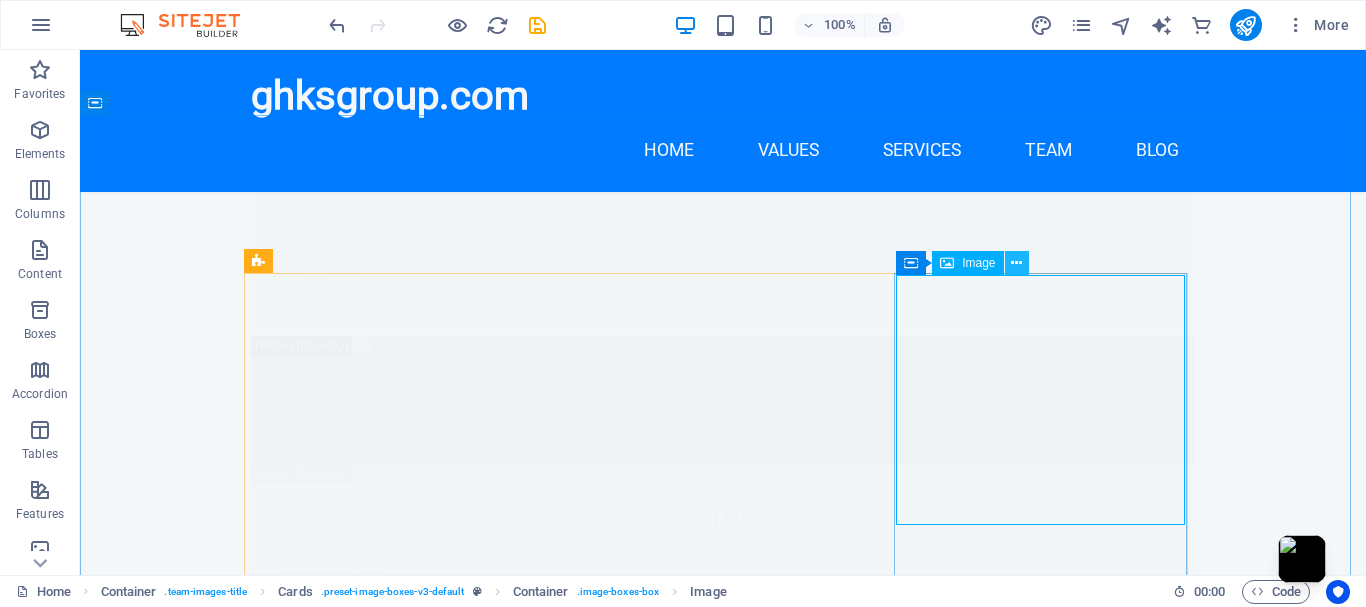 click at bounding box center (1016, 263) 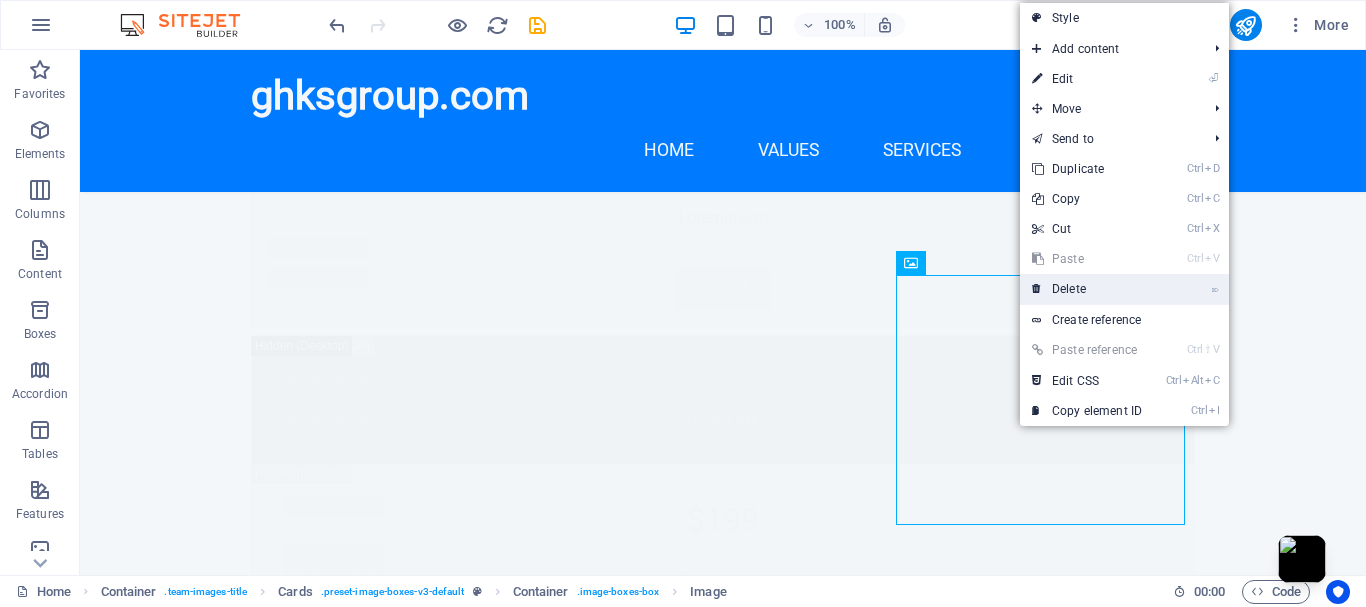 click on "⌦  Delete" at bounding box center (1087, 289) 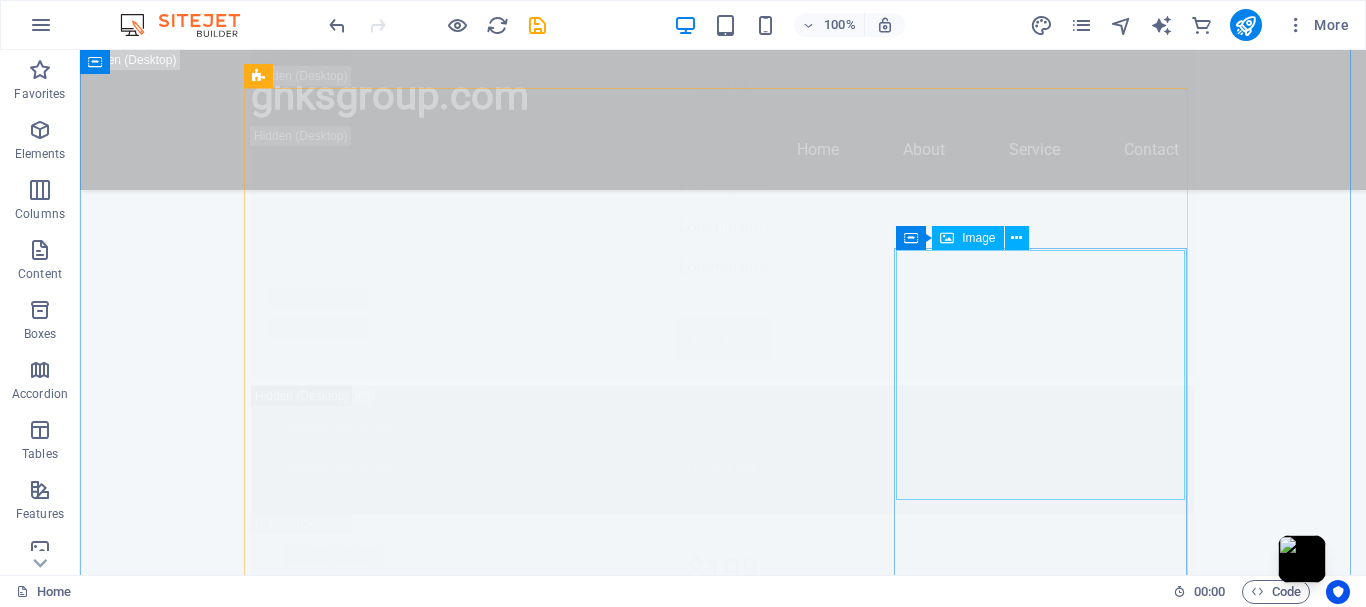 scroll, scrollTop: 14500, scrollLeft: 0, axis: vertical 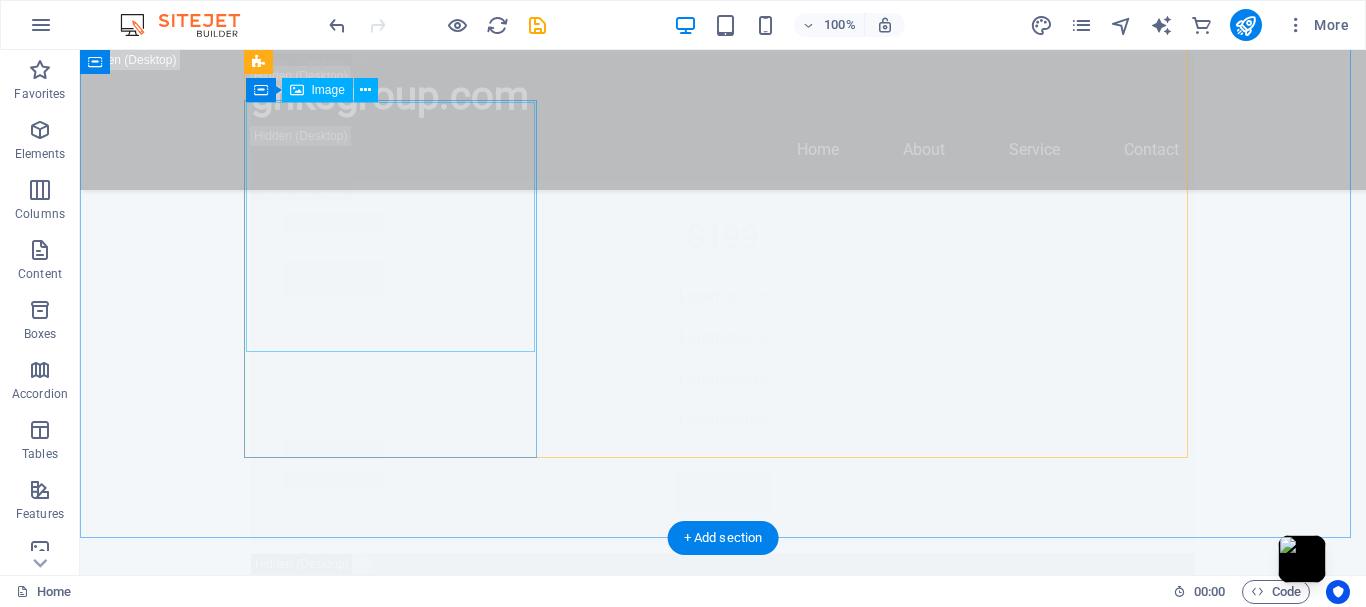 click at bounding box center [397, 8396] 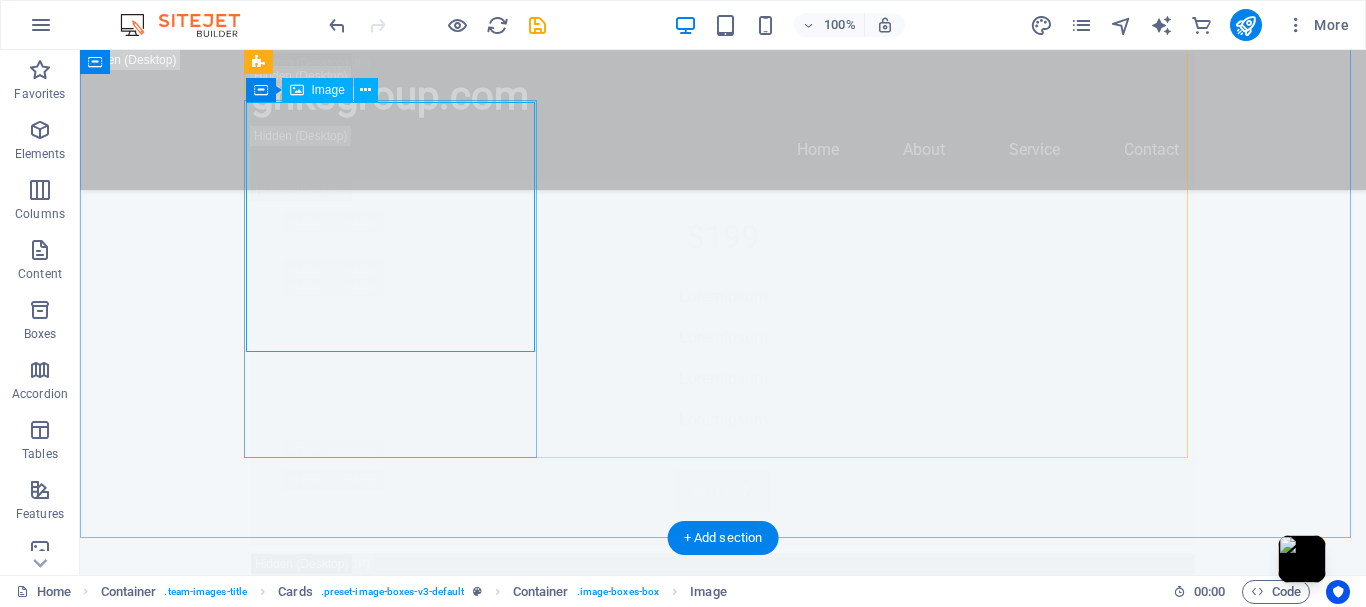 click at bounding box center [397, 8396] 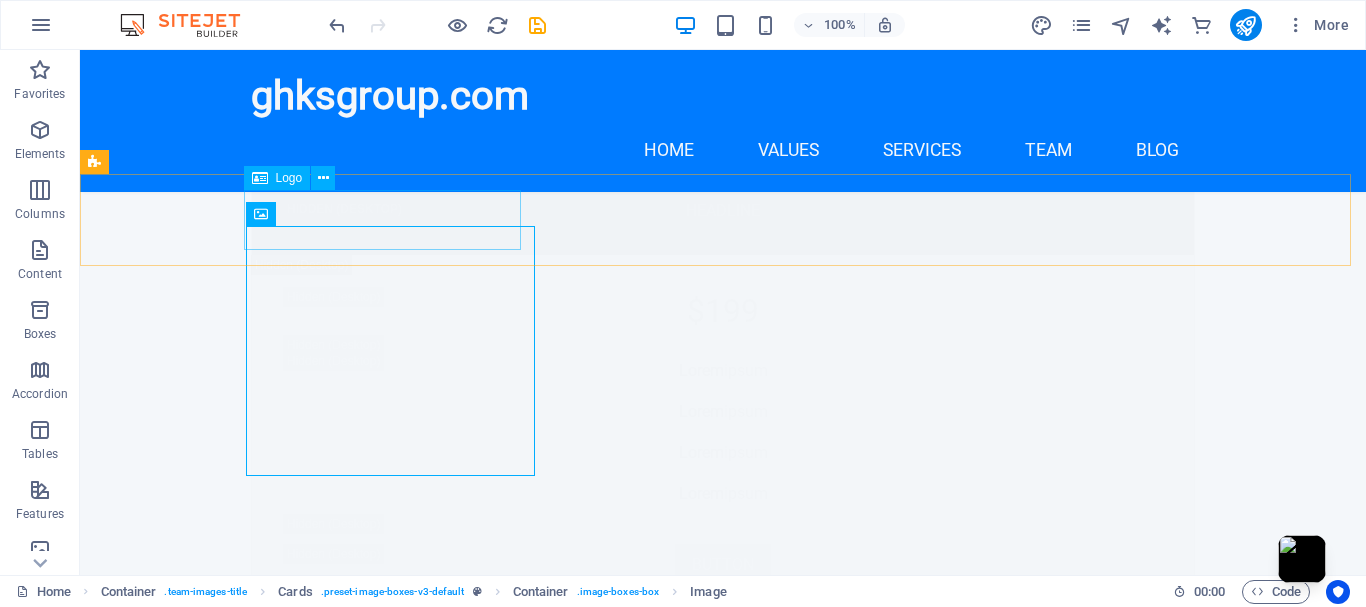 scroll, scrollTop: 14333, scrollLeft: 0, axis: vertical 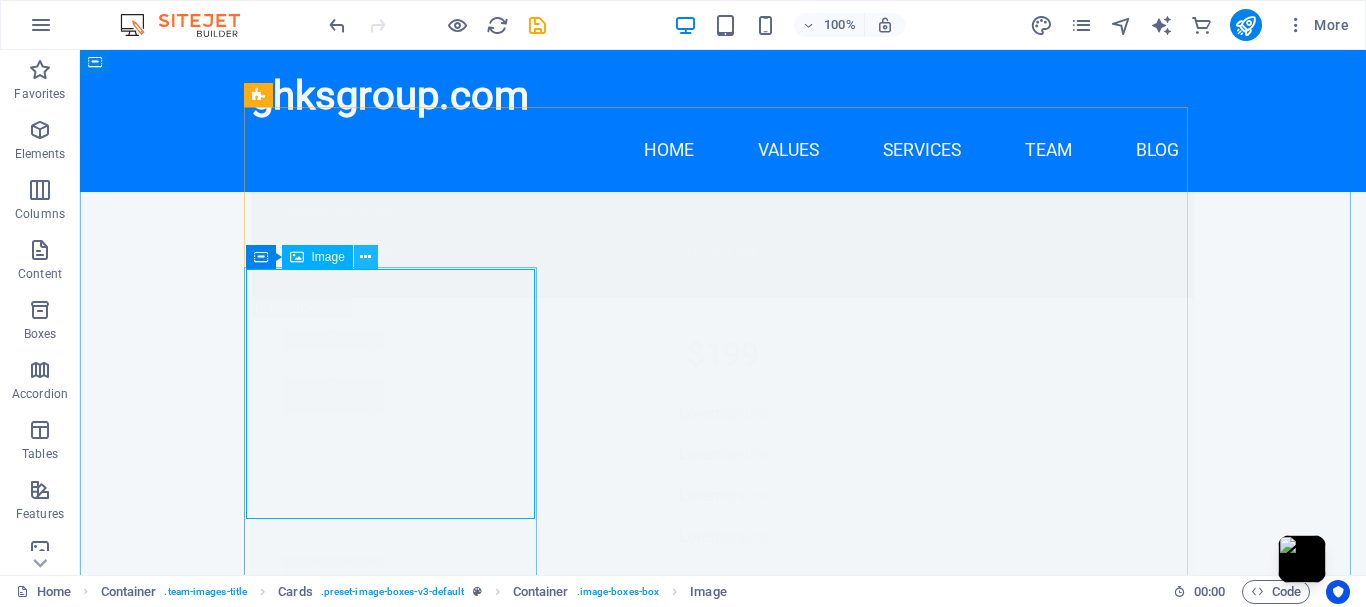 click at bounding box center (365, 257) 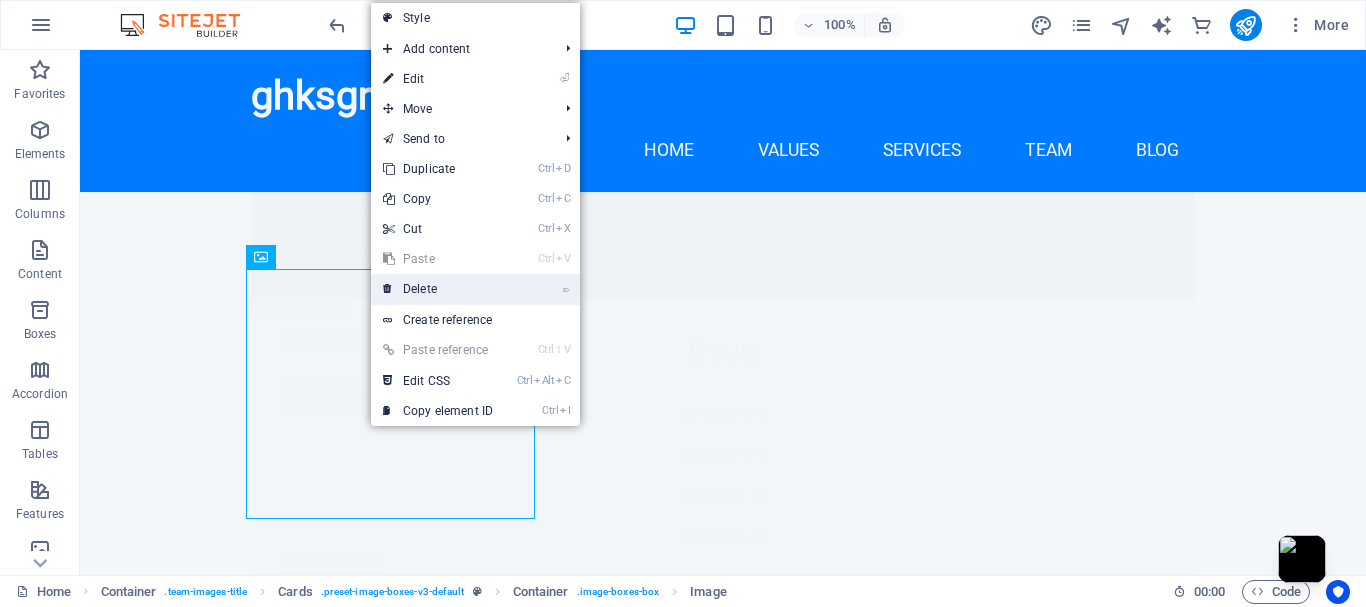 click on "⌦  Delete" at bounding box center [438, 289] 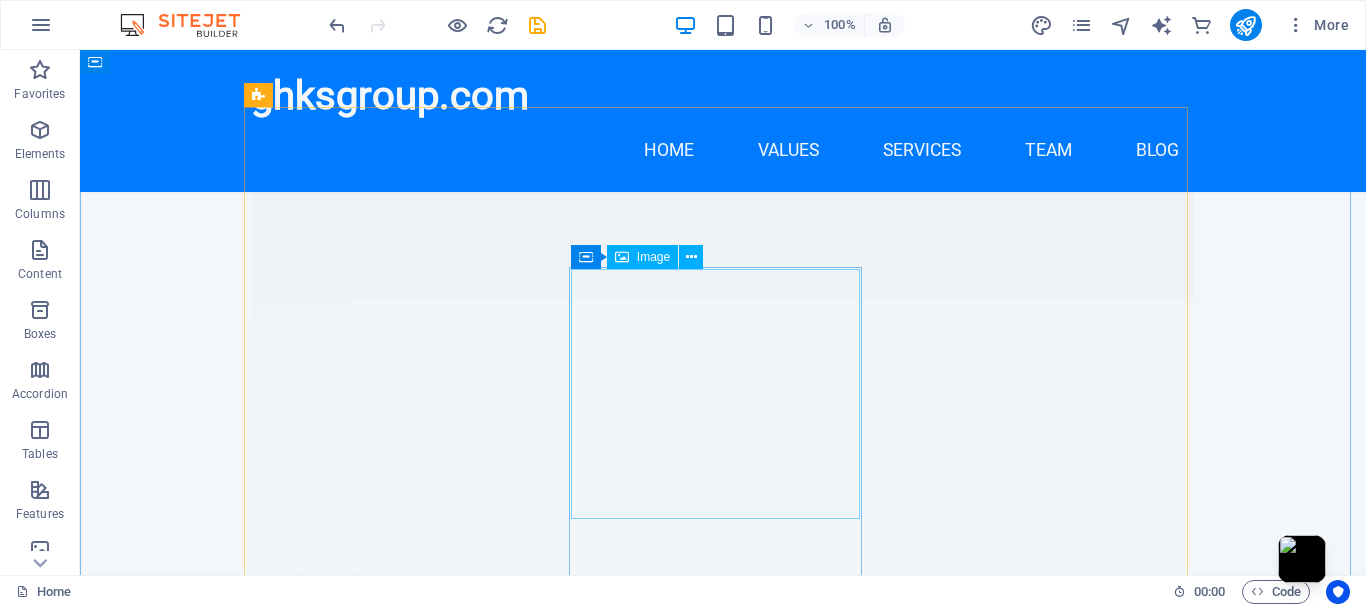 click at bounding box center (397, 8585) 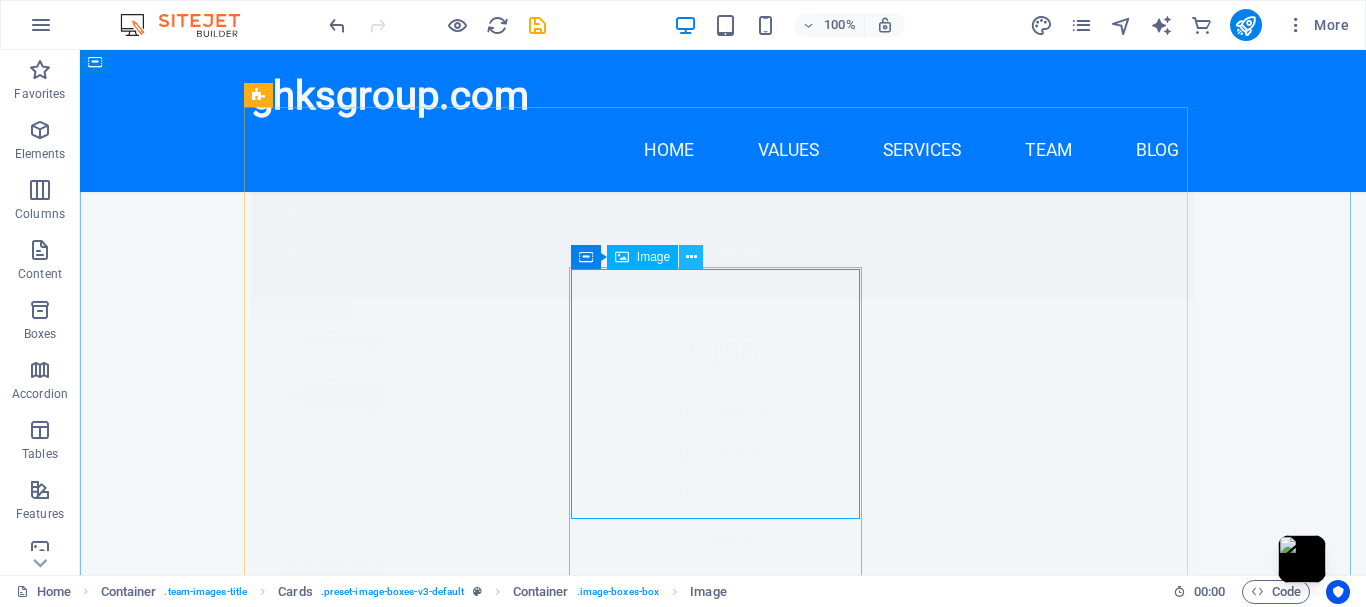click at bounding box center [691, 257] 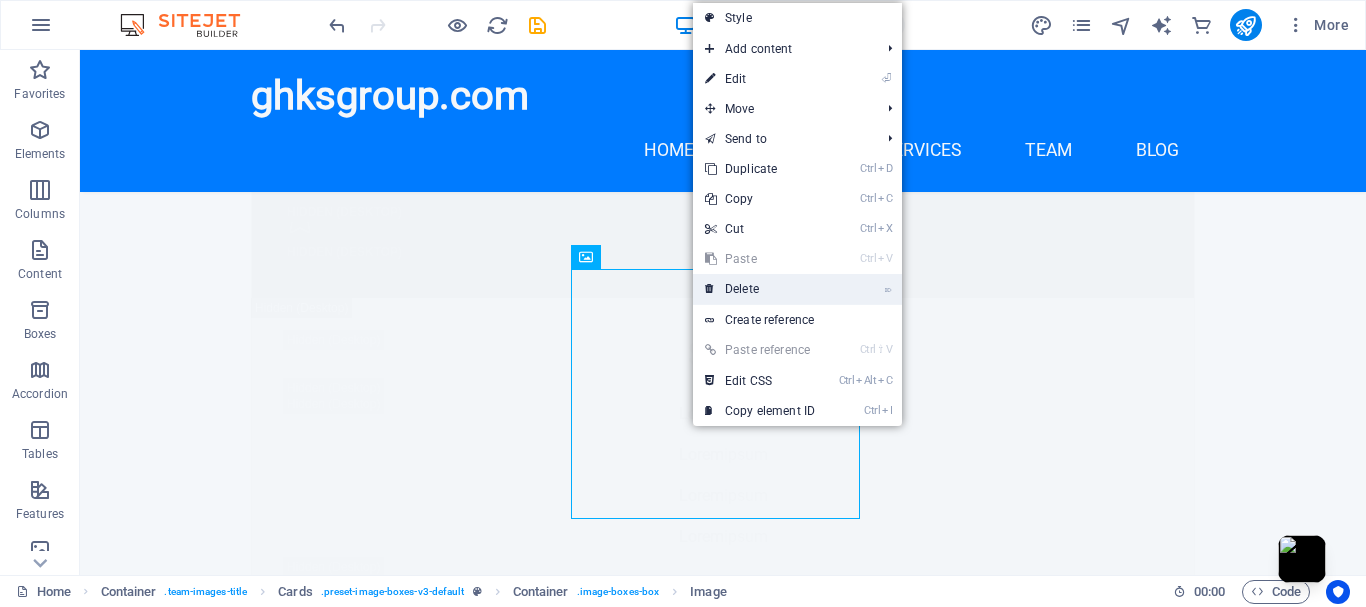 click on "⌦  Delete" at bounding box center (760, 289) 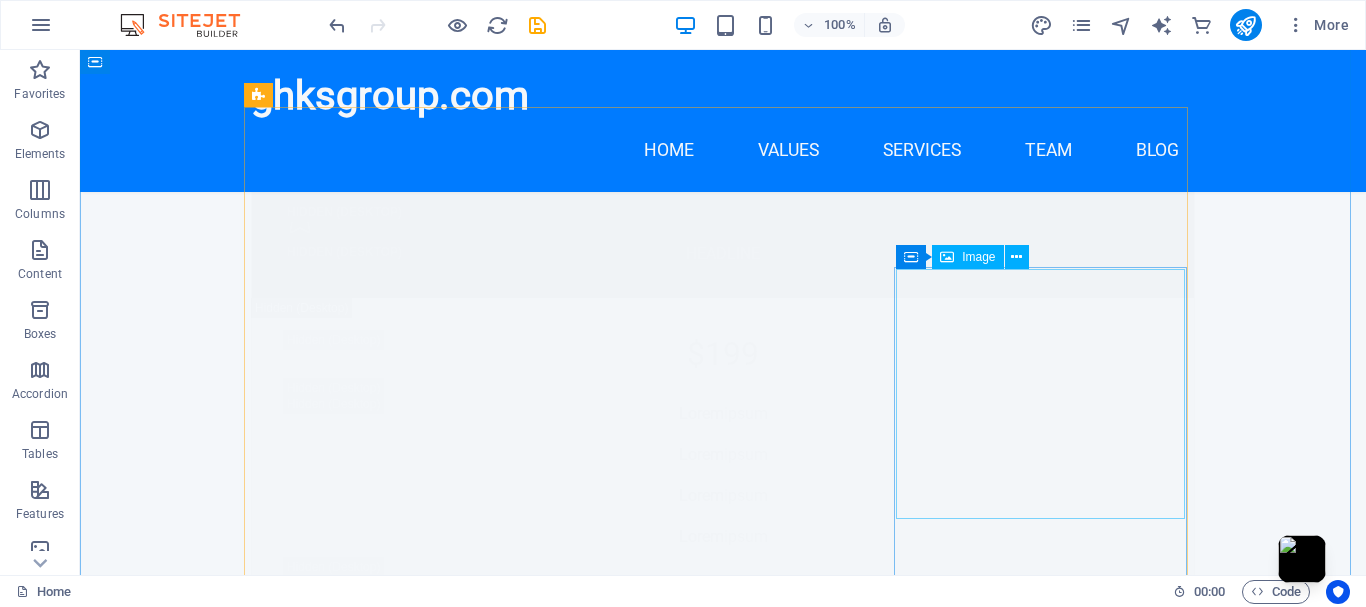 click at bounding box center [397, 8657] 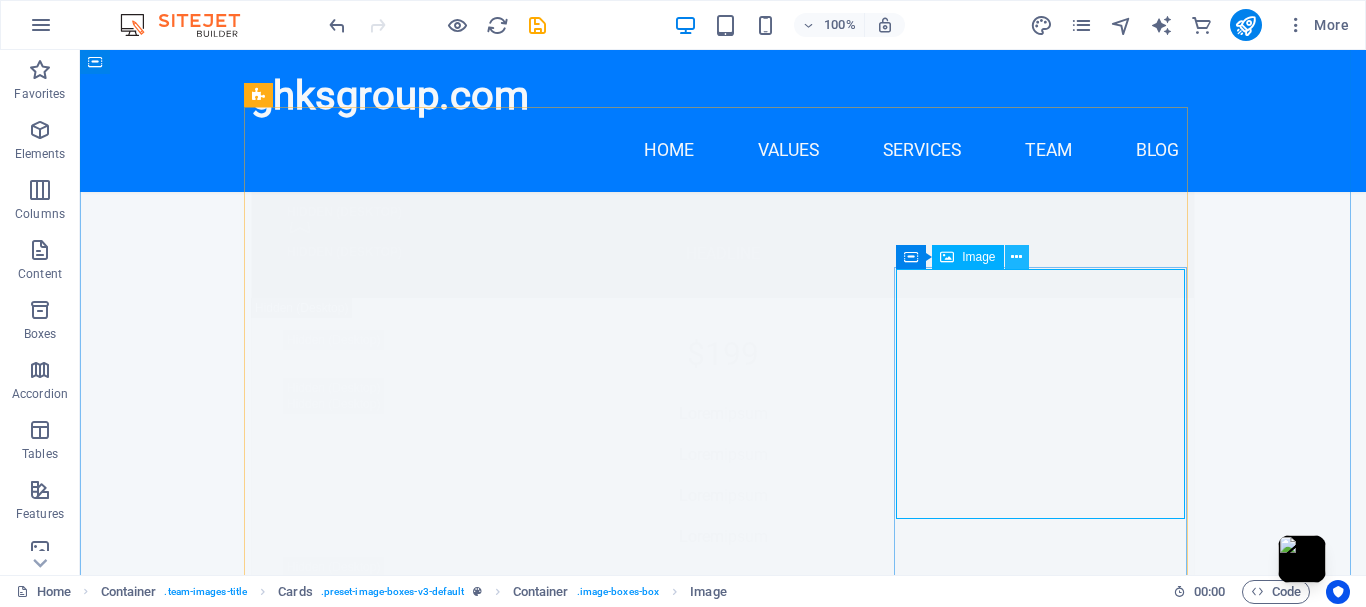 click at bounding box center [1016, 257] 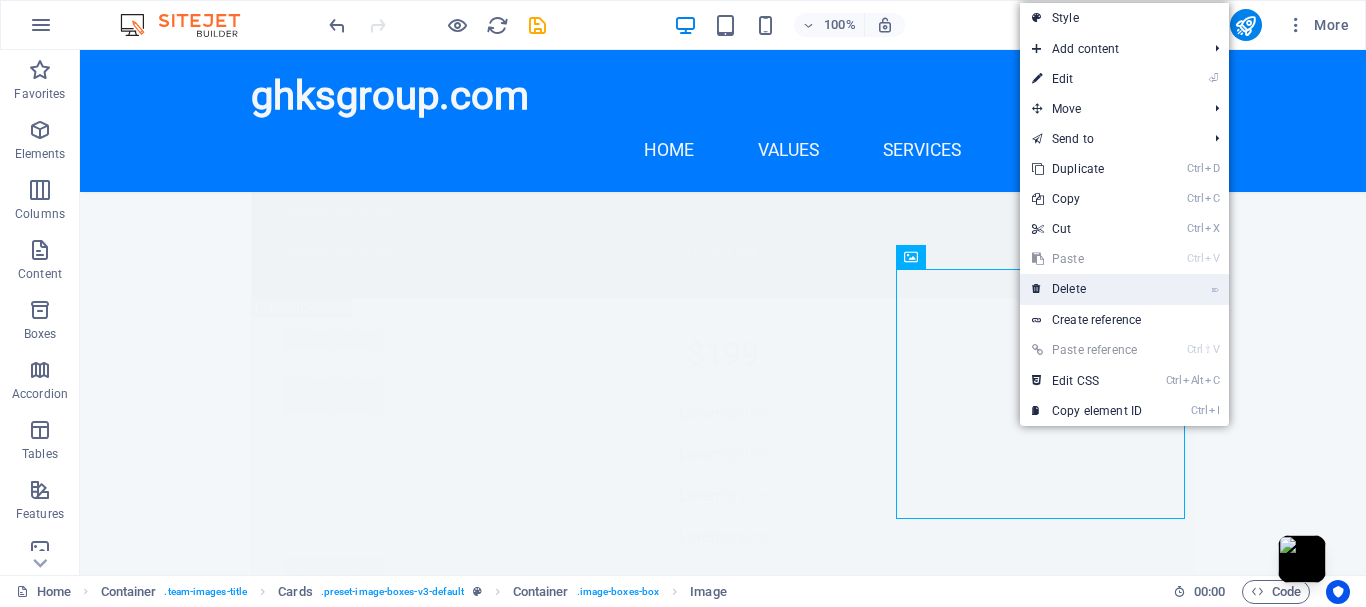 click on "⌦  Delete" at bounding box center [1087, 289] 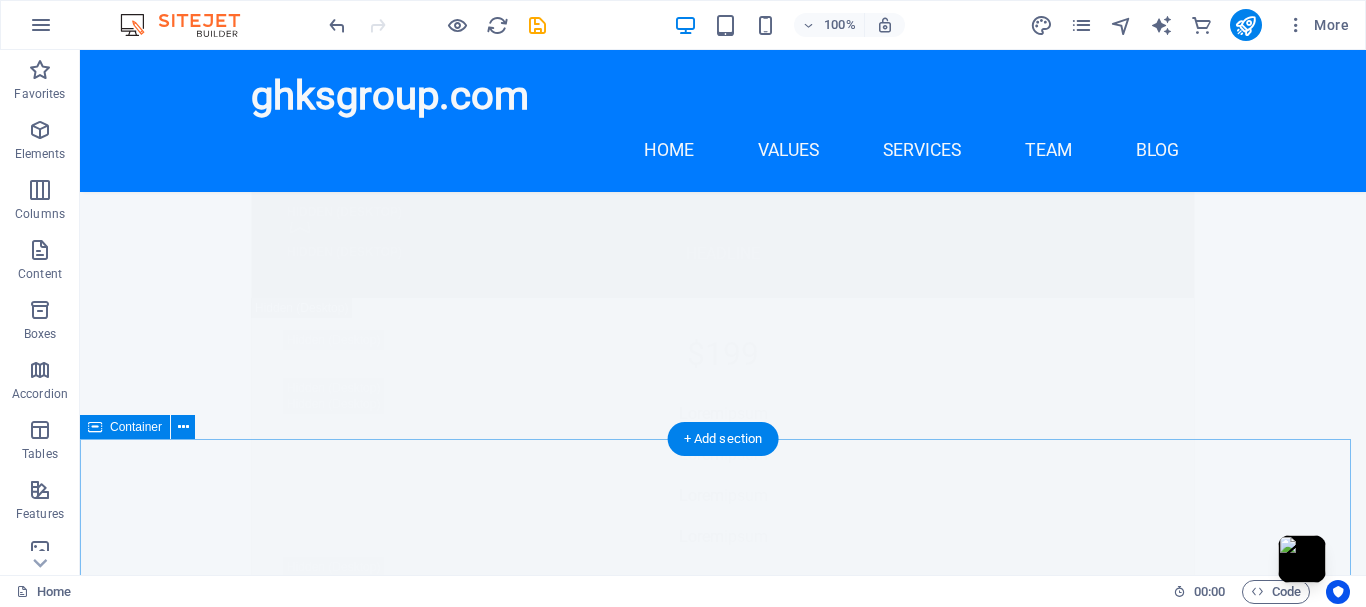 click on "Testimonials Slide 3 Lorem ipsum dolor sit amet, consectetur adipisicing elit. Id, ipsum, quibusdam, temporibus harum culpa unde voluptatem possimus qui molestiae expedita ad aut necessitatibus vel incidunt placeat velit soluta a consectetur laborum illum nobis distinctio nisi facilis! Officiis, illum, aut, quasi dolorem laudantium fuga porro amet provident voluptatibus dicta mollitia neque! Slide 1 Lorem ipsum dolor sit amet, consectetur adipisicing elit. Id, ipsum, quibusdam, temporibus harum culpa unde voluptatem possimus qui molestiae expedita ad aut necessitatibus vel incidunt placeat velit soluta a consectetur laborum illum nobis distinctio nisi facilis! Officiis, illum, aut, quasi dolorem laudantium fuga porro amet provident voluptatibus dicta mollitia neque! Slide 2 Slide 3 Slide 1 1 2 3" at bounding box center [723, 8961] 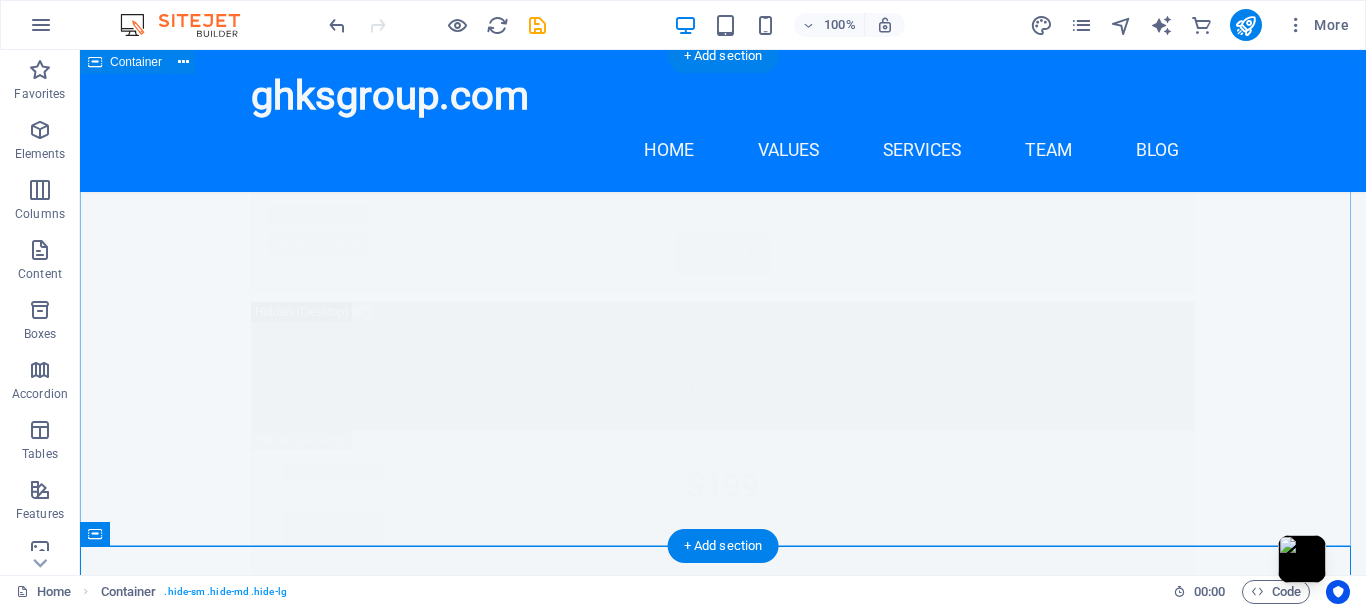 scroll, scrollTop: 14167, scrollLeft: 0, axis: vertical 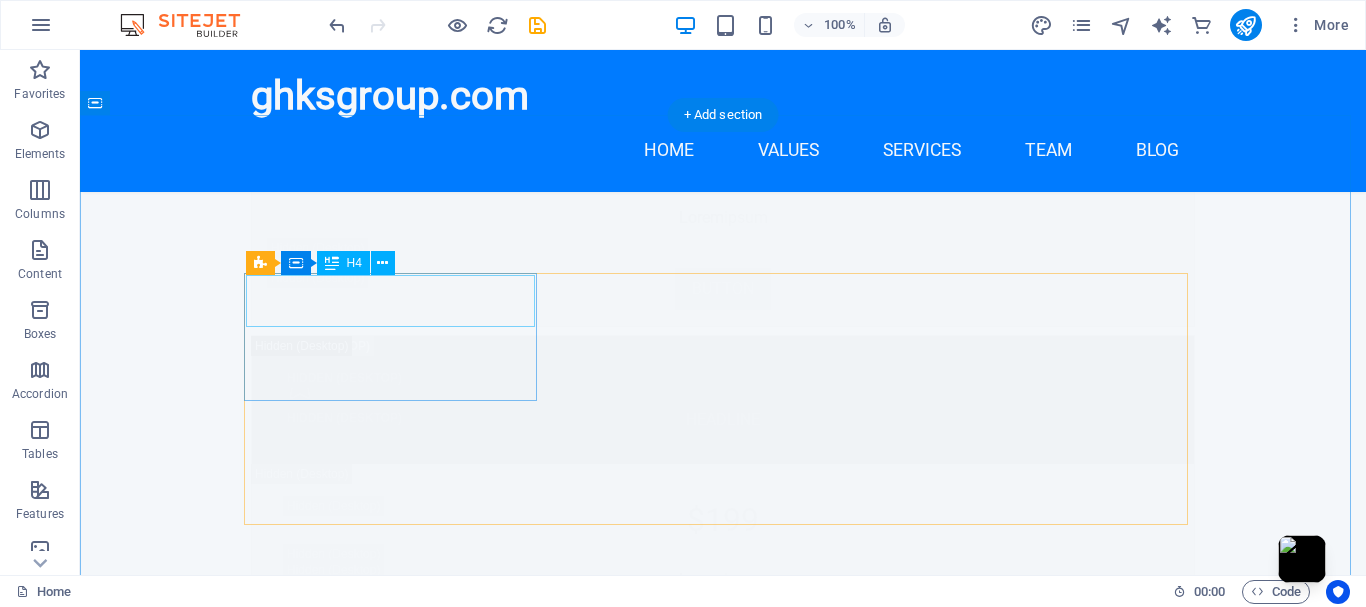 click on "[FIRST] [LAST] - [TITLE]" at bounding box center (397, 8364) 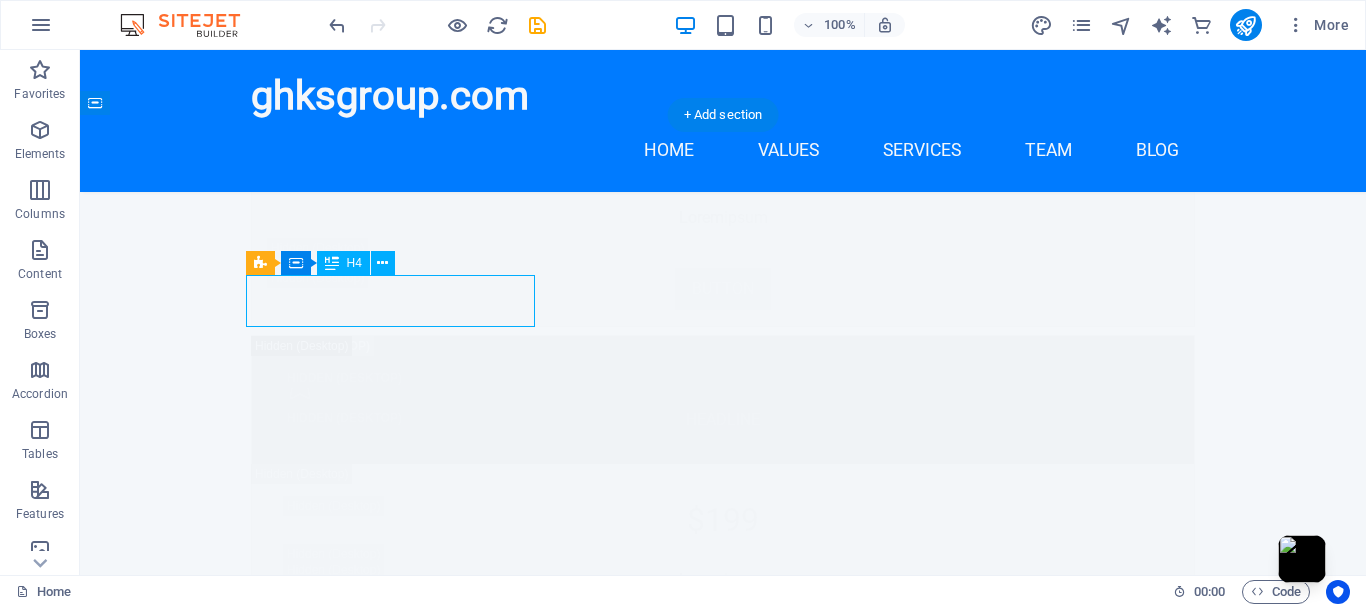 click on "John Doe - CEO" at bounding box center [397, 8364] 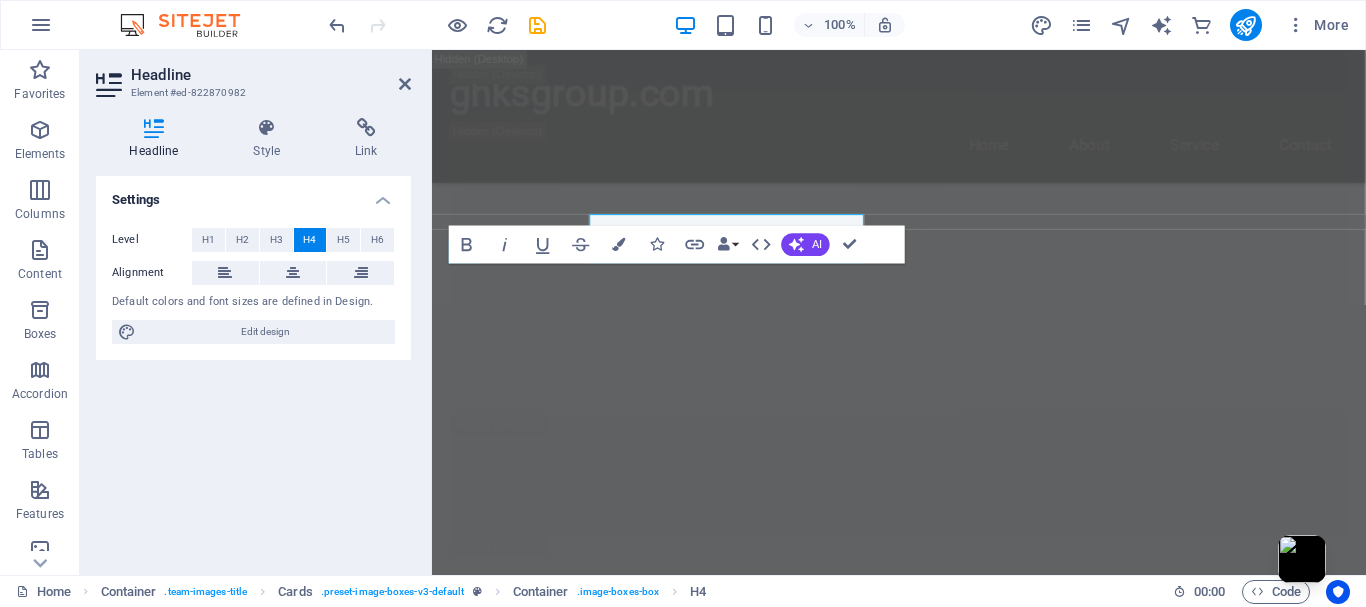click on "Headline Element #ed-822870982 Headline Style Link Settings Level H1 H2 H3 H4 H5 H6 Alignment Default colors and font sizes are defined in Design. Edit design Cards Element Link None Page External Element Next element Phone Email Page Home Subpage Legal Notice Privacy Element
URL Phone Email Link target New tab Same tab Overlay Title Additional link description, should not be the same as the link text. The title is most often shown as a tooltip text when the mouse moves over the element. Leave empty if uncertain. Relationship Sets the  relationship of this link to the link target . For example, the value "nofollow" instructs search engines not to follow the link. Can be left empty. alternate author bookmark external help license next nofollow noreferrer noopener prev search tag
H2   Banner   Container   Banner   Menu Bar   Menu   Banner   Container   Banner   Text   Preset   Container   Container   Container   Boxes   Text   Container   Boxes   Container   Container" at bounding box center [723, 312] 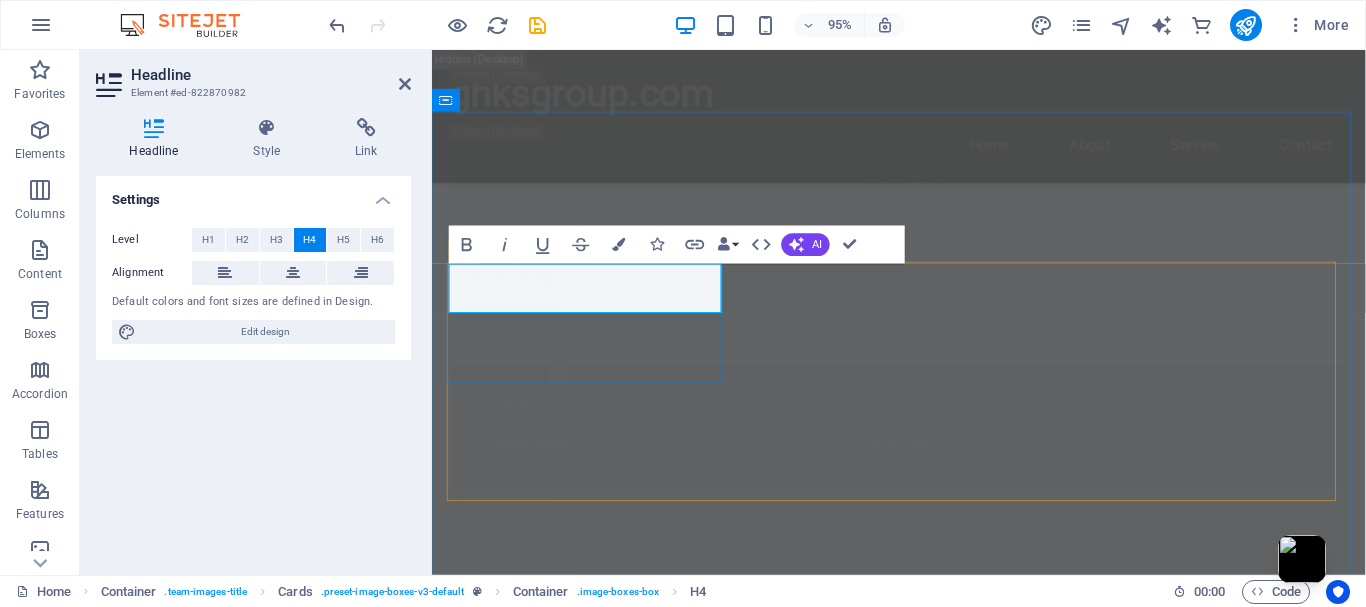 click on "John Doe - CEO" at bounding box center (598, 8403) 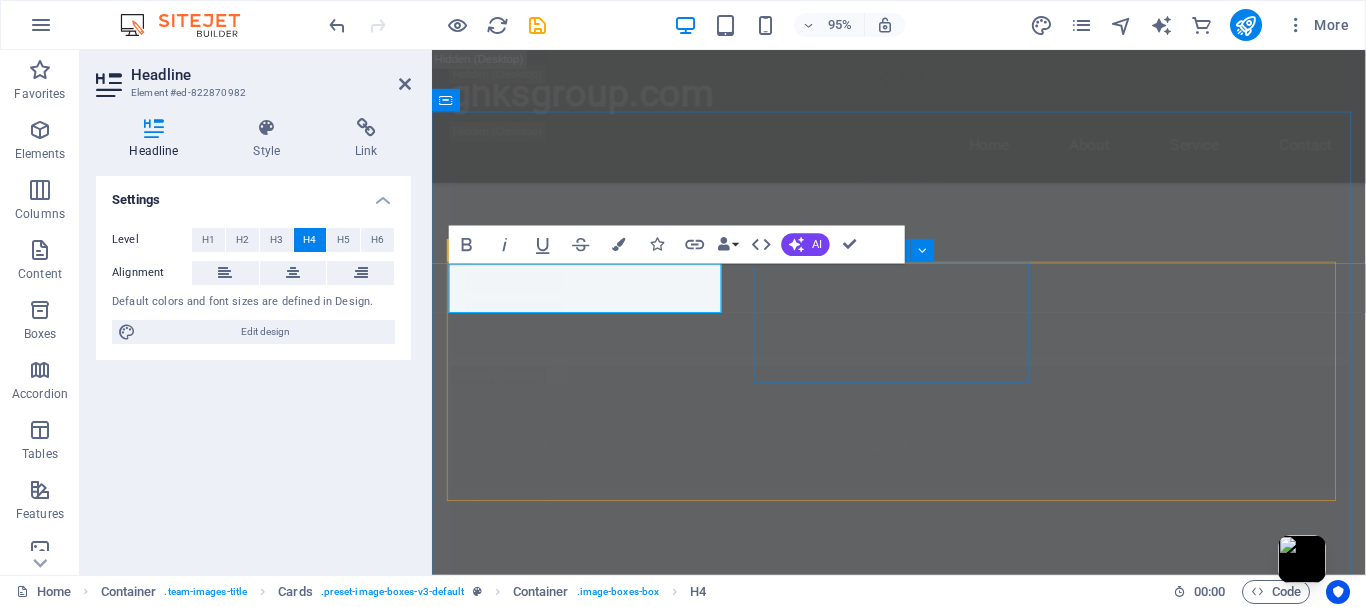 click on "Jane Smith - Head of Market Research" at bounding box center (598, 8483) 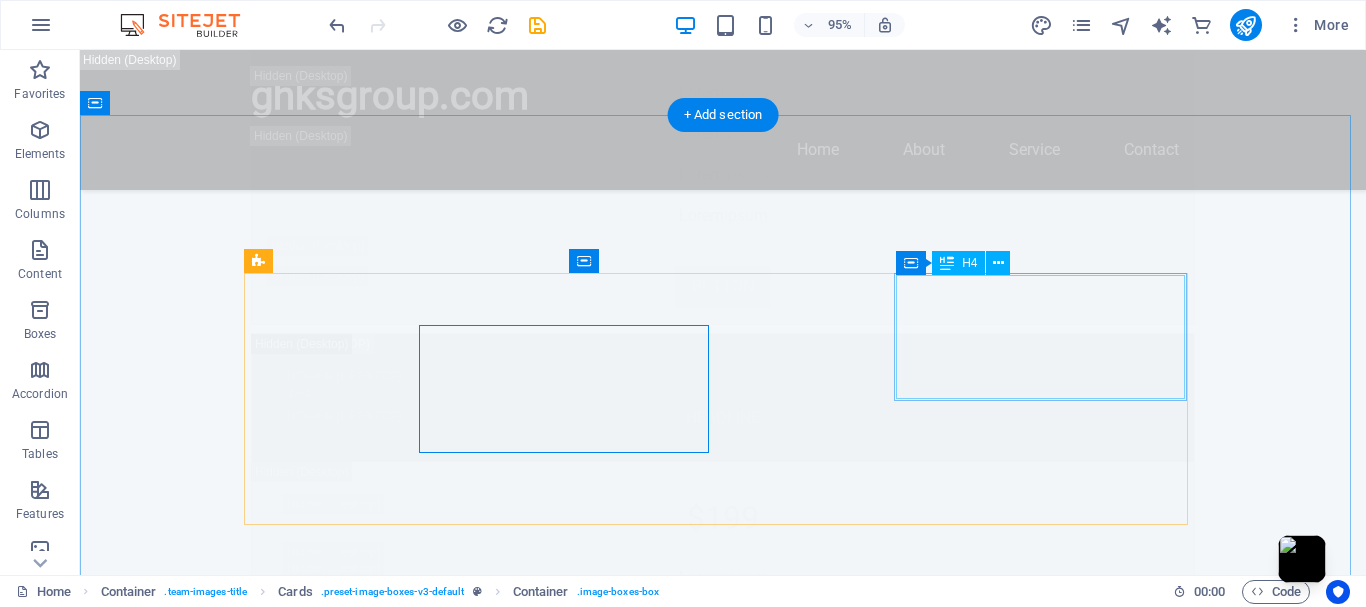 scroll, scrollTop: 14167, scrollLeft: 0, axis: vertical 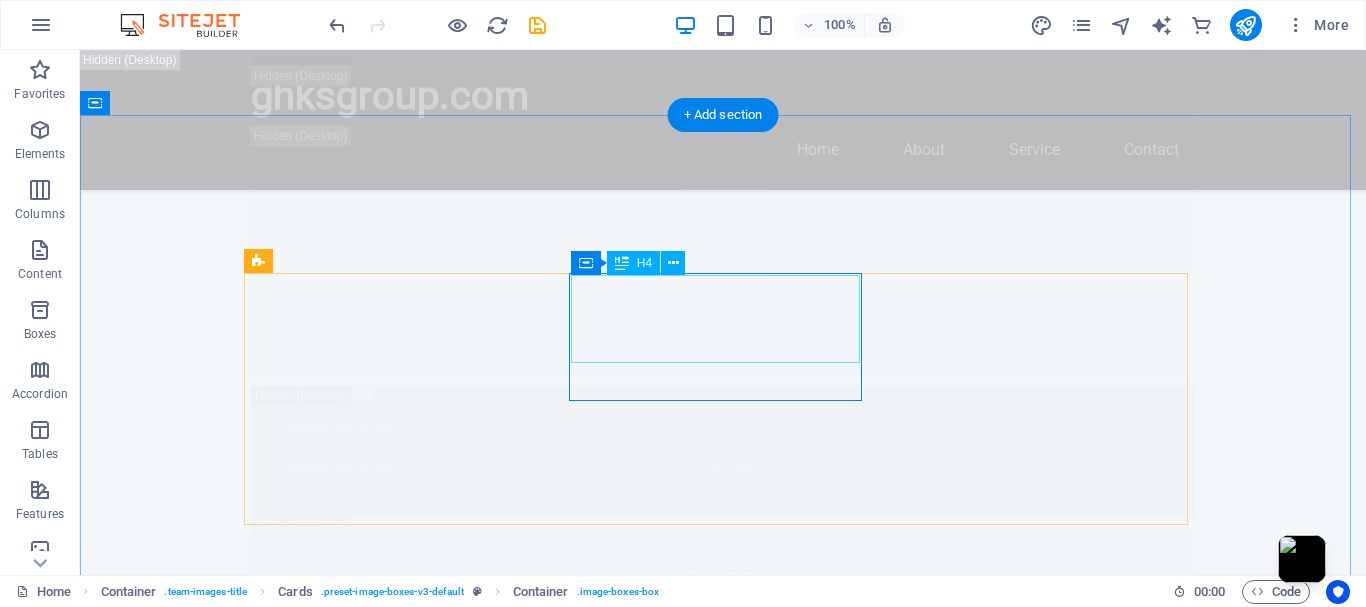 click on "Jane Smith - Head of Market Research" at bounding box center (397, 8486) 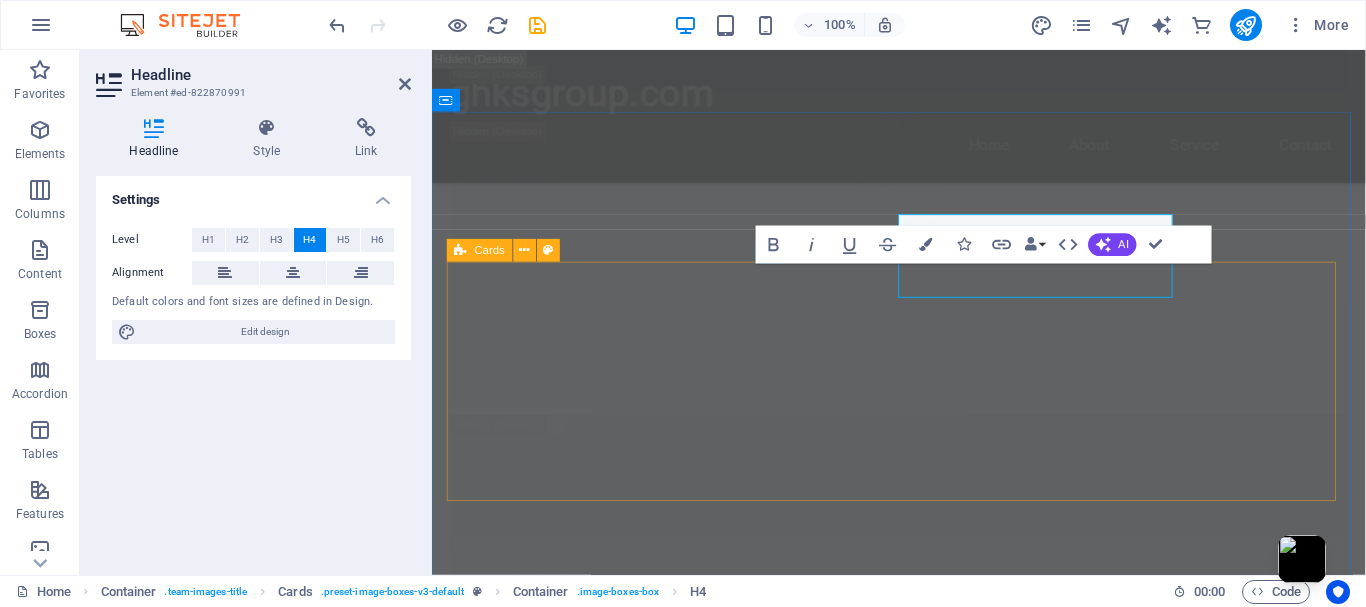 scroll, scrollTop: 14219, scrollLeft: 0, axis: vertical 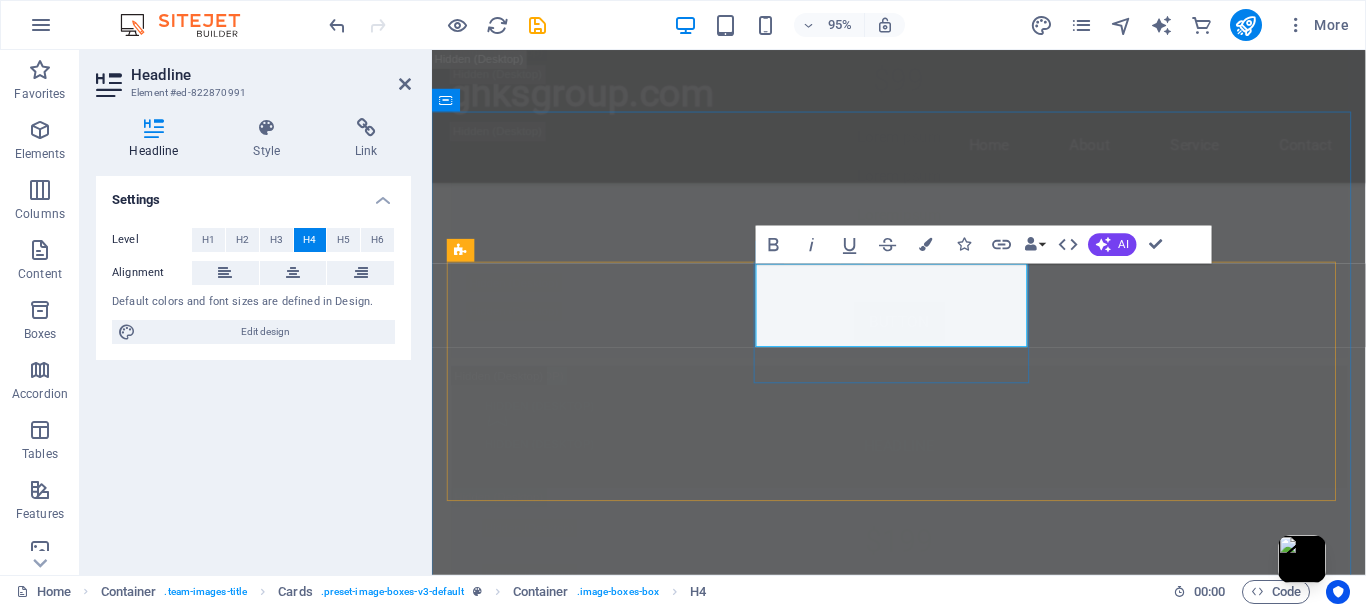 click on "Jane Smith - Head of Market Research" at bounding box center (598, 8475) 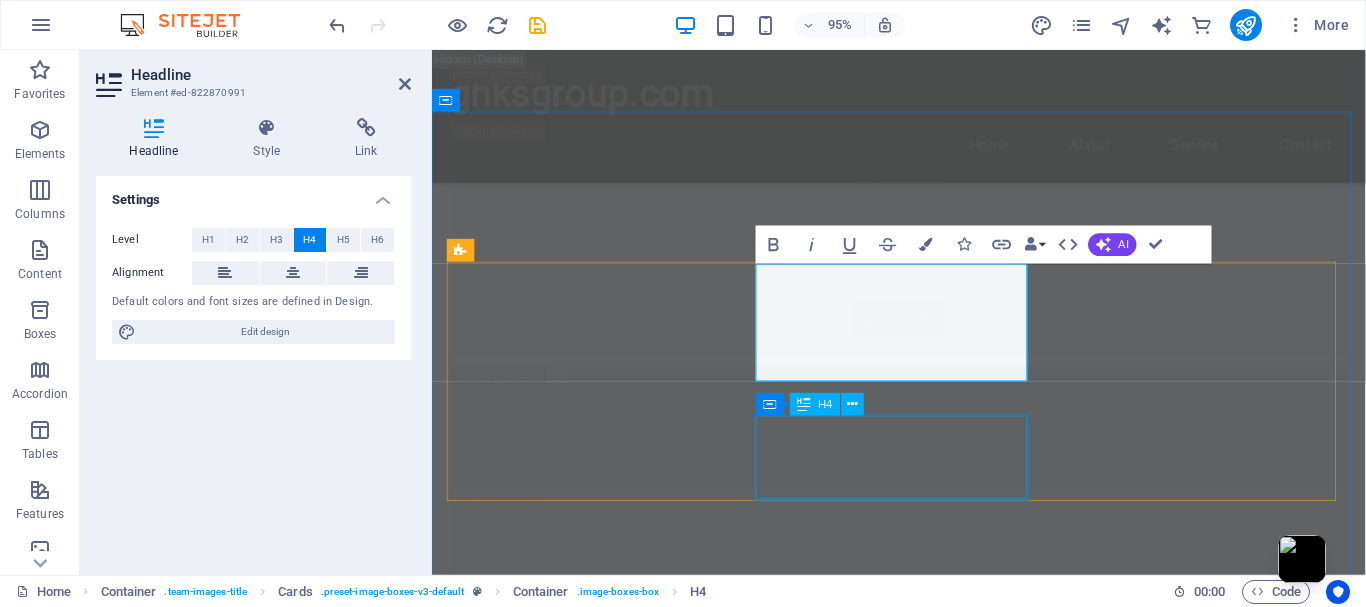 click on "[FIRST] [LAST] - Financial Analyst" at bounding box center [598, 8735] 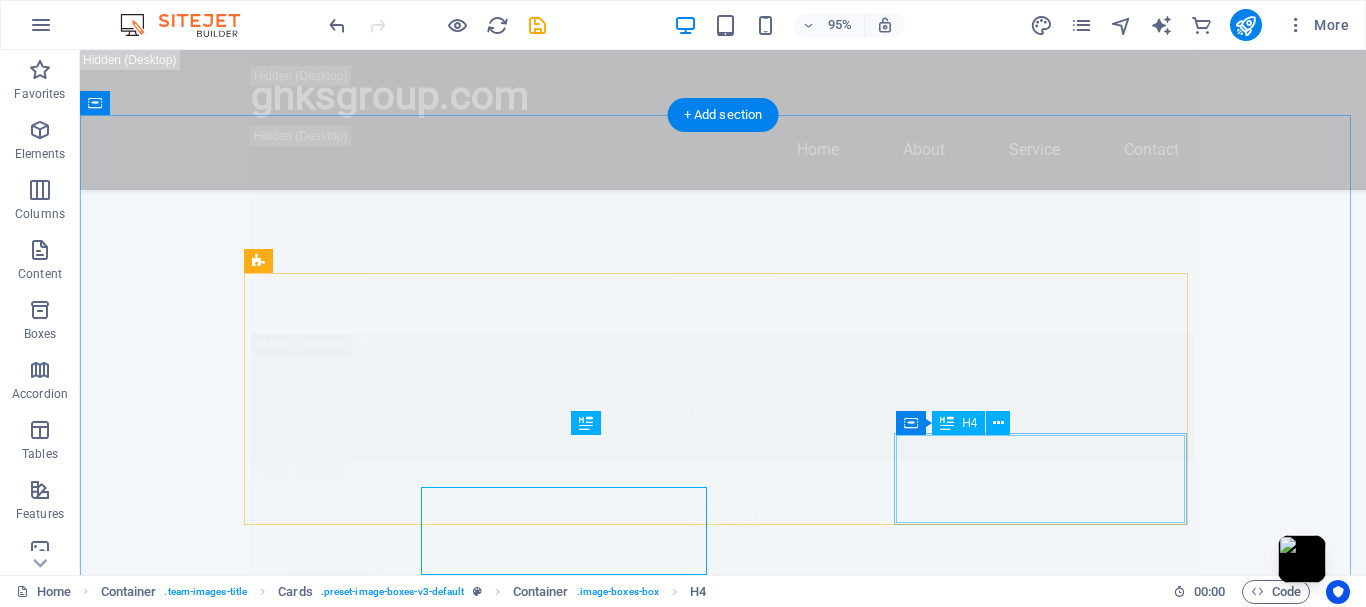 scroll, scrollTop: 14167, scrollLeft: 0, axis: vertical 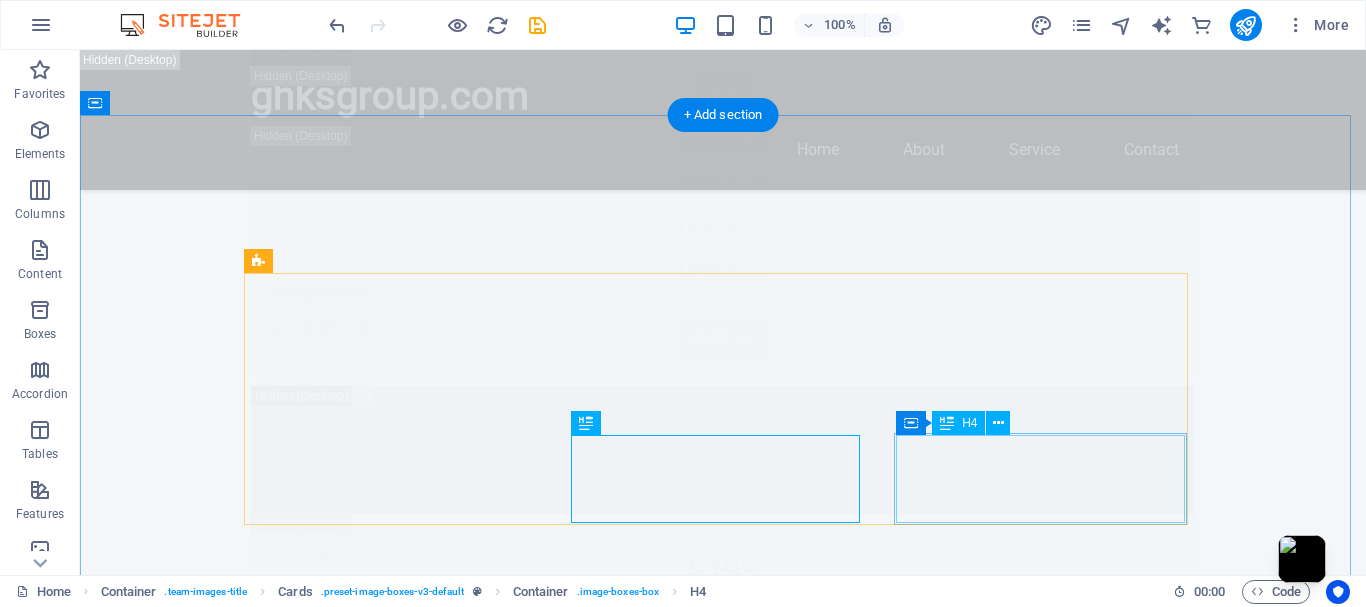 click on "Samantha Wilson - Legal Advisor" at bounding box center (397, 8810) 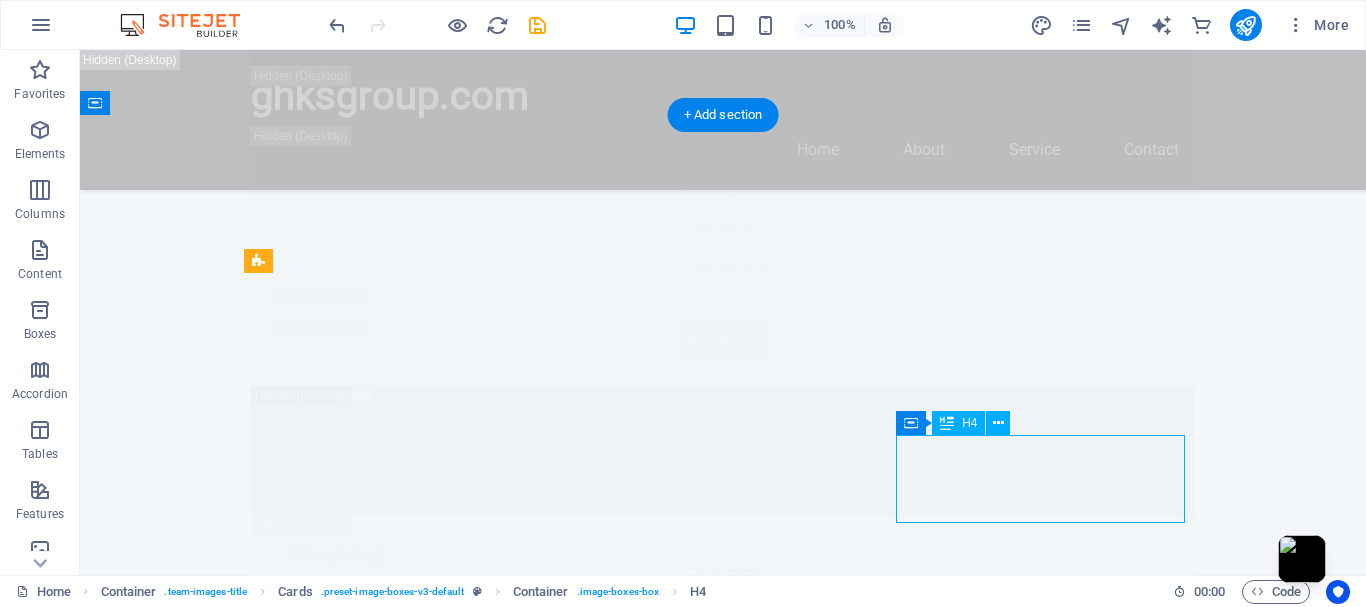 click on "Samantha Wilson - Legal Advisor" at bounding box center (397, 8810) 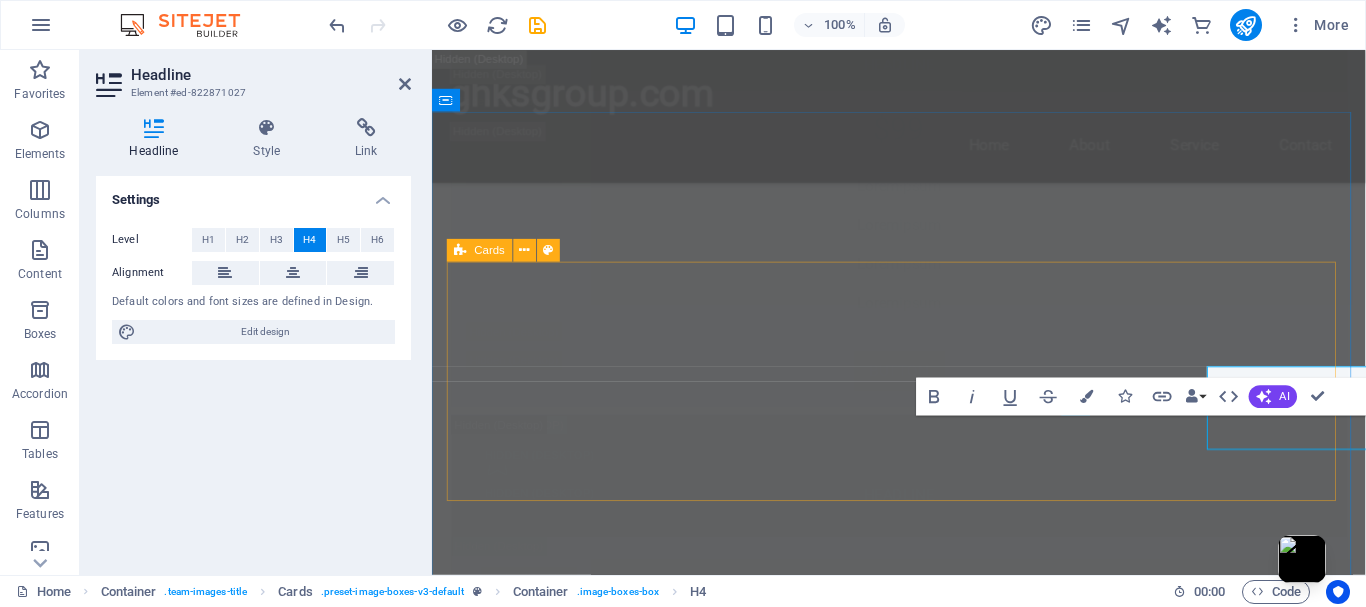 scroll, scrollTop: 14219, scrollLeft: 0, axis: vertical 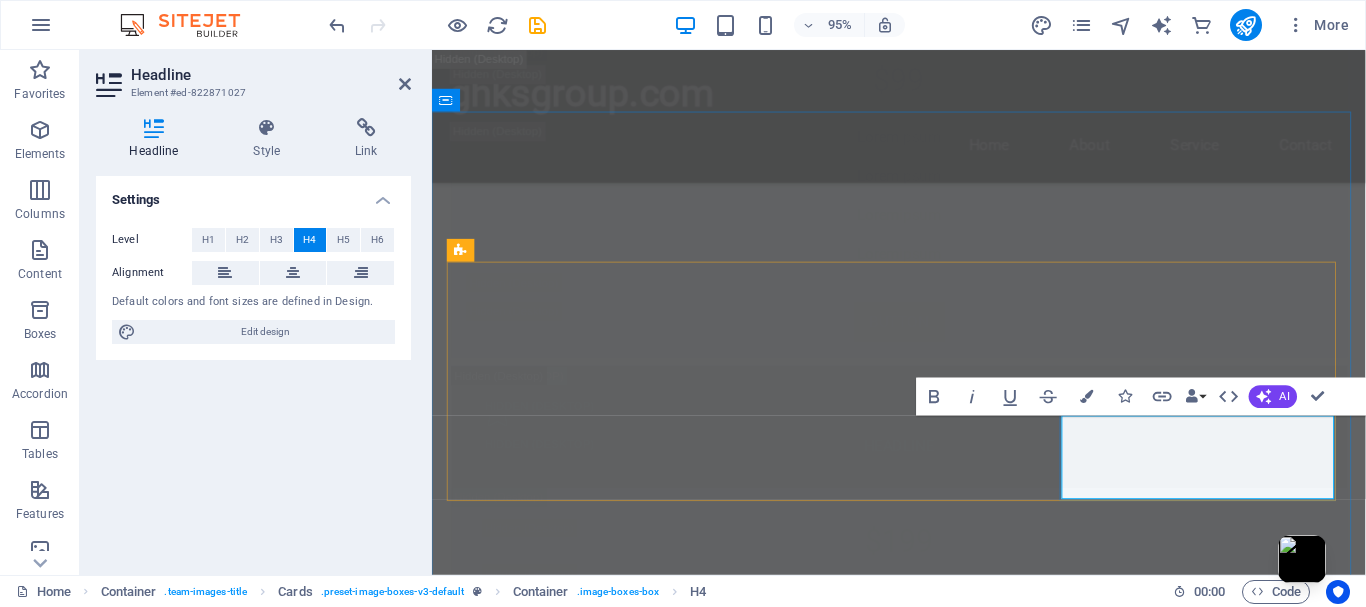 click on "Samantha Wilson - Legal Advisor" at bounding box center [598, 8799] 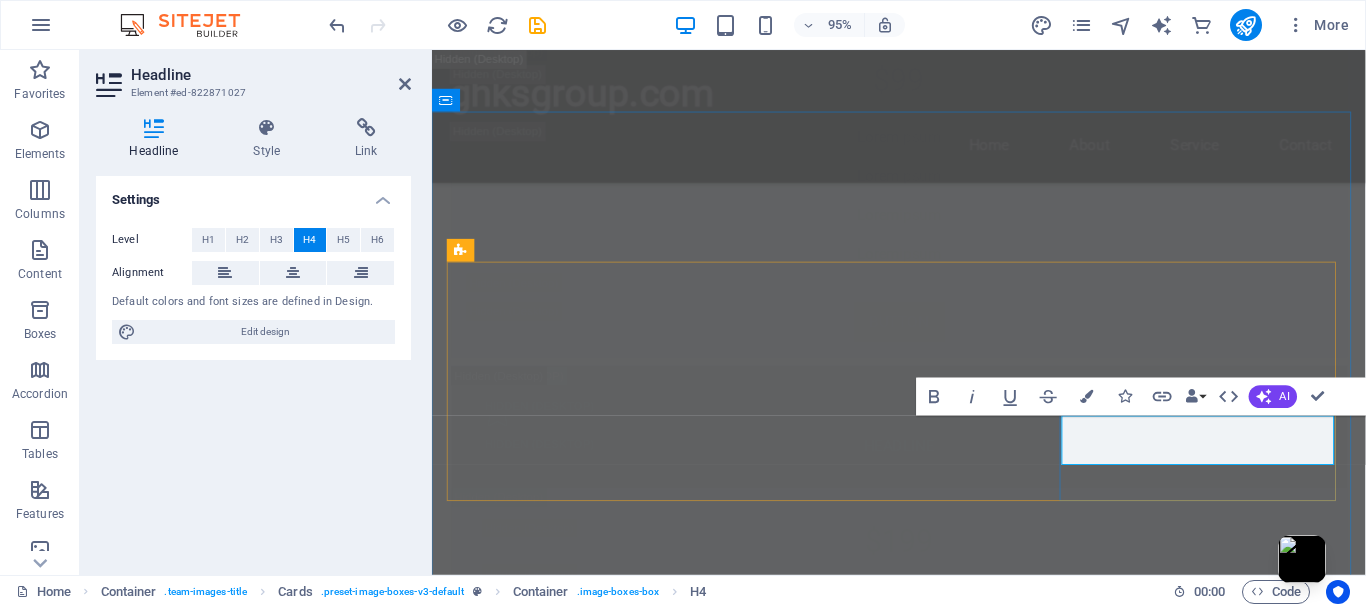 type 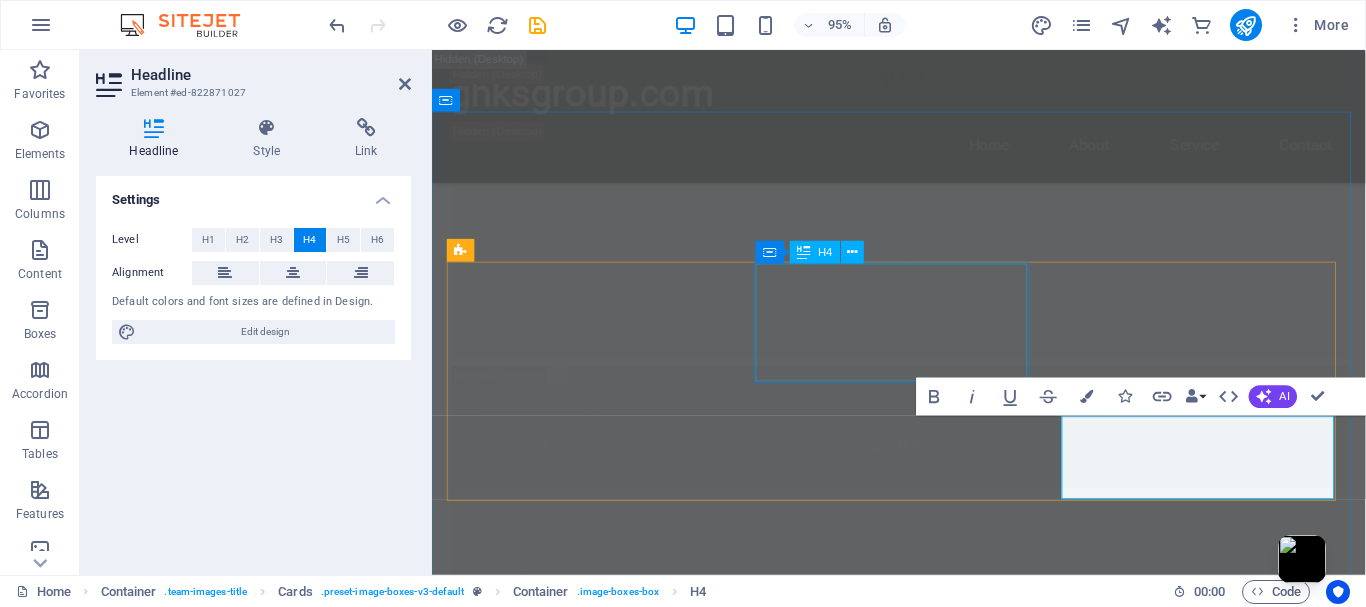 click on "[FIRST] [LAST] - Head of Market Research" at bounding box center [598, 8501] 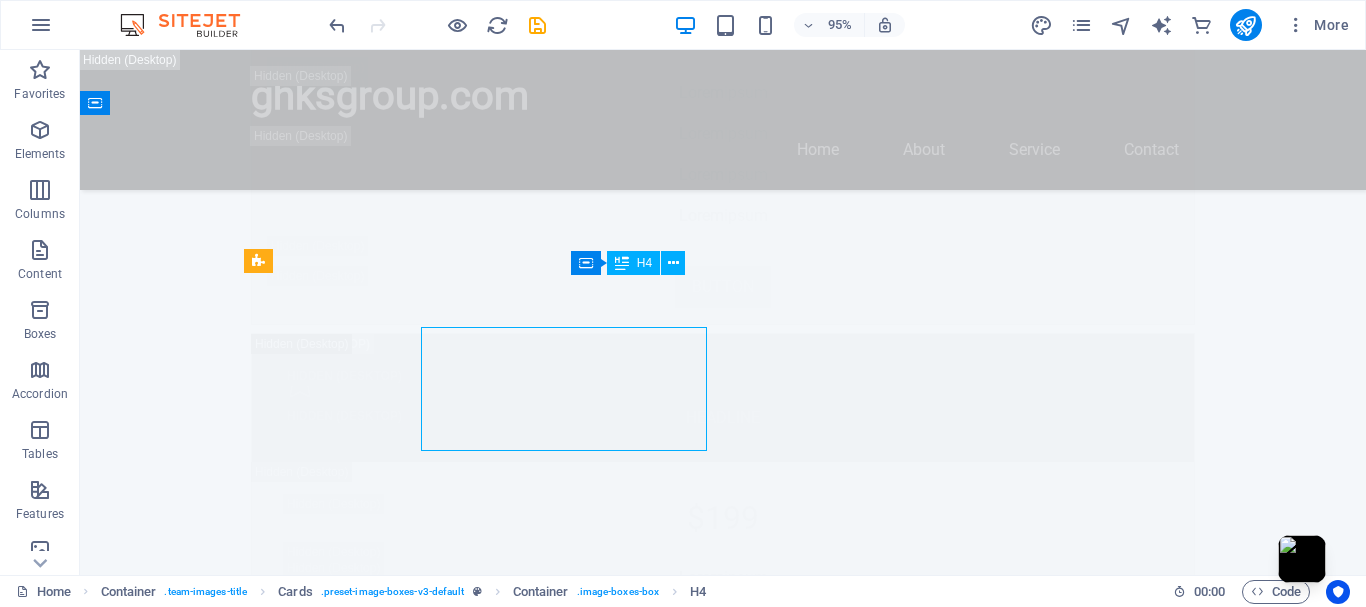 scroll, scrollTop: 14167, scrollLeft: 0, axis: vertical 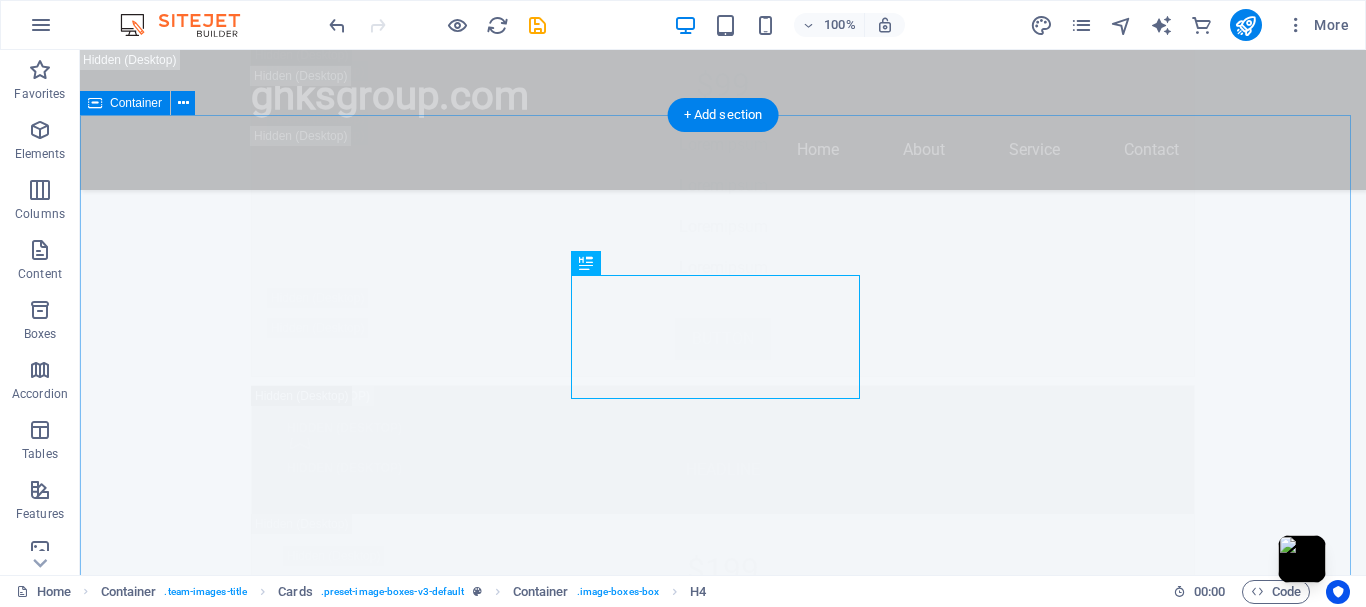 click on "Team Ranbir Singh - CEO INDER PREET KAUR - Head of Market Research Michael Brown - Business Development Manager Emily Johnson - Operations Coordinator Chris Lee - Financial Analyst HARDIT SINGH - Legal Advisor" at bounding box center (723, 8573) 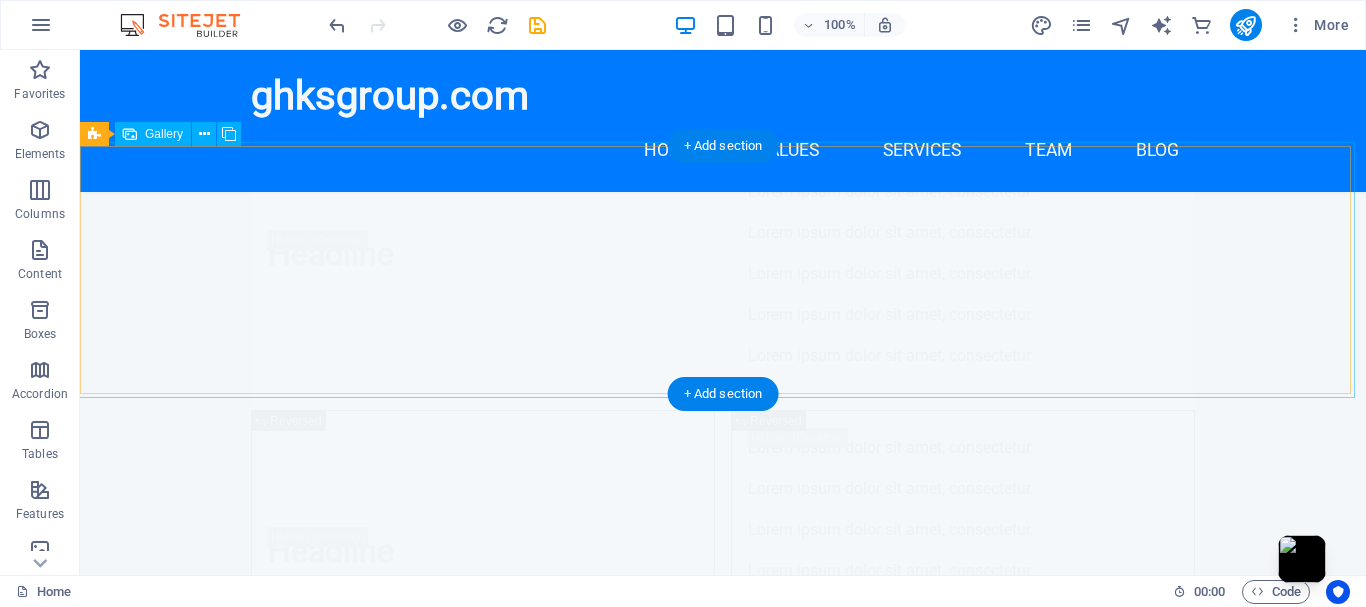 scroll, scrollTop: 15500, scrollLeft: 0, axis: vertical 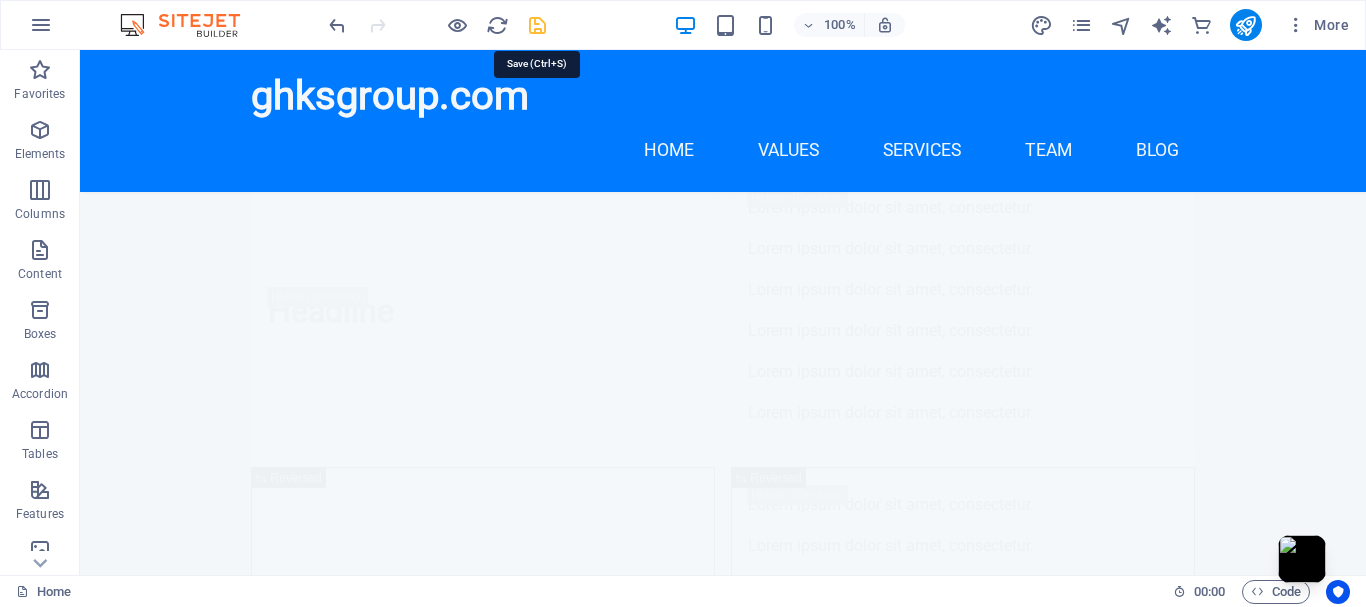 click at bounding box center (537, 25) 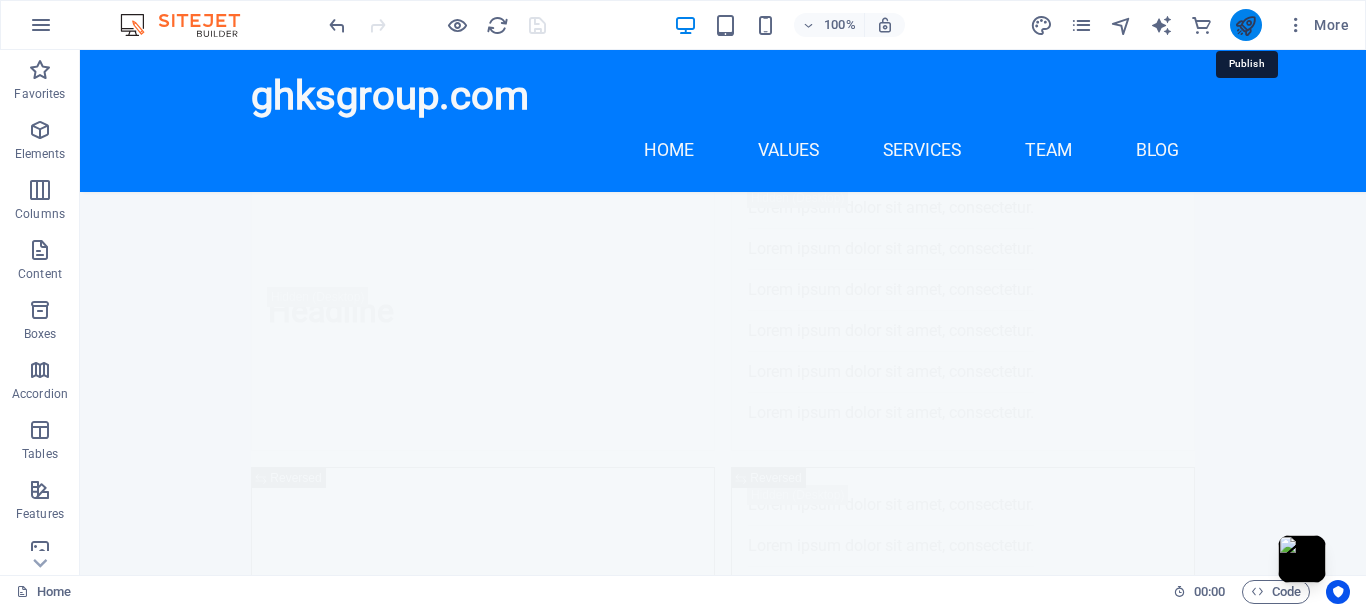 click at bounding box center [1245, 25] 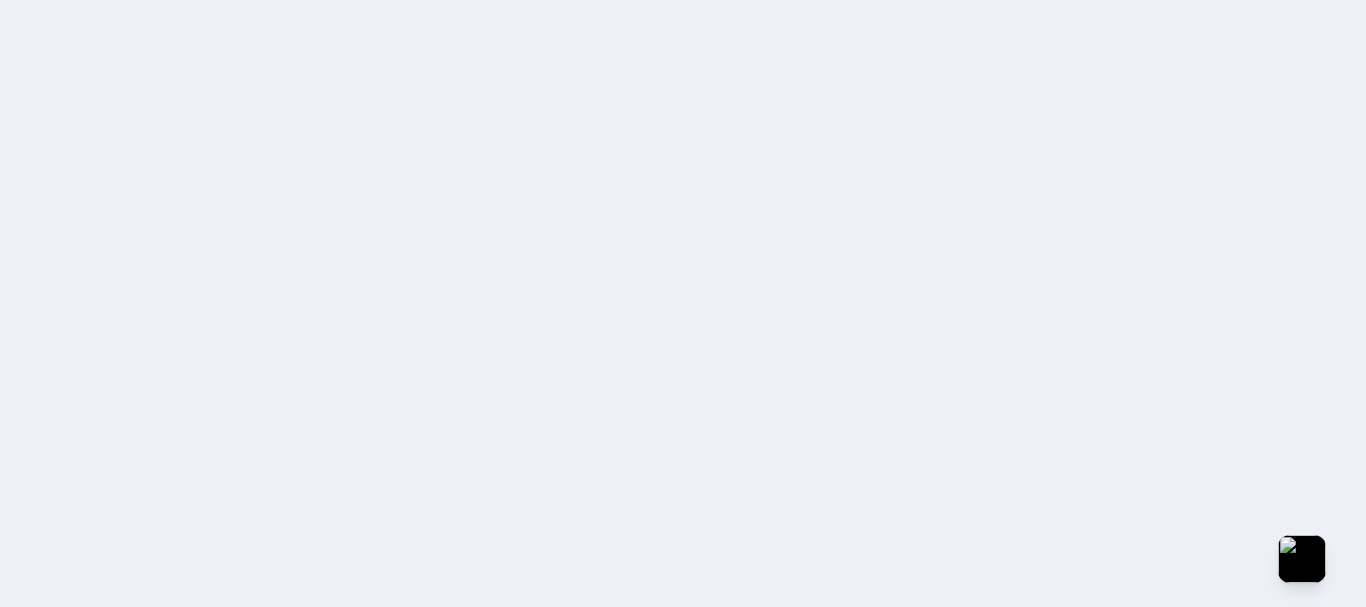scroll, scrollTop: 0, scrollLeft: 0, axis: both 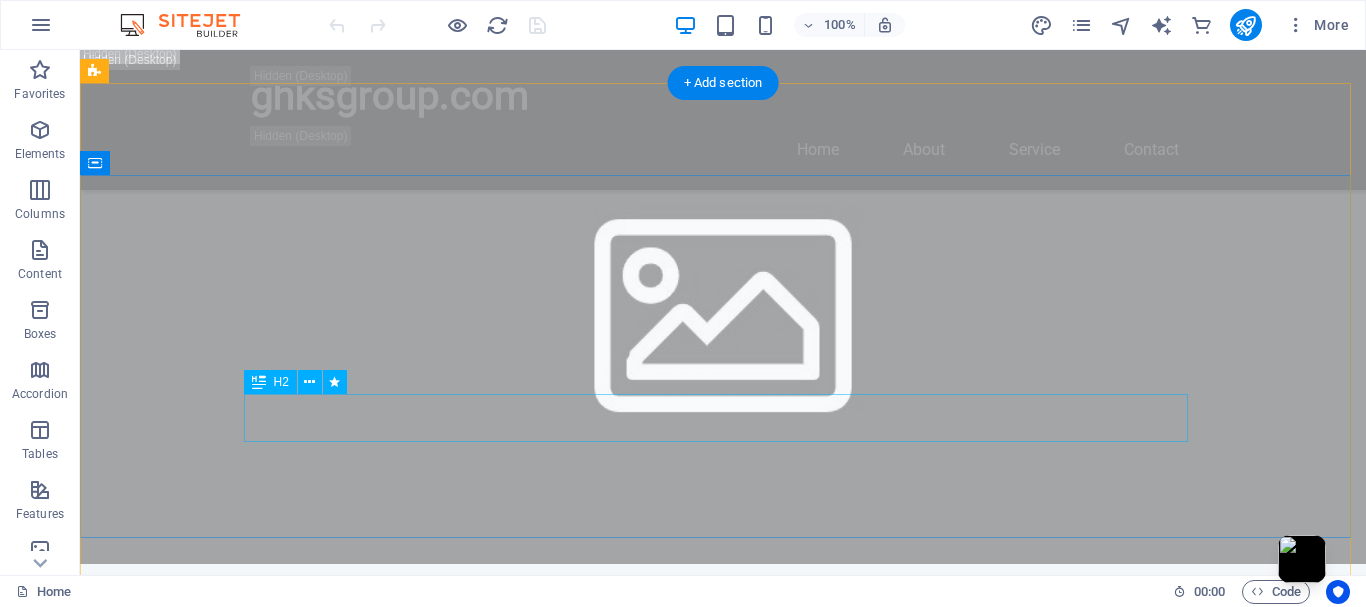 click on "Welcome to GHKS Group - Your Gateway to Global Markets" at bounding box center (723, 1759) 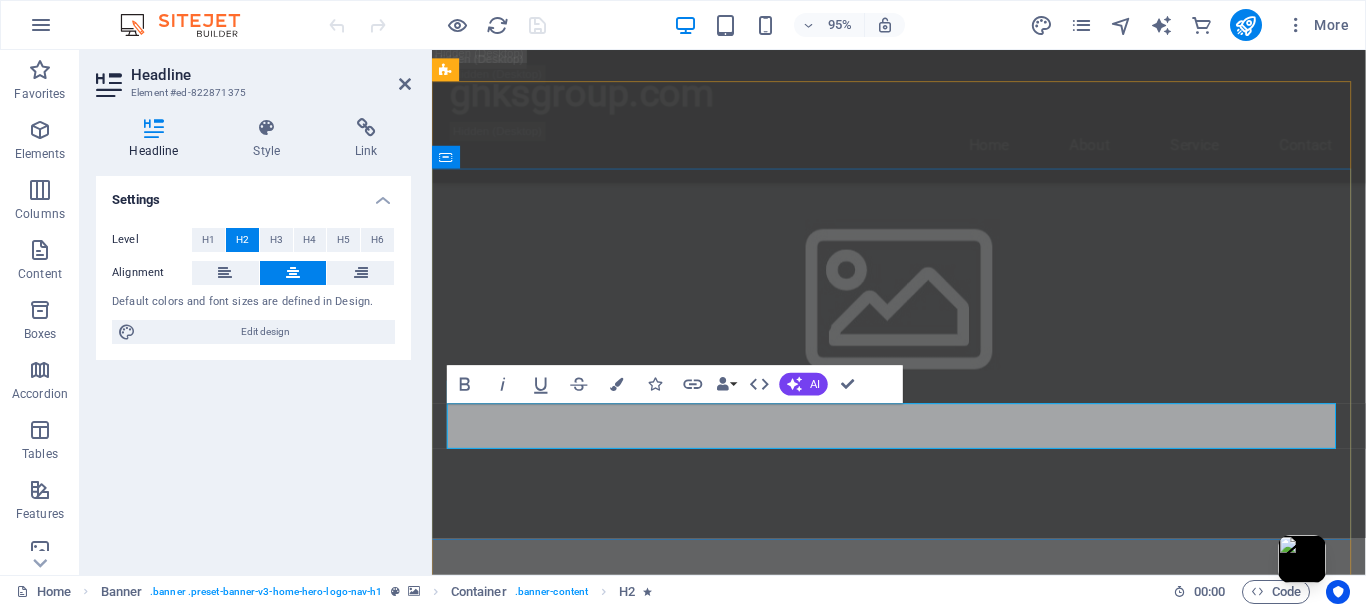click on "Welcome to GHKS Group - Your Gateway to Global Markets" at bounding box center [923, 1759] 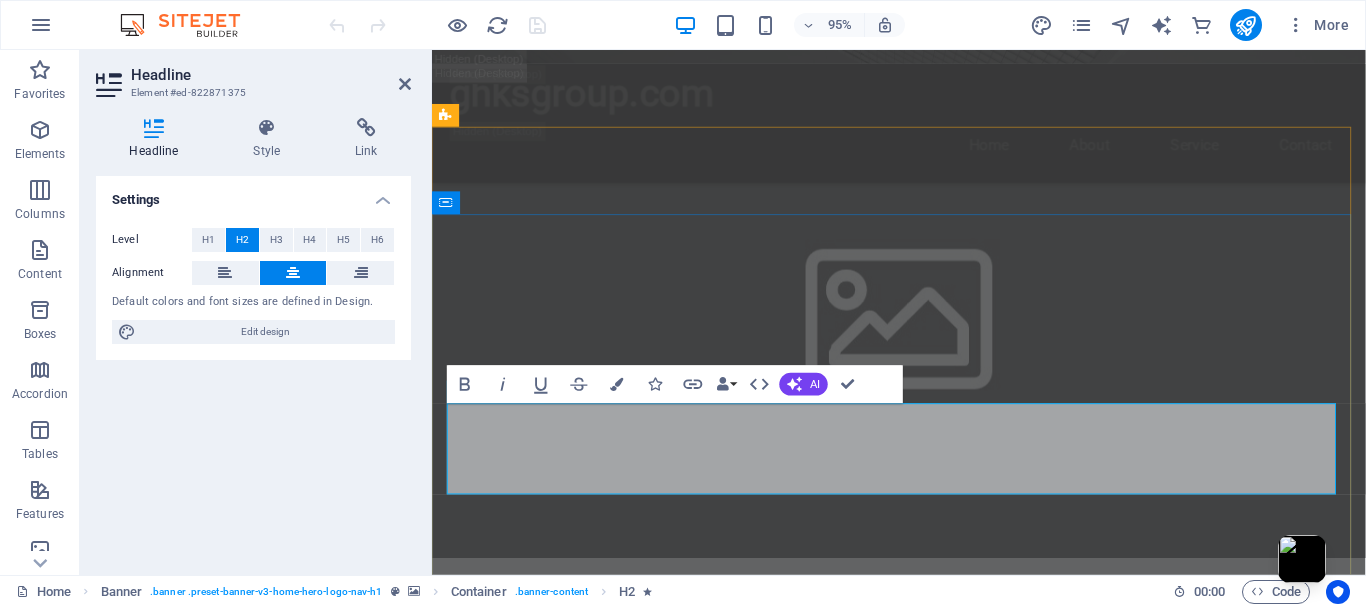 scroll, scrollTop: 785, scrollLeft: 0, axis: vertical 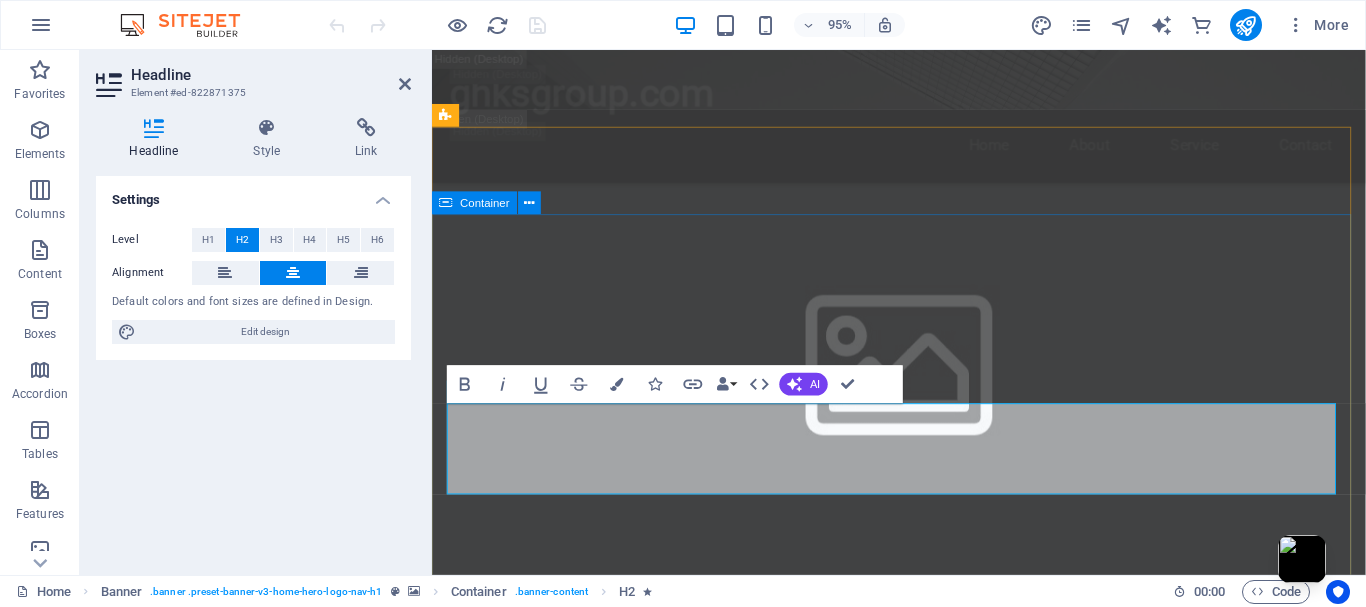 click on "Welcome to GURU HARKRISHAN SAHIB Group - Your Gateway to Global Markets" at bounding box center (923, 1888) 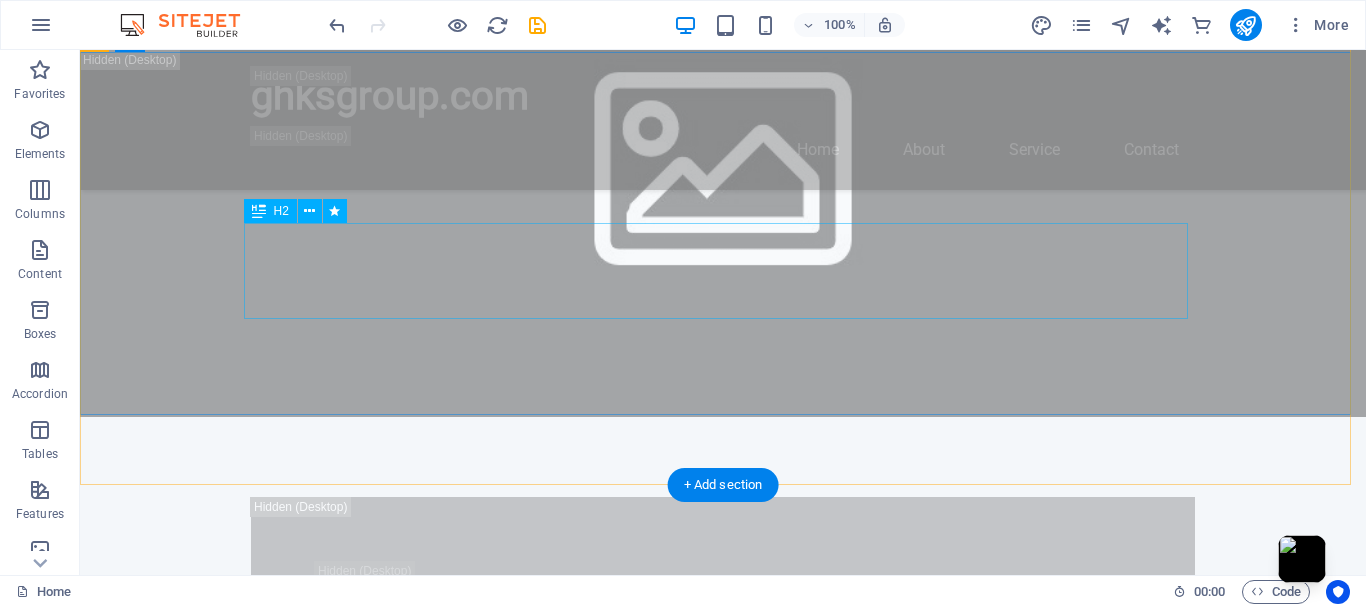 scroll, scrollTop: 952, scrollLeft: 0, axis: vertical 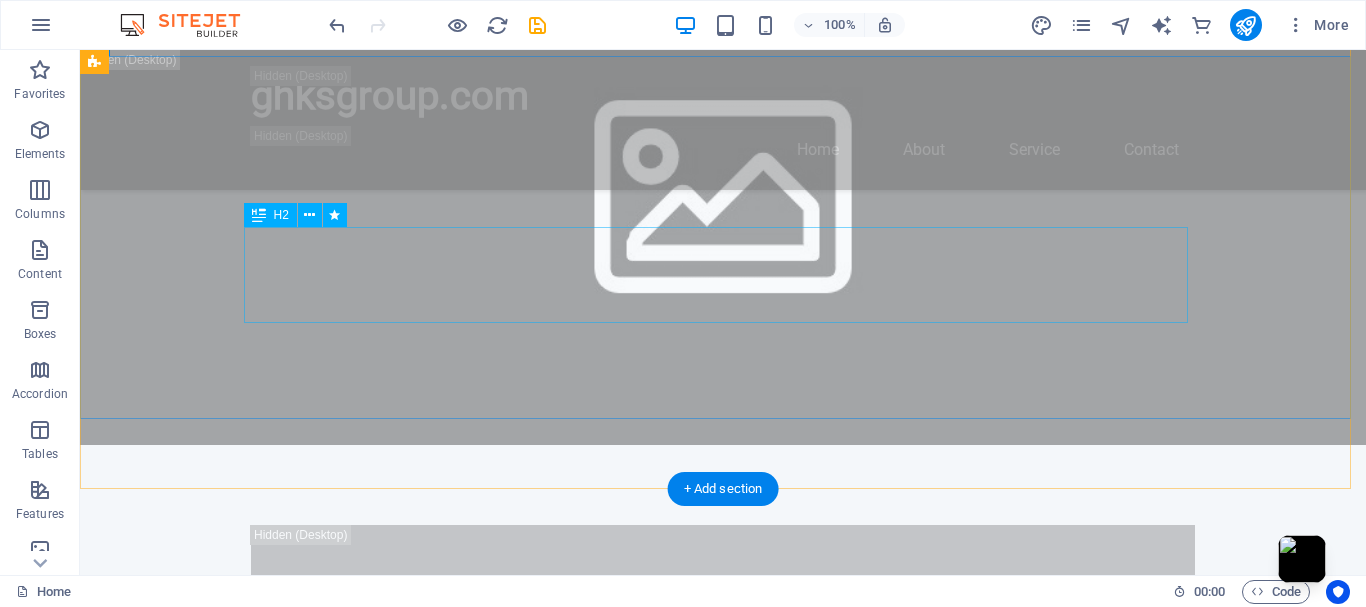 click on "Welcome to GURU HARKRISHAN SAHIB Group - Your Gateway to Global Markets" at bounding box center (723, 1664) 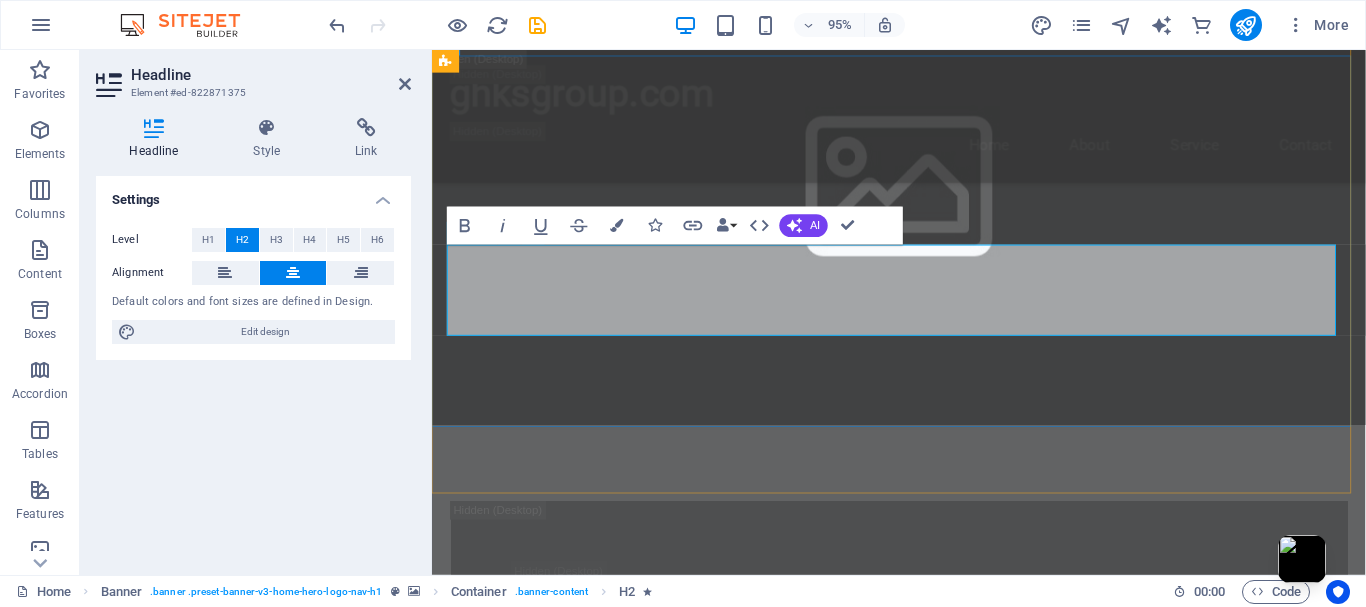 click on "Welcome to GURU HARKRISHAN SAHIB Group - Your Gateway to Global Markets" at bounding box center (923, 1664) 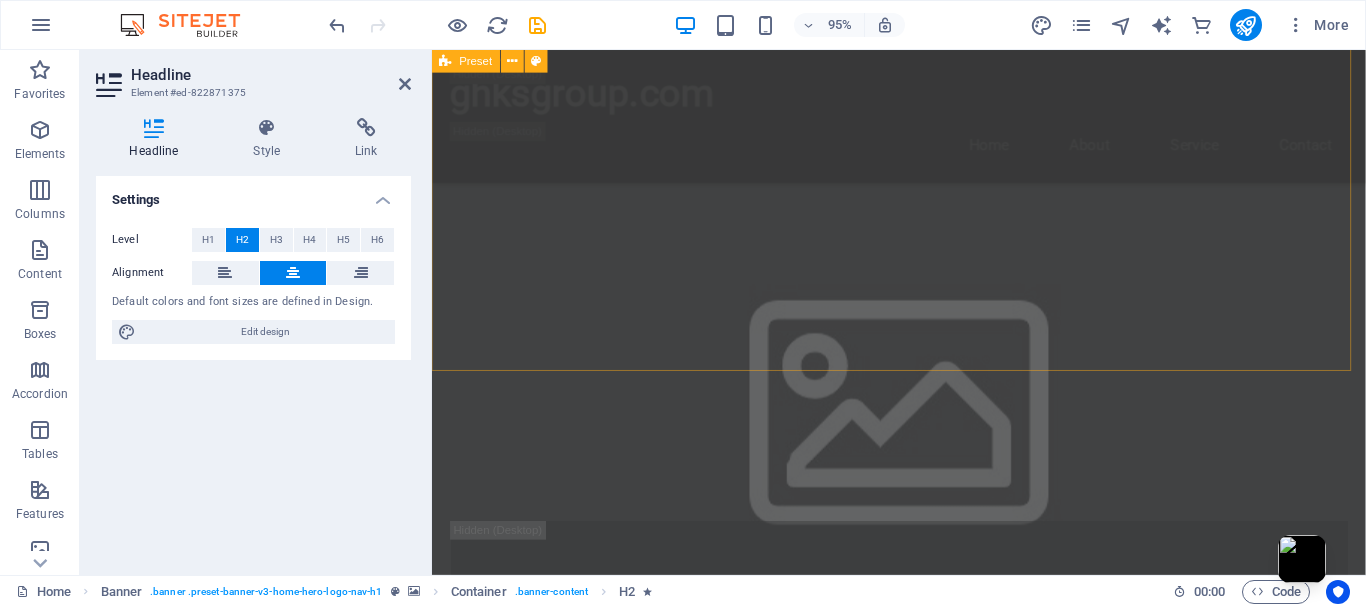 scroll, scrollTop: 1619, scrollLeft: 0, axis: vertical 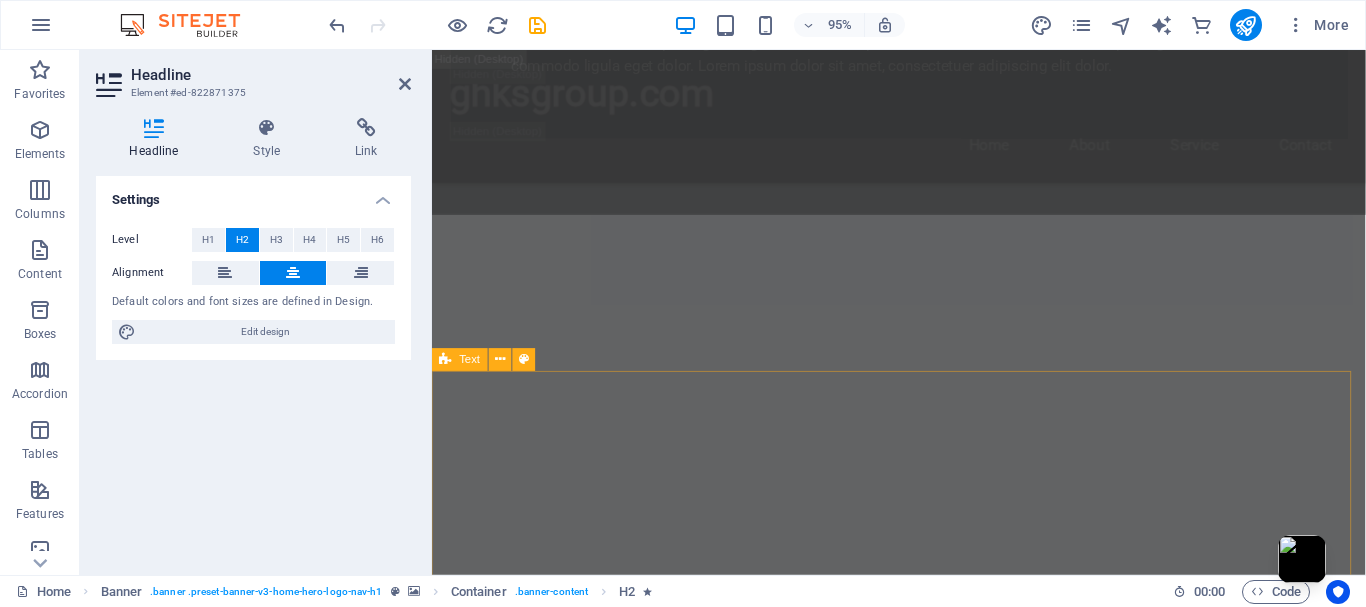 click on "About Us Lorem ipsum dolor sitope amet, consectetur adipisicing elitip. Massumenda, dolore, cum vel modi asperiores consequatur suscipit quidem ducimus eveniet iure expedita consecteture odiogil voluptatum similique fugit voluptates atem accusamus quae quas dolorem tenetur facere tempora maiores adipisci reiciendis accusantium voluptatibus id voluptate tempore dolor harum nisi amet! Nobis, eaque. Aenean commodo ligula eget dolor. Lorem ipsum dolor sit amet, consectetuer adipiscing elit leget odiogil voluptatum similique fugit voluptates dolor. Libero assumenda, dolore, cum vel modi asperiores consequatur." at bounding box center (923, 2417) 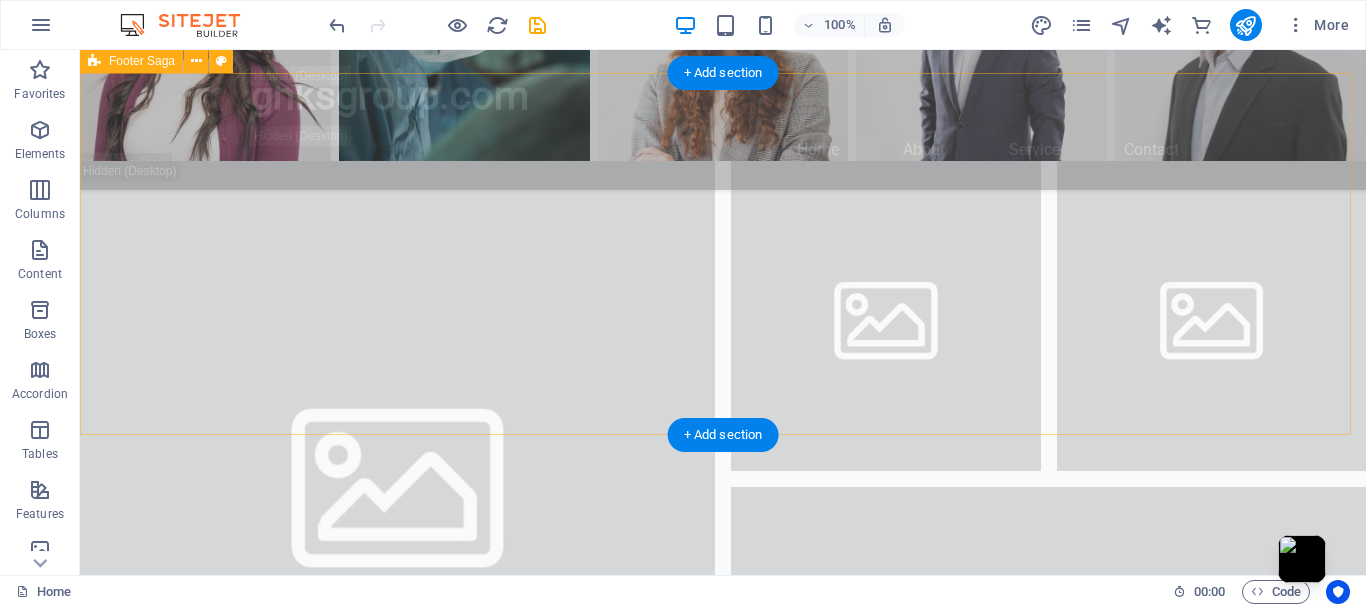 scroll, scrollTop: 26302, scrollLeft: 0, axis: vertical 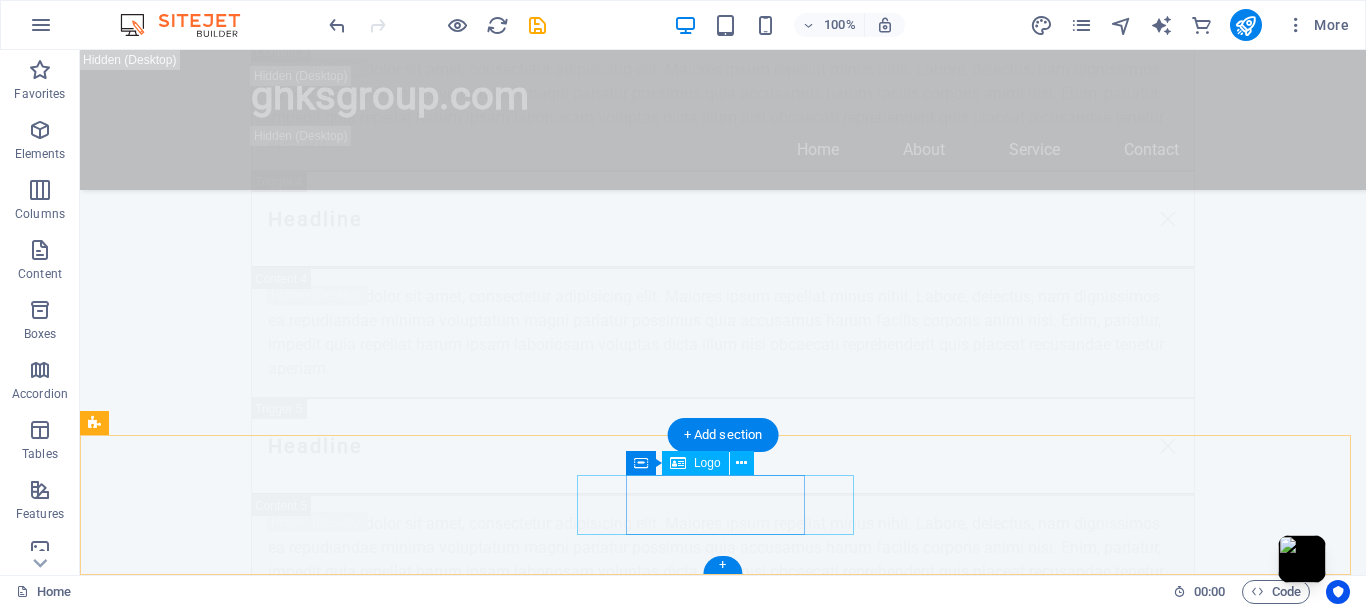 click on "ghksgroup.com" at bounding box center (723, 16330) 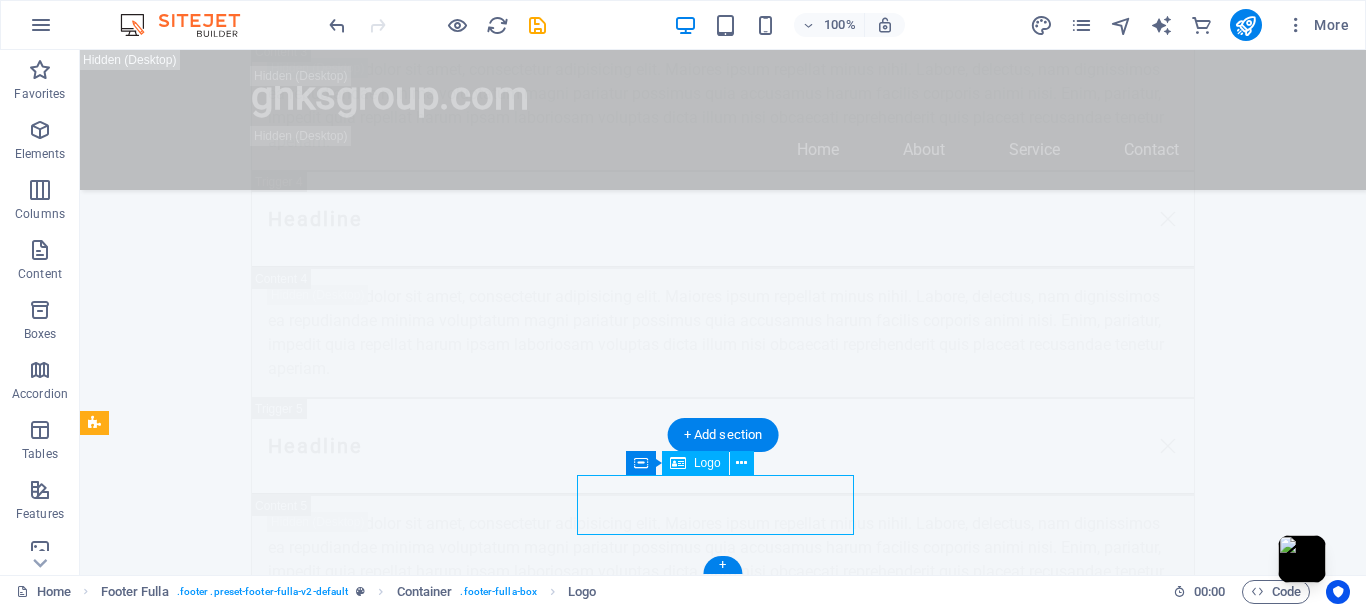 click on "ghksgroup.com" at bounding box center [723, 16330] 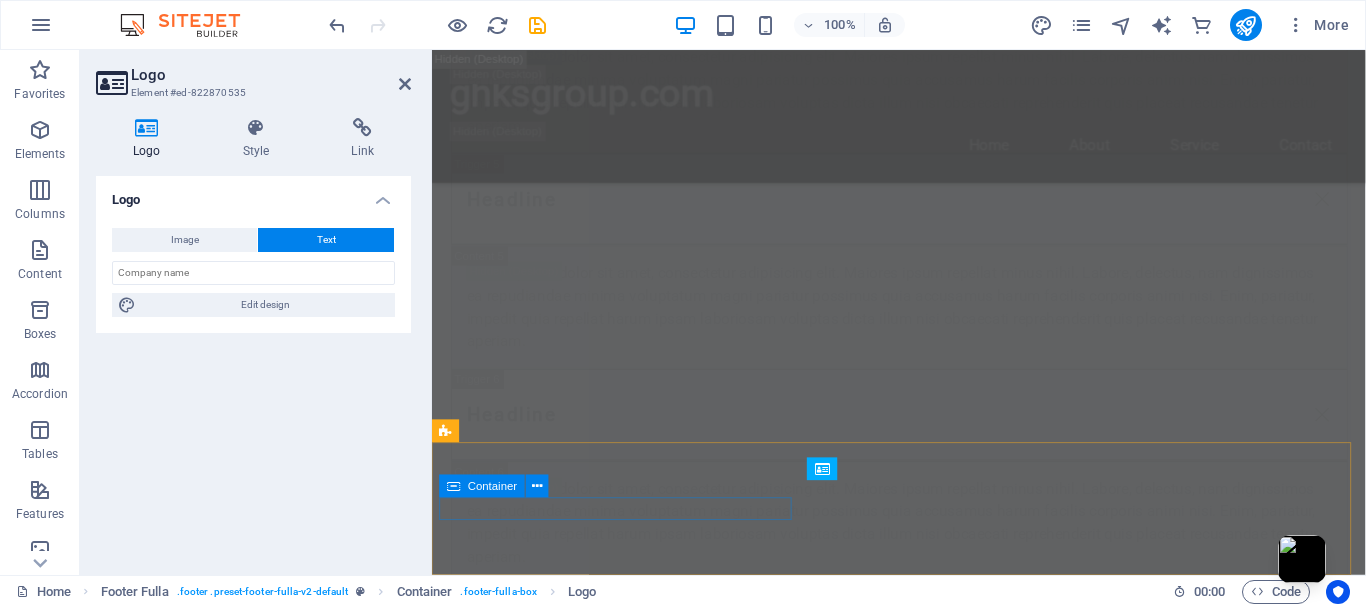 scroll, scrollTop: 26028, scrollLeft: 0, axis: vertical 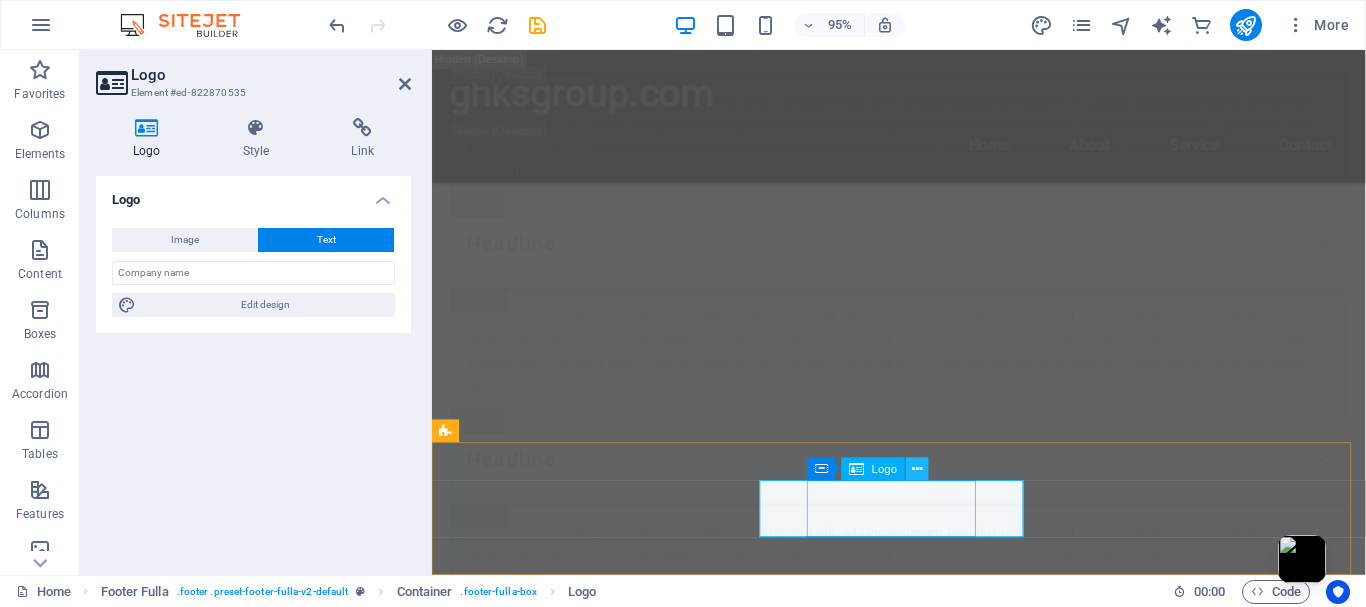 click at bounding box center [917, 469] 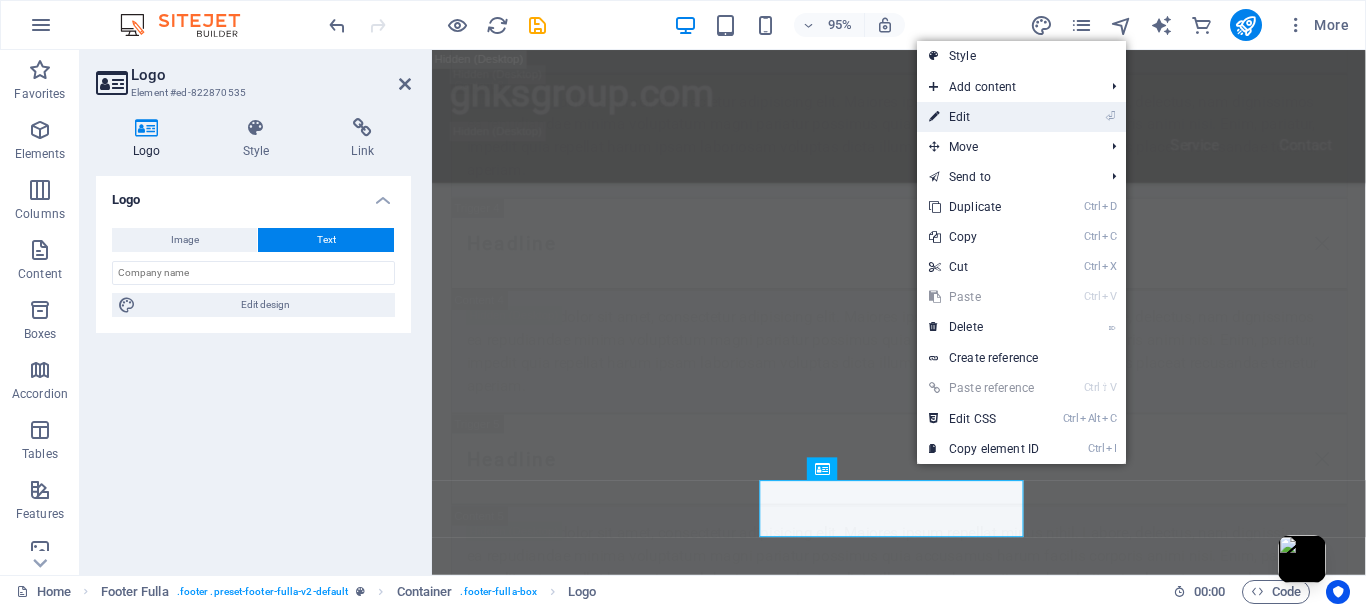 click on "⏎  Edit" at bounding box center (984, 117) 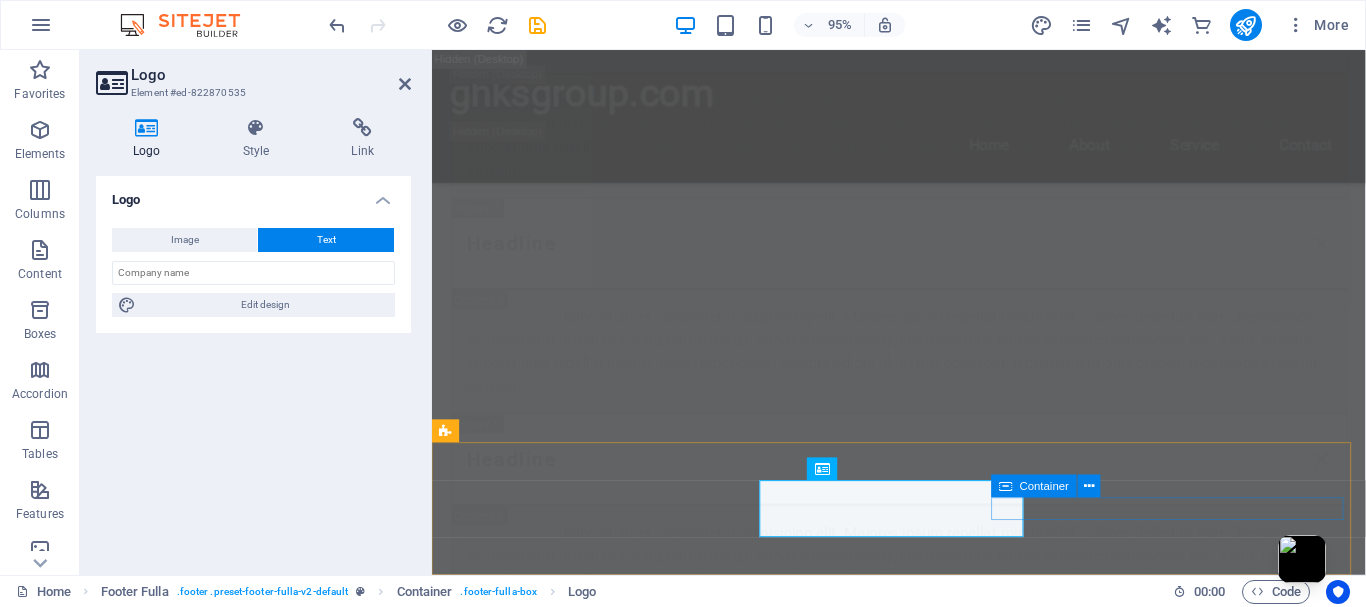 click on "Legal Notice  |  Privacy Policy" at bounding box center [924, 16415] 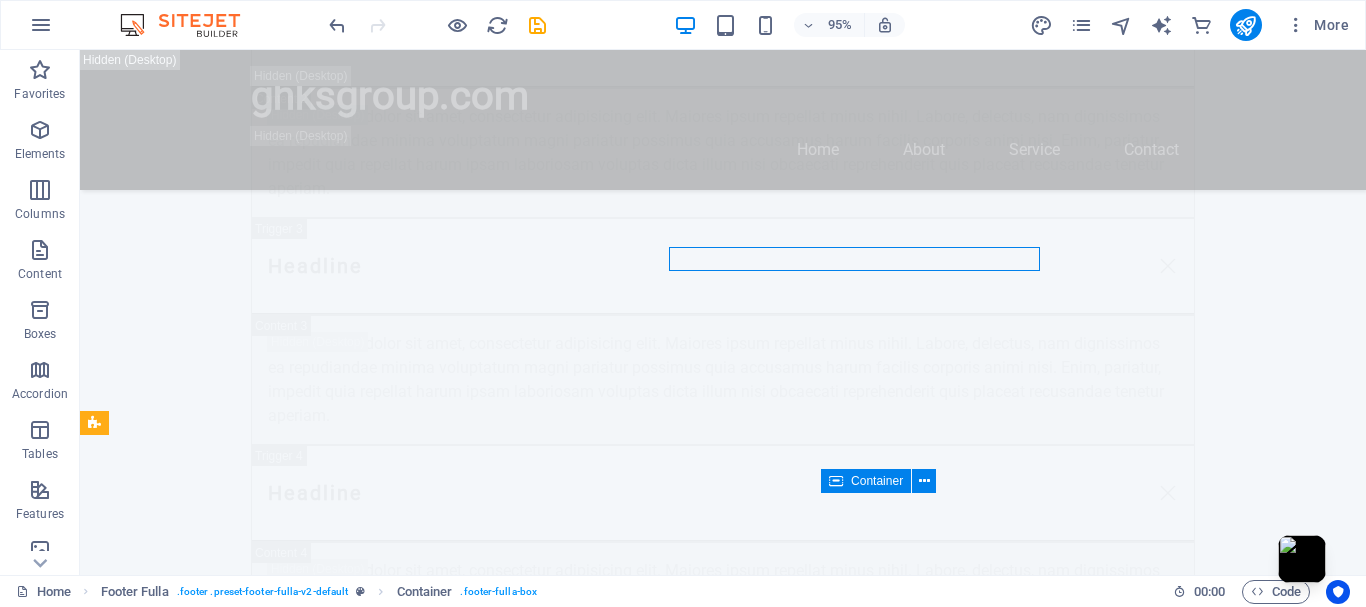 scroll, scrollTop: 26302, scrollLeft: 0, axis: vertical 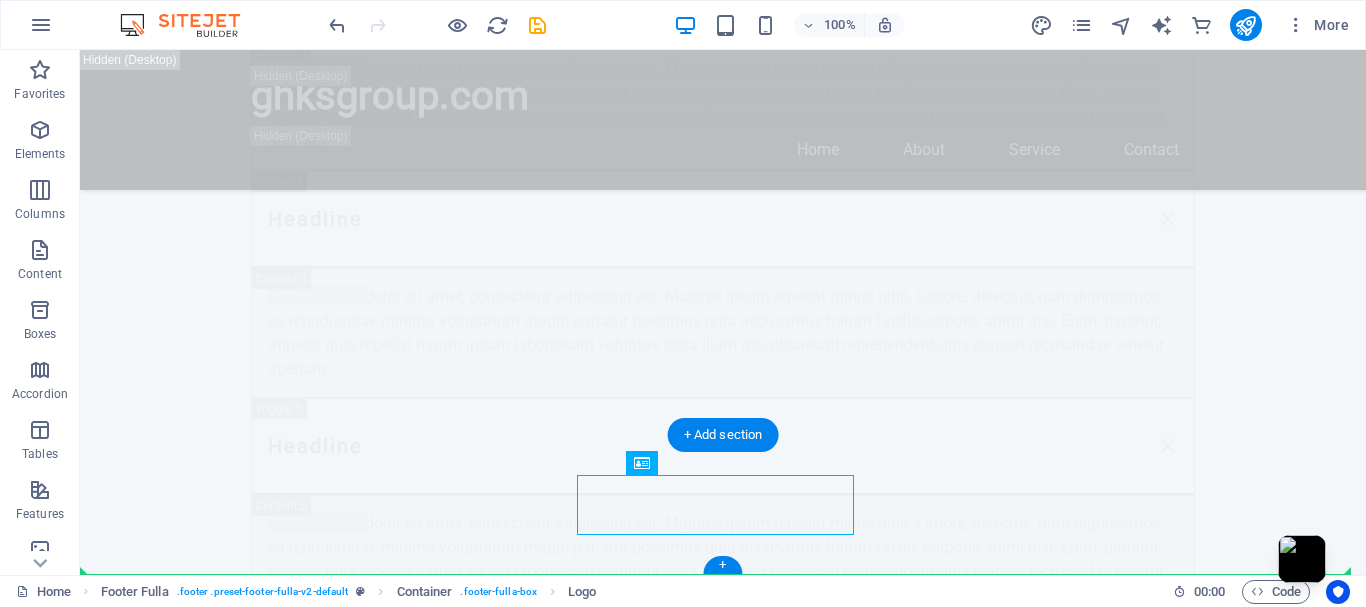 drag, startPoint x: 781, startPoint y: 511, endPoint x: 825, endPoint y: 519, distance: 44.72136 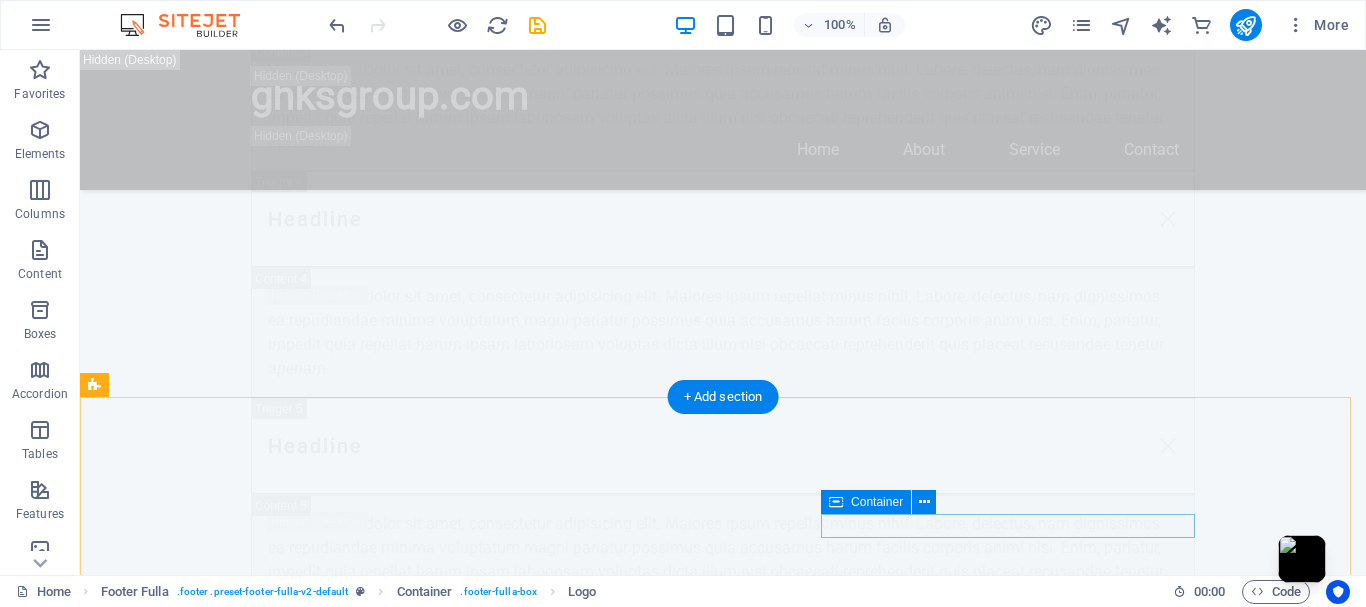 scroll, scrollTop: 26480, scrollLeft: 0, axis: vertical 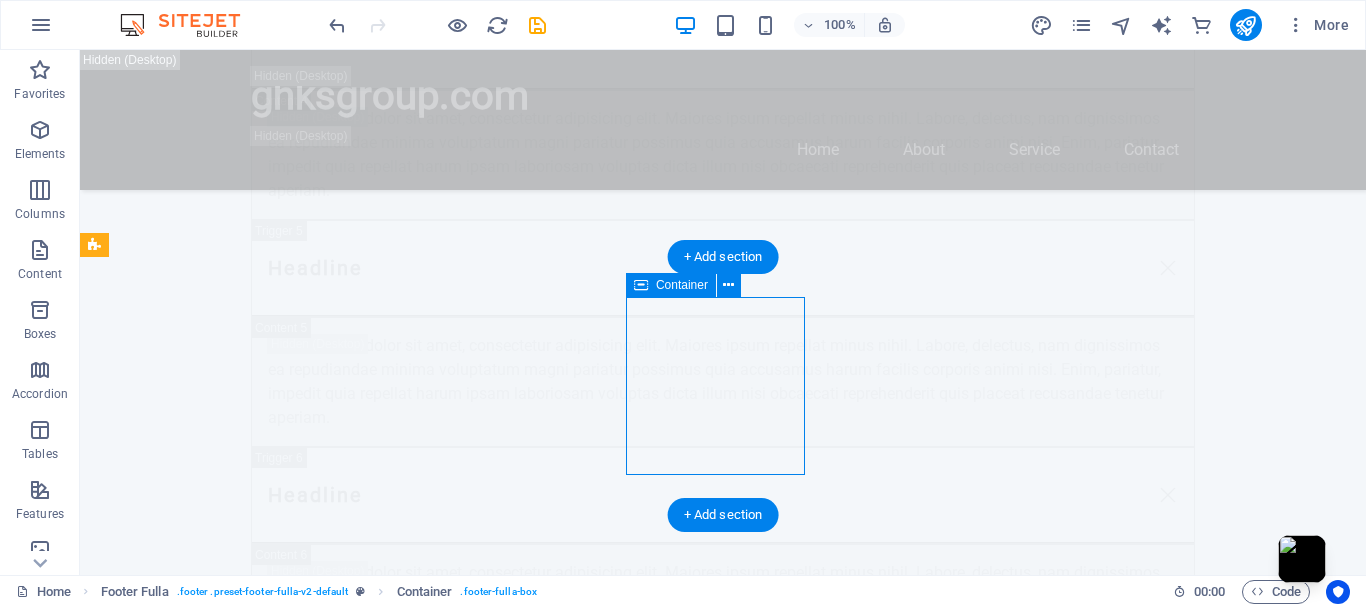 click on "Drop content here or  Add elements  Paste clipboard" at bounding box center [723, 16193] 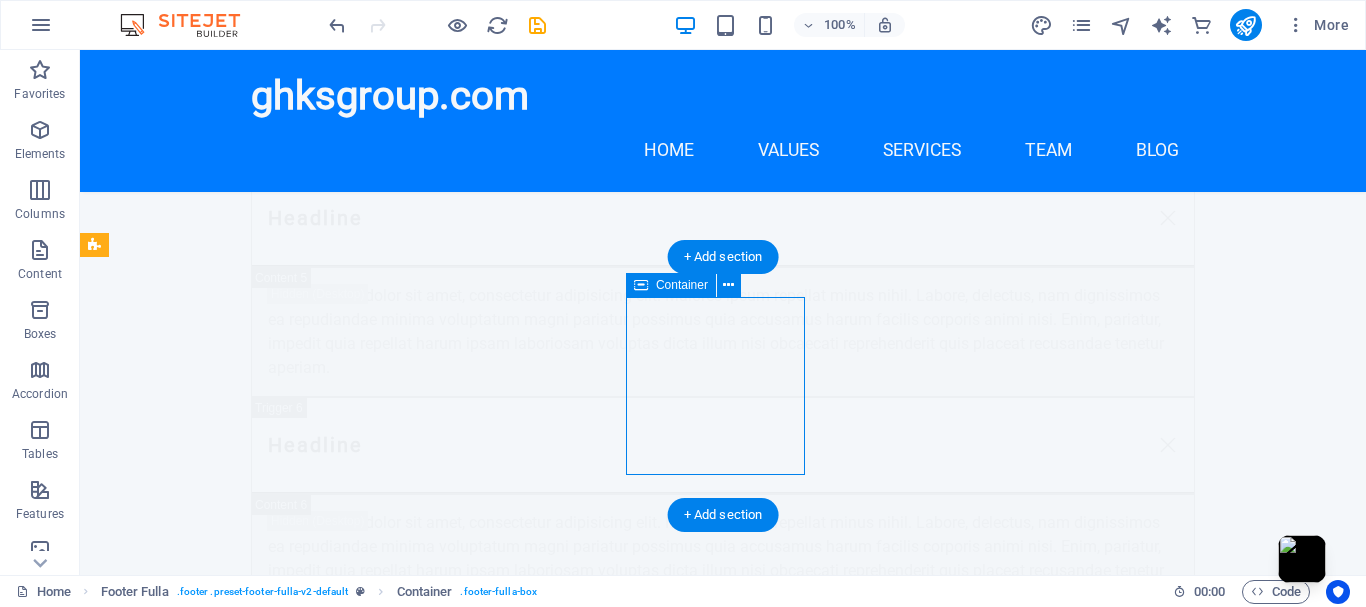 scroll, scrollTop: 26302, scrollLeft: 0, axis: vertical 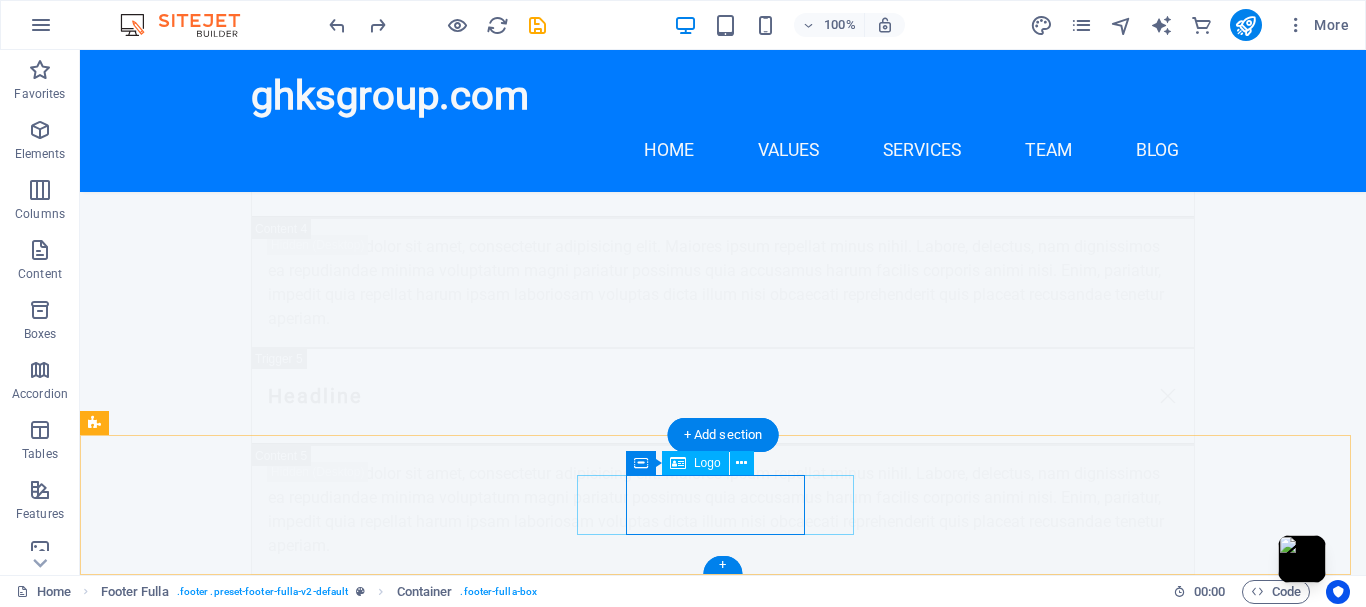 click on "ghksgroup.com" at bounding box center [723, 16280] 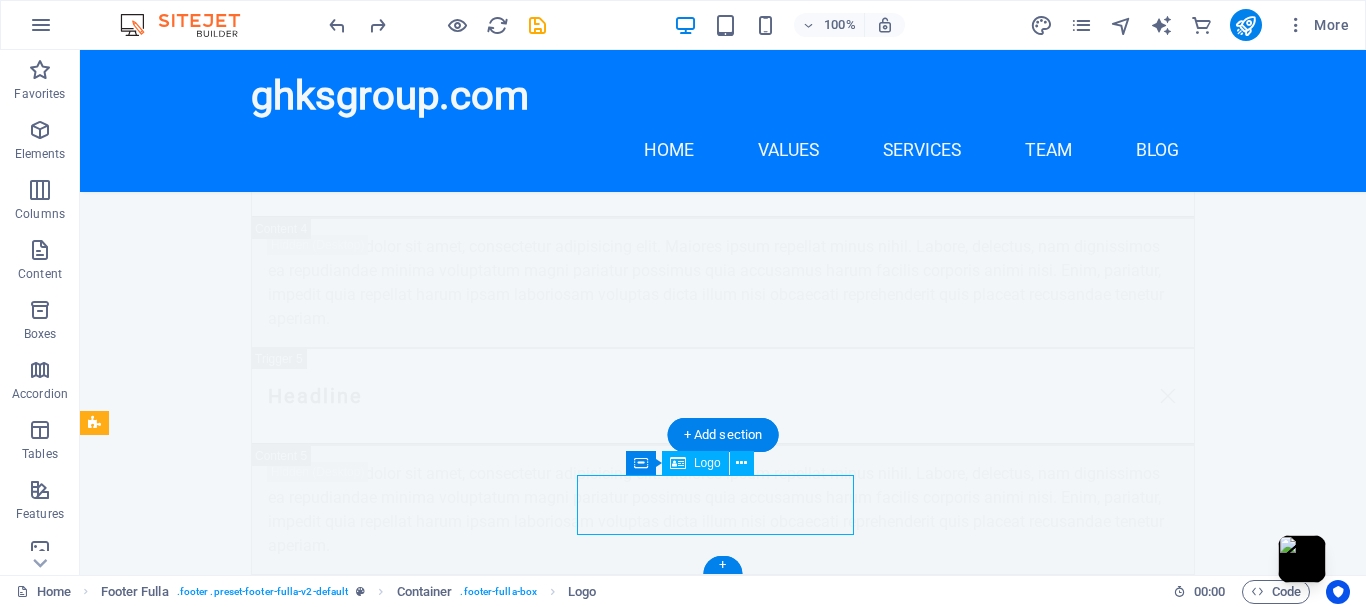 click on "ghksgroup.com" at bounding box center [723, 16280] 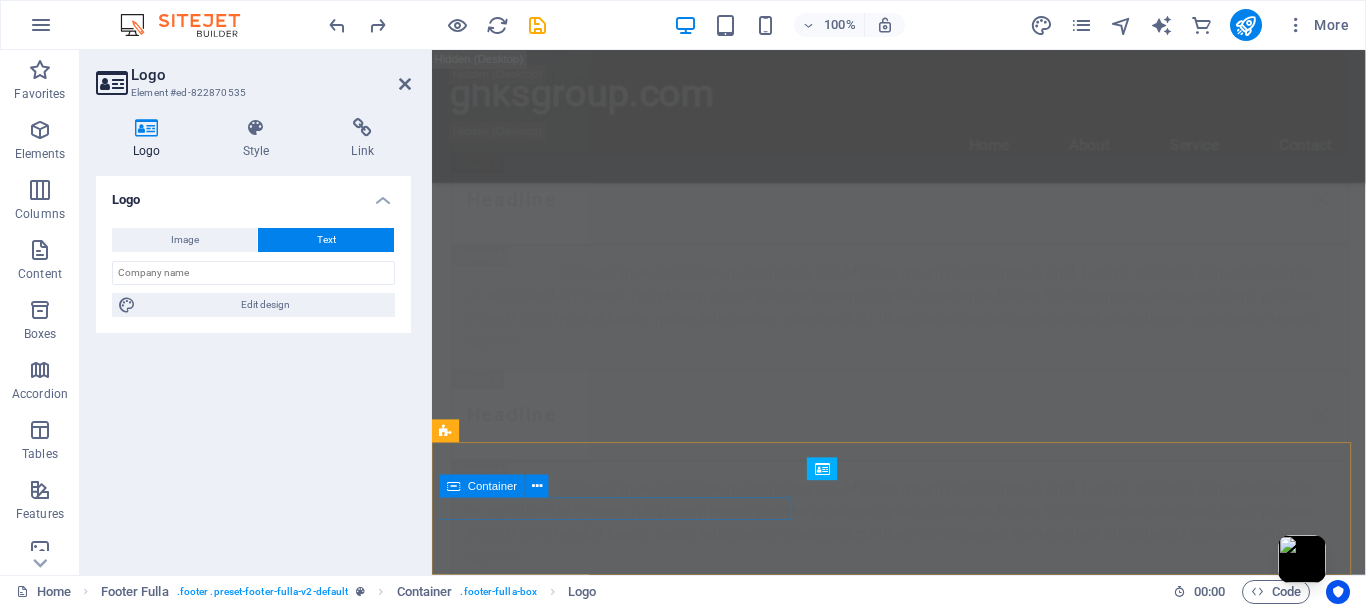 scroll, scrollTop: 26028, scrollLeft: 0, axis: vertical 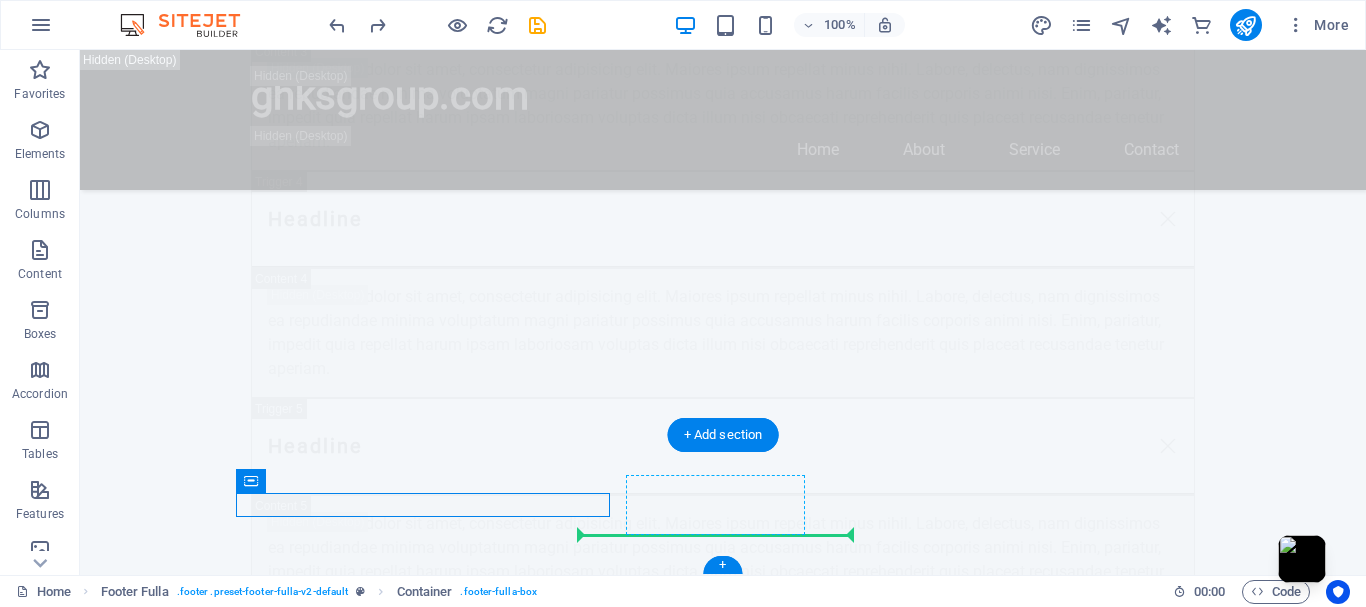 drag, startPoint x: 423, startPoint y: 533, endPoint x: 731, endPoint y: 506, distance: 309.18118 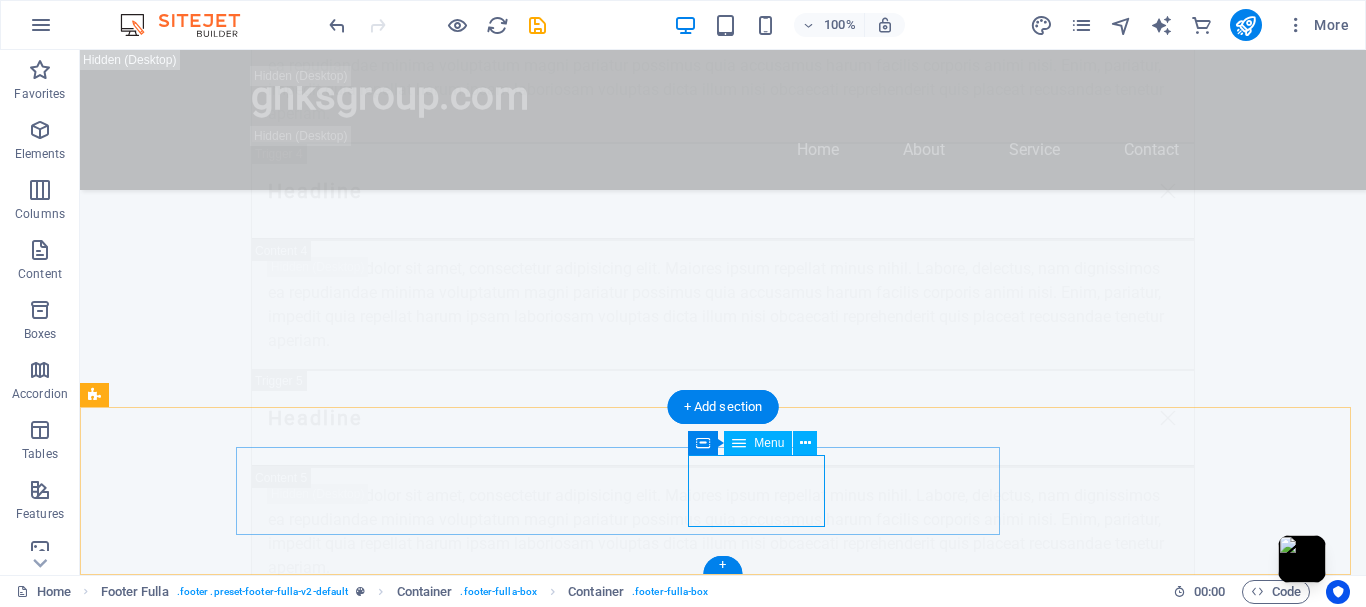 scroll, scrollTop: 26302, scrollLeft: 0, axis: vertical 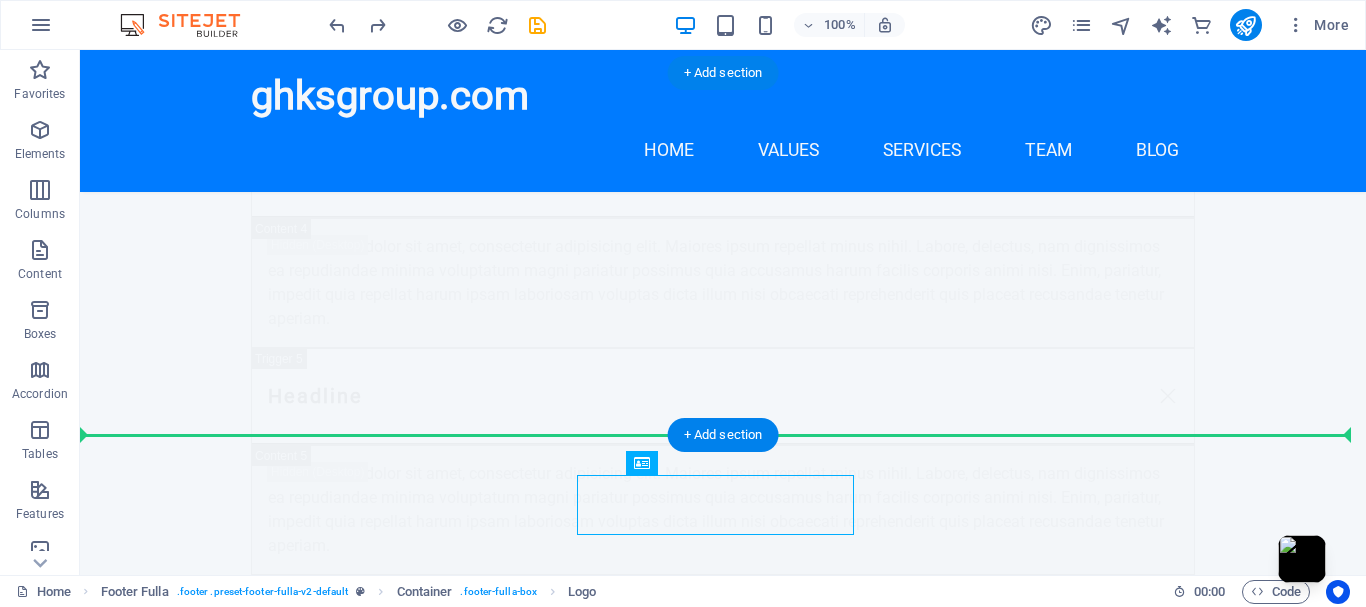 drag, startPoint x: 722, startPoint y: 508, endPoint x: 733, endPoint y: 368, distance: 140.43147 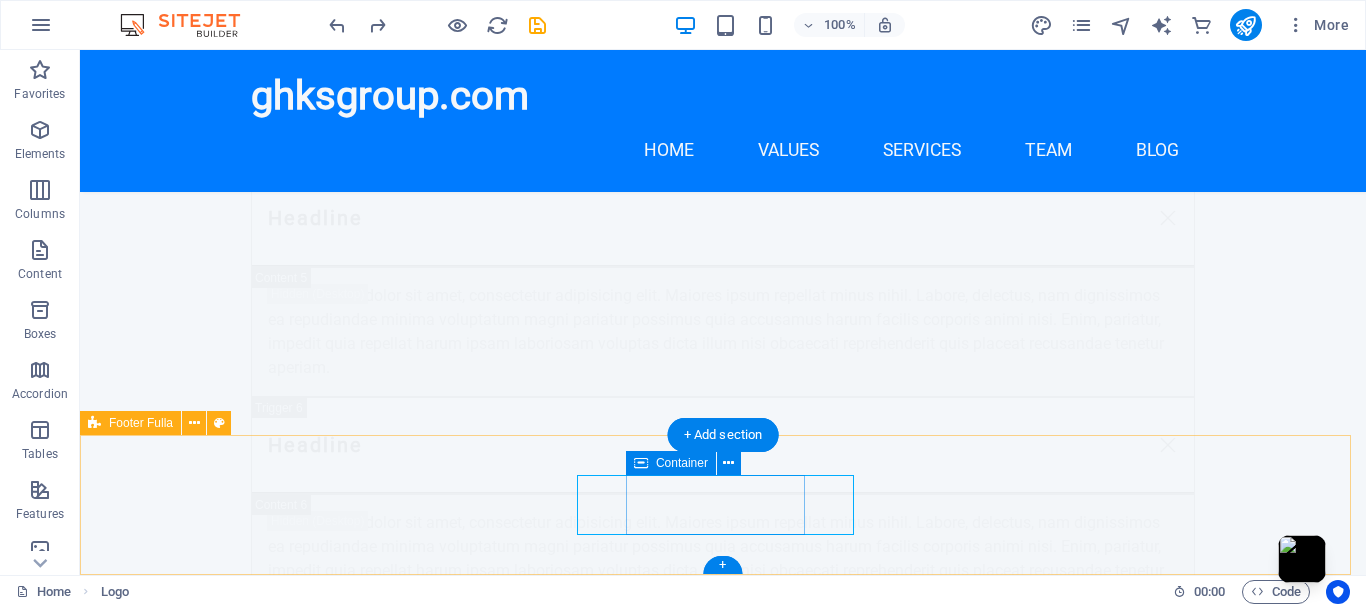 scroll, scrollTop: 26302, scrollLeft: 0, axis: vertical 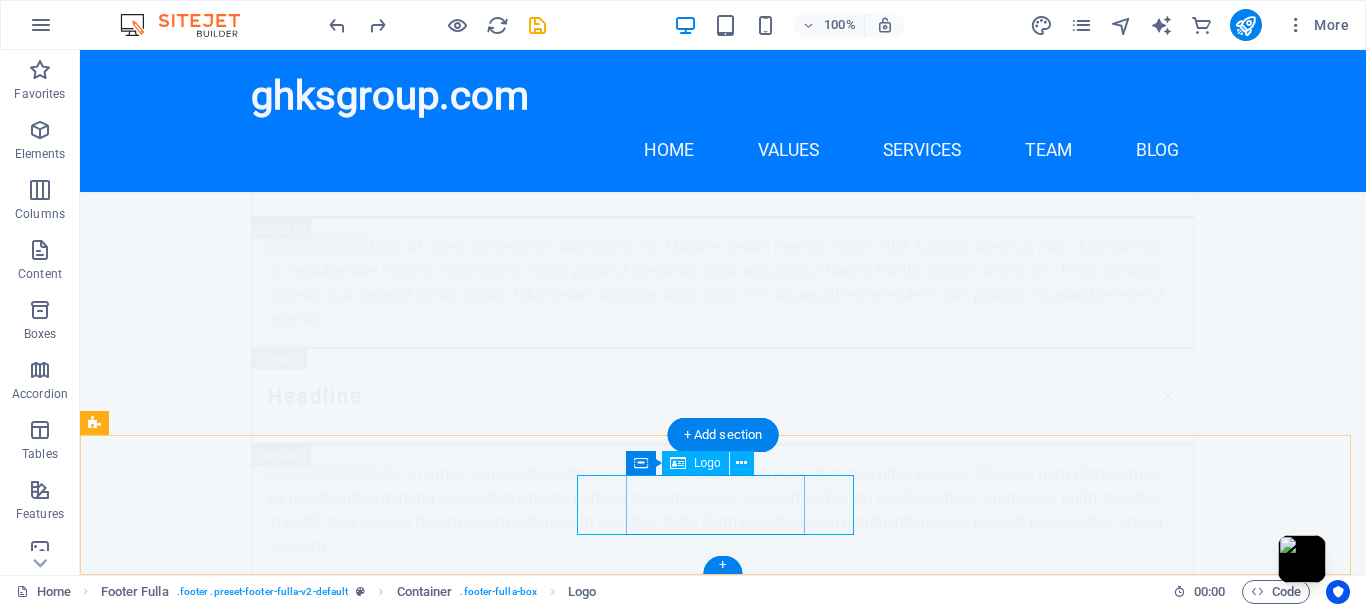 click on "ghksgroup.com" at bounding box center [723, 16280] 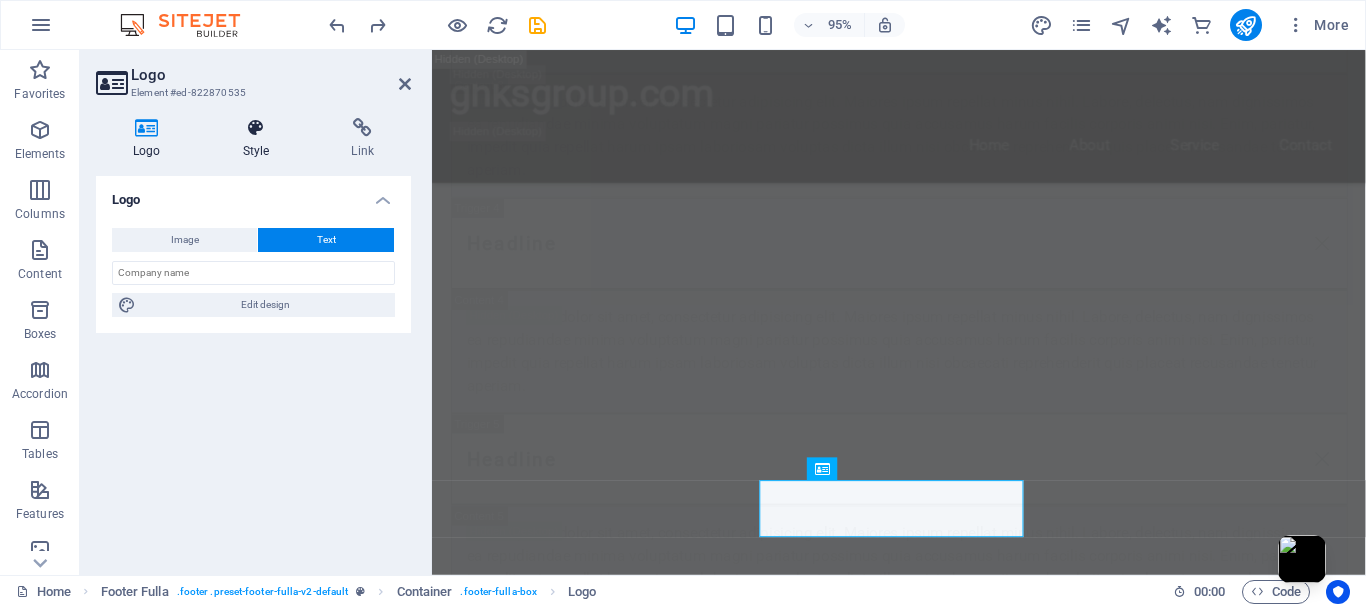 click on "Style" at bounding box center (260, 139) 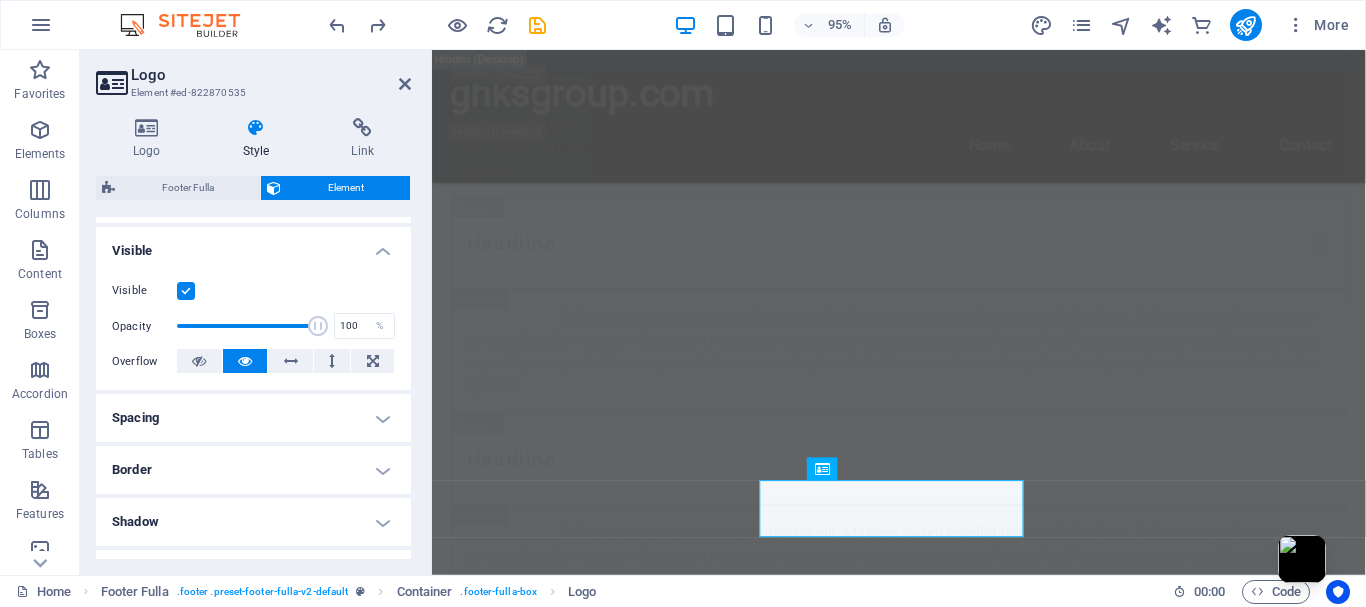 scroll, scrollTop: 333, scrollLeft: 0, axis: vertical 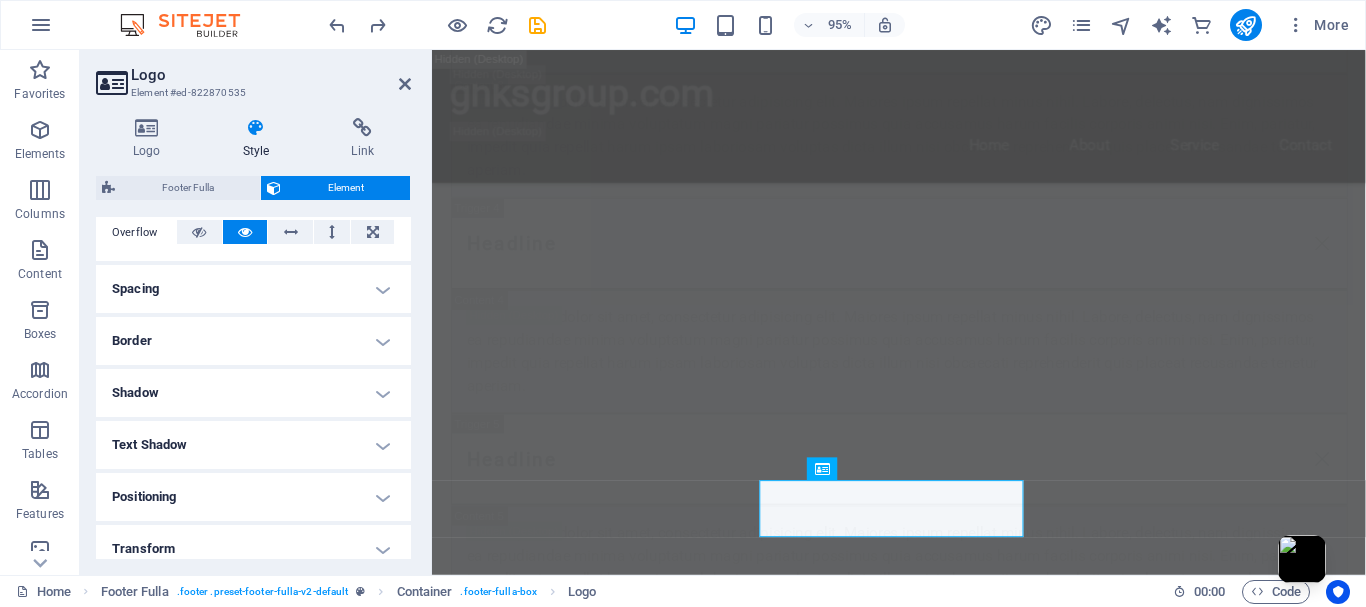 click on "Border" at bounding box center [253, 341] 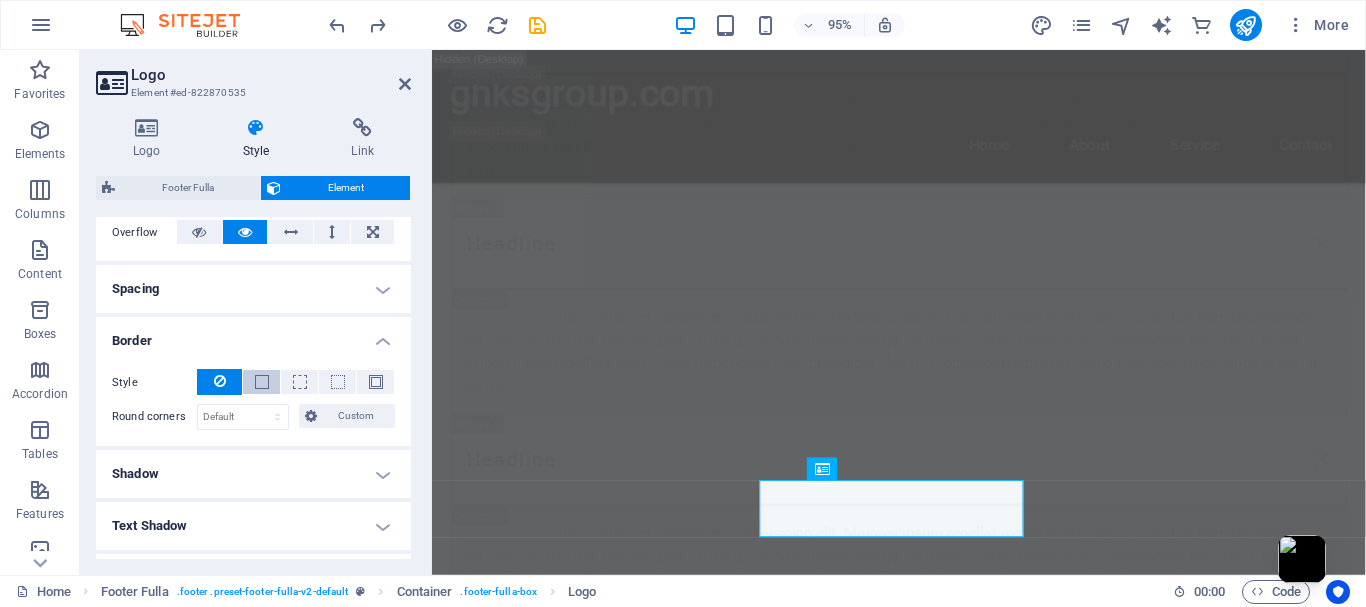 click at bounding box center [262, 382] 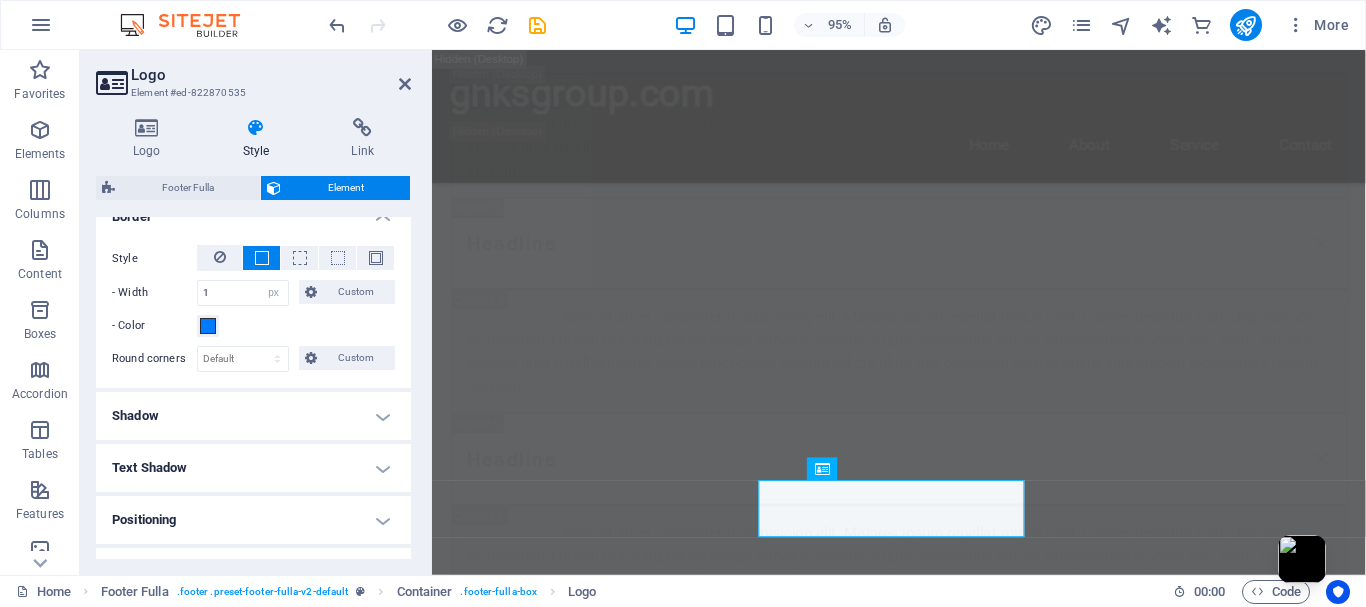 scroll, scrollTop: 500, scrollLeft: 0, axis: vertical 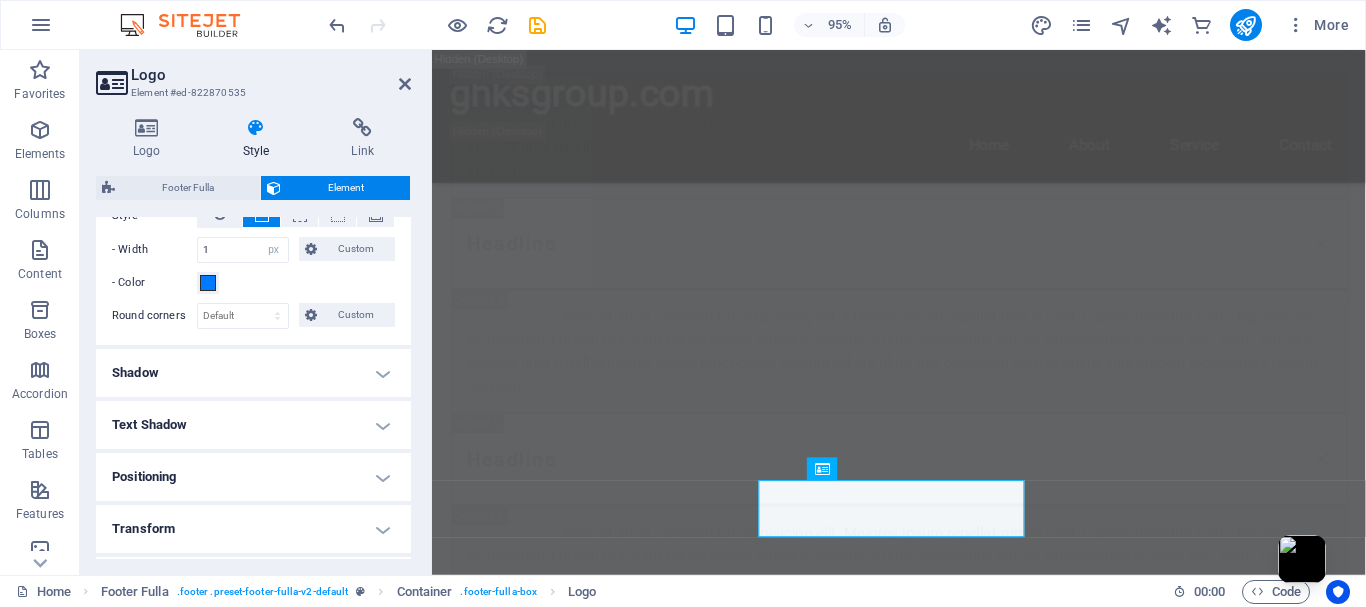 click on "Text Shadow" at bounding box center [253, 425] 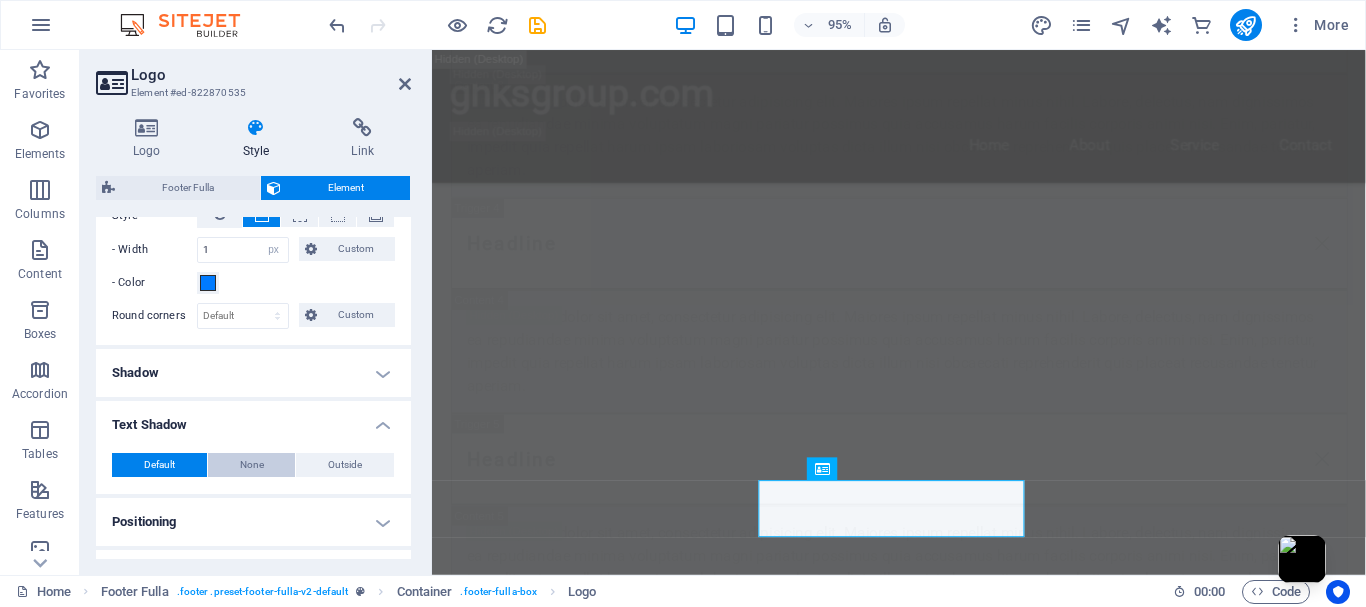 scroll, scrollTop: 667, scrollLeft: 0, axis: vertical 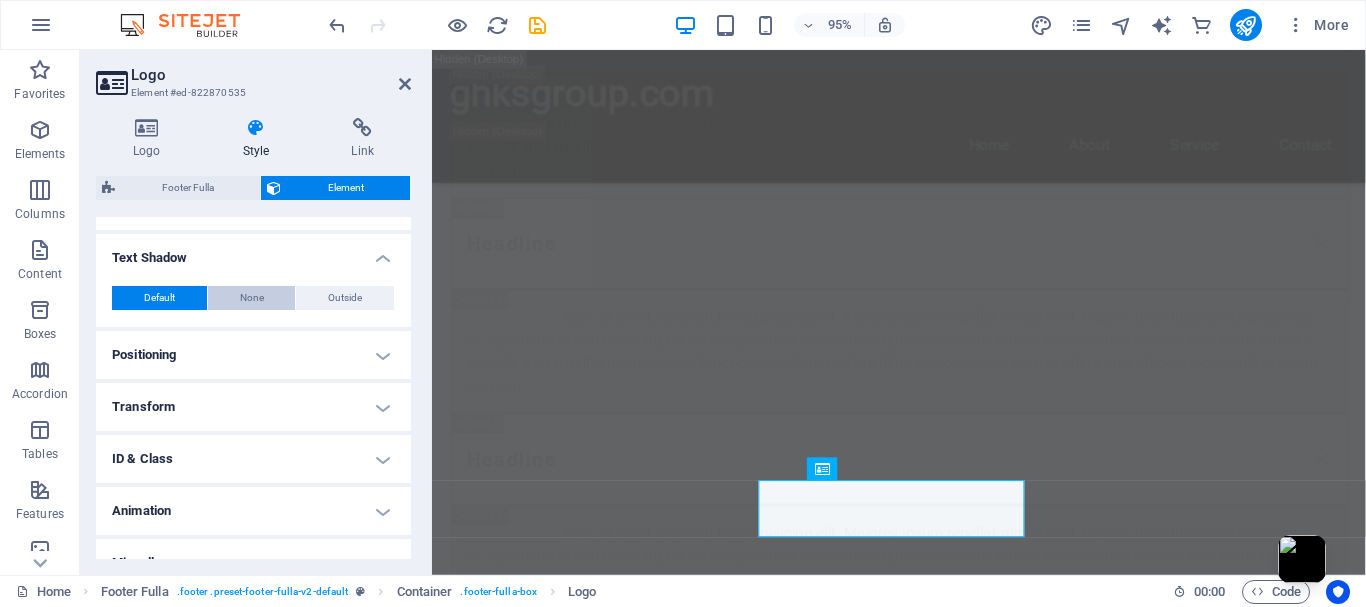 click on "None" at bounding box center [252, 298] 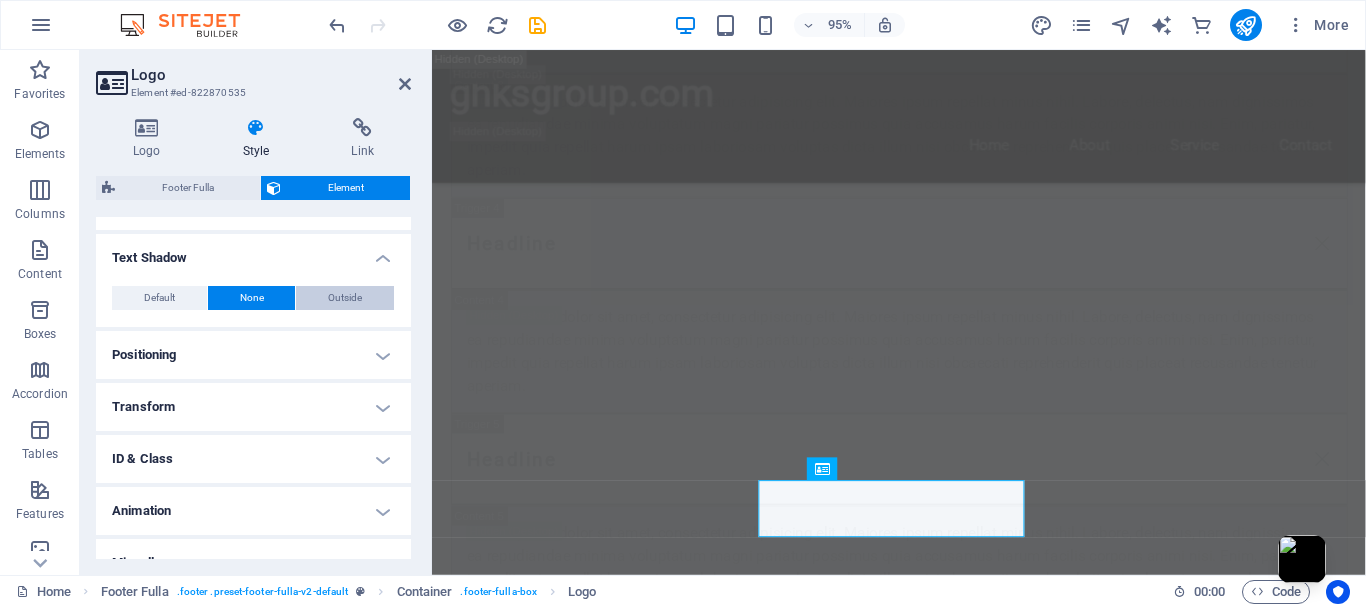 click on "Outside" at bounding box center [345, 298] 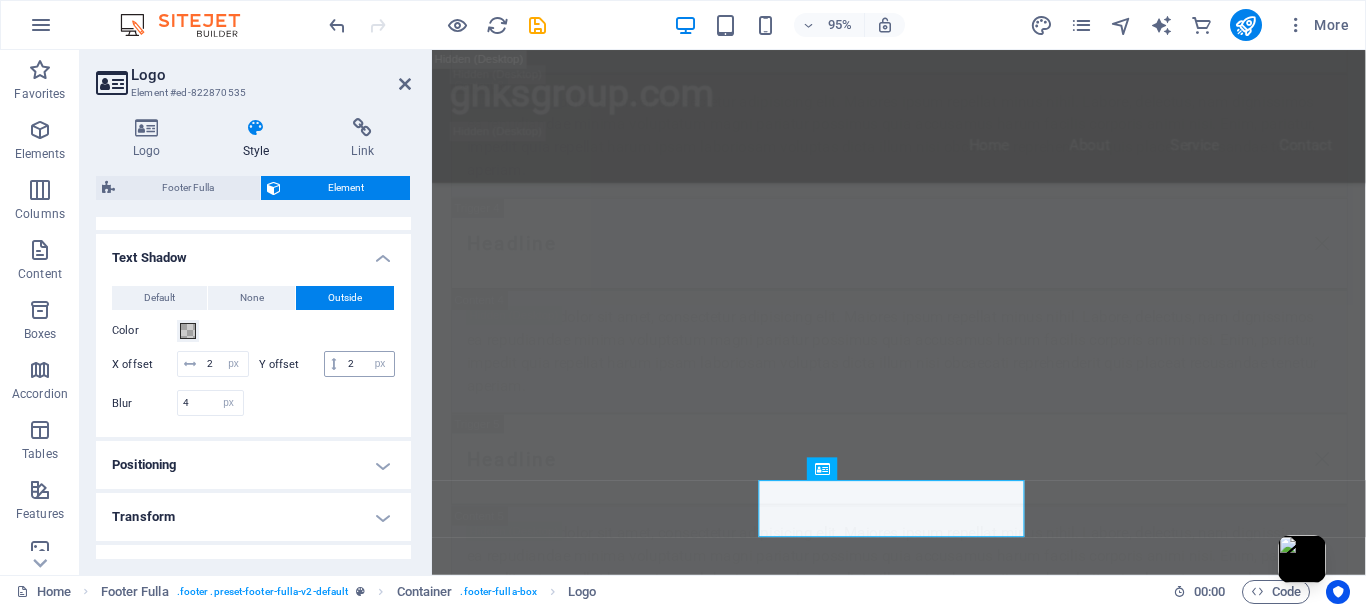 scroll, scrollTop: 831, scrollLeft: 0, axis: vertical 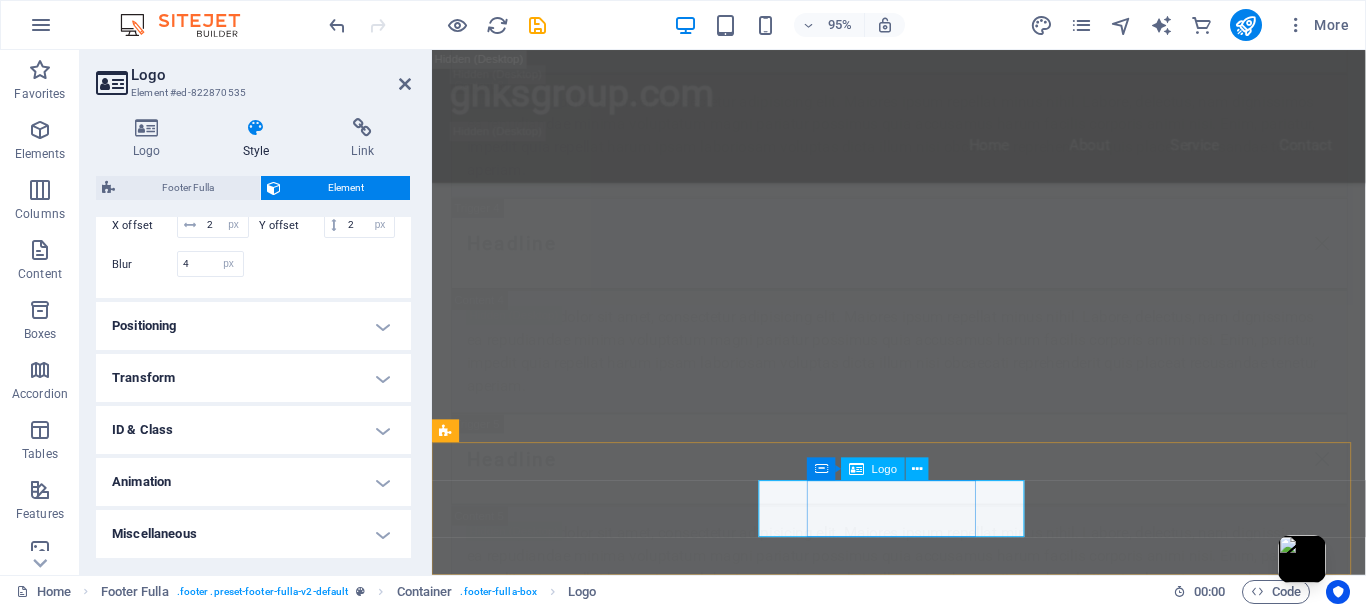 click on "ghksgroup.com" at bounding box center (924, 16365) 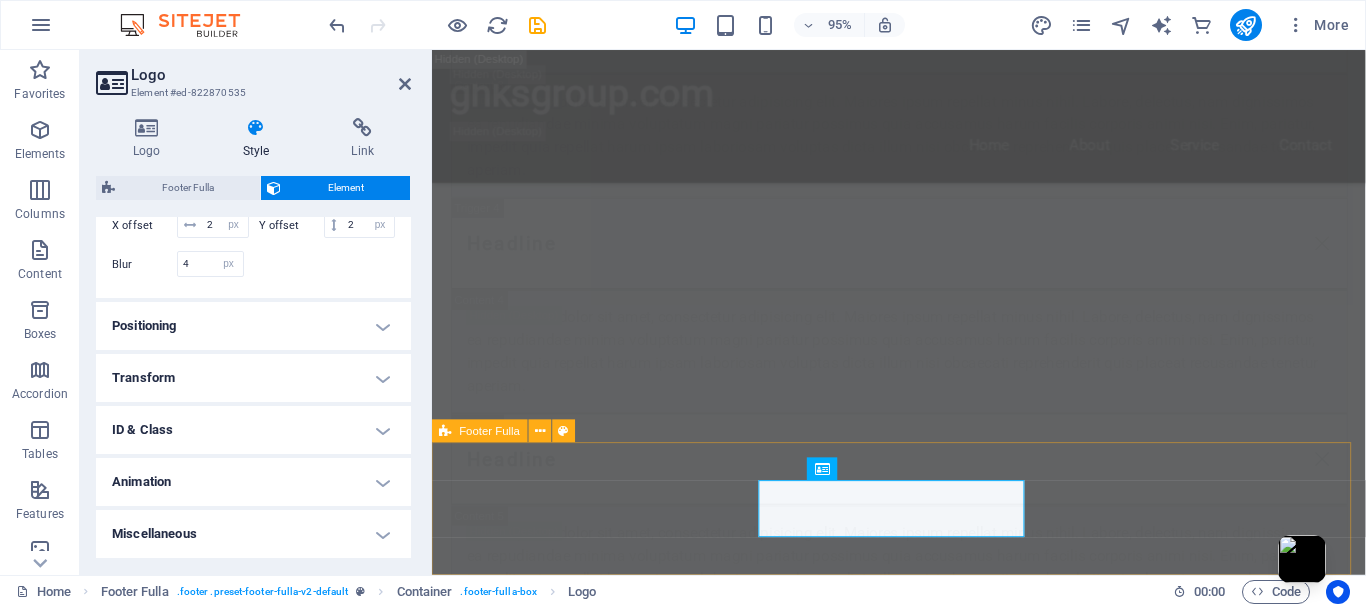 click on "Home Values Services Team Blog ghksgroup.com Legal Notice  |  Privacy Policy" at bounding box center [923, 16365] 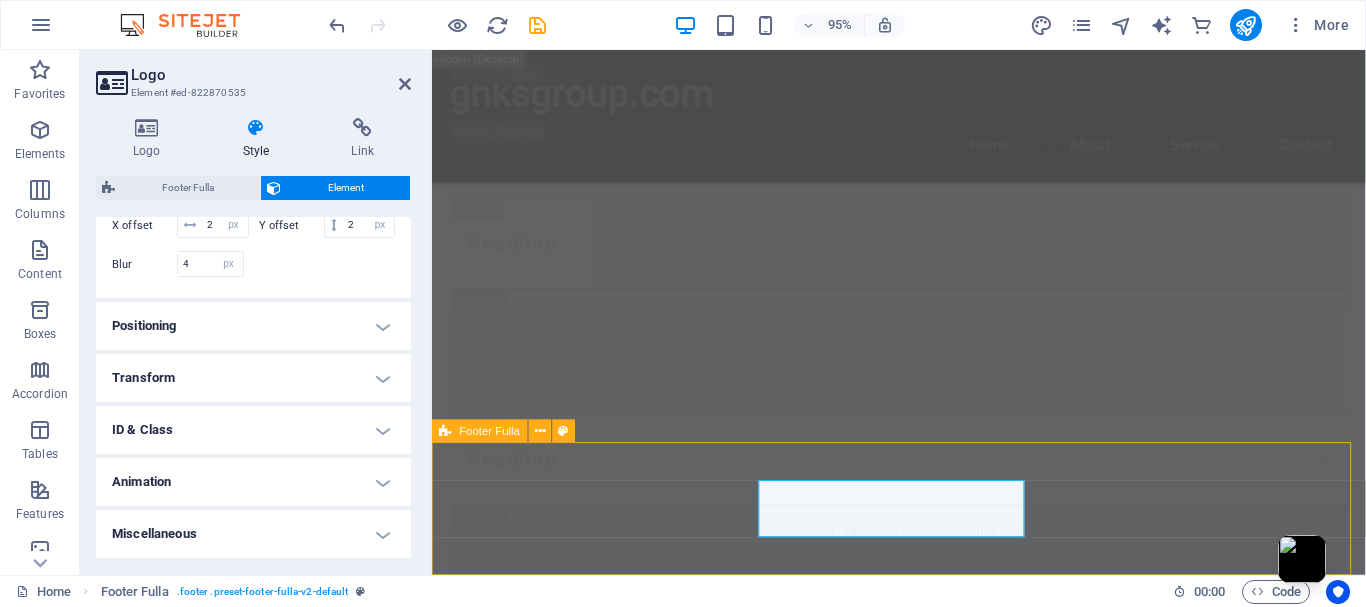 drag, startPoint x: 890, startPoint y: 481, endPoint x: 1235, endPoint y: 495, distance: 345.28394 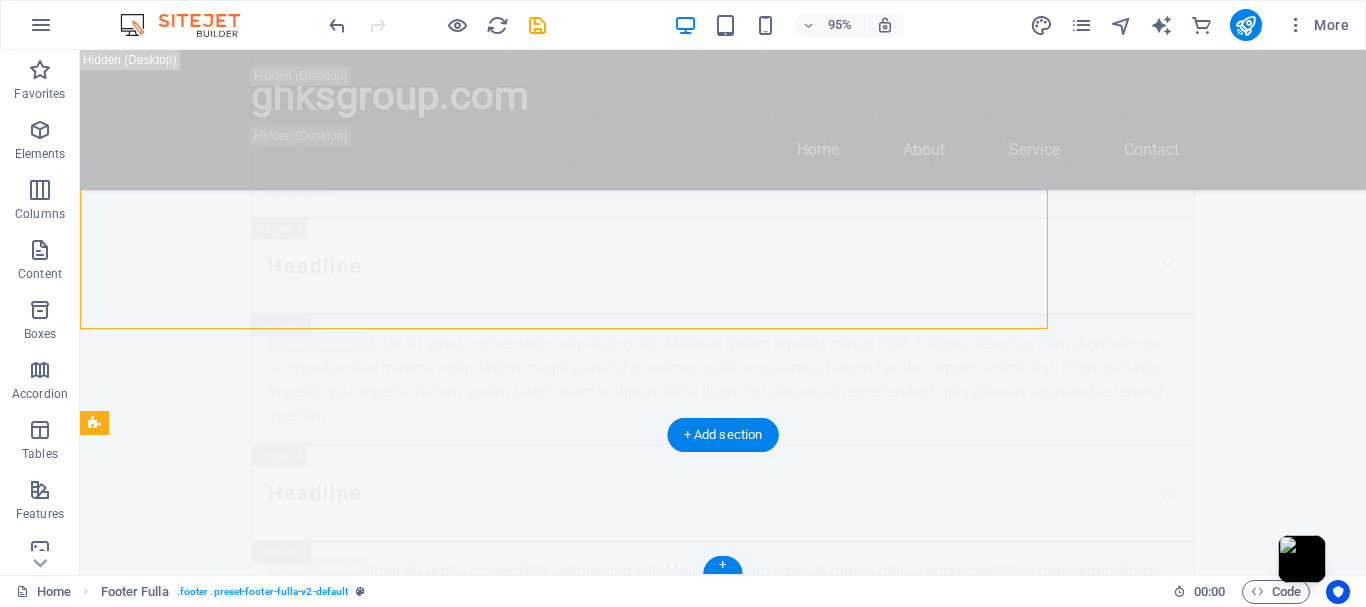 scroll, scrollTop: 26302, scrollLeft: 0, axis: vertical 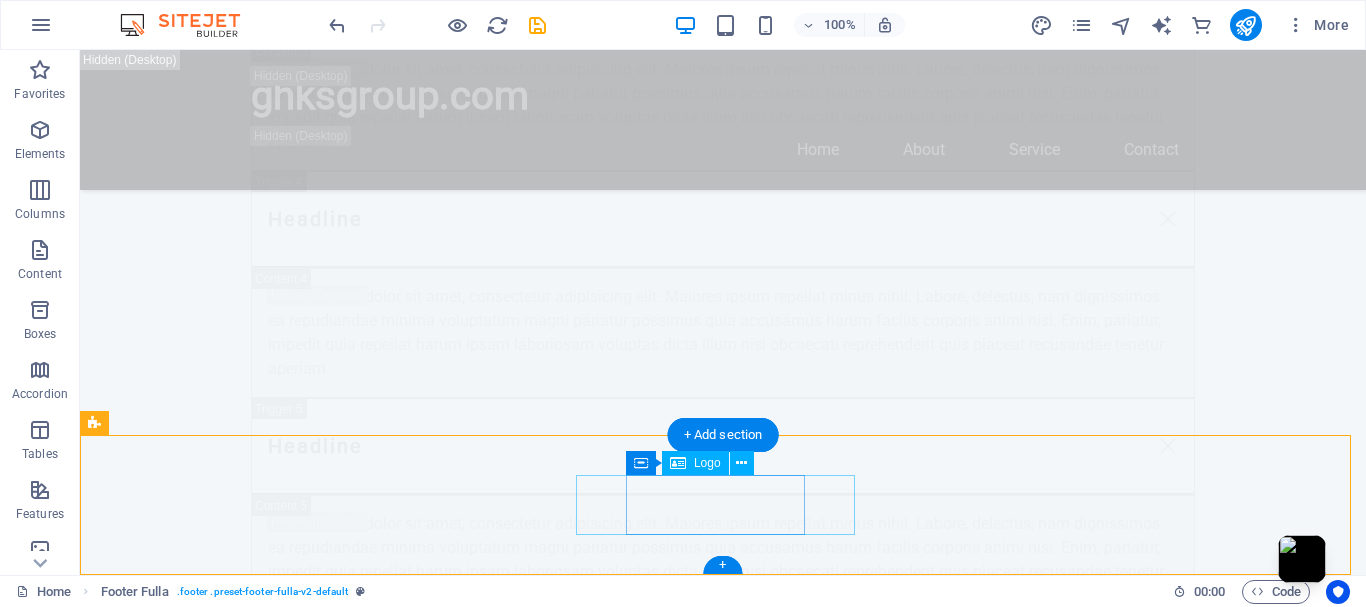 click on "ghksgroup.com" at bounding box center [723, 16330] 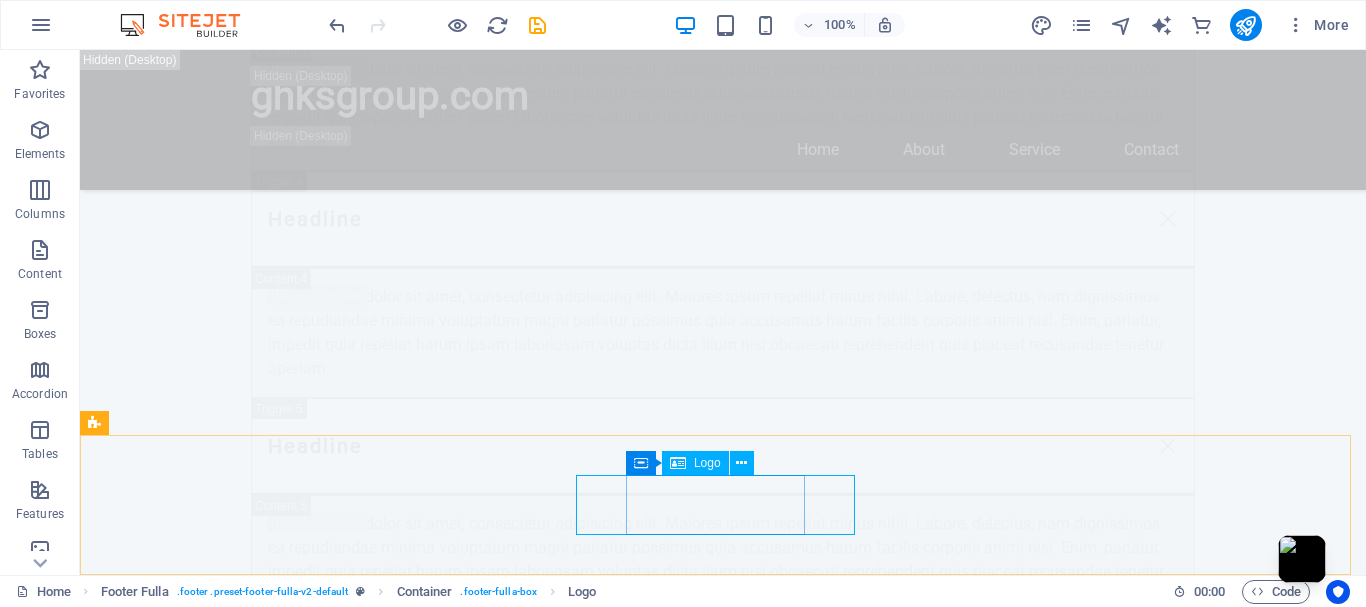 click on "Logo" at bounding box center [707, 463] 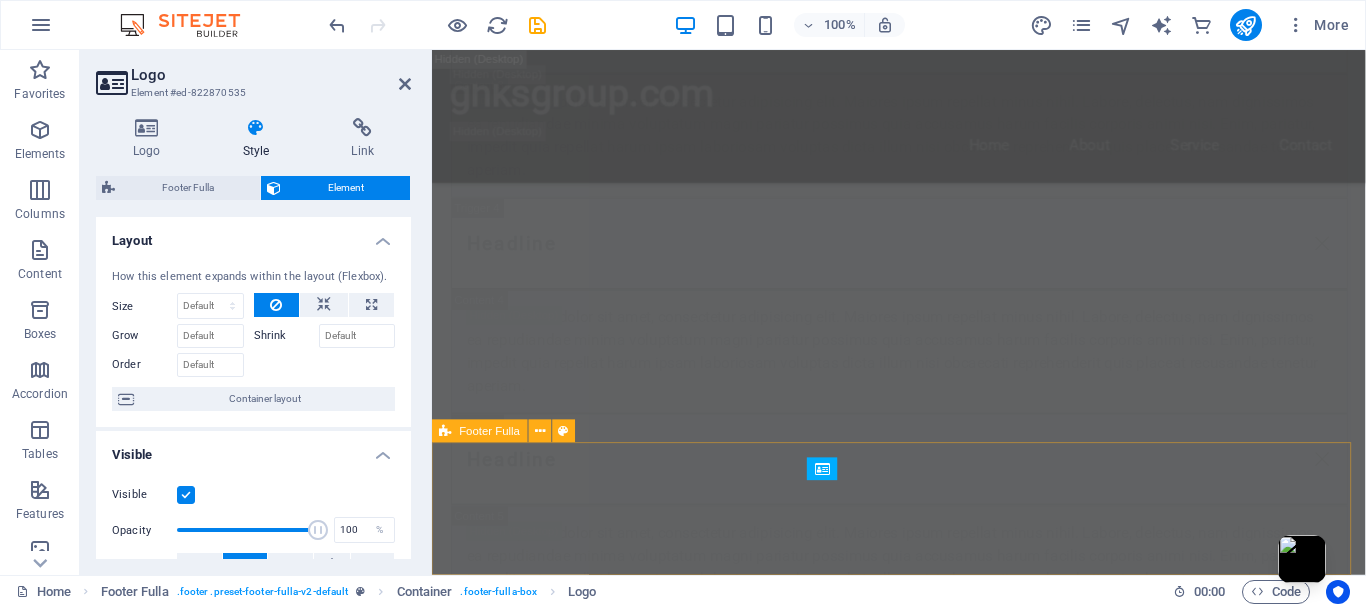 click on "Home Values Services Team Blog ghksgroup.com Legal Notice  |  Privacy Policy" at bounding box center [923, 16365] 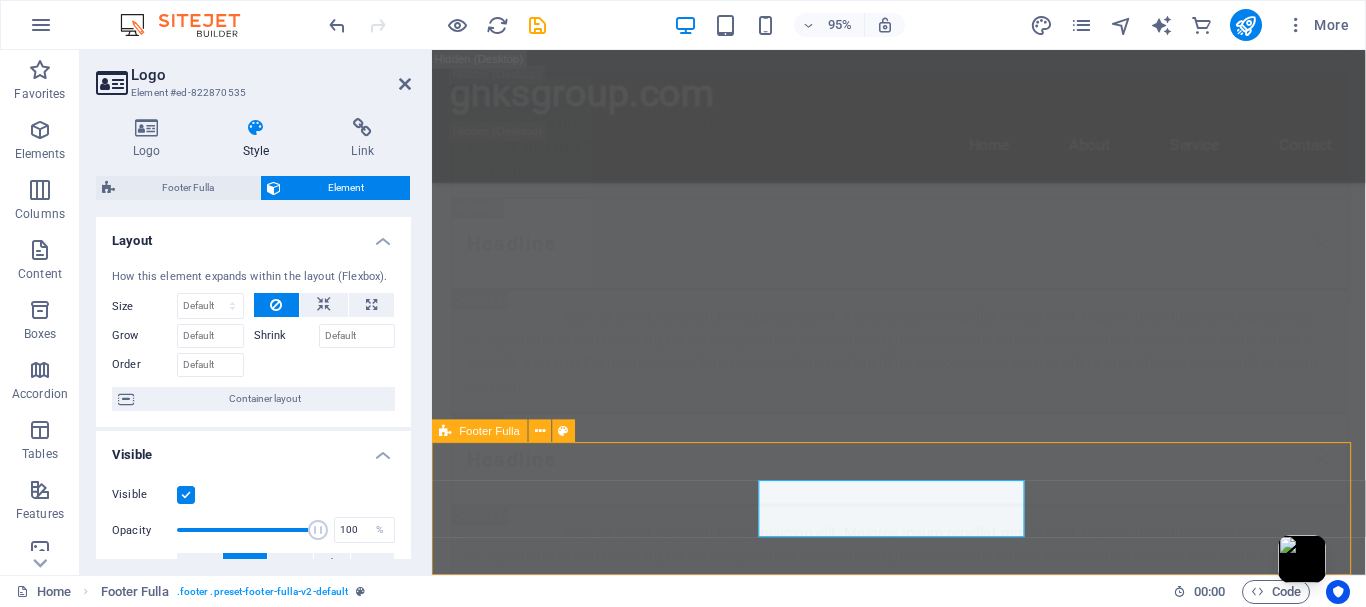 scroll, scrollTop: 26302, scrollLeft: 0, axis: vertical 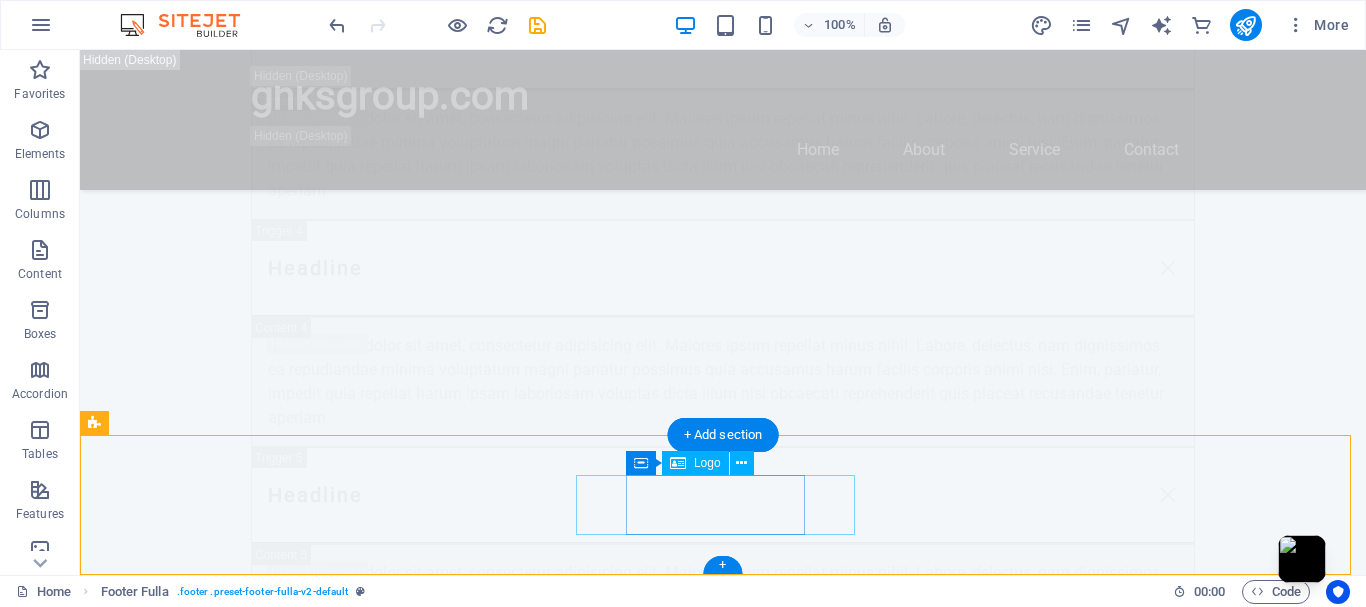 click on "ghksgroup.com" at bounding box center [723, 16379] 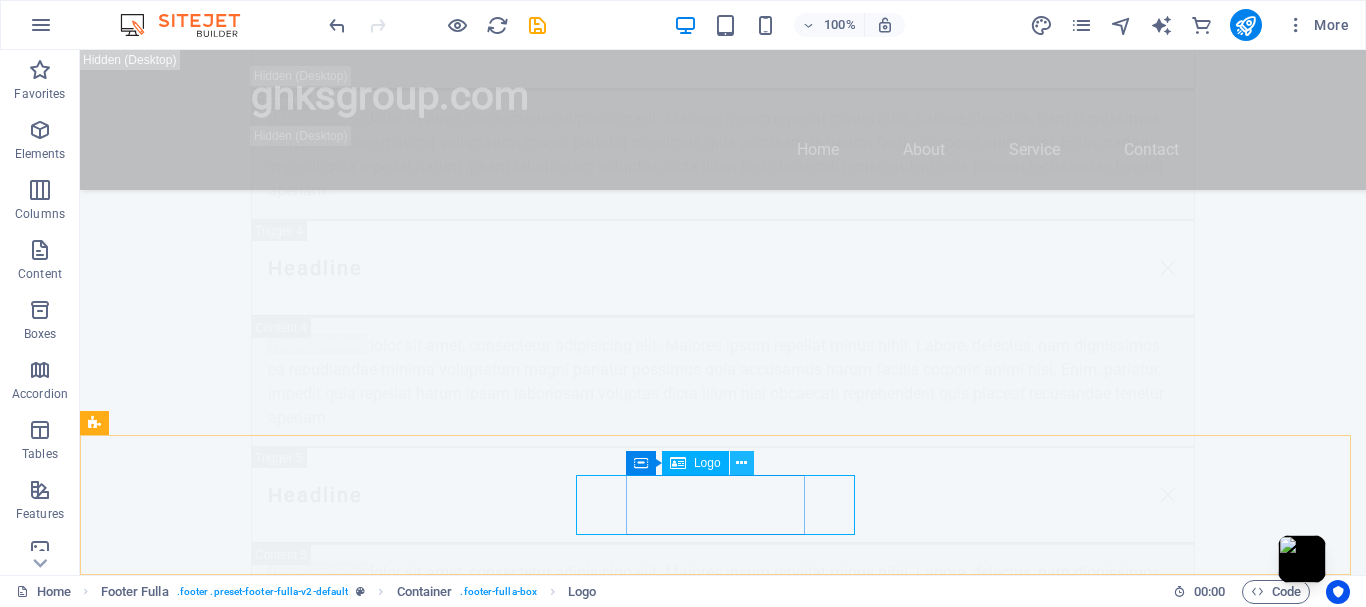 click at bounding box center (741, 463) 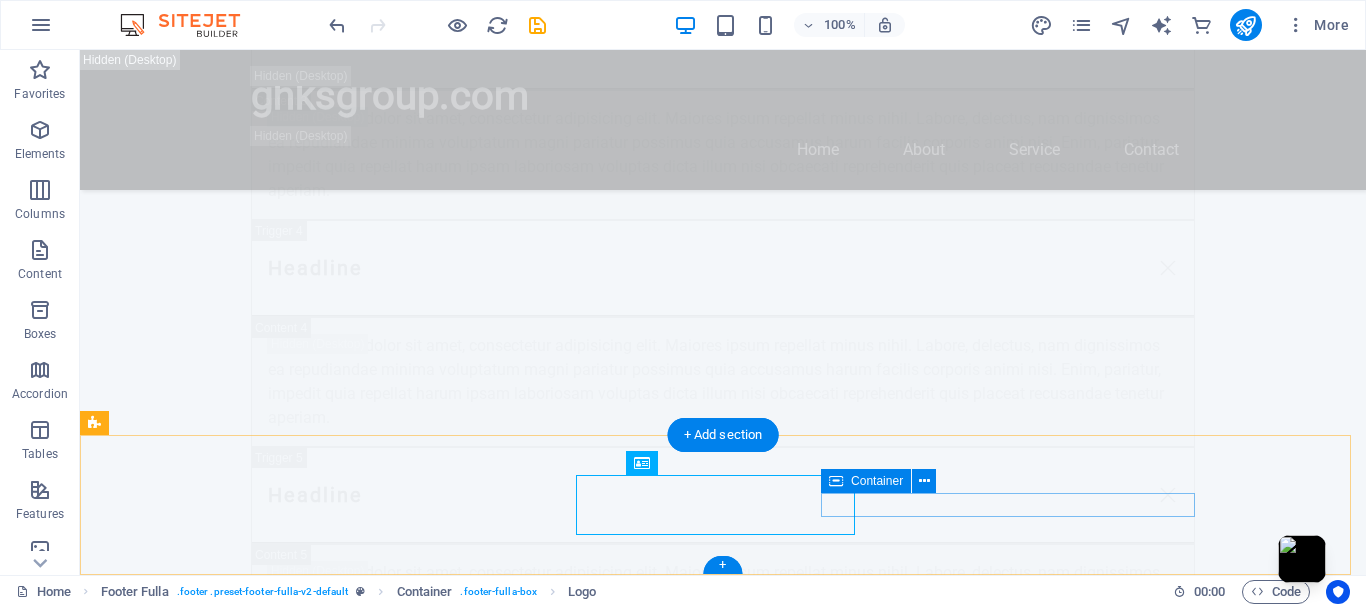 click on "Legal Notice  |  Privacy Policy" at bounding box center [723, 16429] 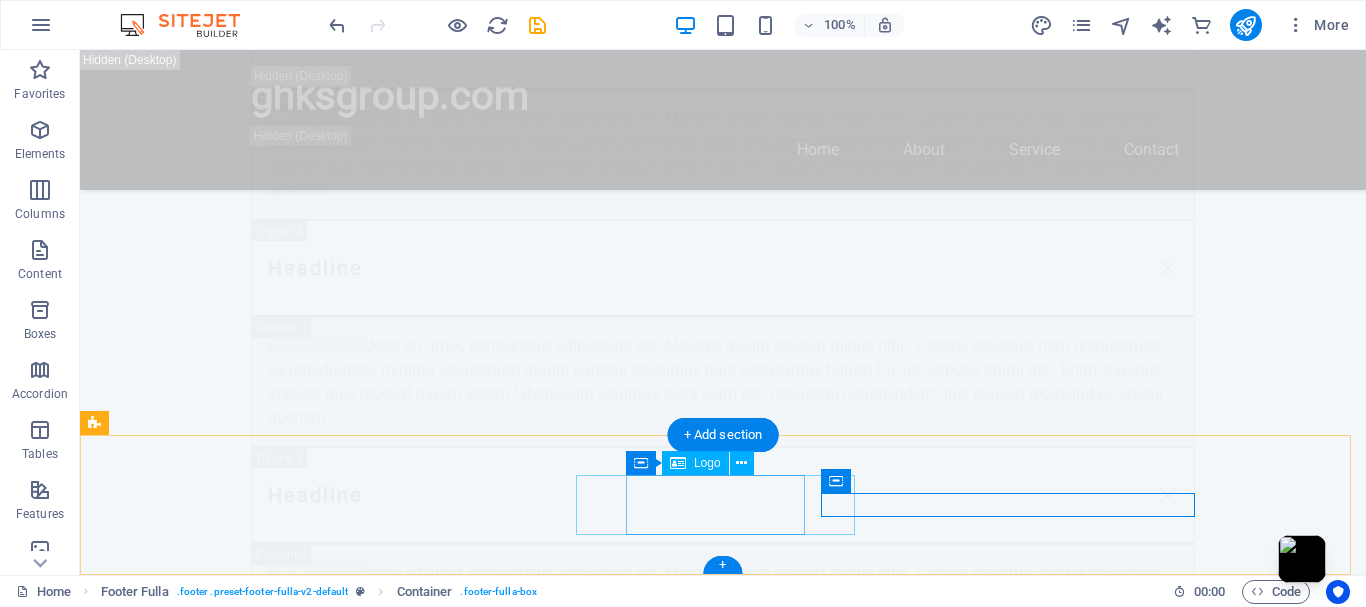 click on "ghksgroup.com" at bounding box center (723, 16379) 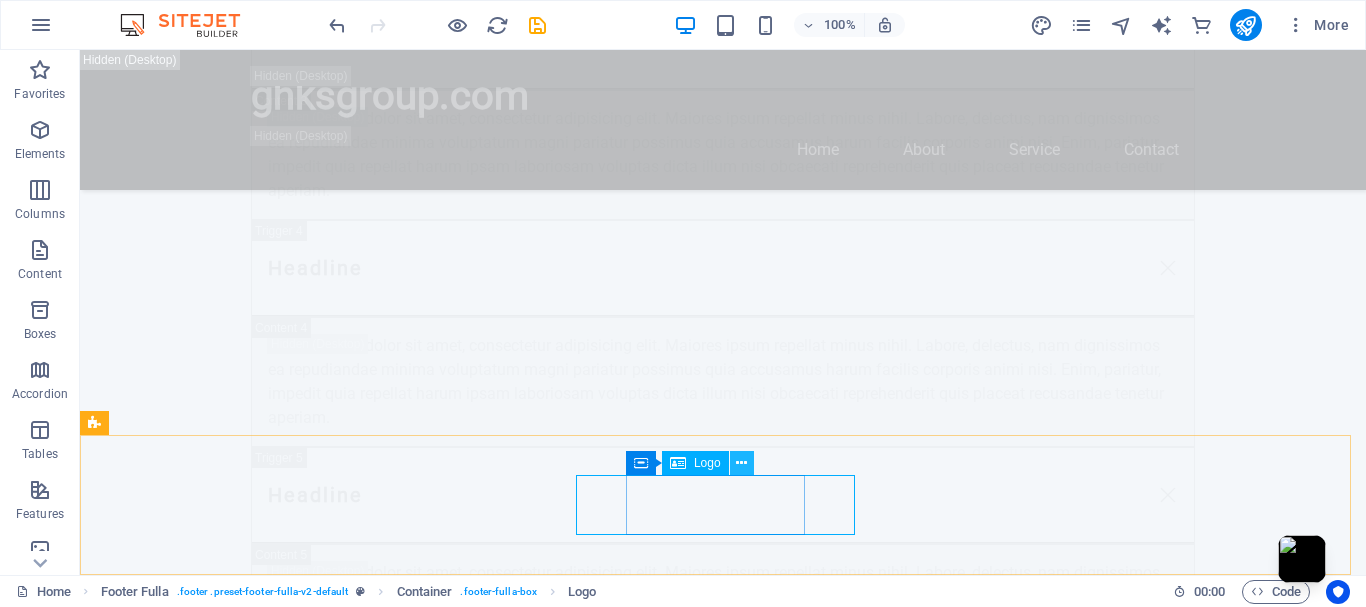 click at bounding box center [741, 463] 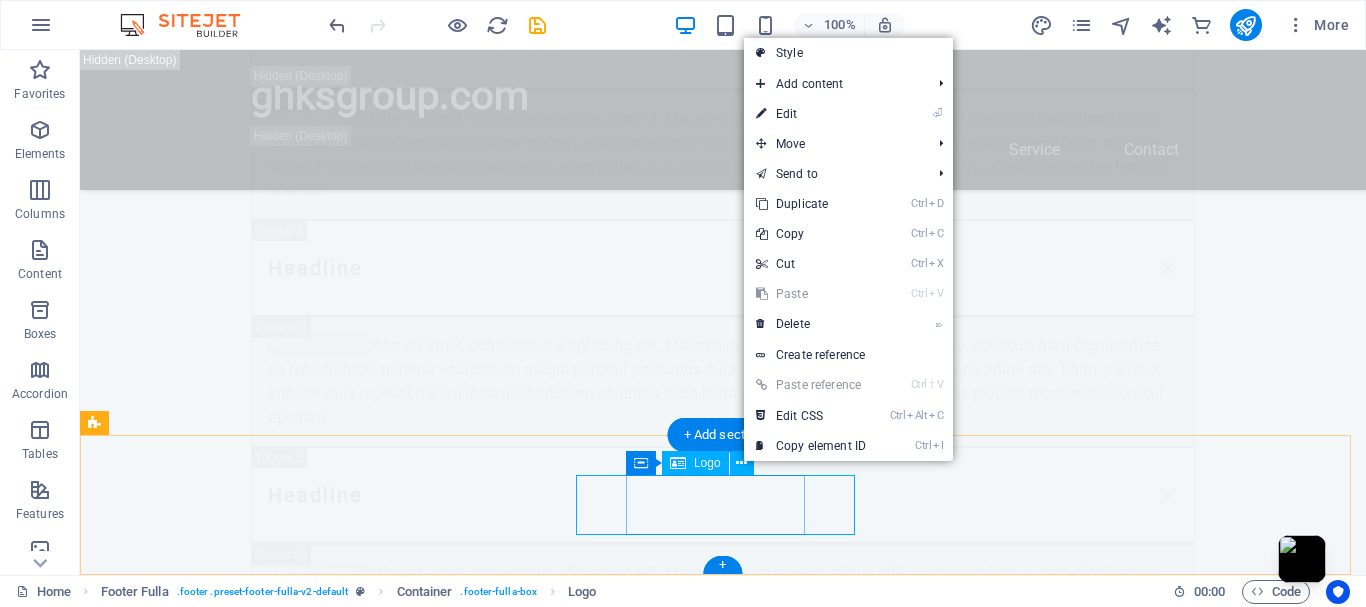 click on "ghksgroup.com" at bounding box center [723, 16379] 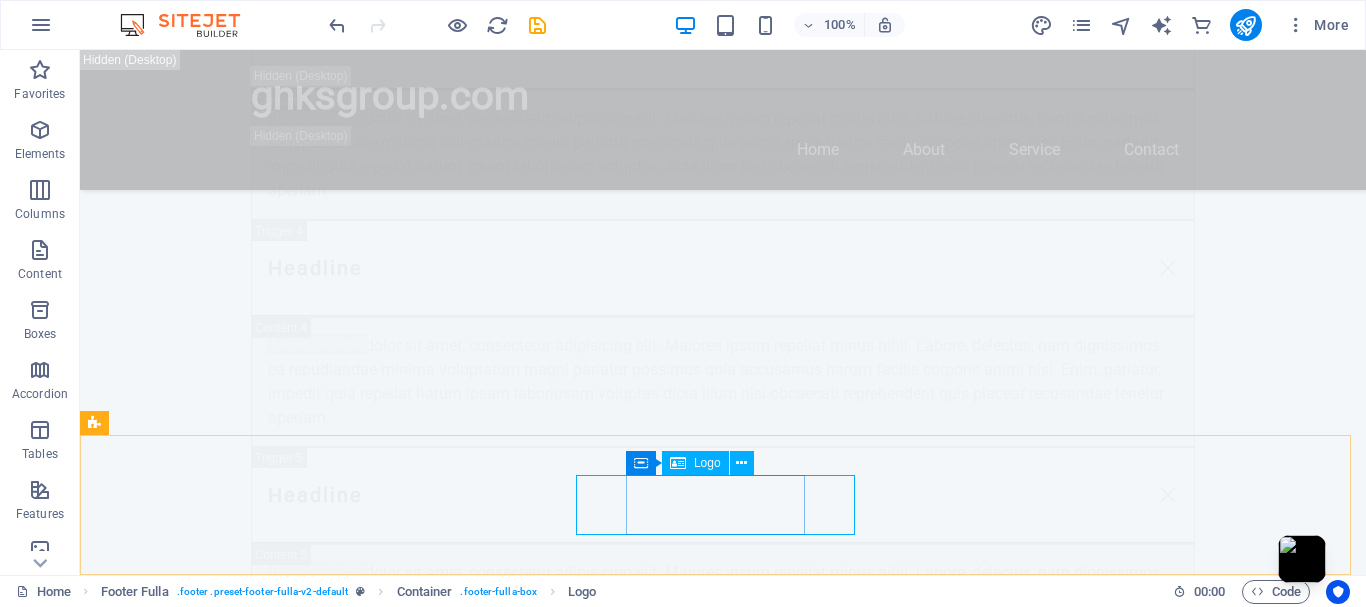 click at bounding box center (678, 463) 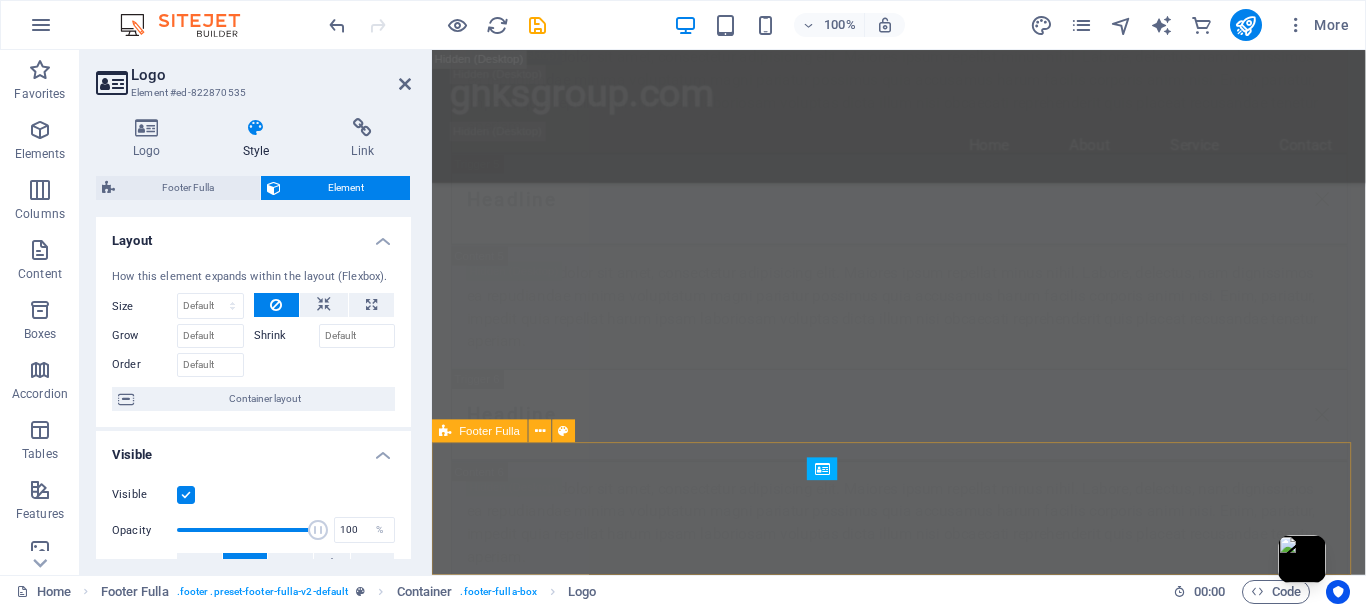 scroll, scrollTop: 26028, scrollLeft: 0, axis: vertical 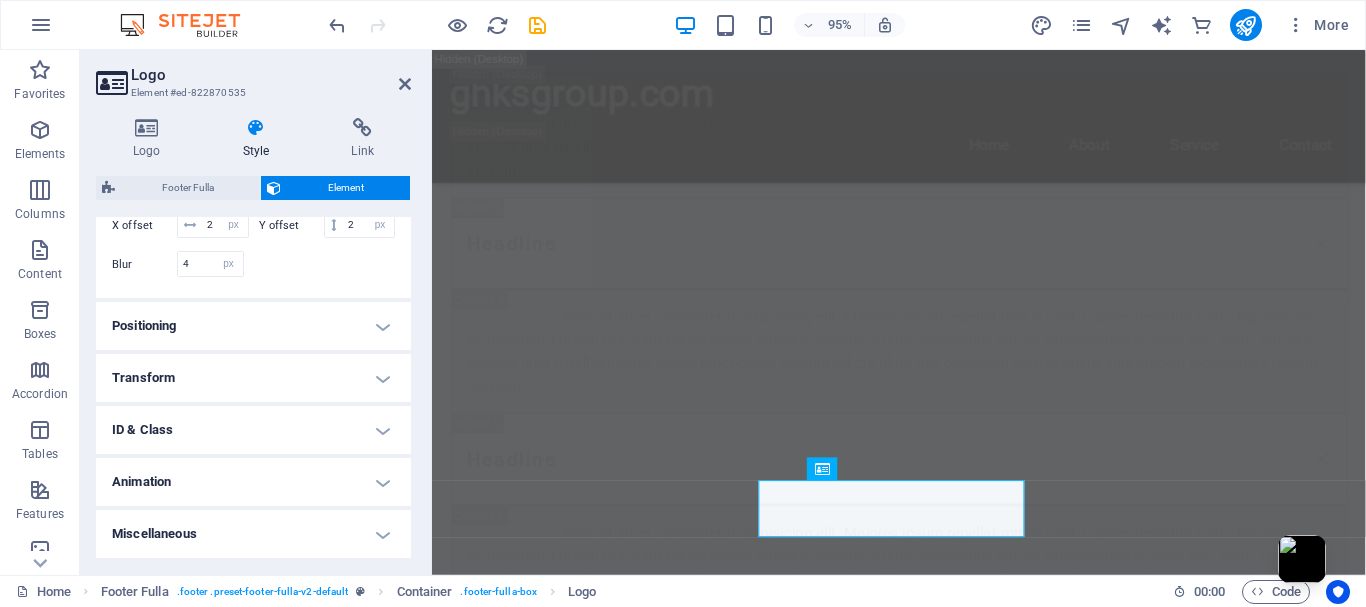 click on "Positioning" at bounding box center (253, 326) 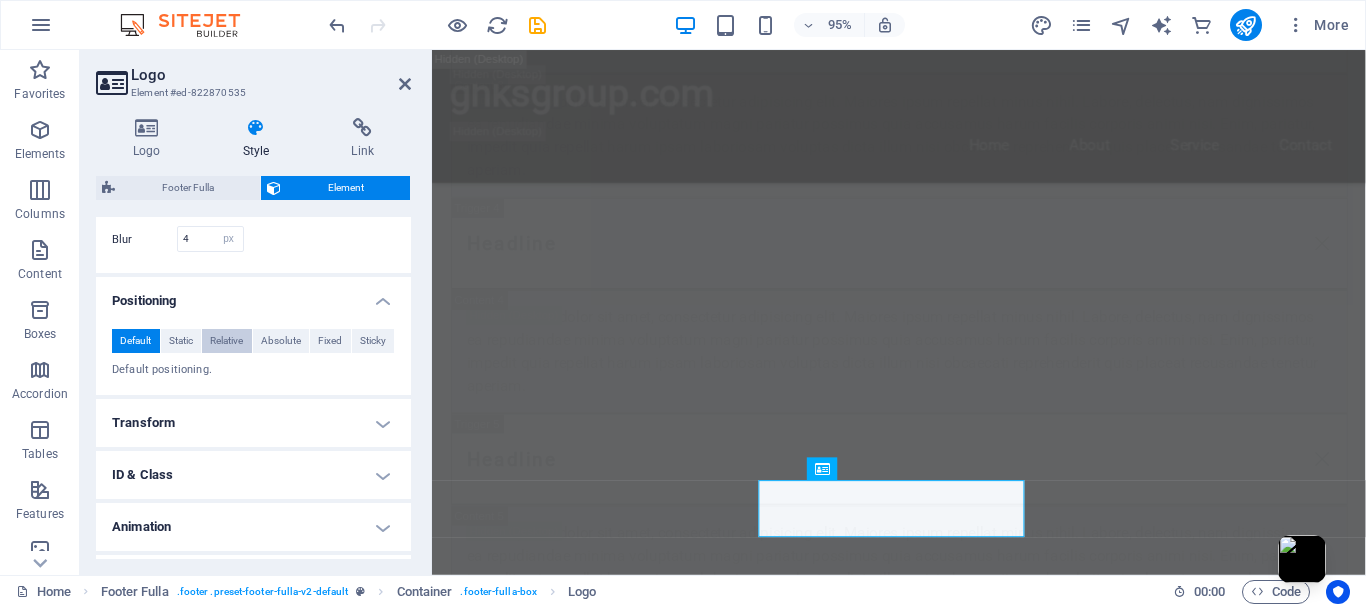 click on "Relative" at bounding box center (226, 341) 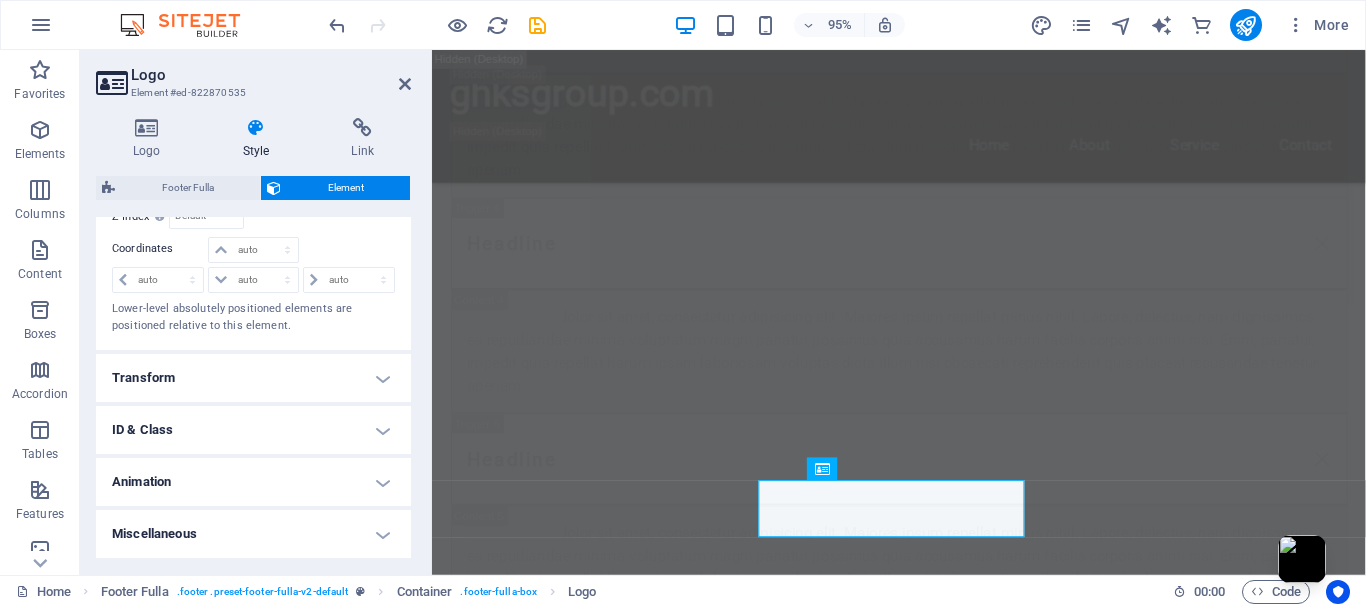 scroll, scrollTop: 1015, scrollLeft: 0, axis: vertical 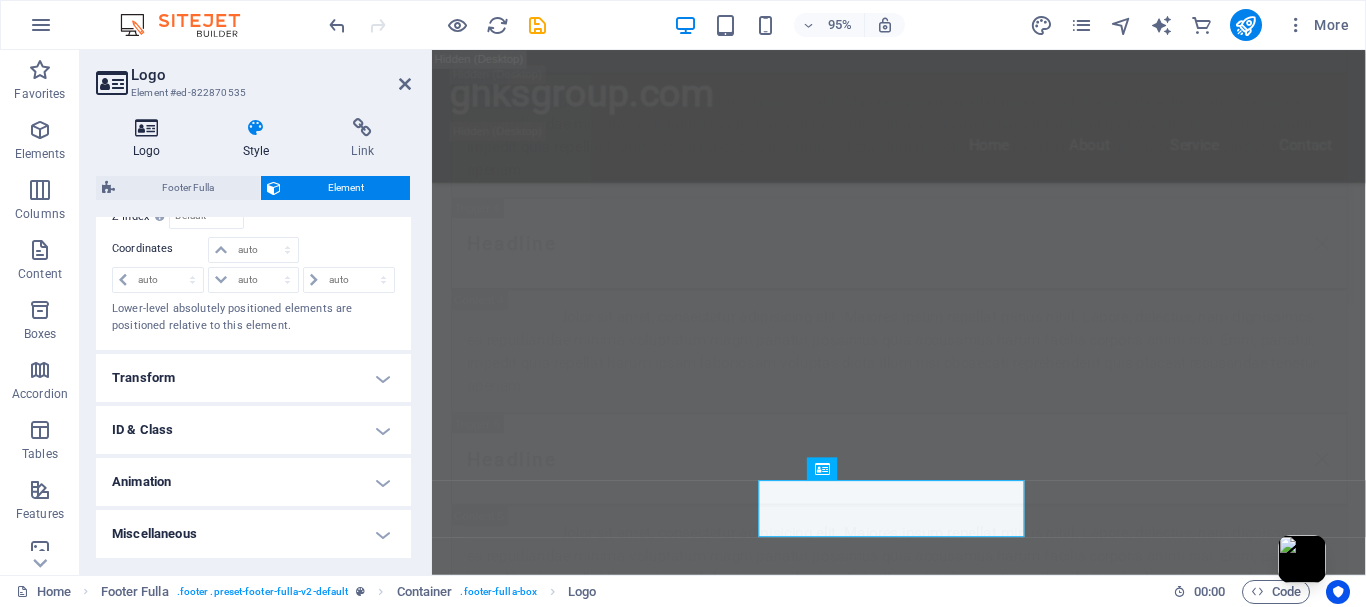 click on "Logo" at bounding box center [151, 139] 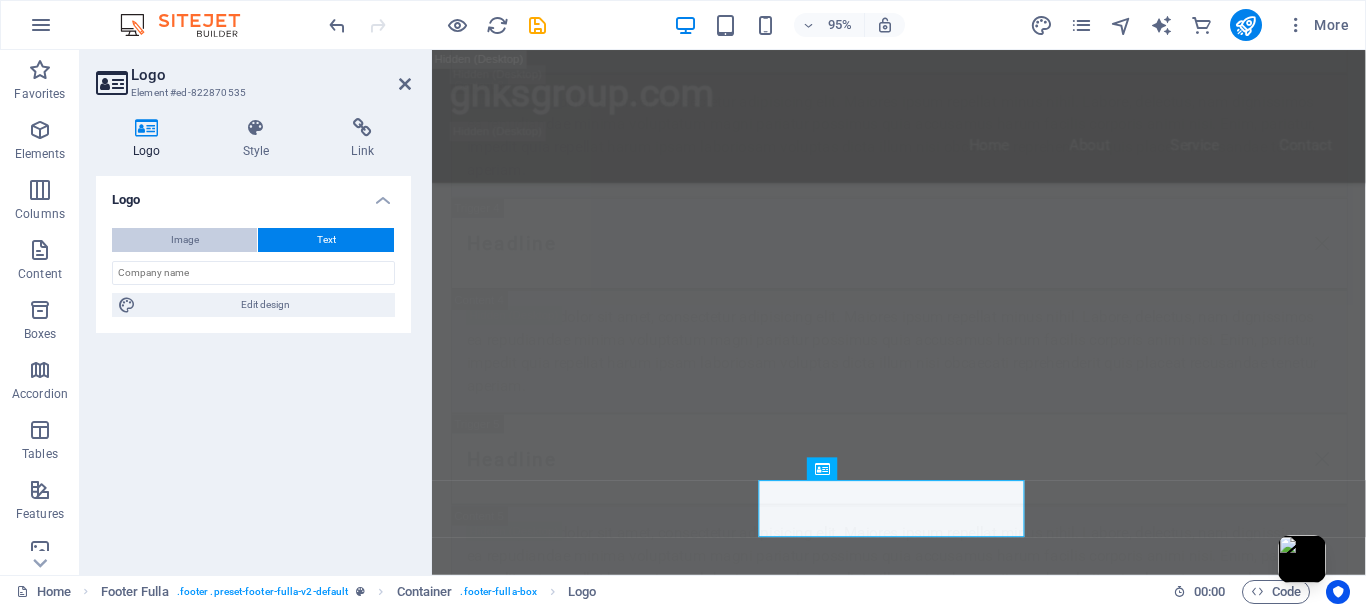 click on "Image" at bounding box center (185, 240) 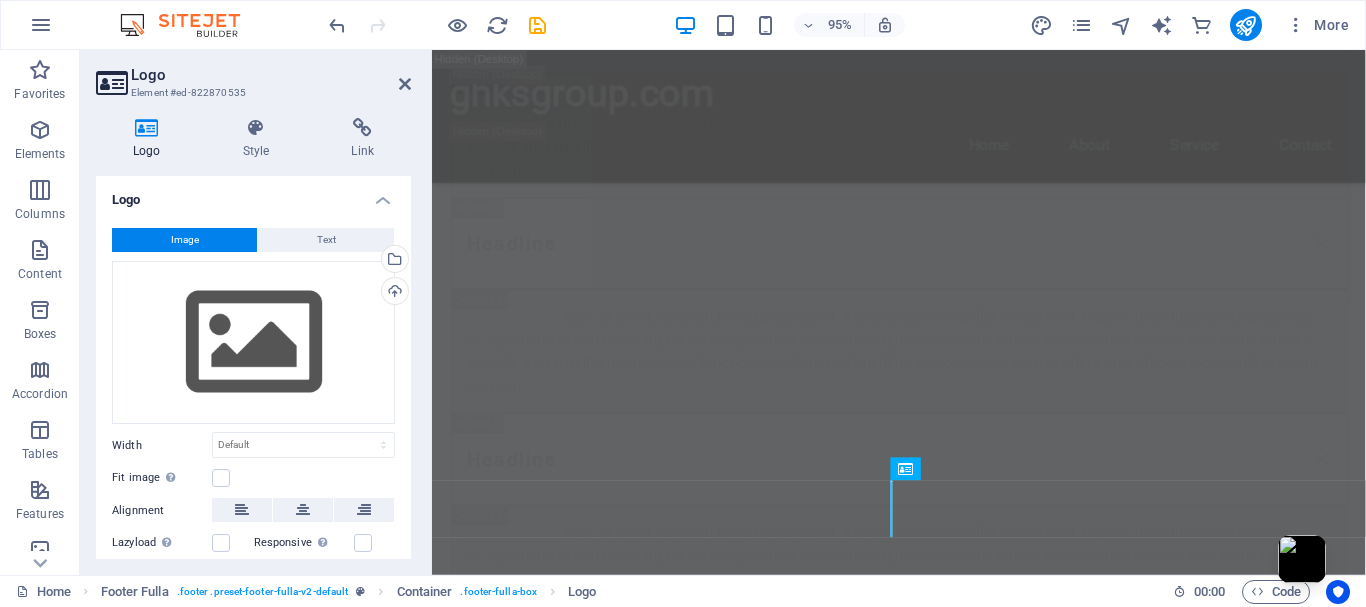 scroll, scrollTop: 26069, scrollLeft: 0, axis: vertical 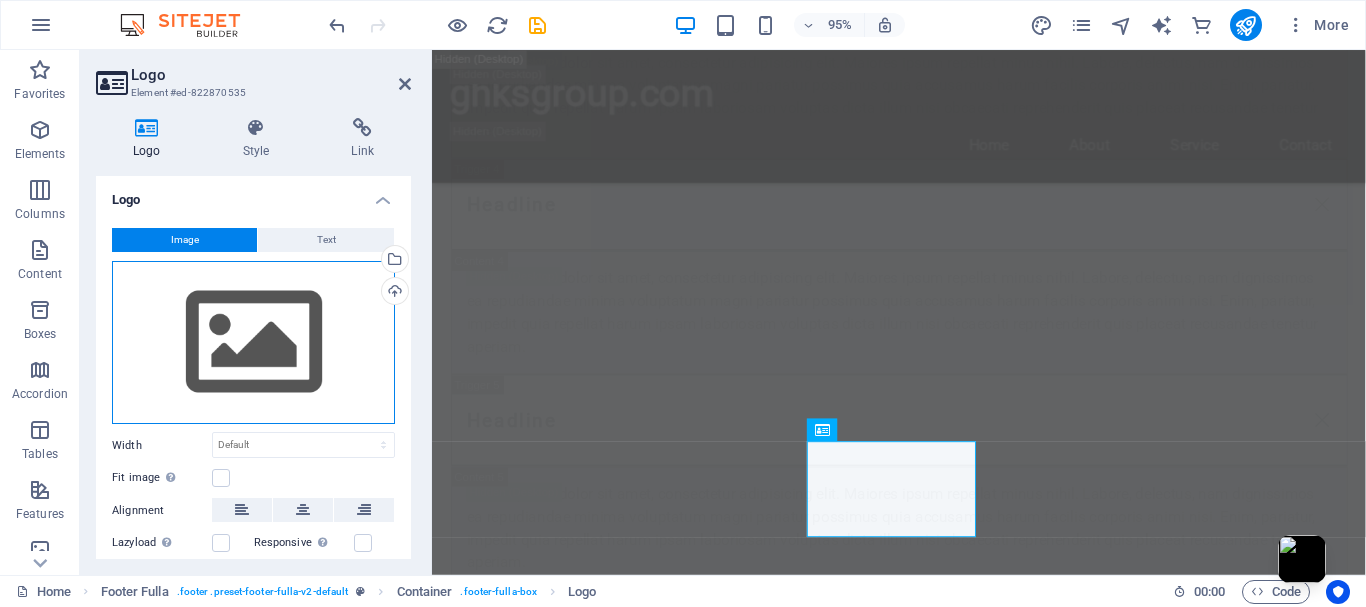 click on "Drag files here, click to choose files or select files from Files or our free stock photos & videos" at bounding box center (253, 343) 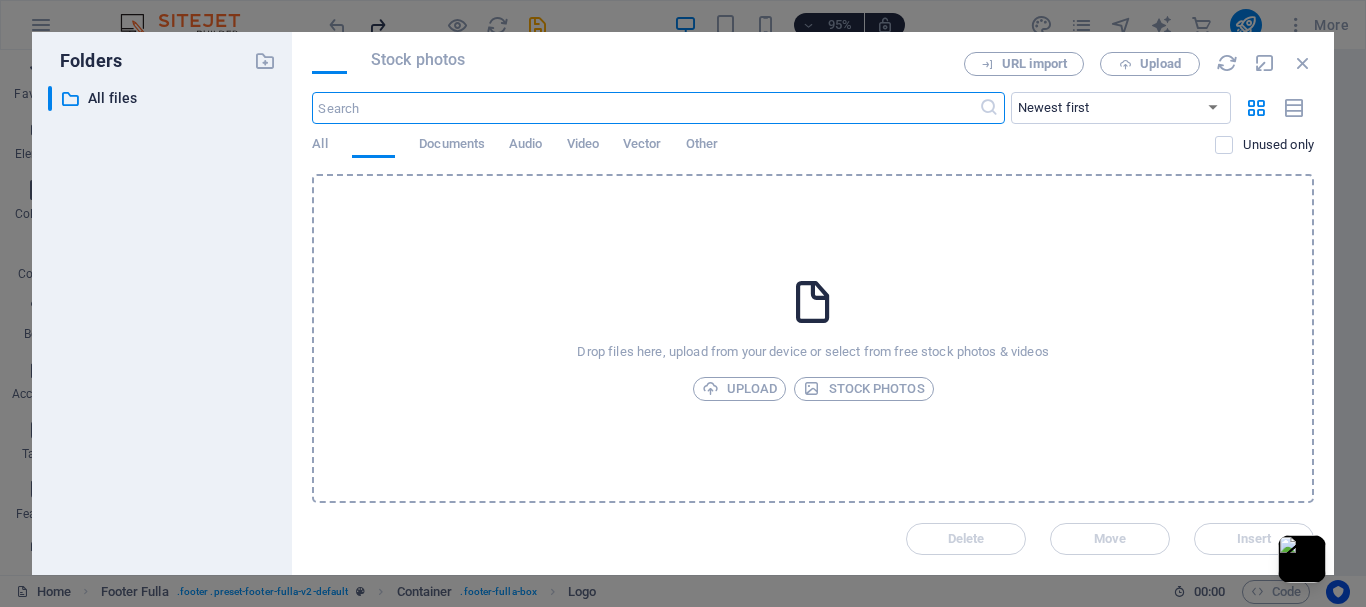 scroll, scrollTop: 26292, scrollLeft: 0, axis: vertical 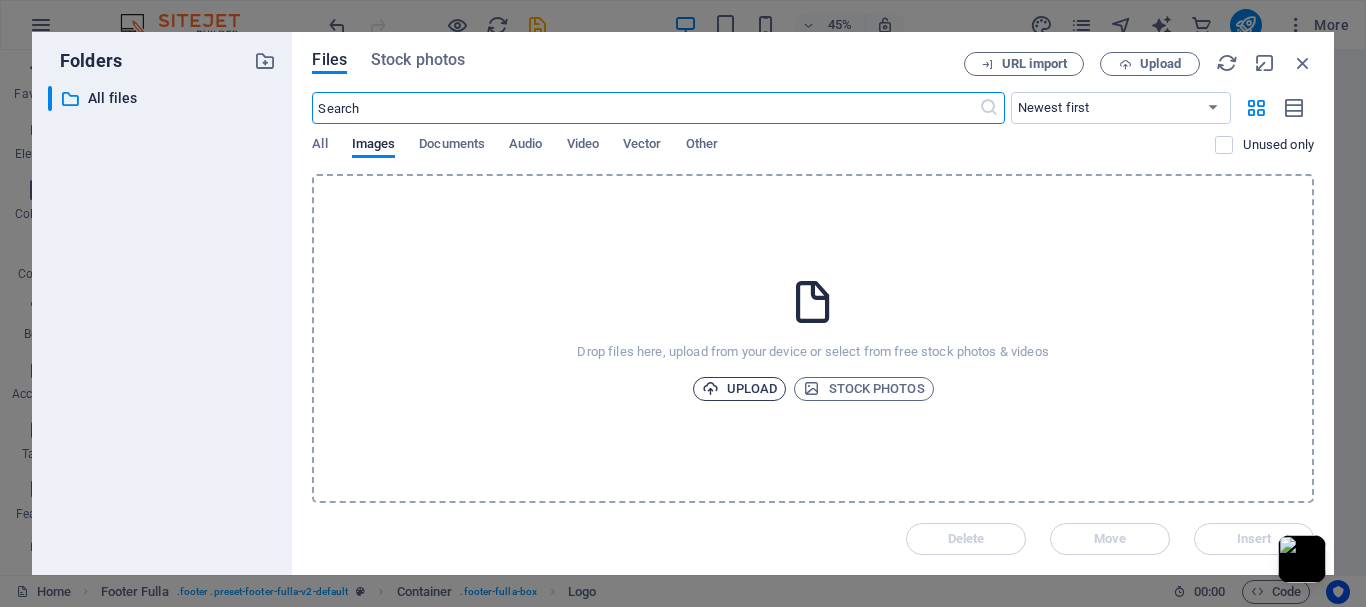 click on "Upload" at bounding box center (740, 389) 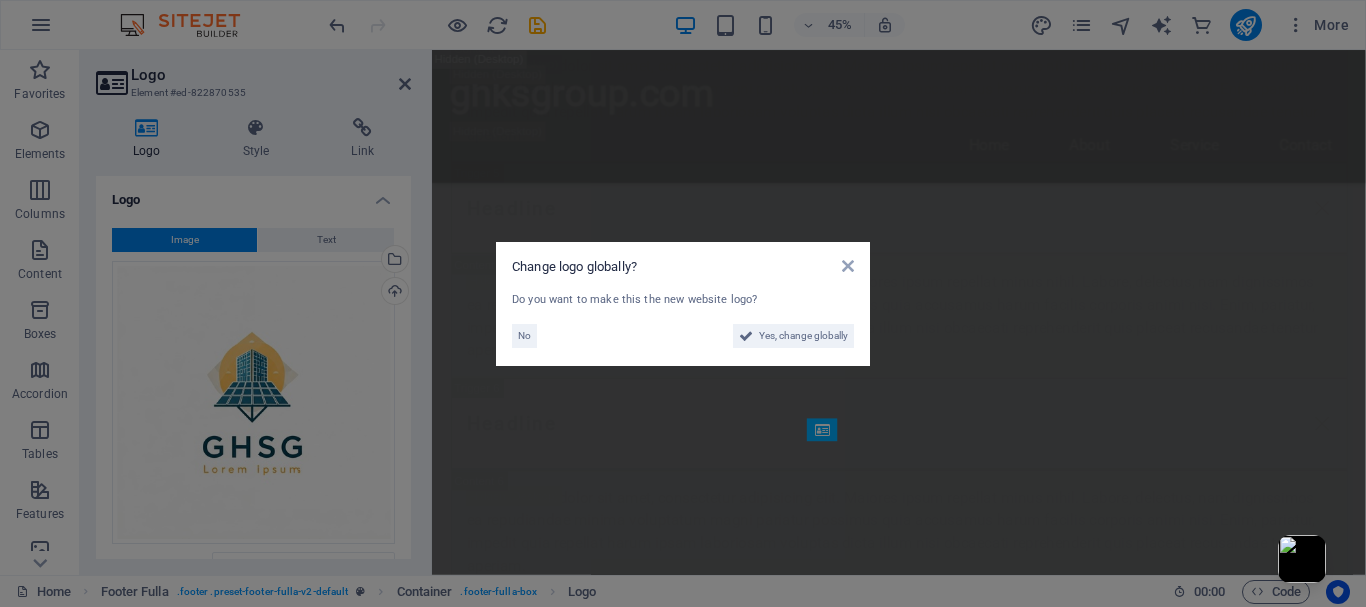 scroll, scrollTop: 26069, scrollLeft: 0, axis: vertical 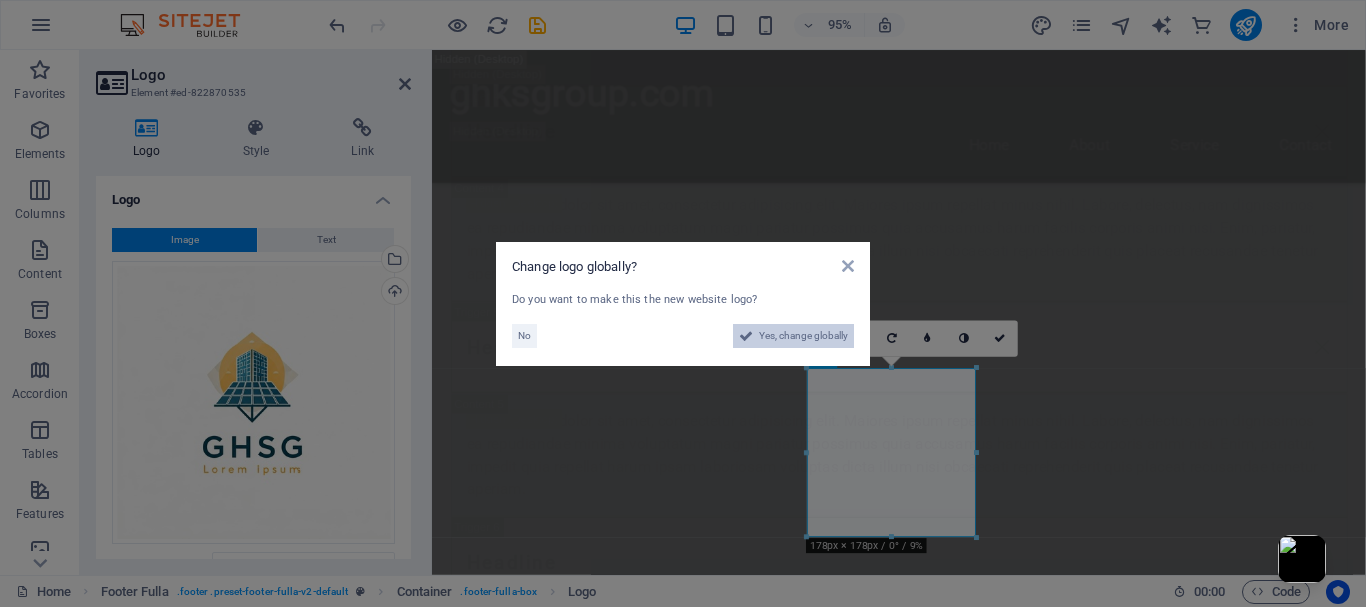 click on "Yes, change globally" at bounding box center [803, 336] 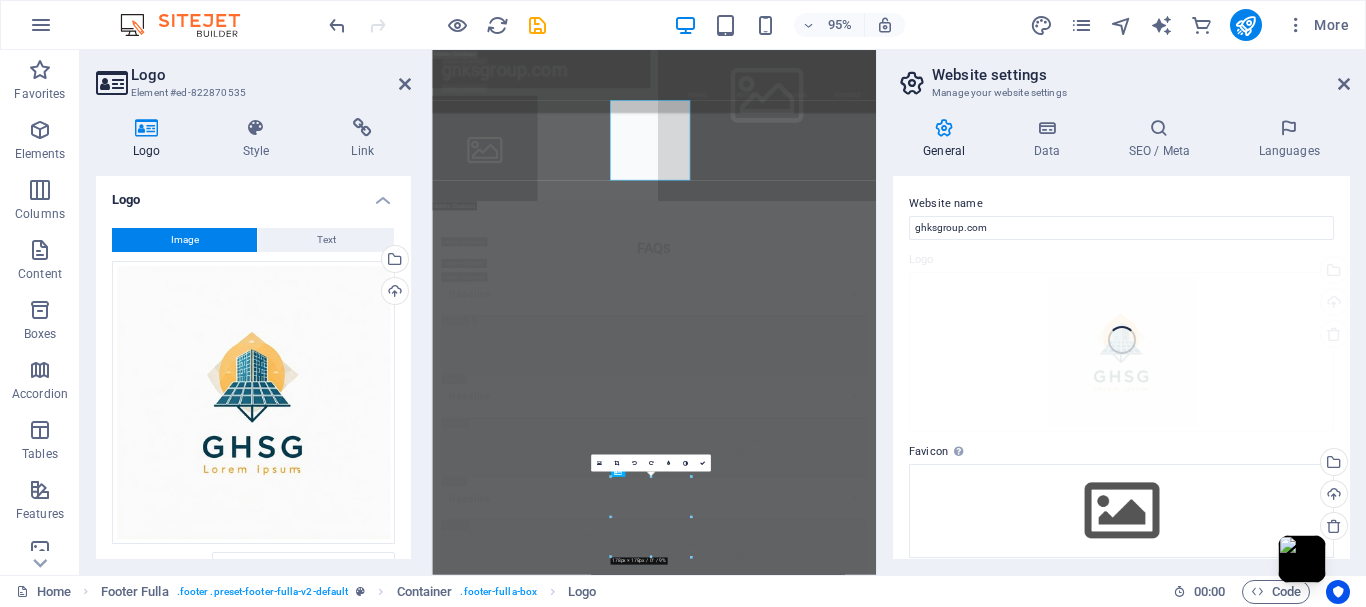 scroll, scrollTop: 26369, scrollLeft: 0, axis: vertical 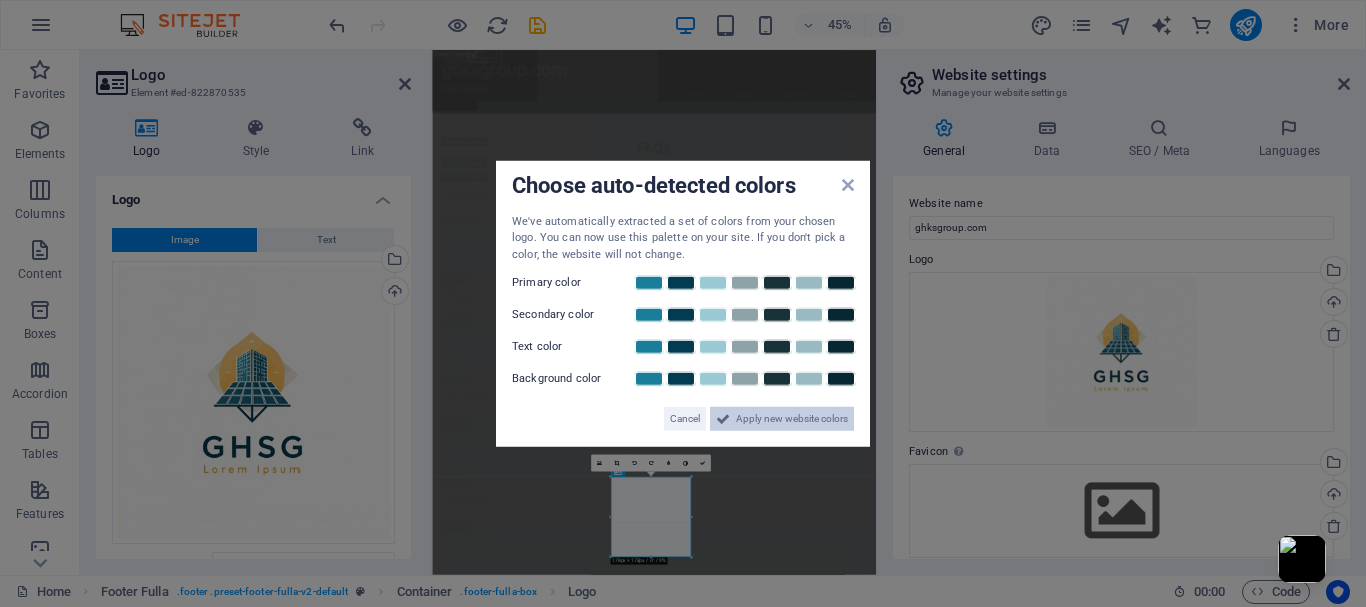 click on "Apply new website colors" at bounding box center (792, 419) 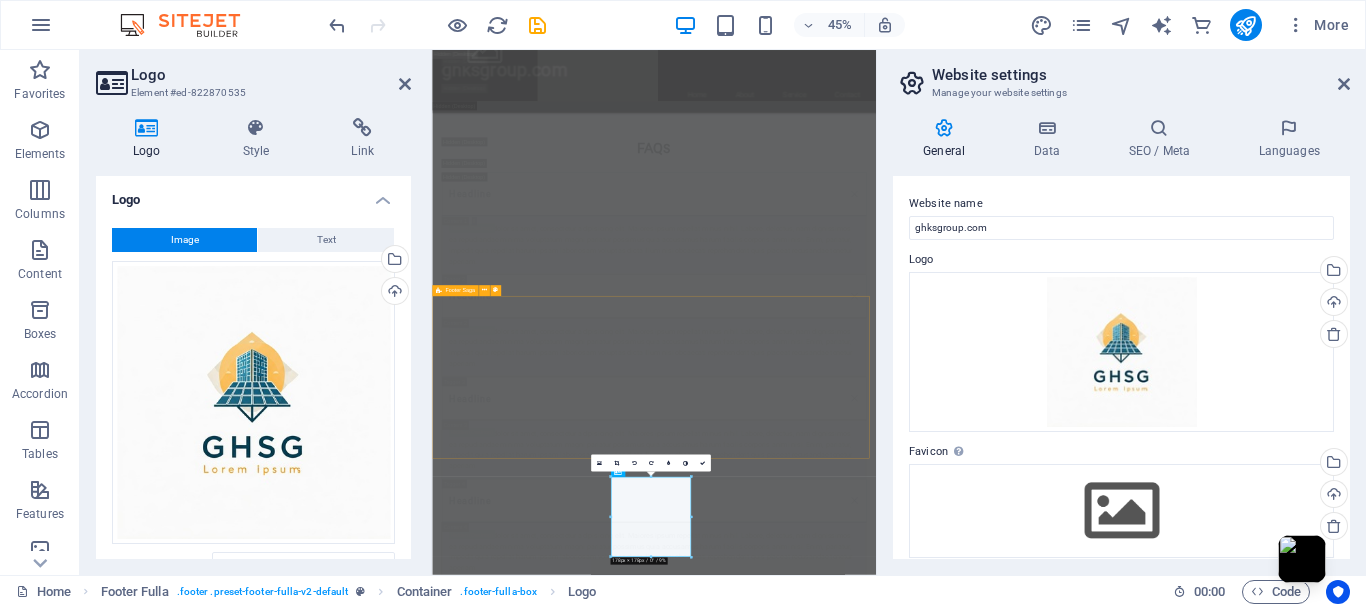 click on "ghksgroup.com Lorem ipsum dolor sit amet, consectetuer adipiscing elit. Aenean commodo ligula eget dolor. Contact [NUMBER] Trade Lane [POSTAL_CODE] Commerce City Phone: [PHONE] Mobile: Email: [EMAIL] Navigation Home About Service Contact Legal Notice Privacy Policy Social media Facebook X Instagram" at bounding box center [925, 16590] 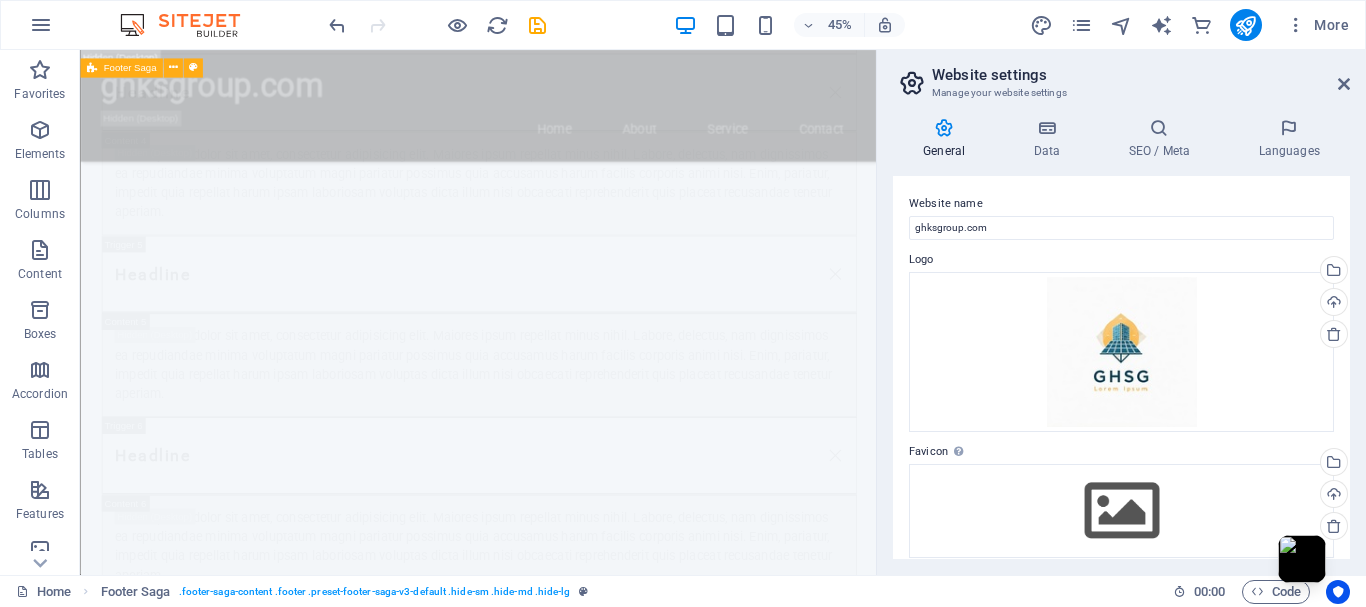 scroll, scrollTop: 26145, scrollLeft: 0, axis: vertical 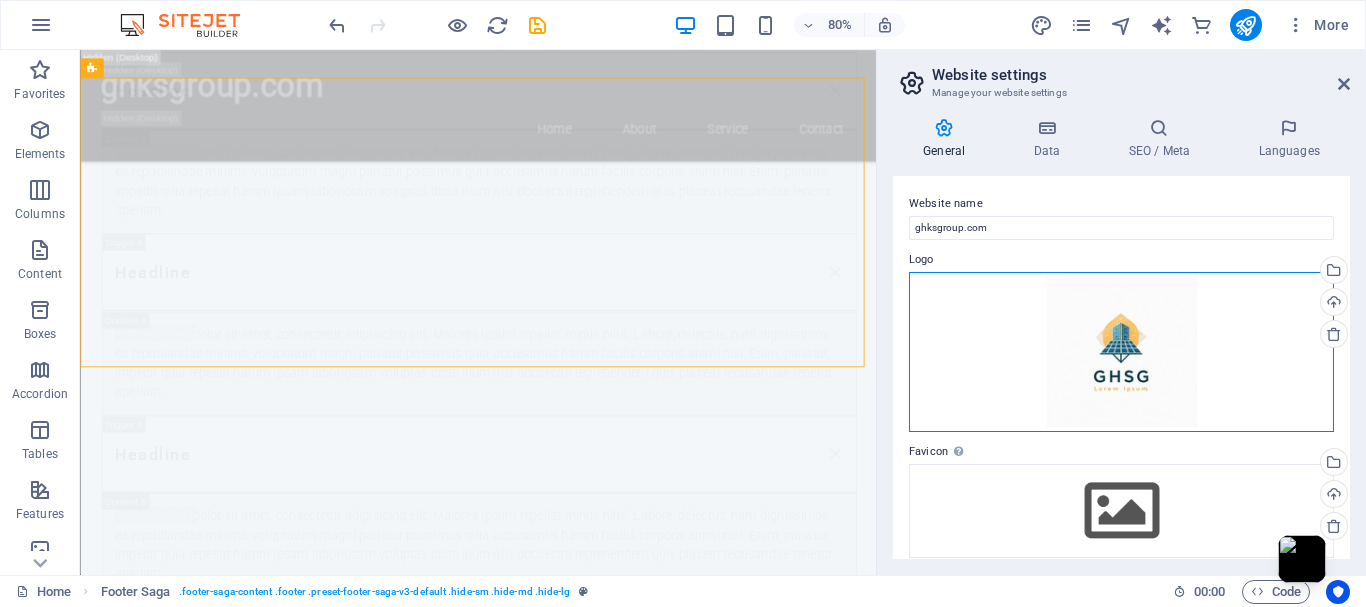 click on "Drag files here, click to choose files or select files from Files or our free stock photos & videos" at bounding box center (1121, 352) 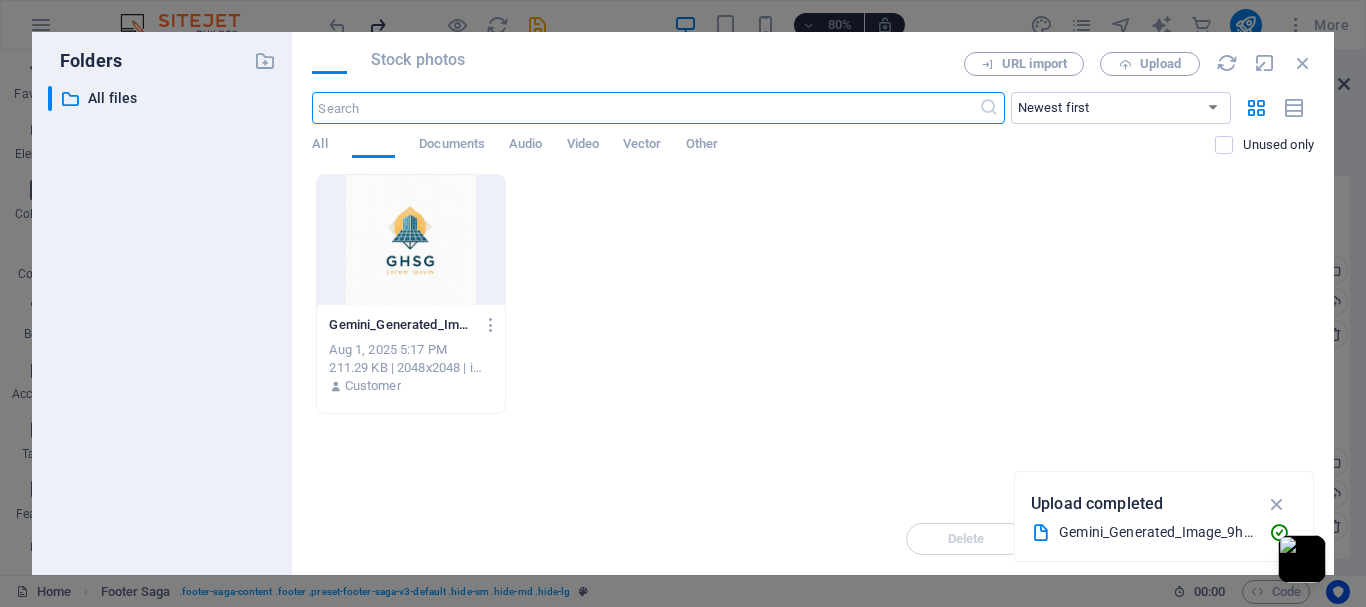 scroll, scrollTop: 26698, scrollLeft: 0, axis: vertical 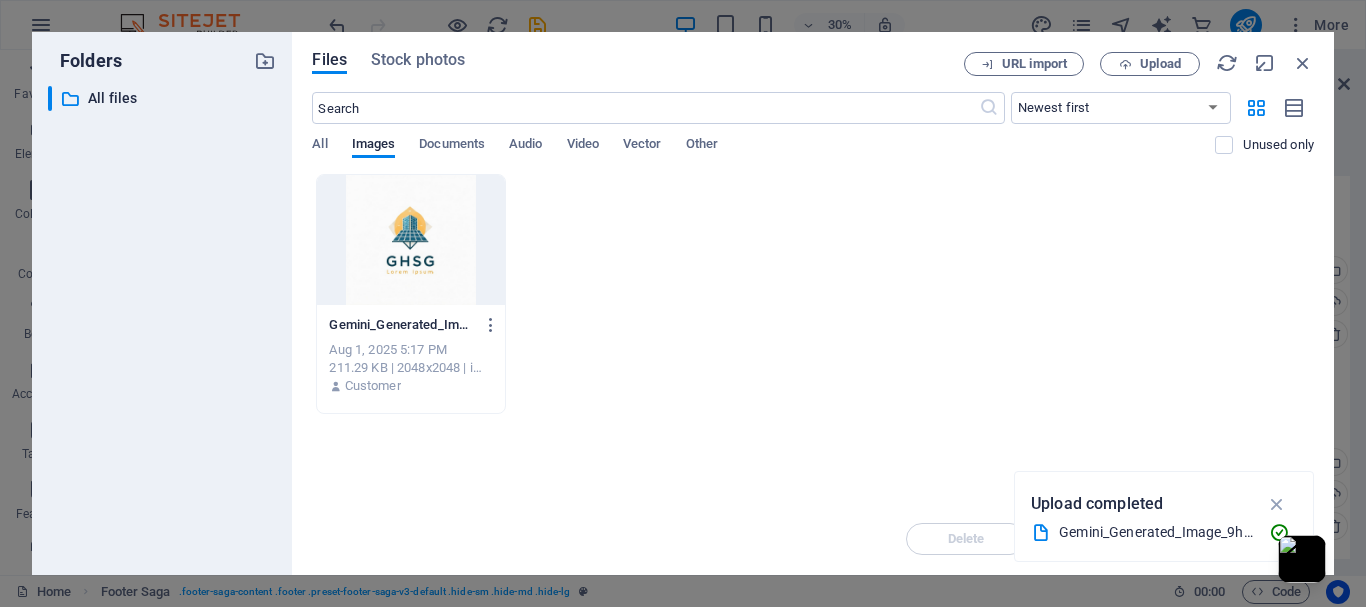 click at bounding box center [410, 240] 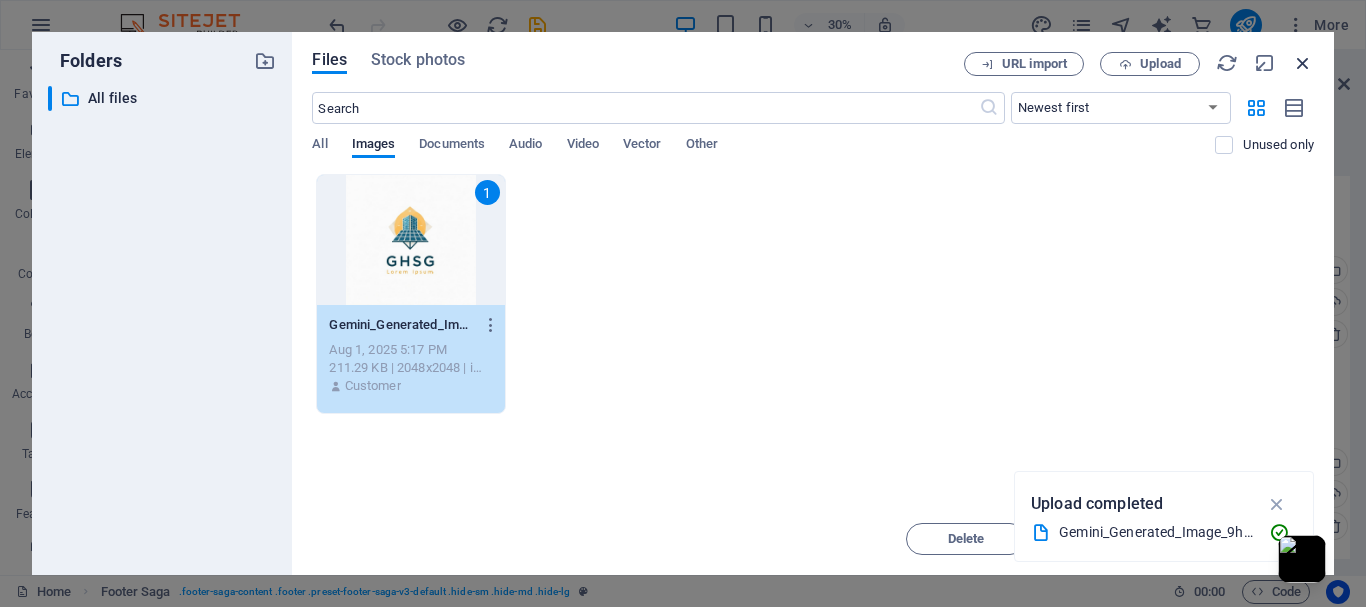 click at bounding box center [1303, 63] 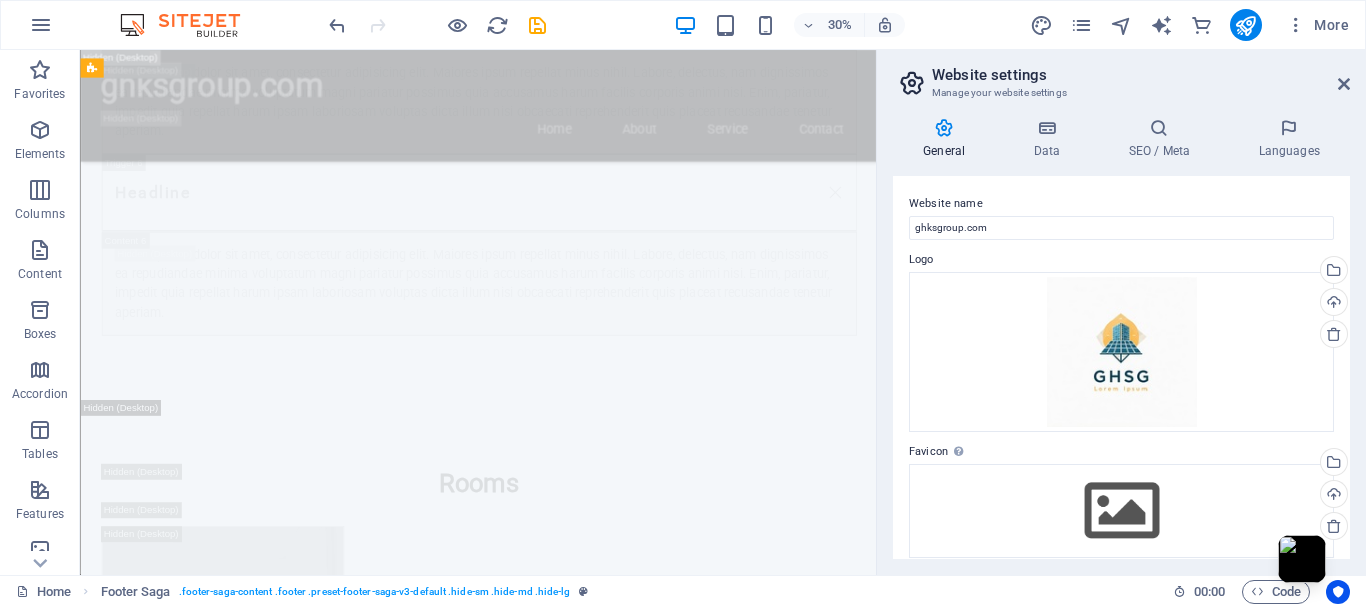 scroll, scrollTop: 26145, scrollLeft: 0, axis: vertical 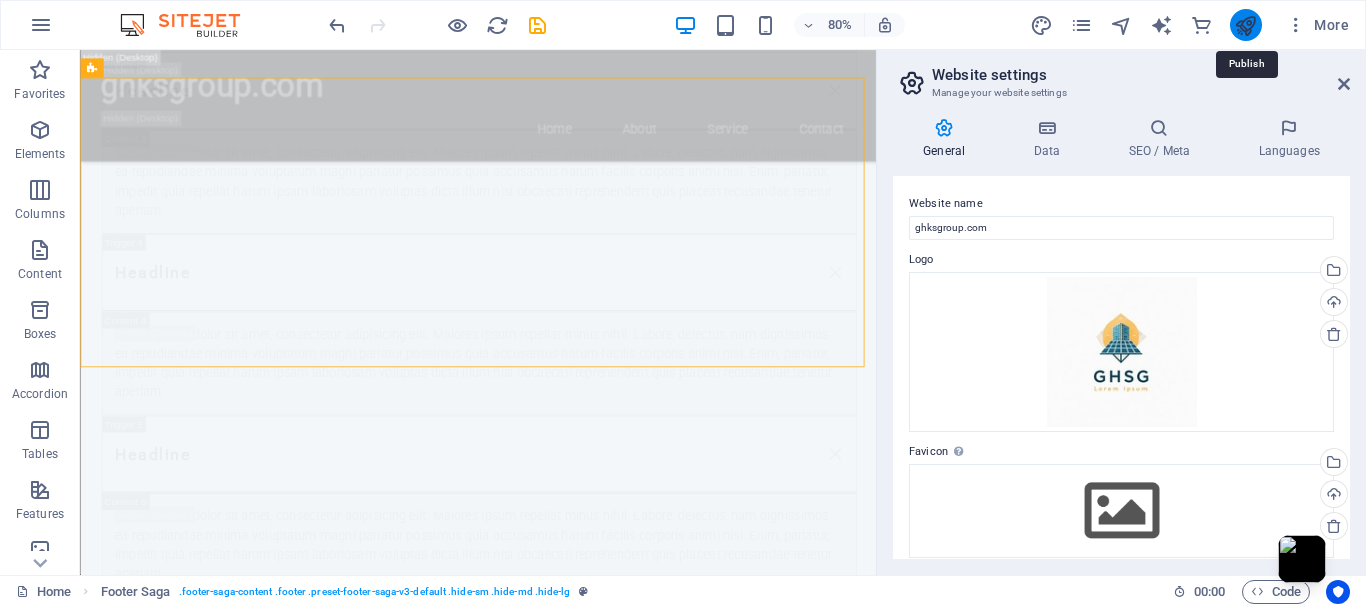 drag, startPoint x: 1248, startPoint y: 21, endPoint x: 1159, endPoint y: 26, distance: 89.140335 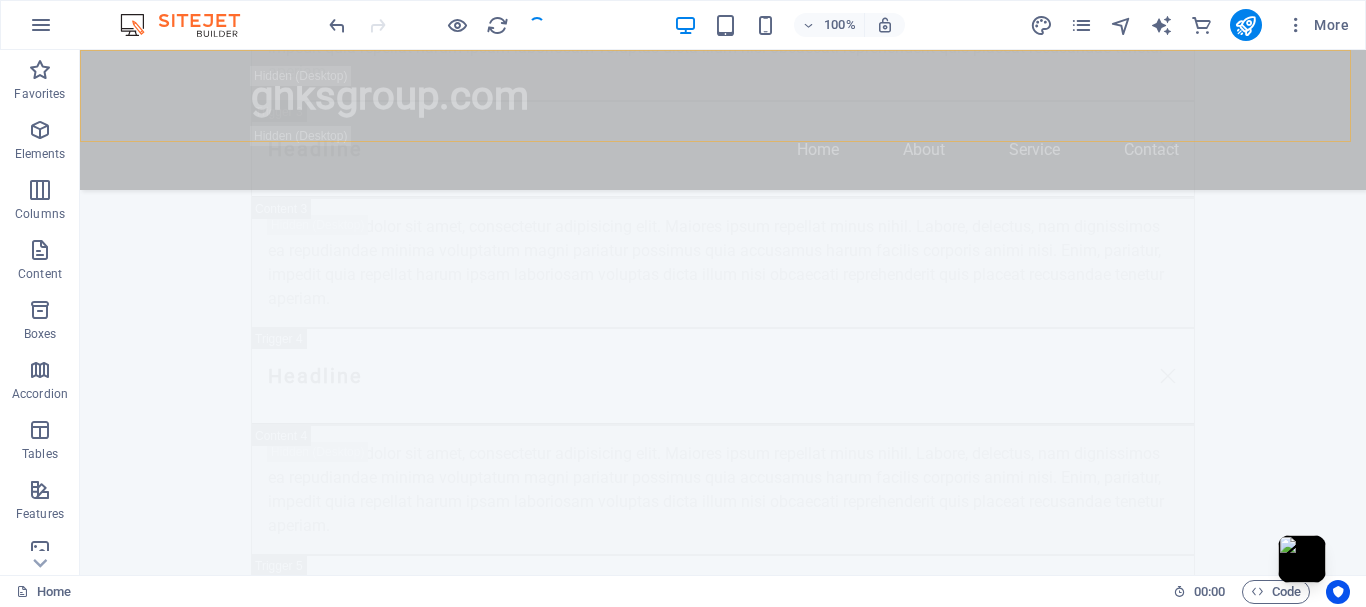 scroll, scrollTop: 26421, scrollLeft: 0, axis: vertical 